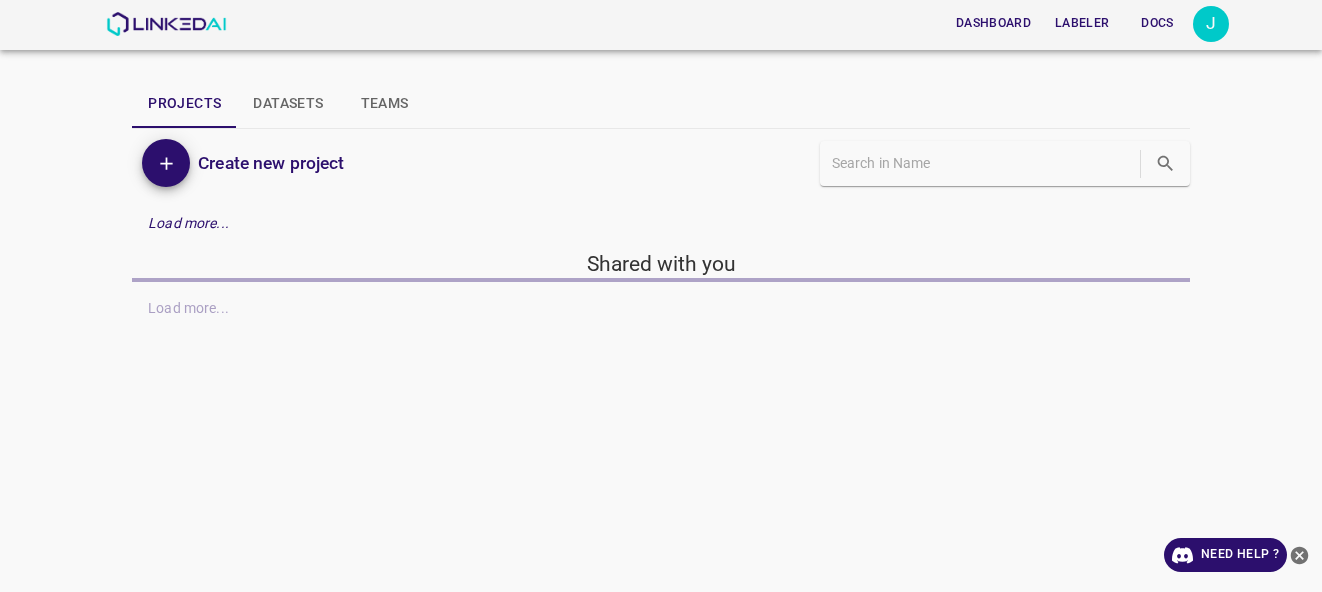 scroll, scrollTop: 0, scrollLeft: 0, axis: both 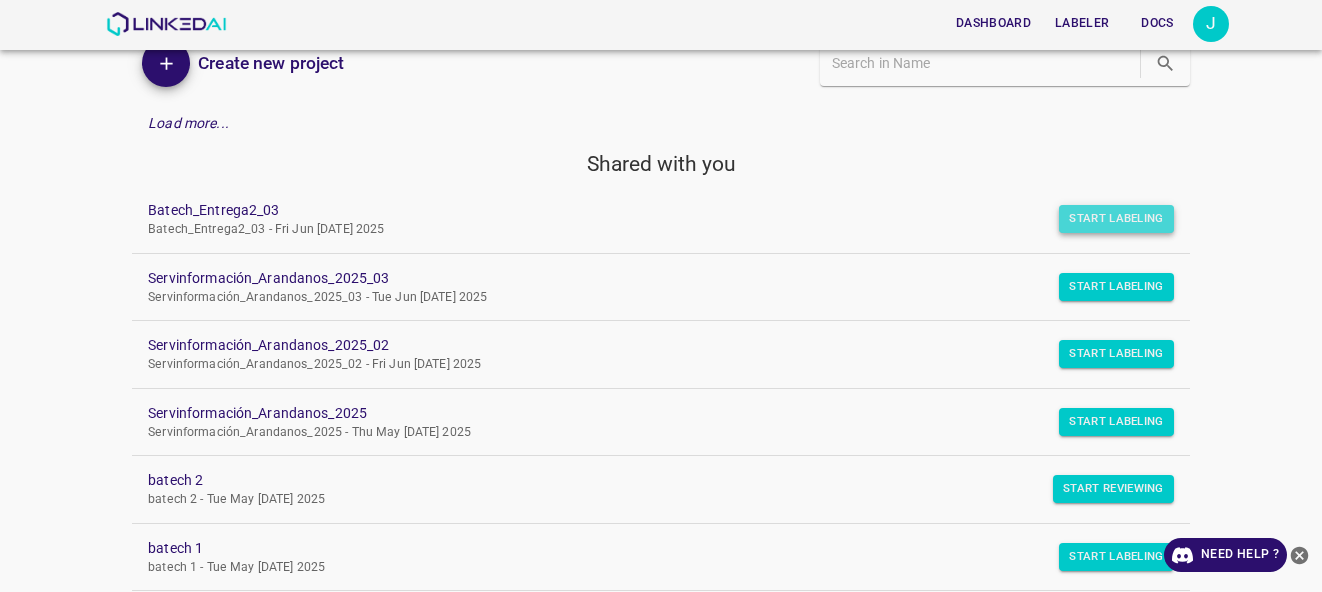 click on "Start Labeling" at bounding box center (1116, 219) 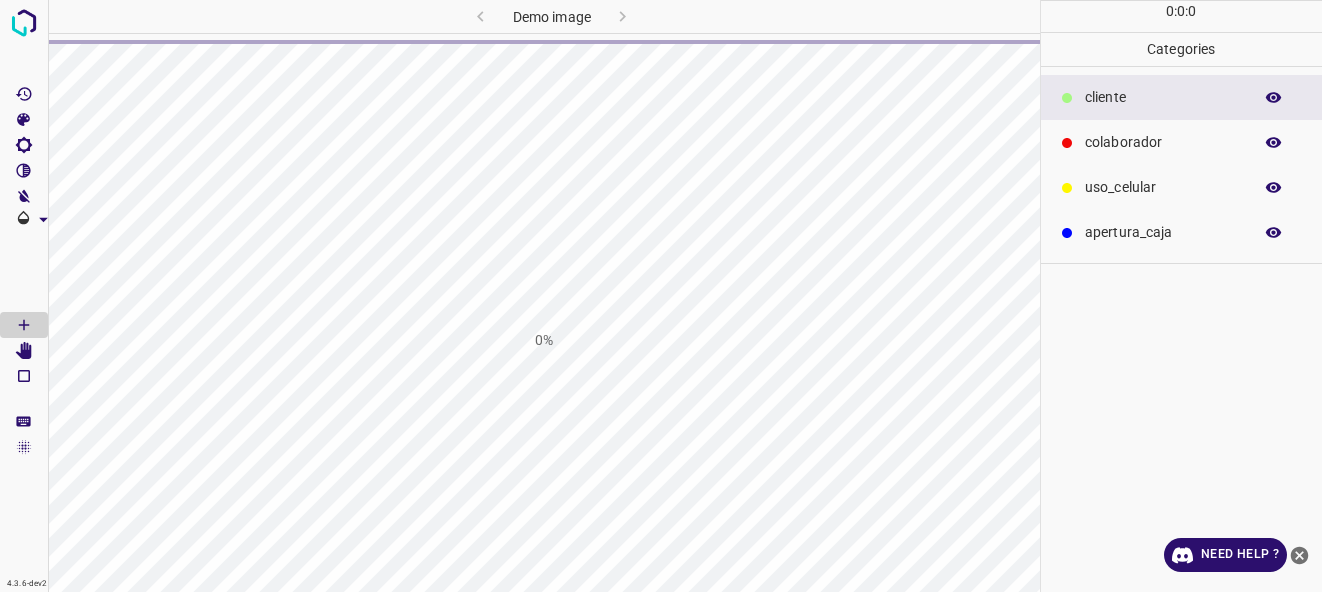 scroll, scrollTop: 0, scrollLeft: 0, axis: both 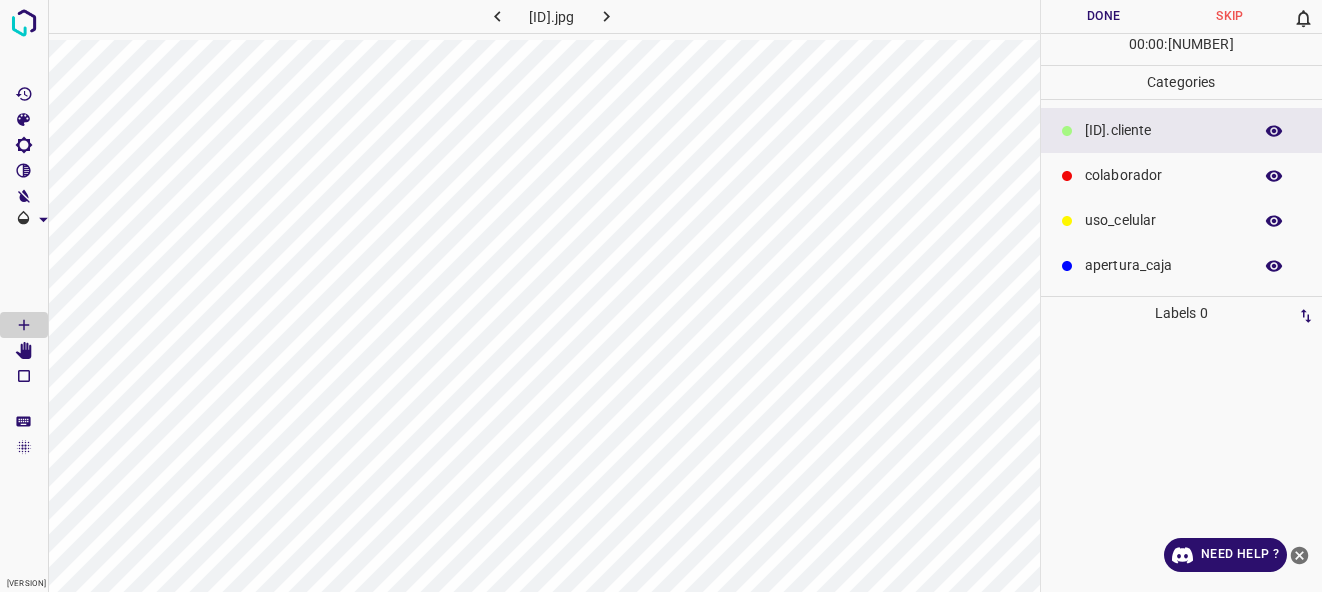 click on "Skip" at bounding box center (1230, 16) 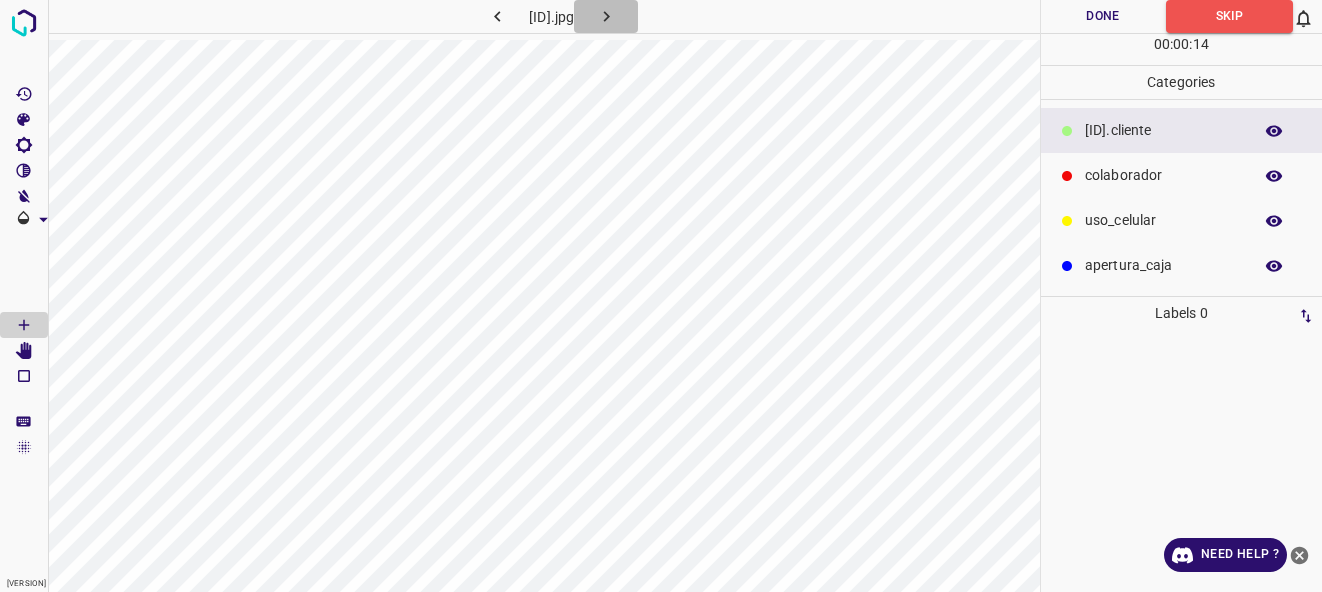 click at bounding box center [606, 16] 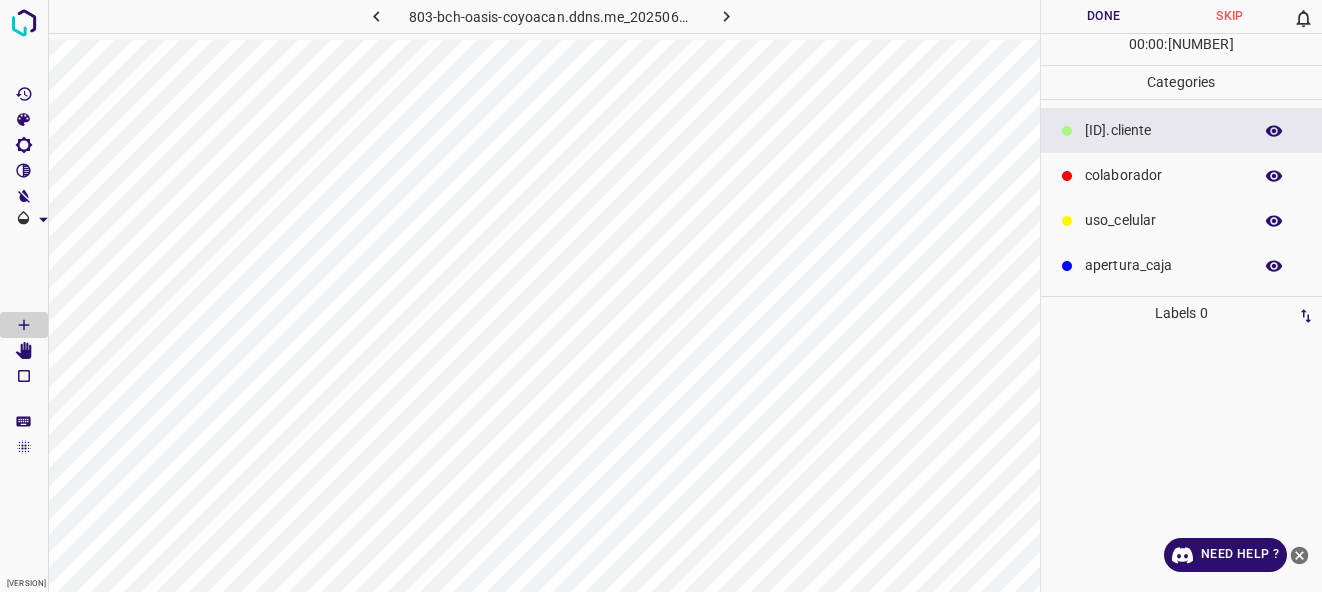 click on "colaborador" at bounding box center (1163, 130) 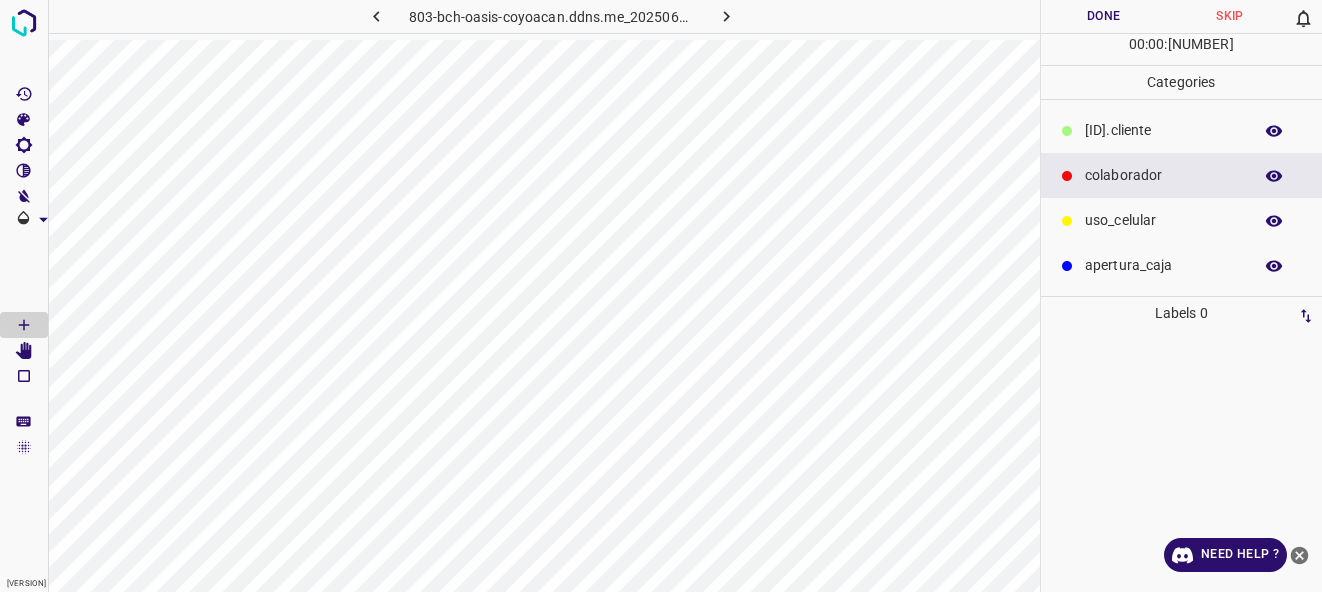 click on "colaborador" at bounding box center [1163, 175] 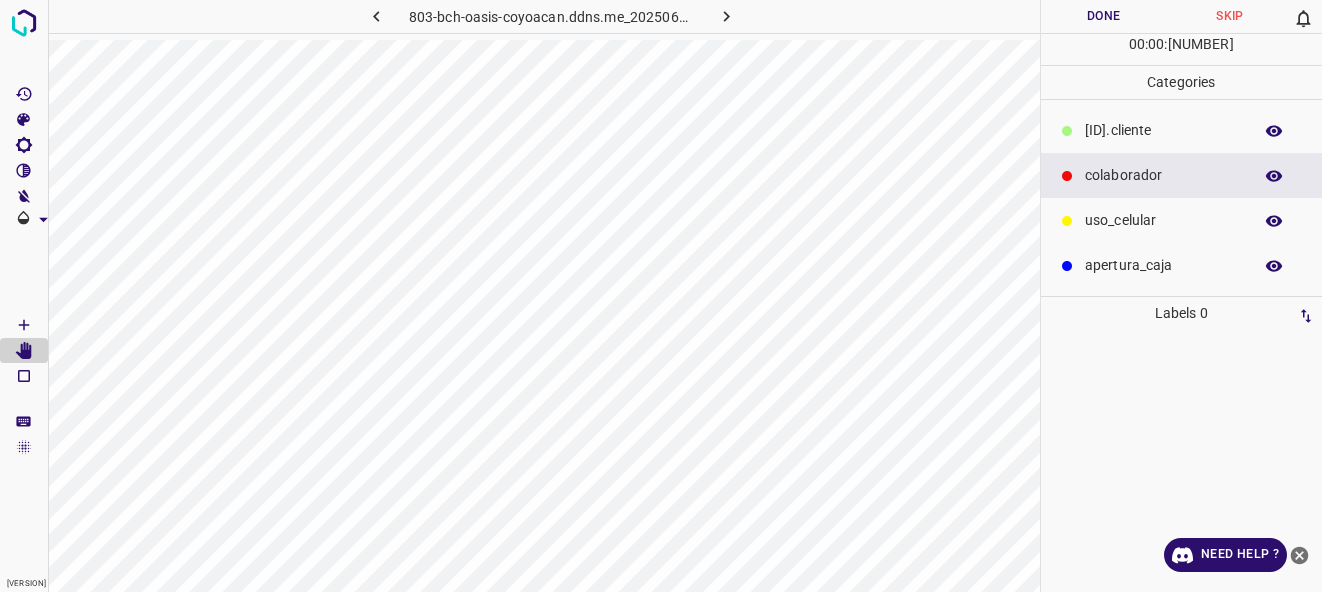 click on "[ID].cliente" at bounding box center [1163, 130] 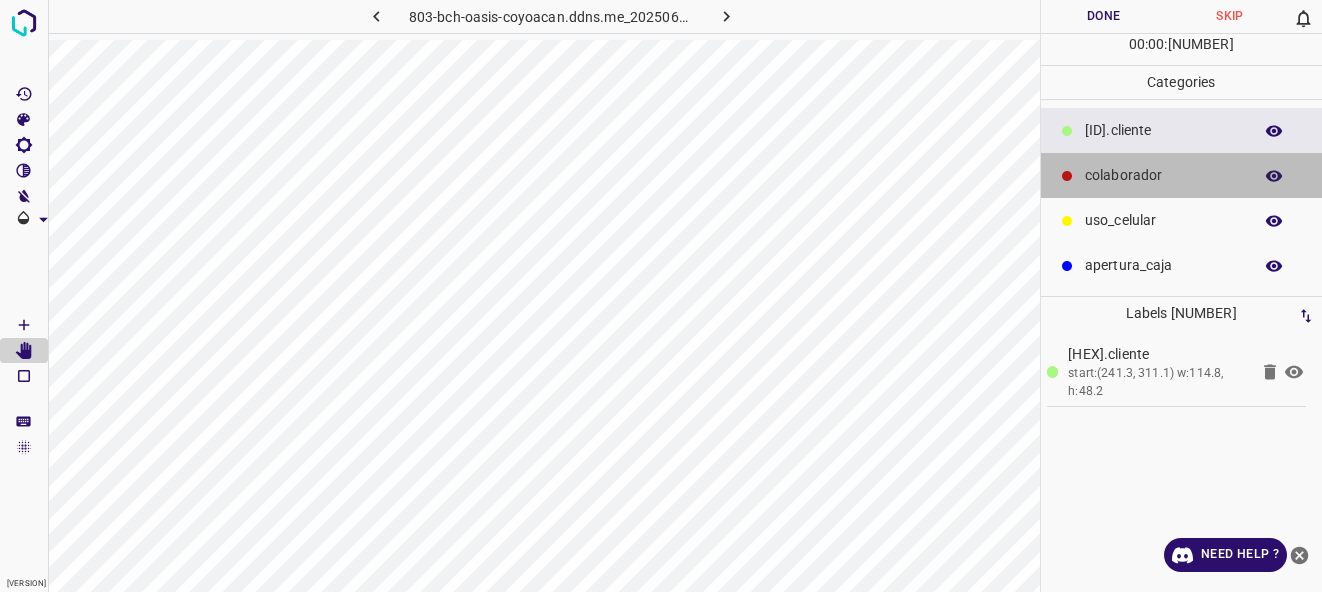 click on "colaborador" at bounding box center [1163, 130] 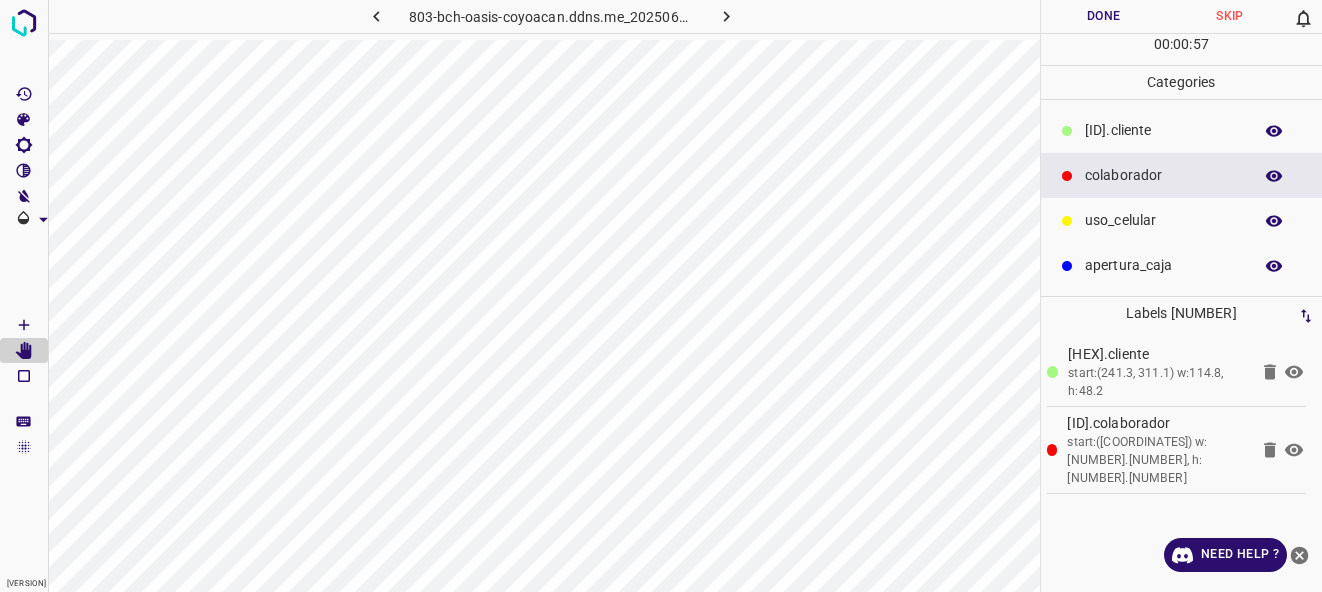 click on "Done" at bounding box center (1104, 16) 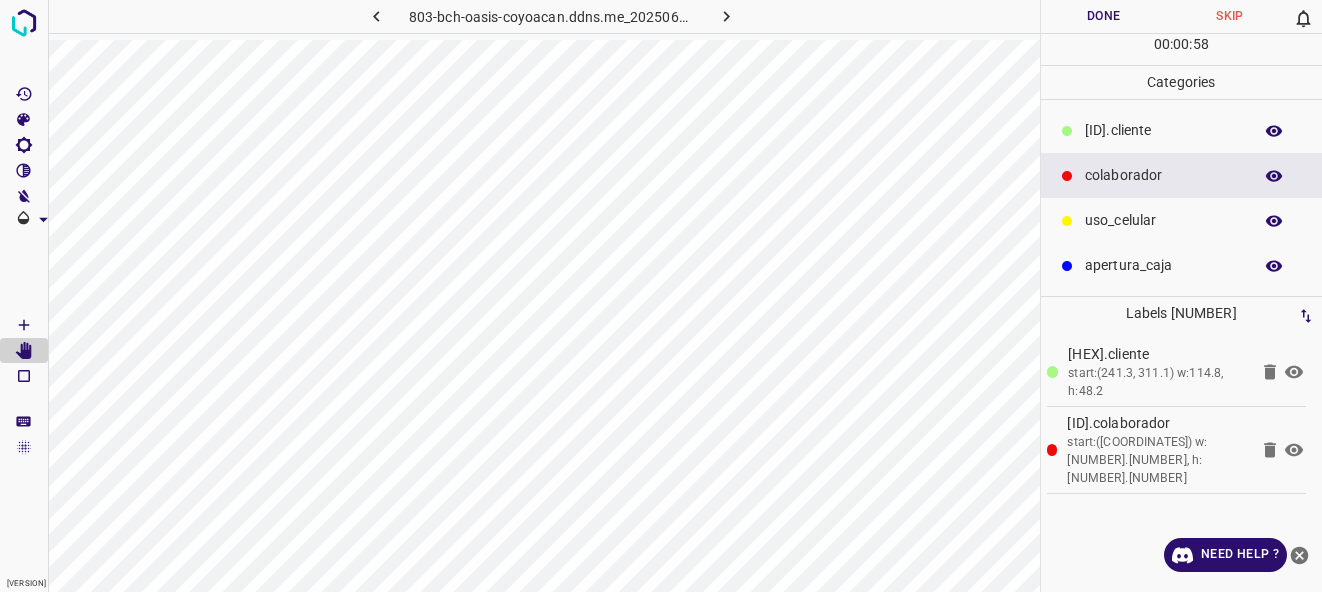 click at bounding box center (727, 16) 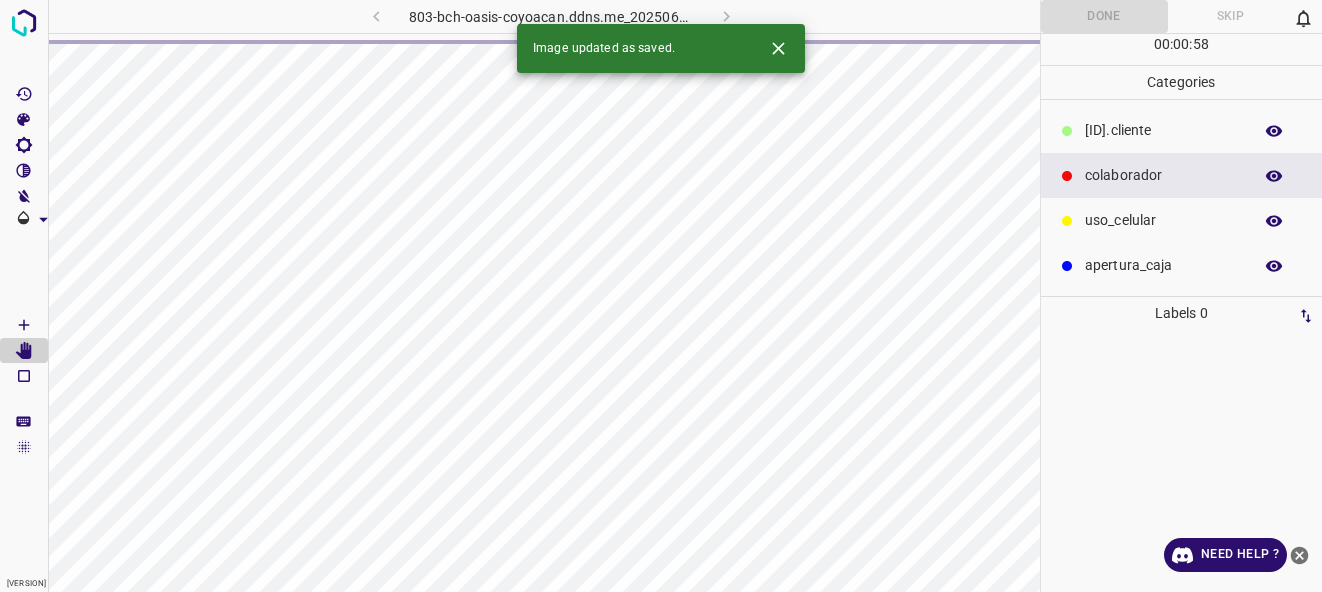 click at bounding box center (778, 48) 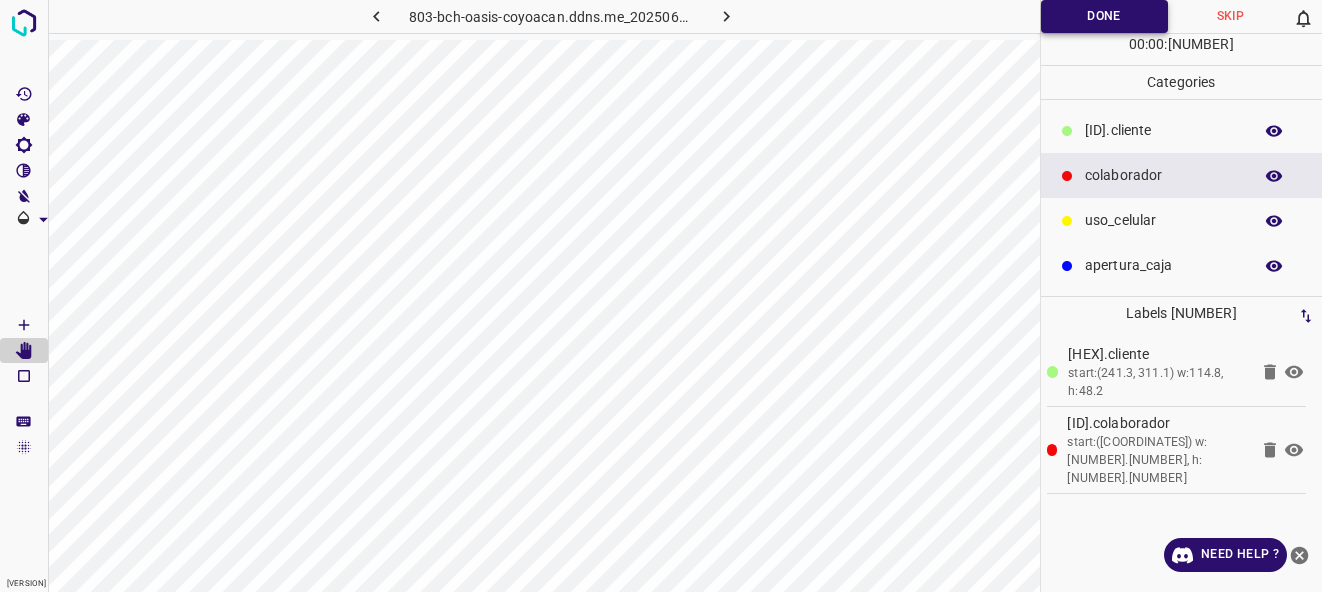 click on "Done" at bounding box center (1104, 16) 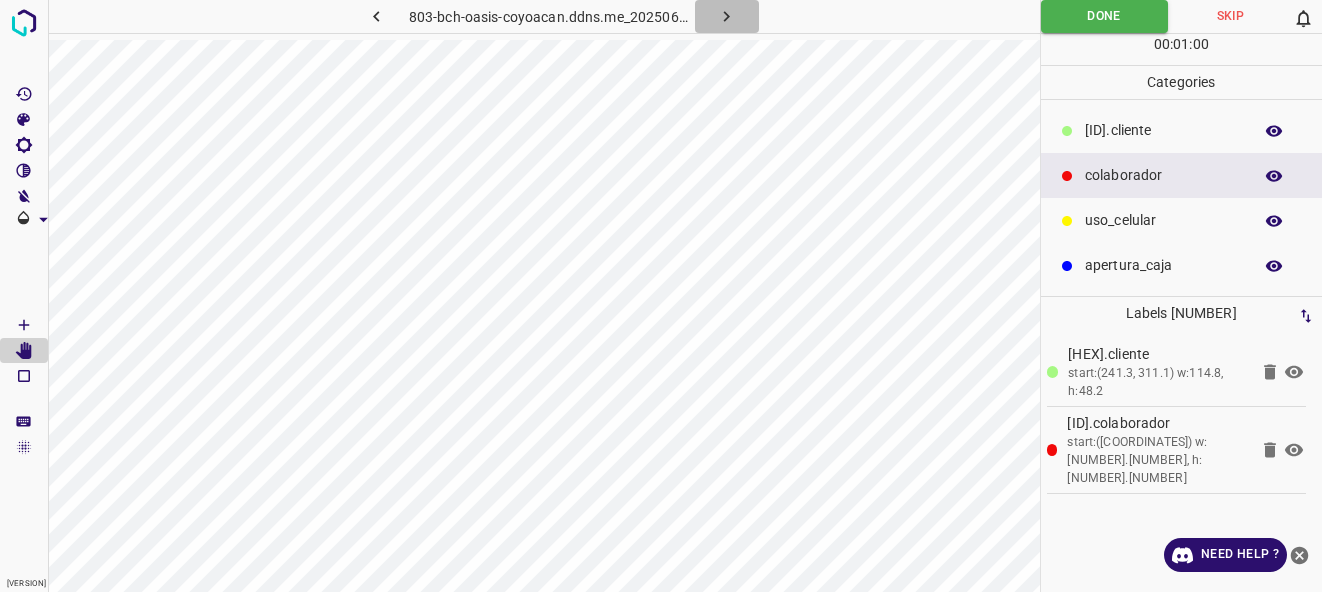 click at bounding box center [727, 16] 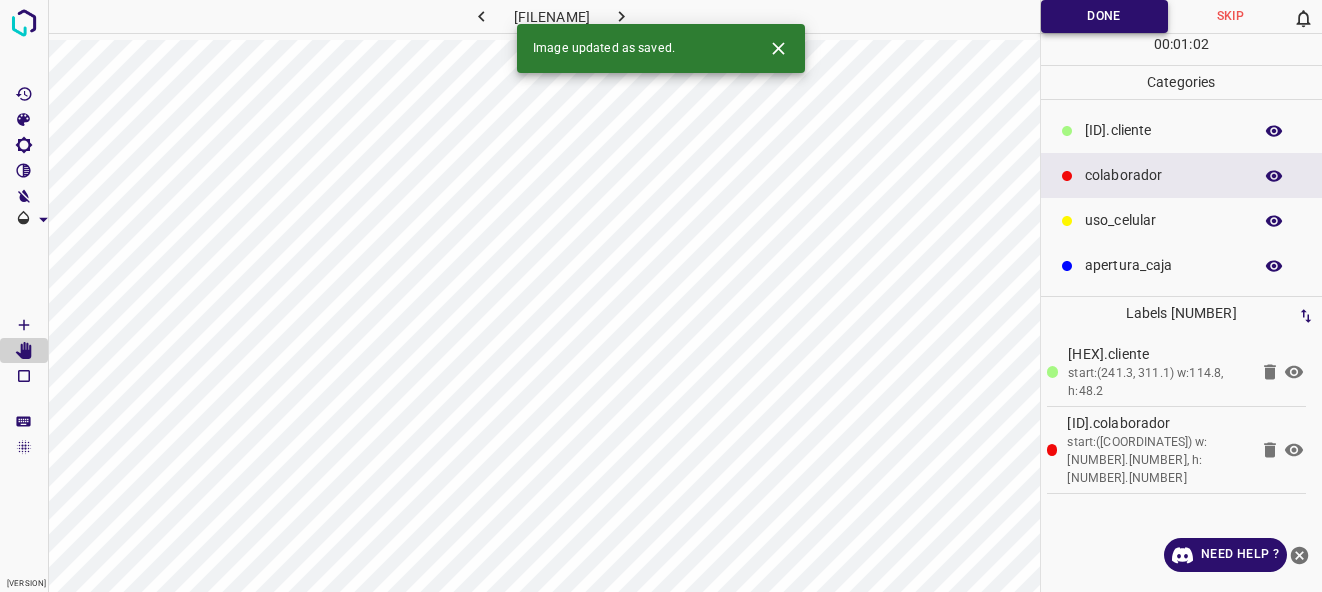 click on "Done" at bounding box center (1104, 16) 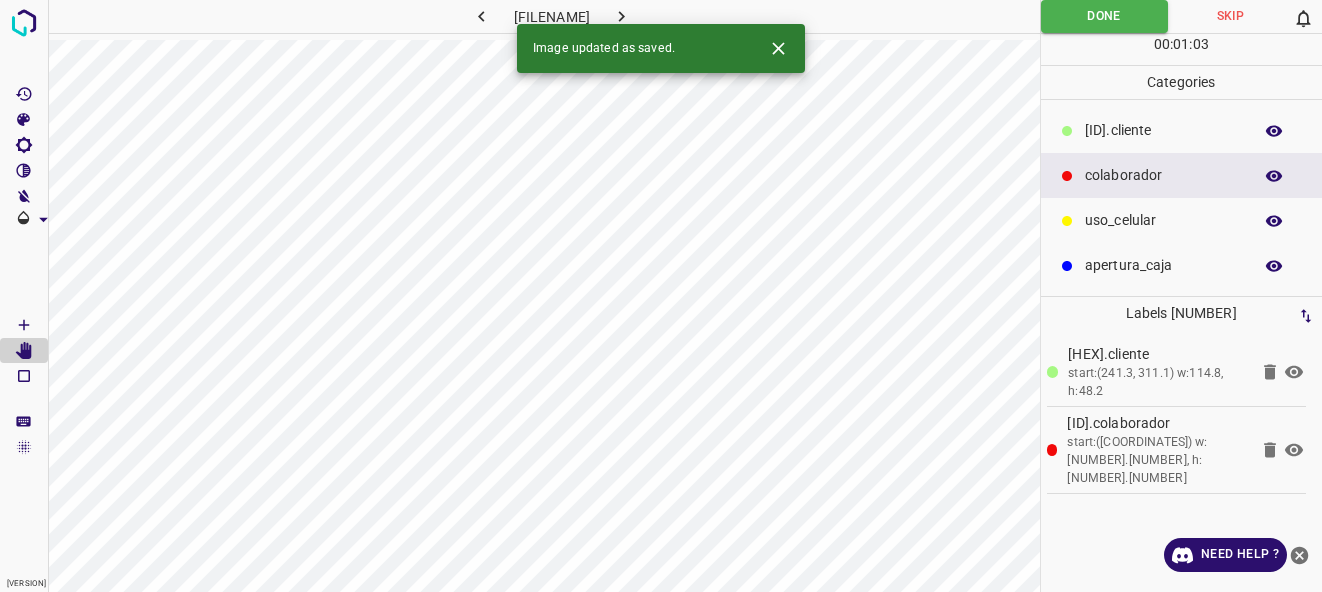 click at bounding box center (622, 16) 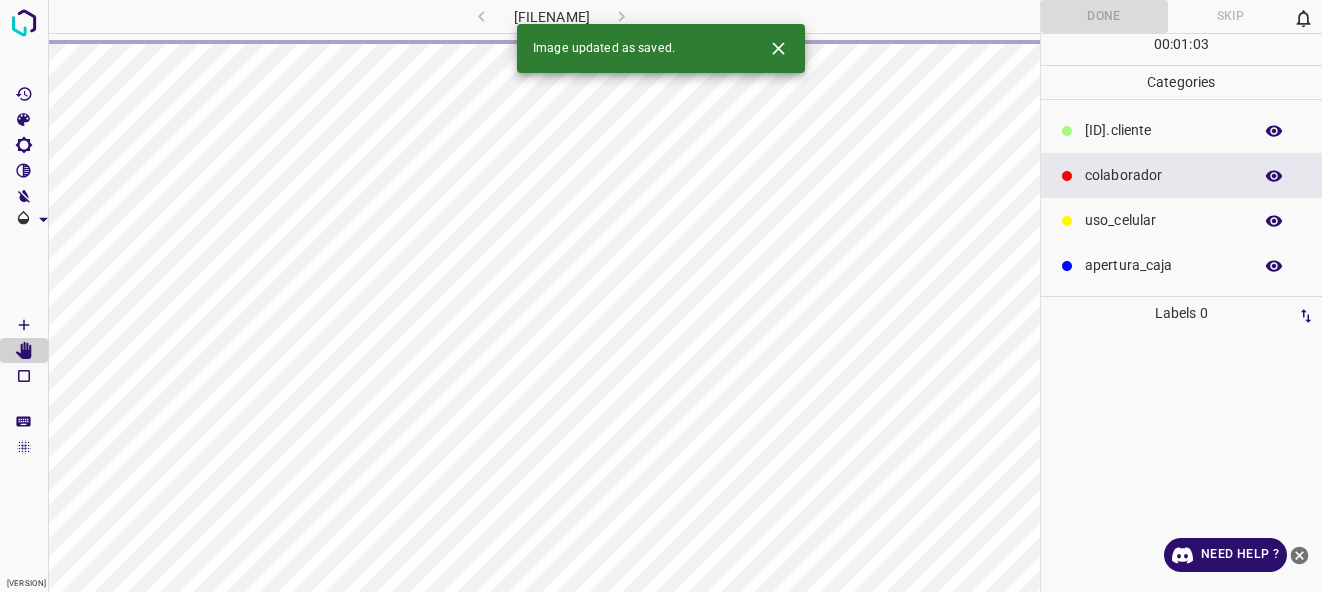 click at bounding box center [778, 48] 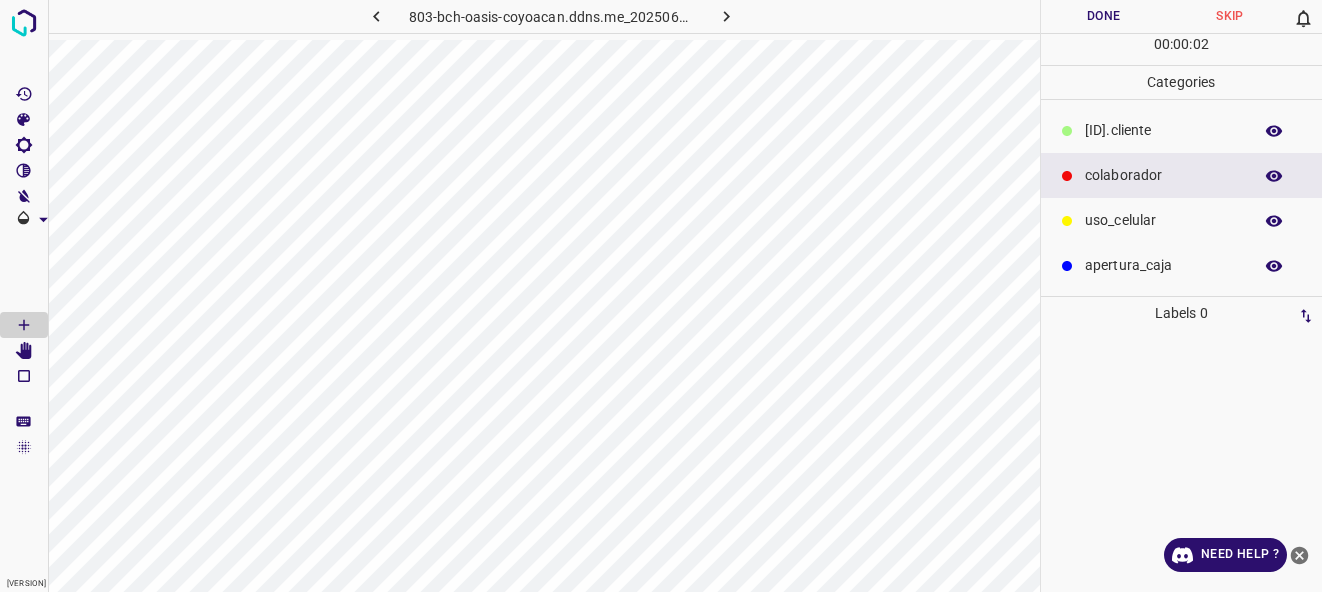 click on "[ID].cliente" at bounding box center (1163, 130) 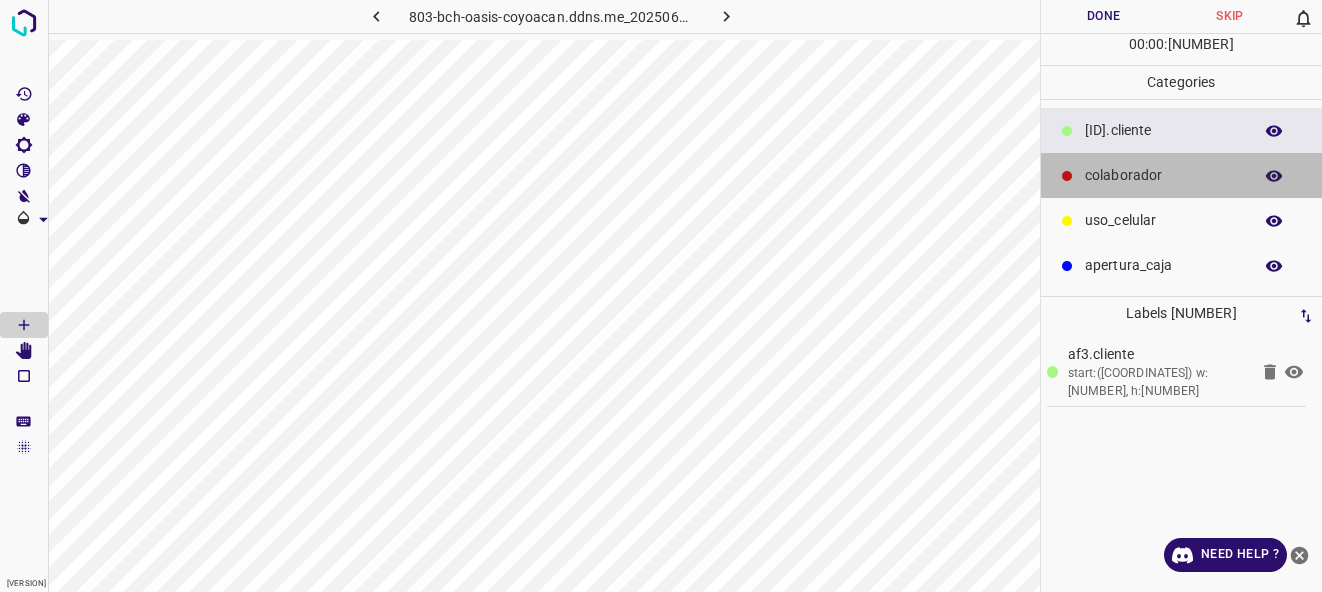 click on "colaborador" at bounding box center [1163, 130] 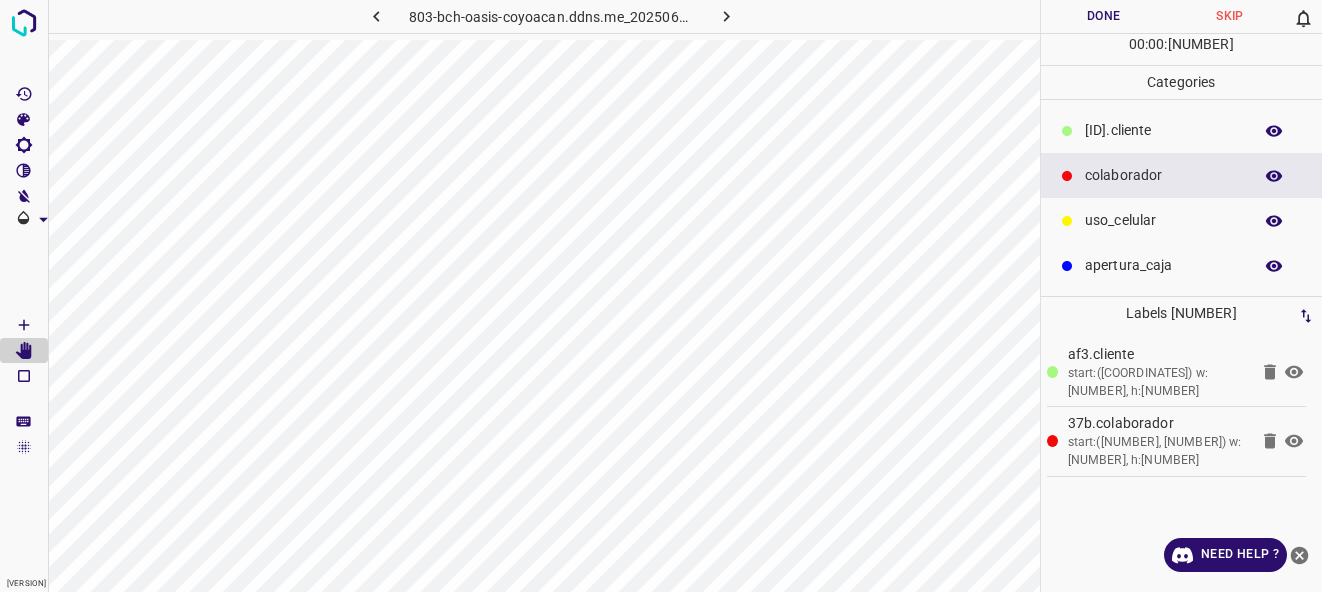 click on "[ID].cliente" at bounding box center [1163, 130] 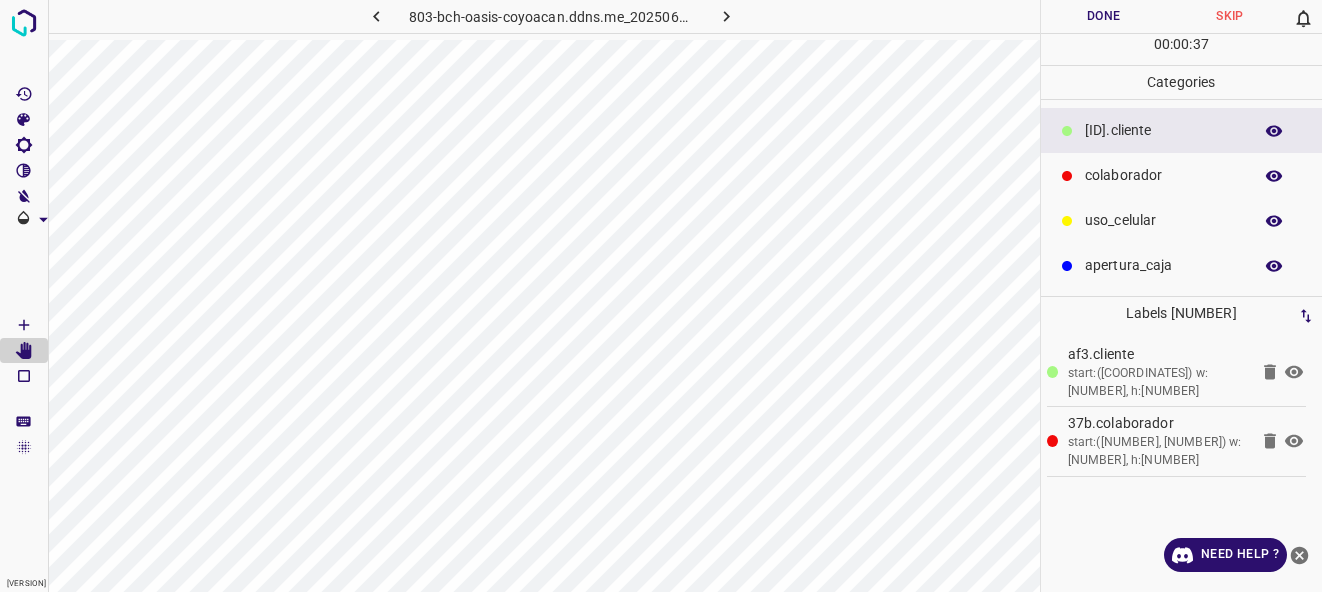 click on "colaborador" at bounding box center (1163, 130) 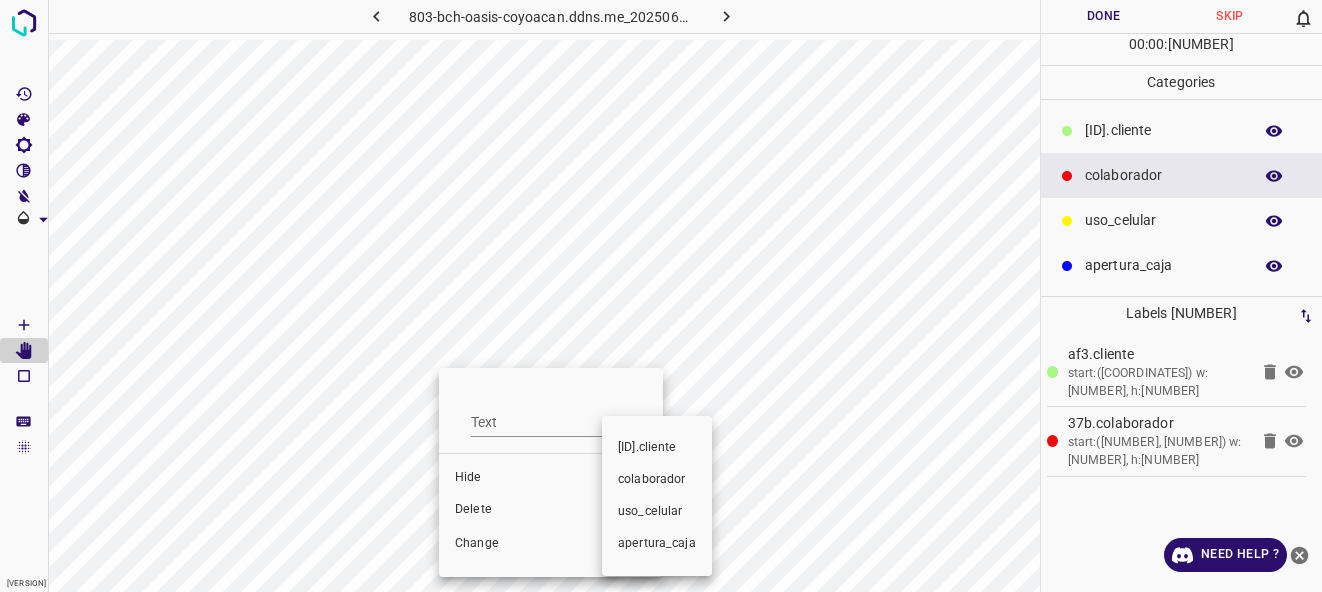 click on "[ID].cliente" at bounding box center (551, 478) 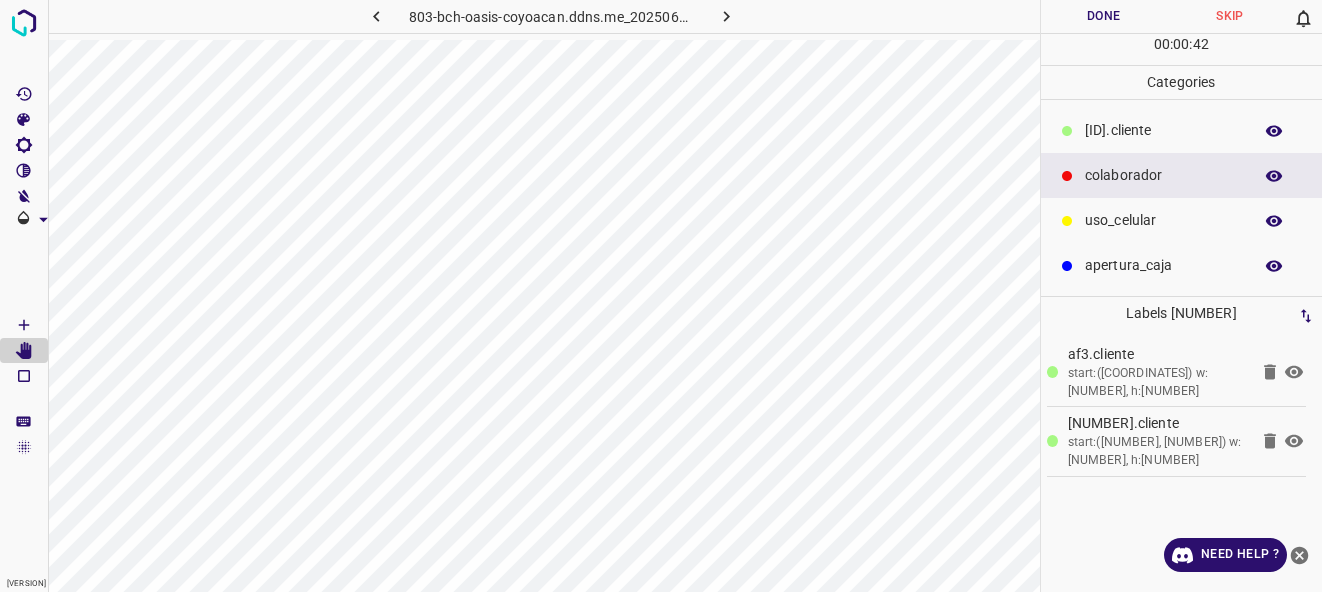 click on "colaborador" at bounding box center [1163, 175] 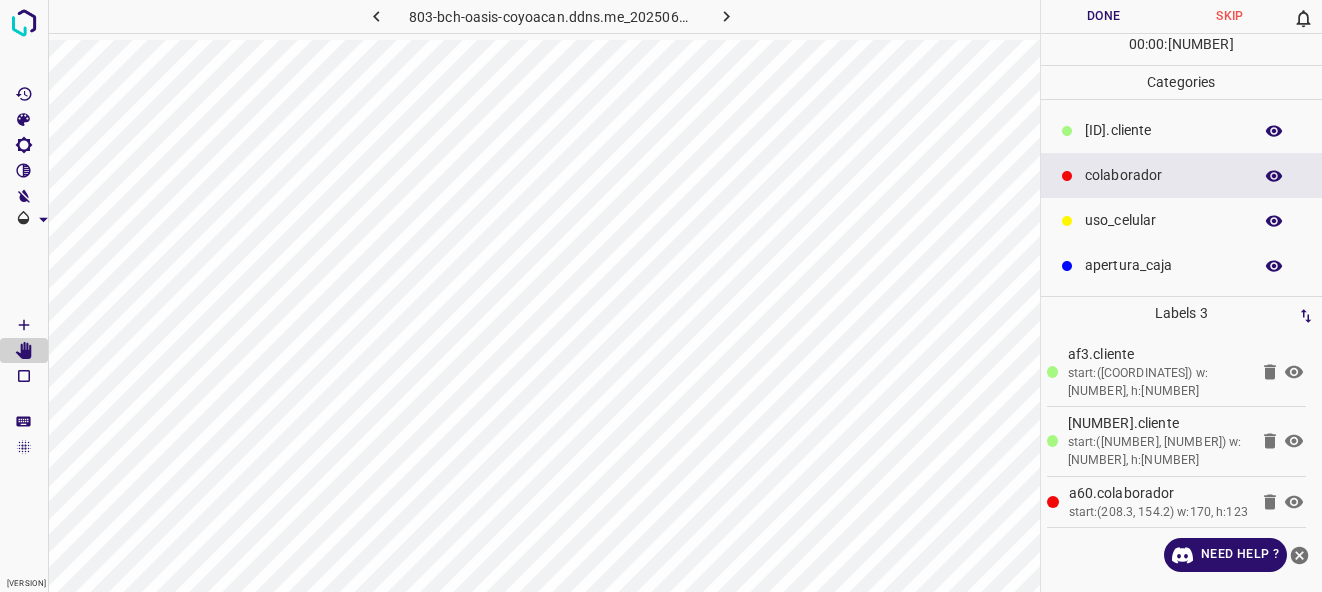 click on "Done" at bounding box center (1104, 16) 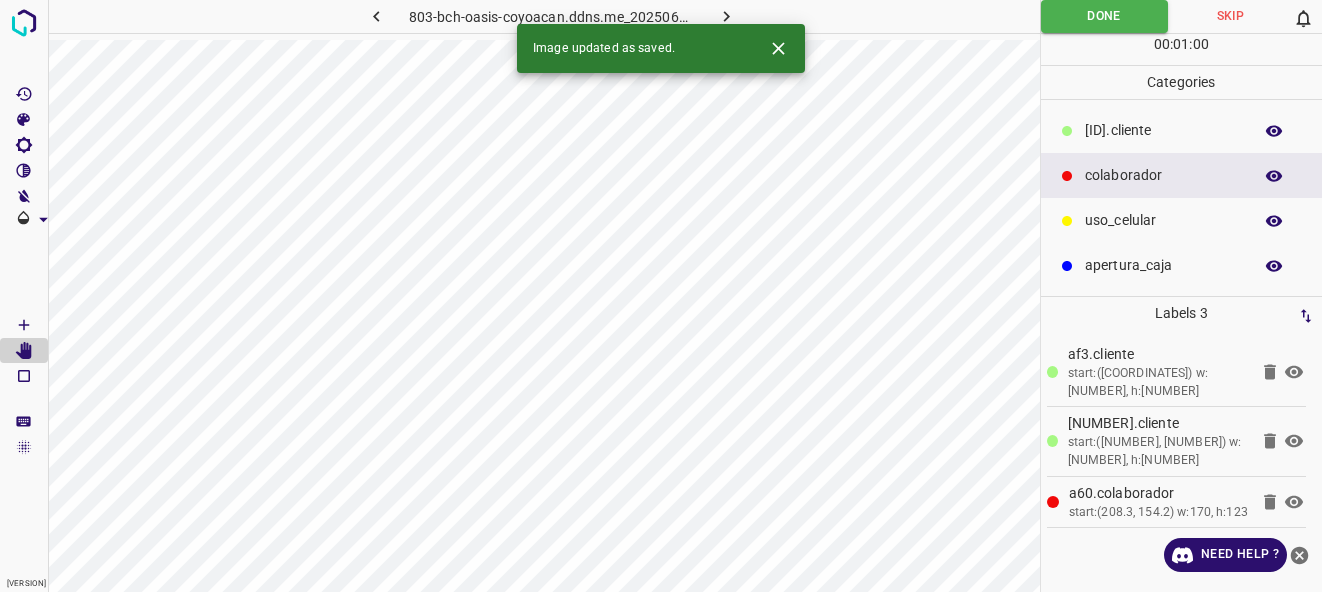 click at bounding box center [727, 16] 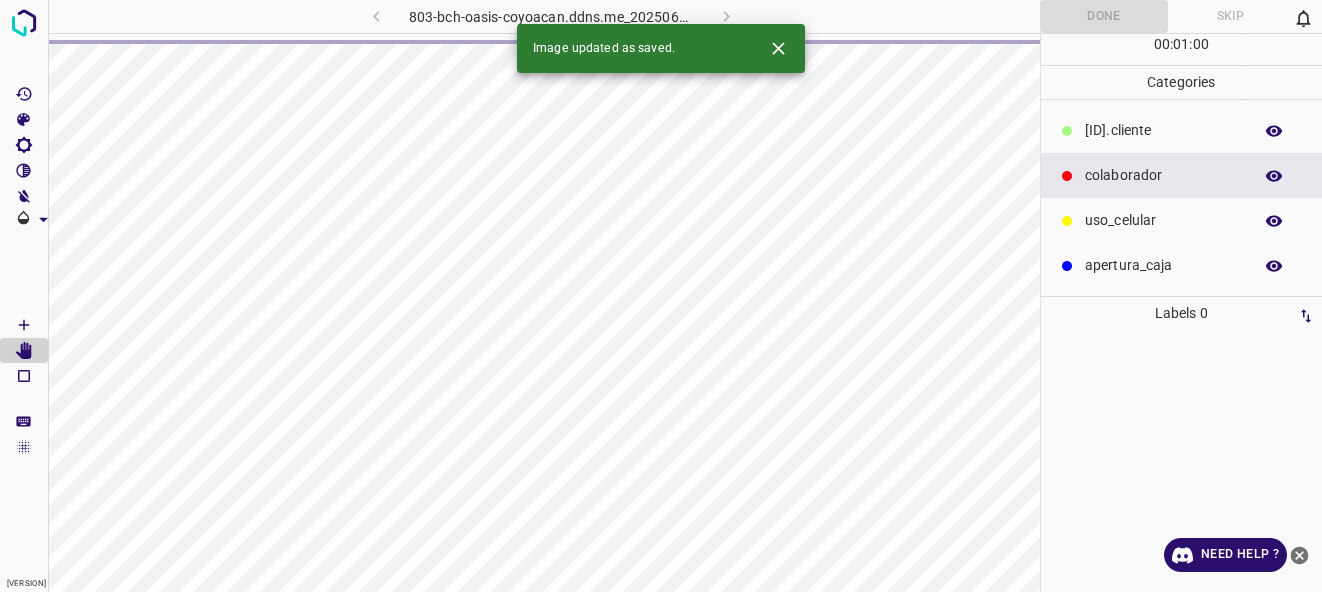 click at bounding box center (778, 48) 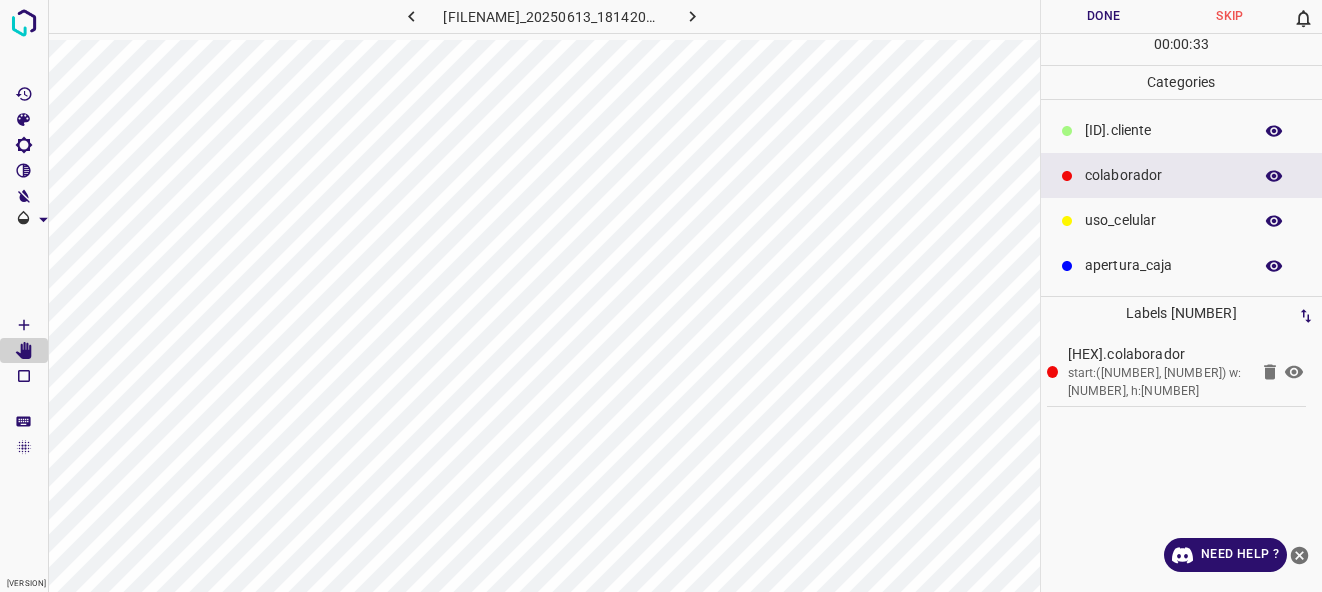 click on "[ID].cliente" at bounding box center [1163, 130] 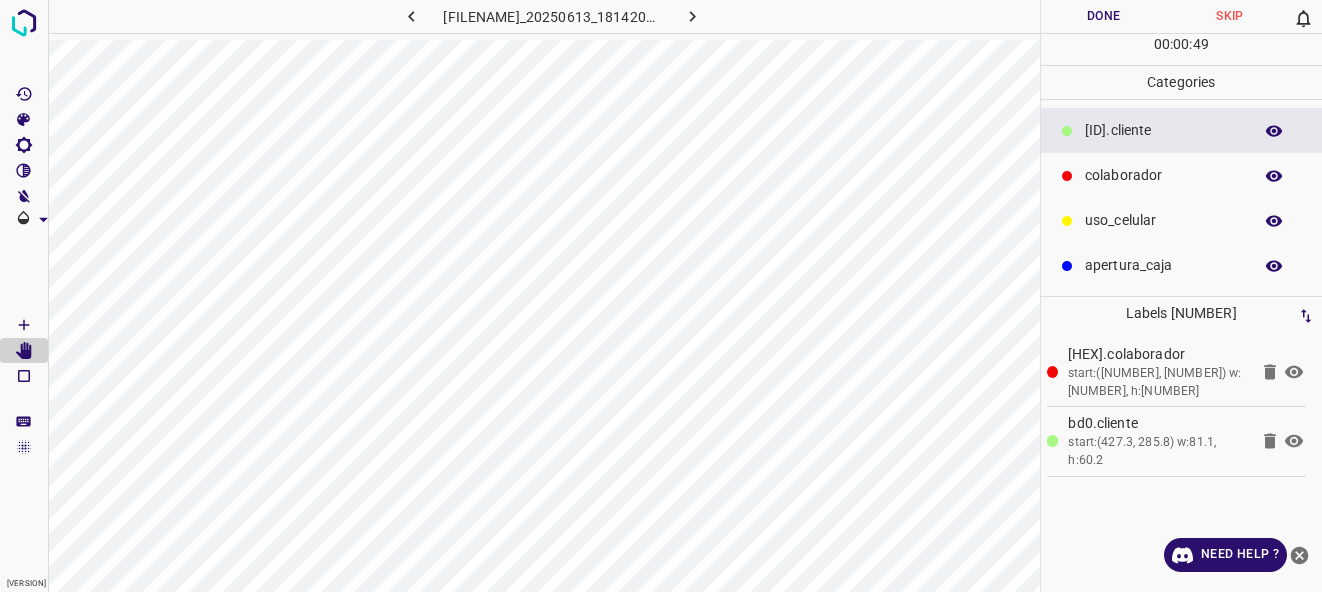 click on "colaborador" at bounding box center [1163, 130] 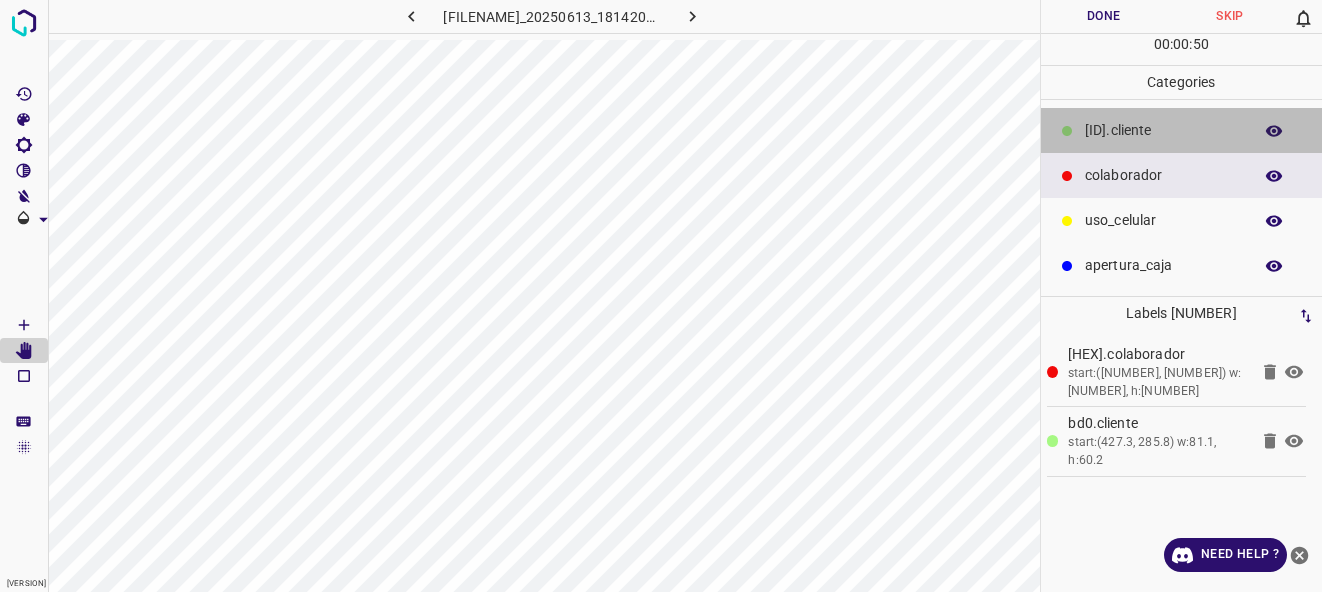 click on "[ID].cliente" at bounding box center [1163, 130] 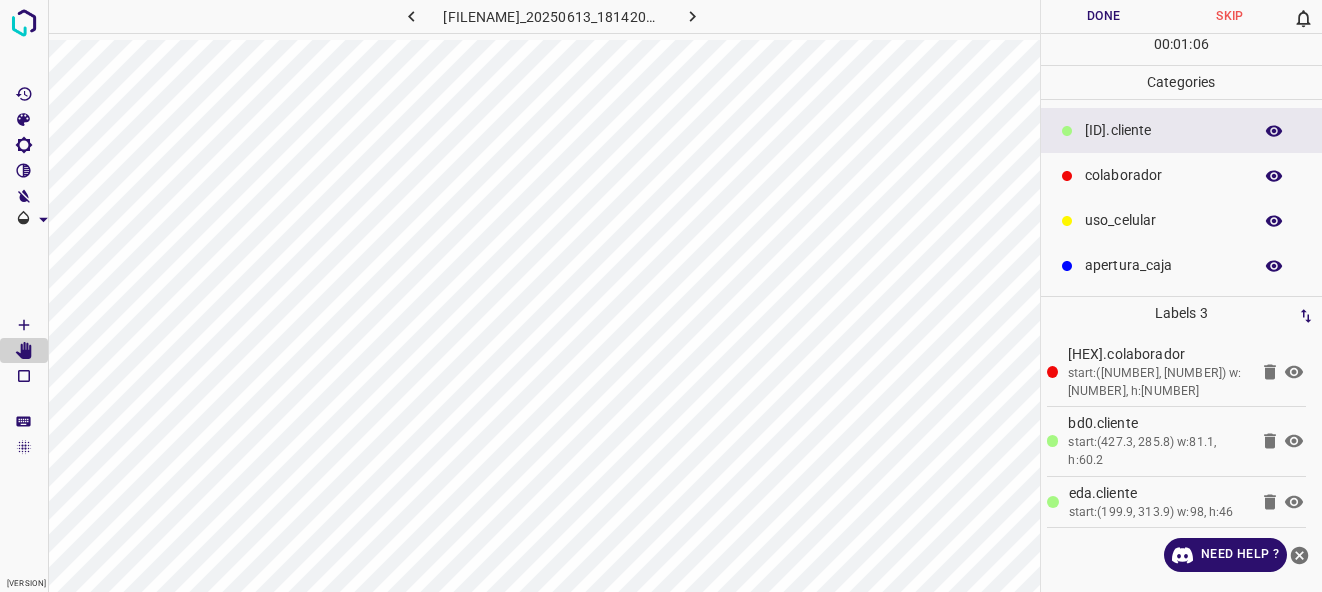 click on "Done" at bounding box center (1104, 16) 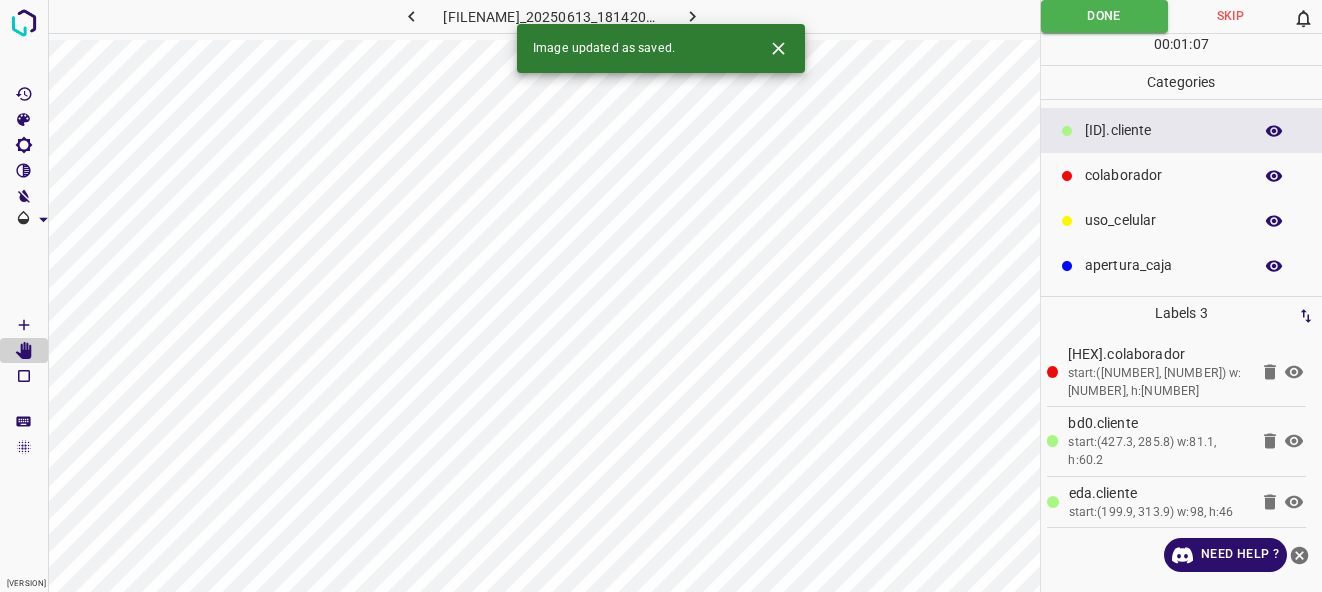 click at bounding box center (692, 16) 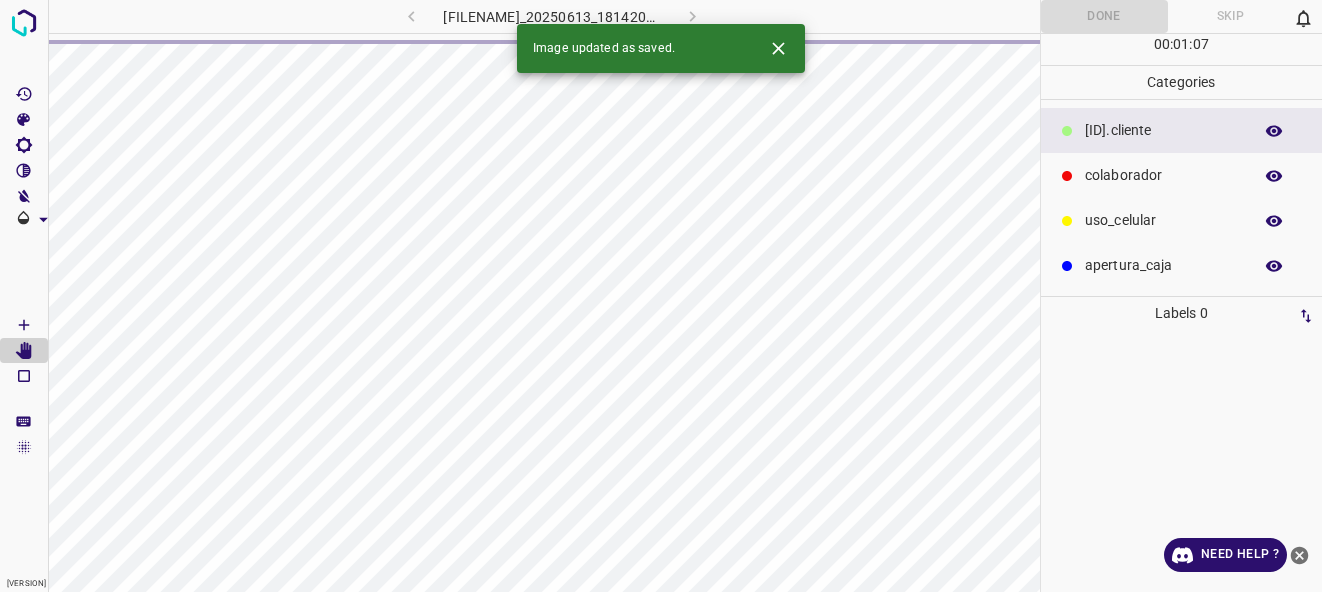 click on "Image updated as saved." at bounding box center (661, 48) 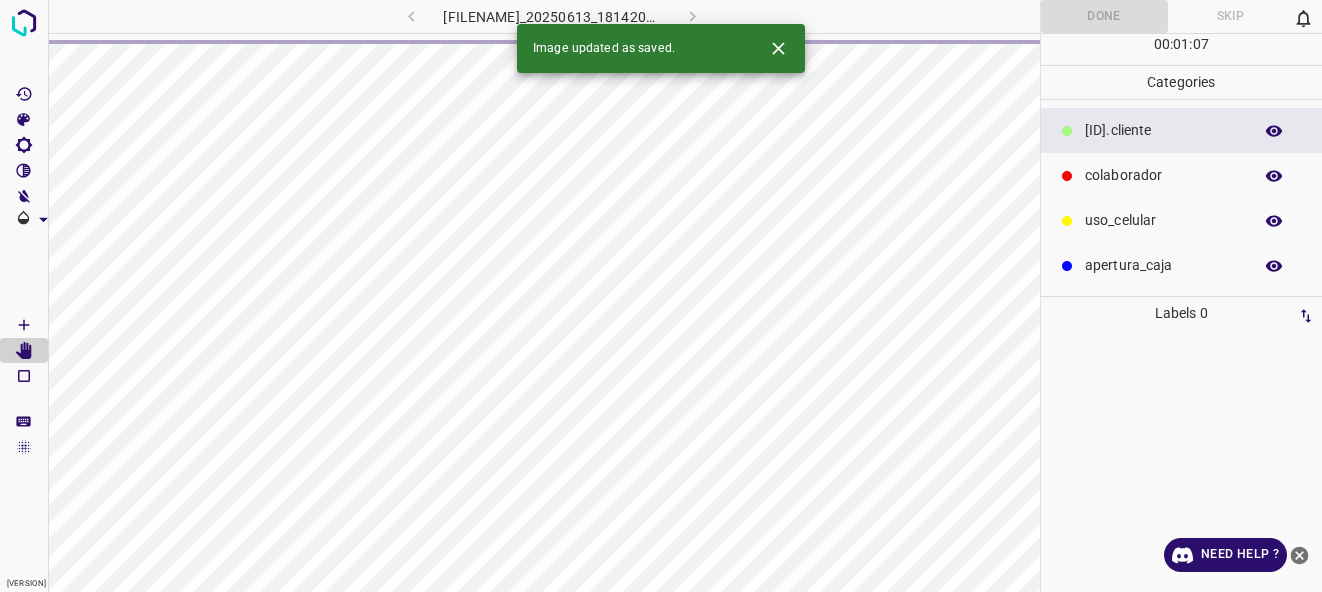 click at bounding box center (778, 48) 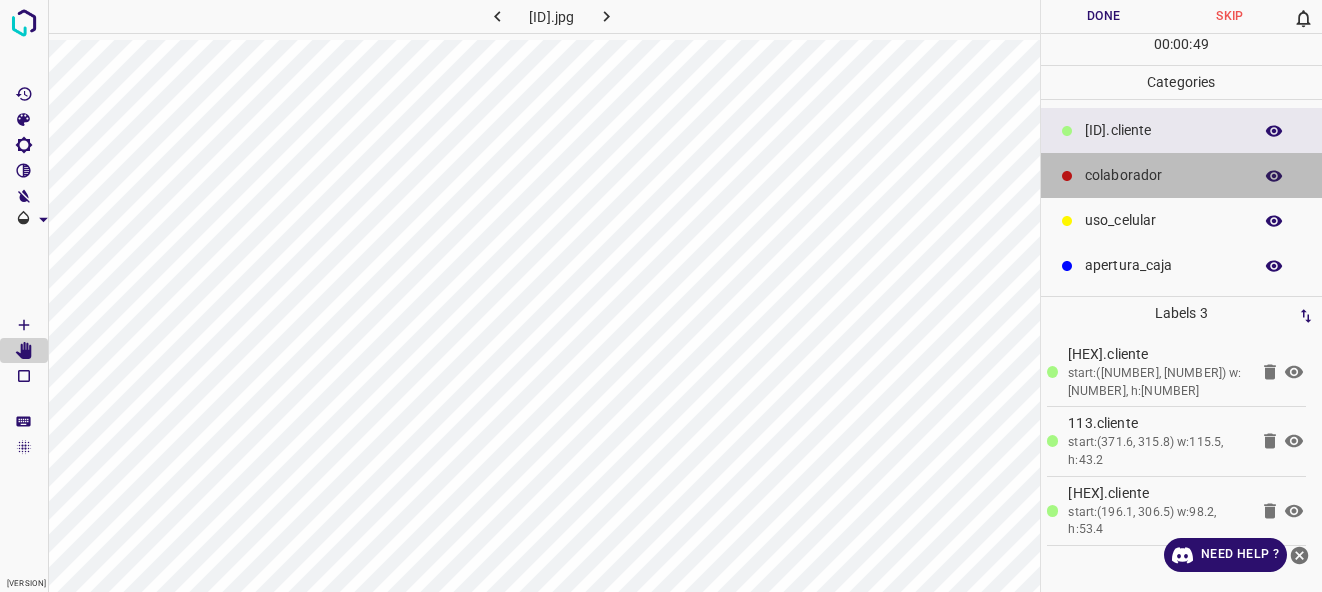 click on "colaborador" at bounding box center [1163, 130] 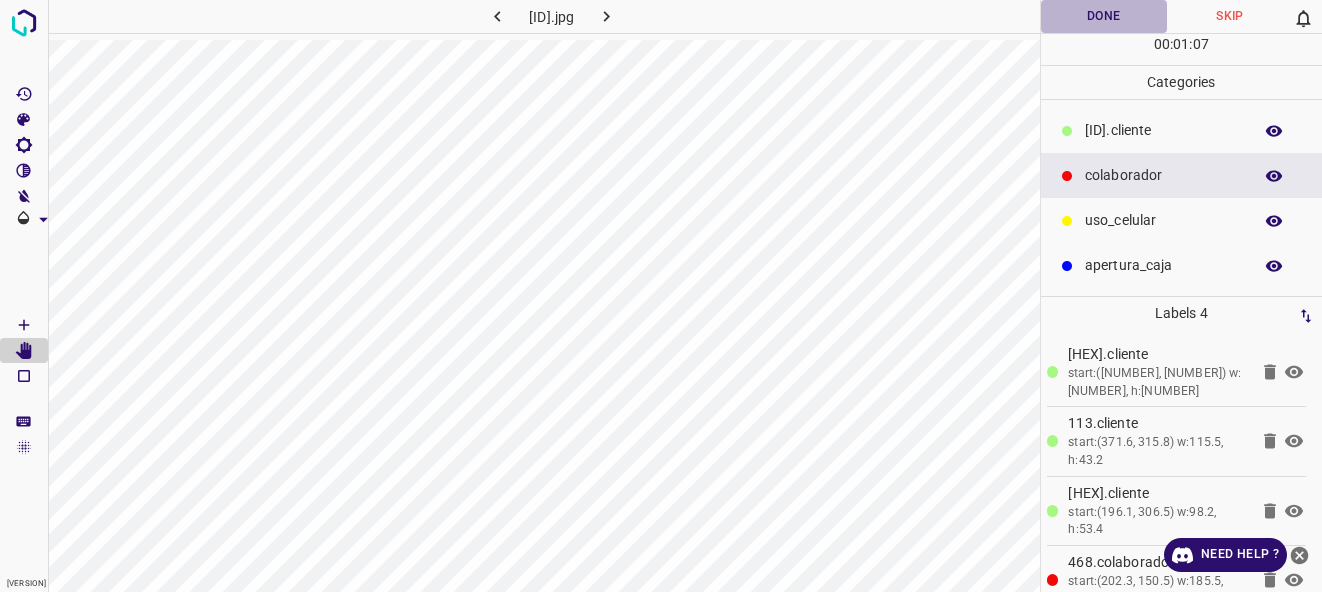 click on "Done" at bounding box center [1104, 16] 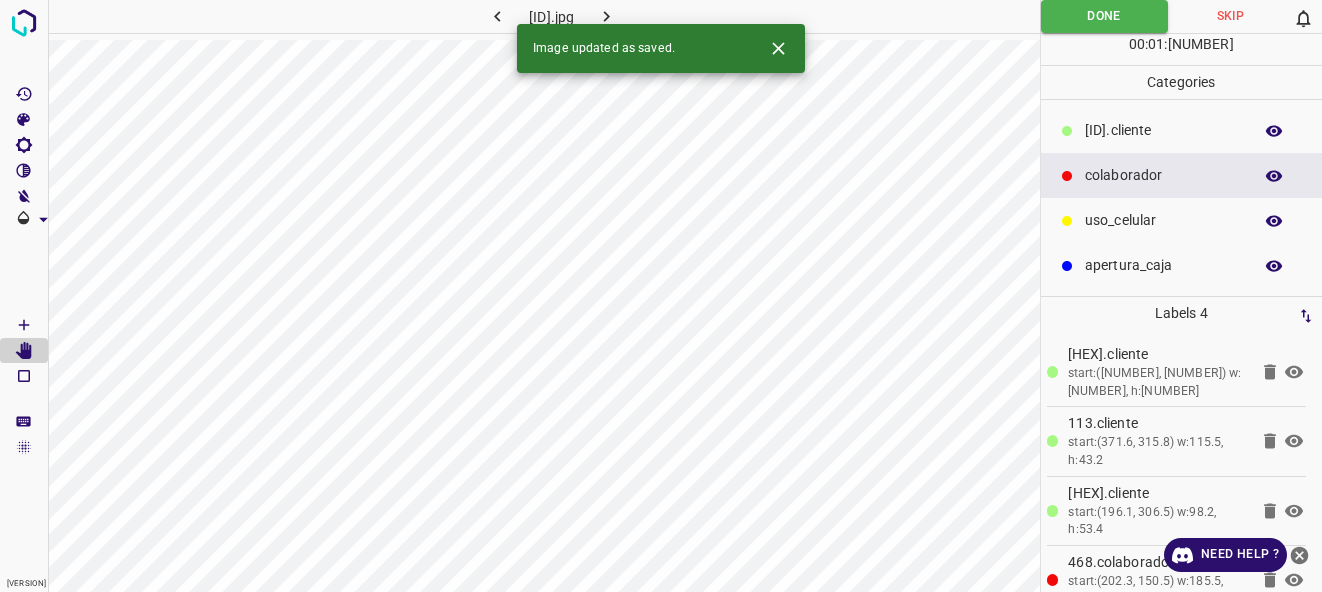 click at bounding box center [606, 16] 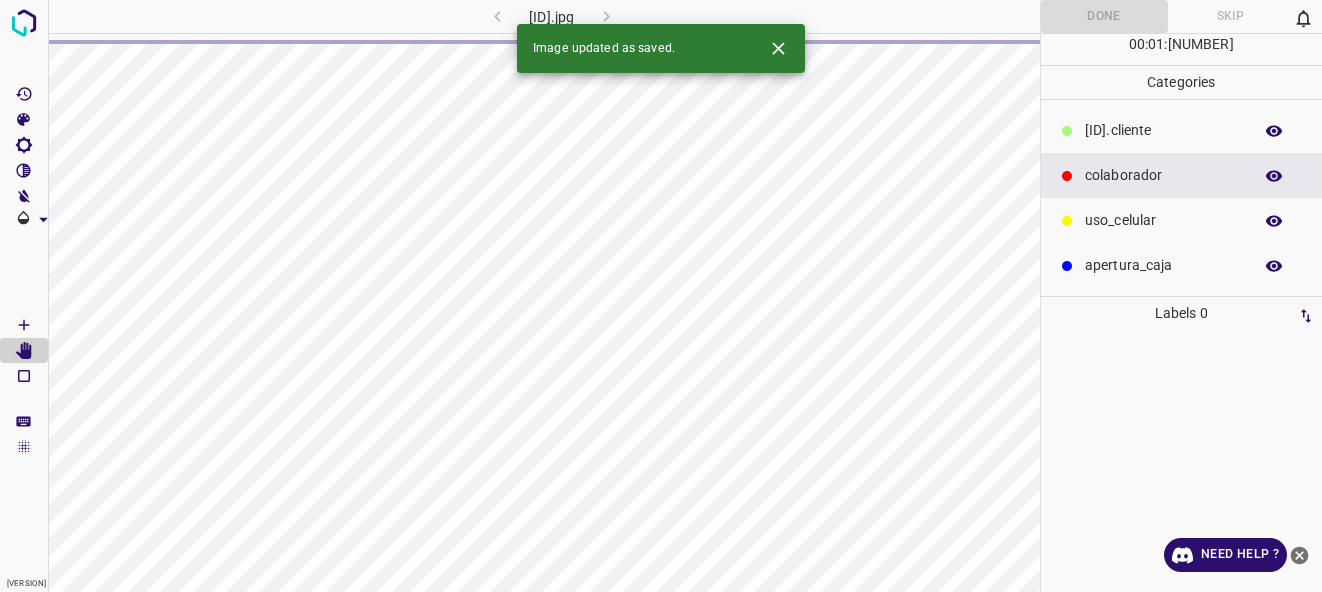 click at bounding box center [778, 48] 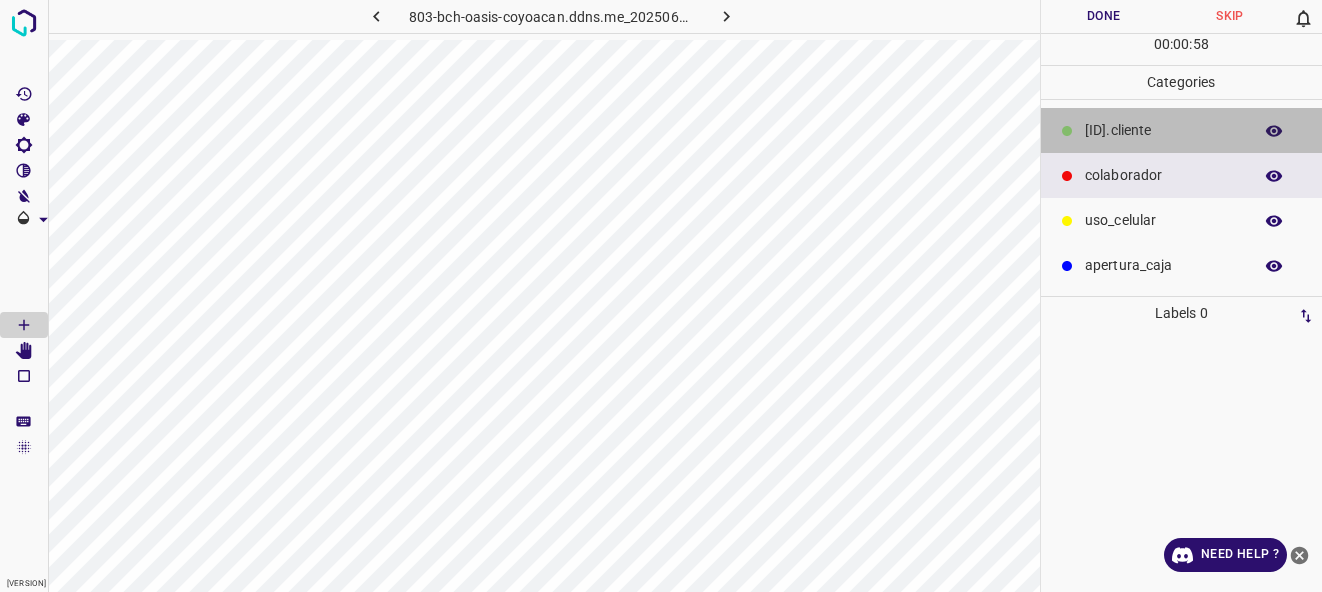 click on "[ID].cliente" at bounding box center [1182, 130] 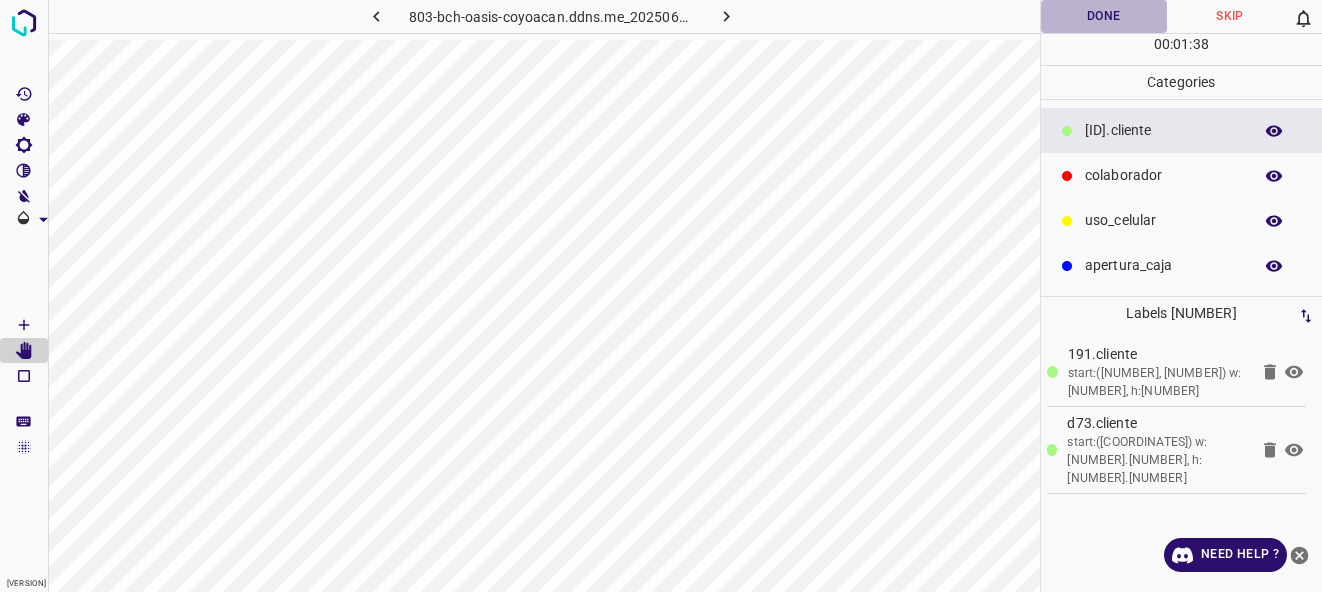 click on "Done" at bounding box center (1104, 16) 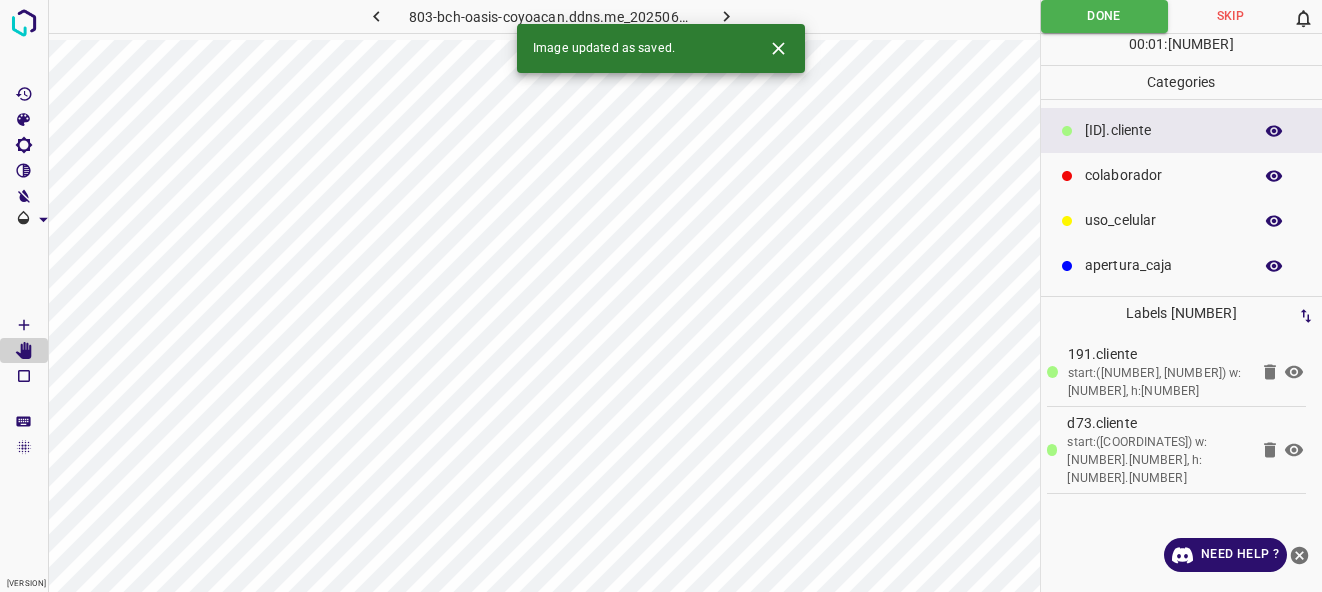 click at bounding box center [726, 16] 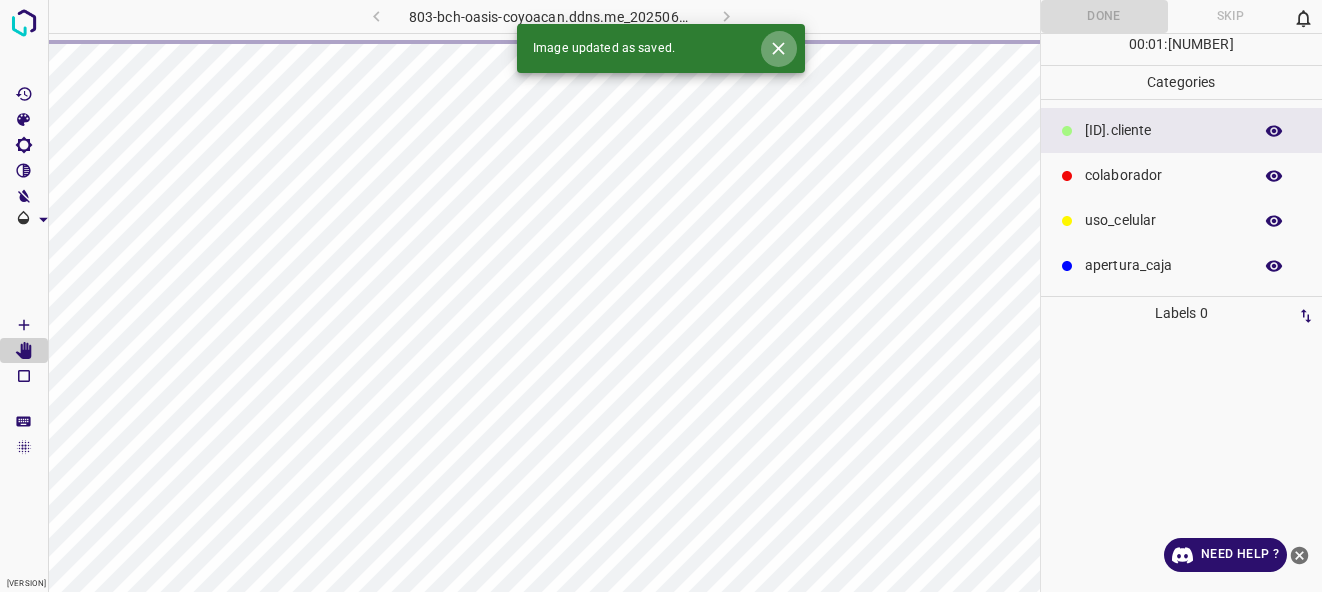 click at bounding box center (778, 48) 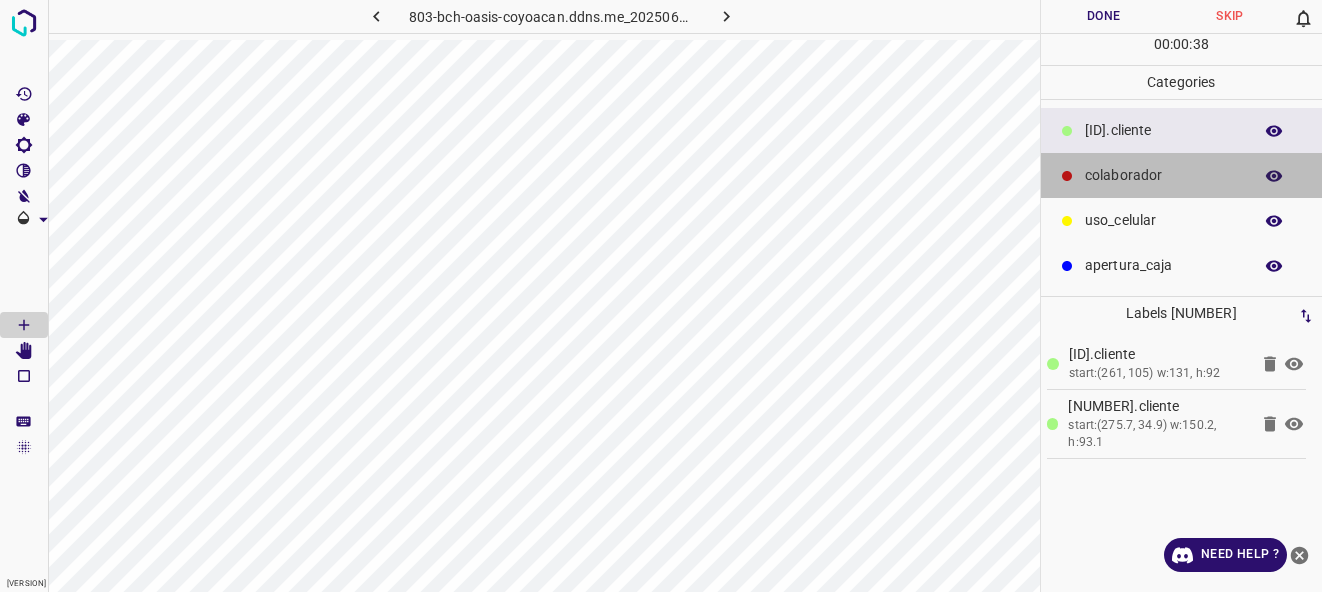 click on "colaborador" at bounding box center (1163, 130) 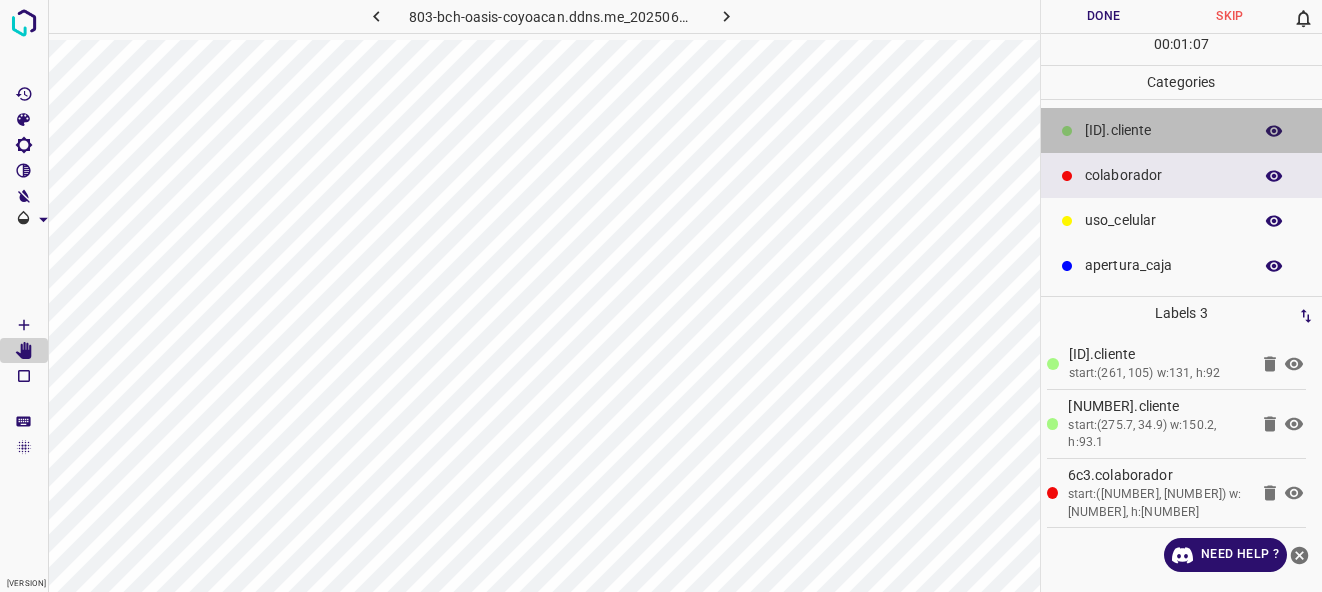 click on "[ID].cliente" at bounding box center [1182, 130] 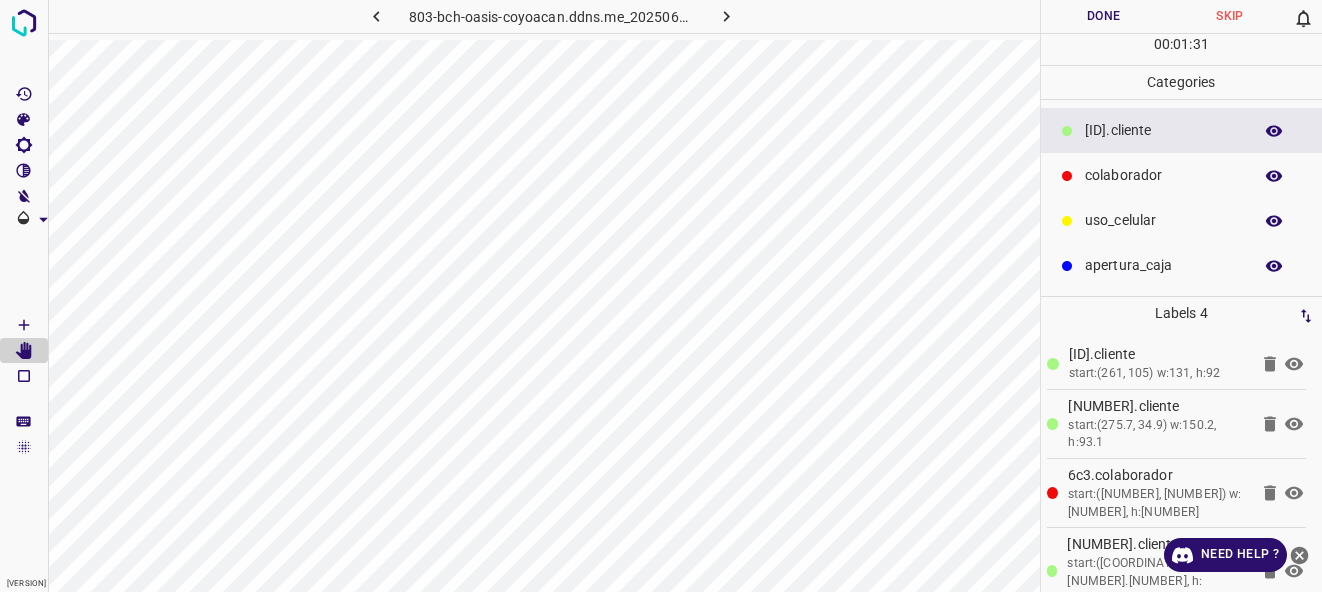click on "Done" at bounding box center (1104, 16) 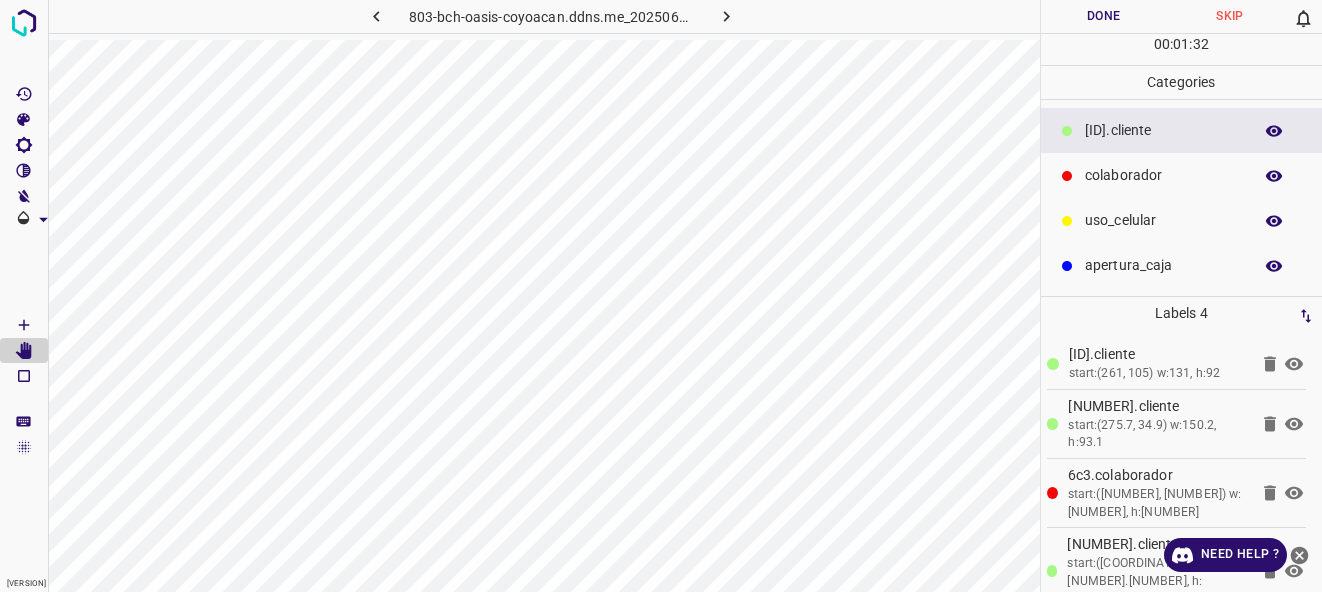 click at bounding box center (727, 16) 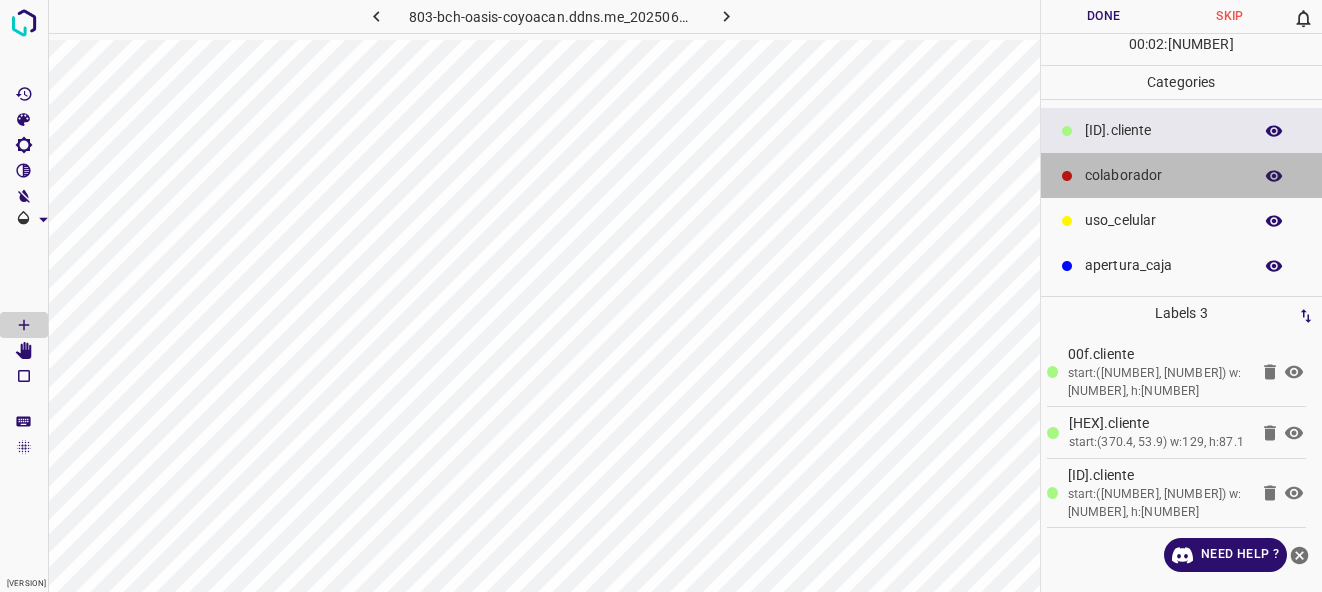 click on "colaborador" at bounding box center (1182, 175) 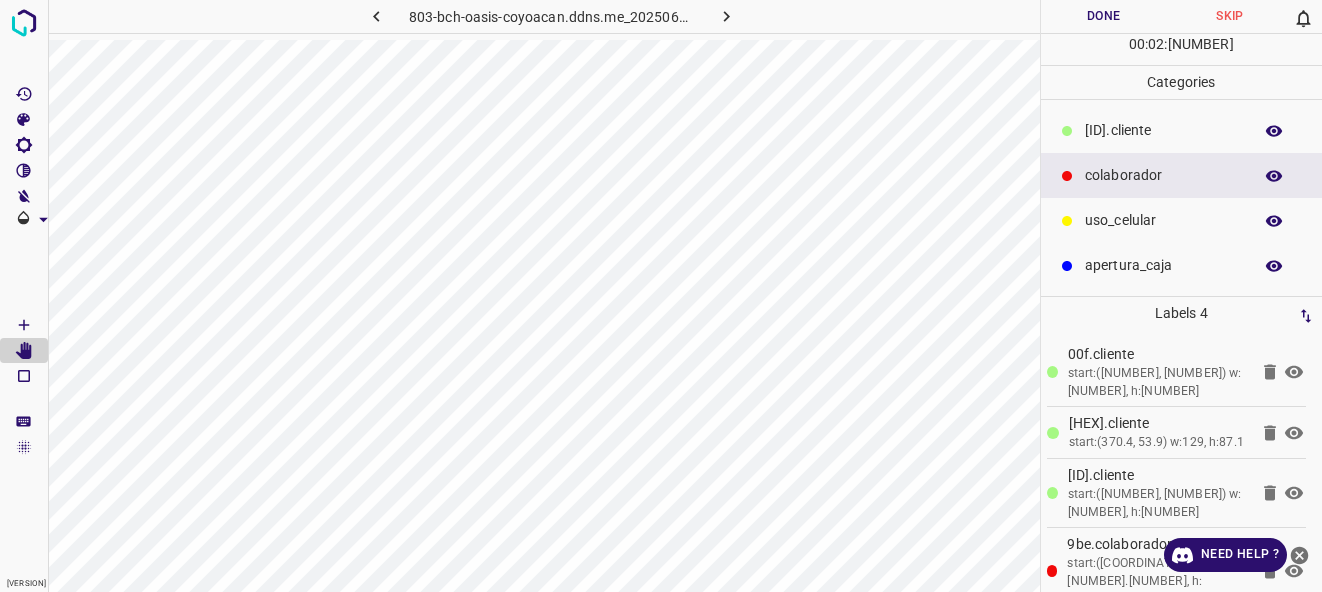 click on "Done" at bounding box center [1104, 16] 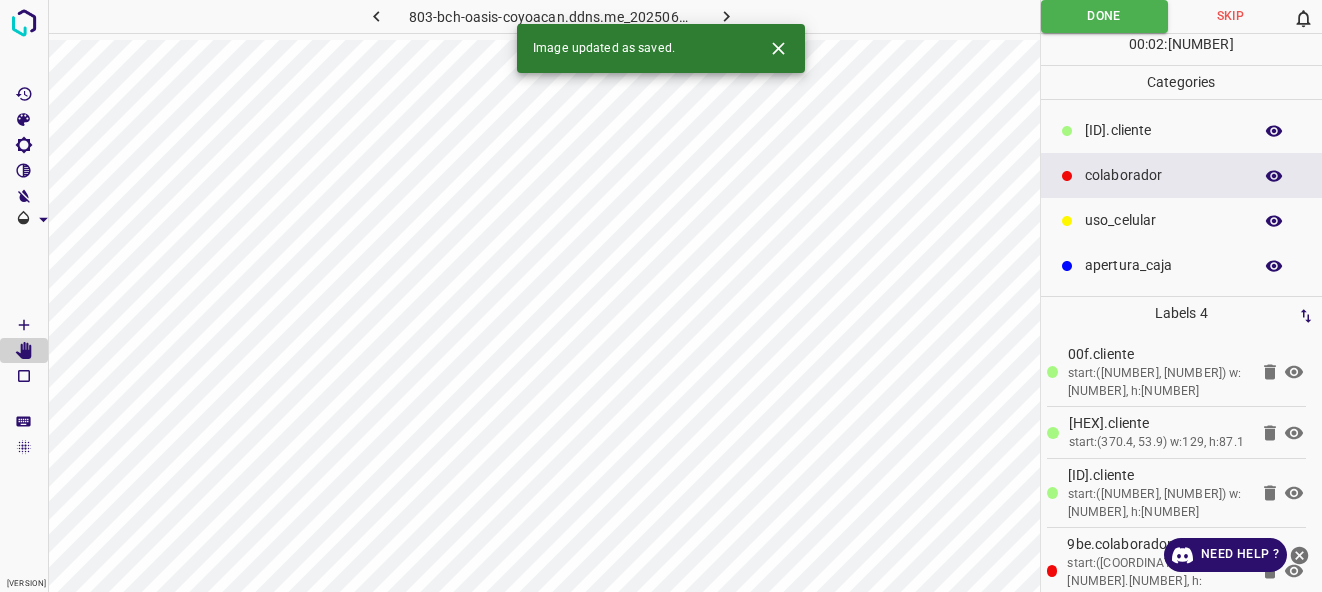 click at bounding box center (727, 16) 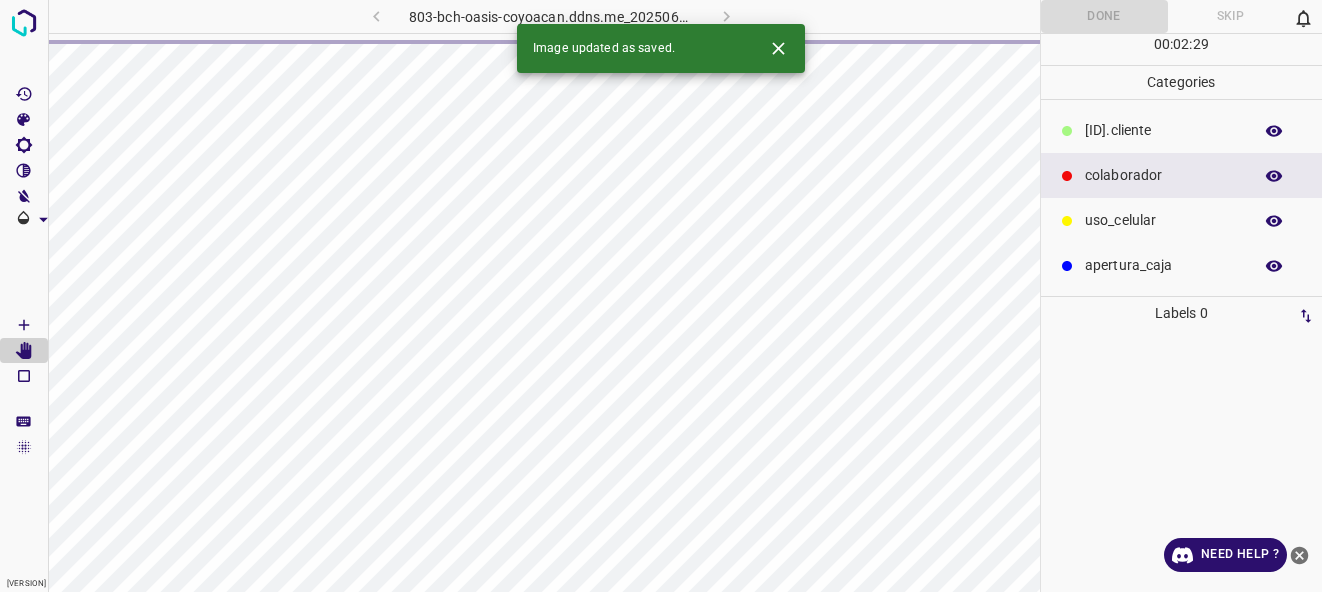 click at bounding box center [778, 48] 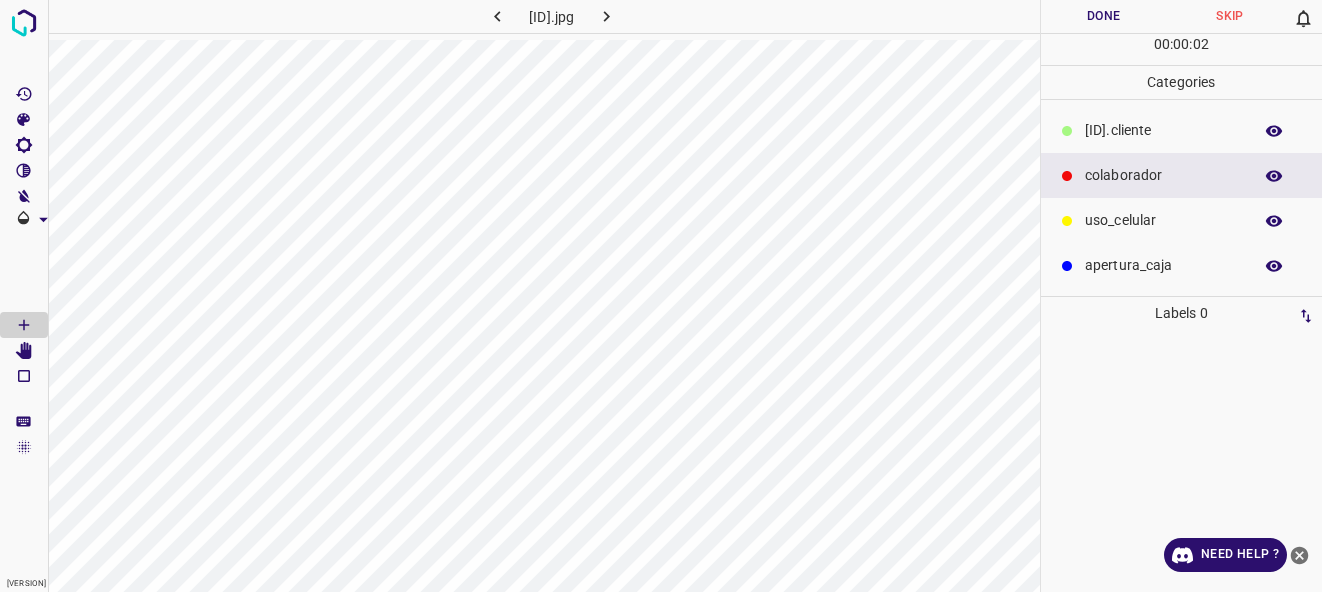 click on "[ID].cliente" at bounding box center [1163, 130] 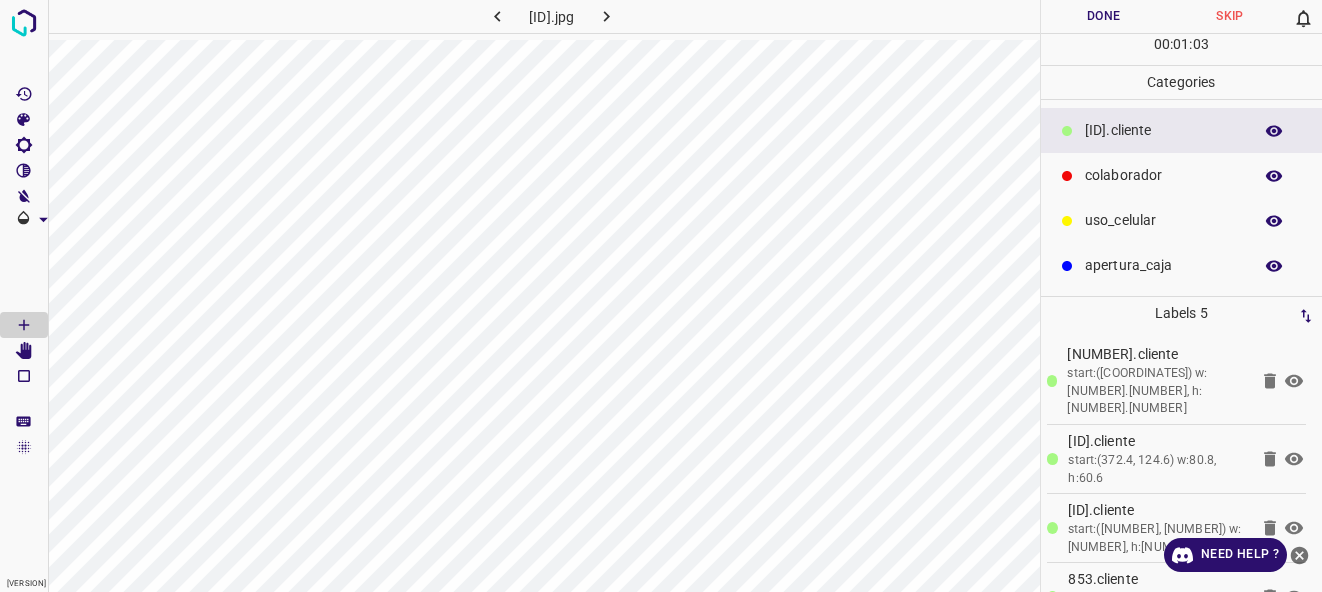 click on "colaborador" at bounding box center [1163, 130] 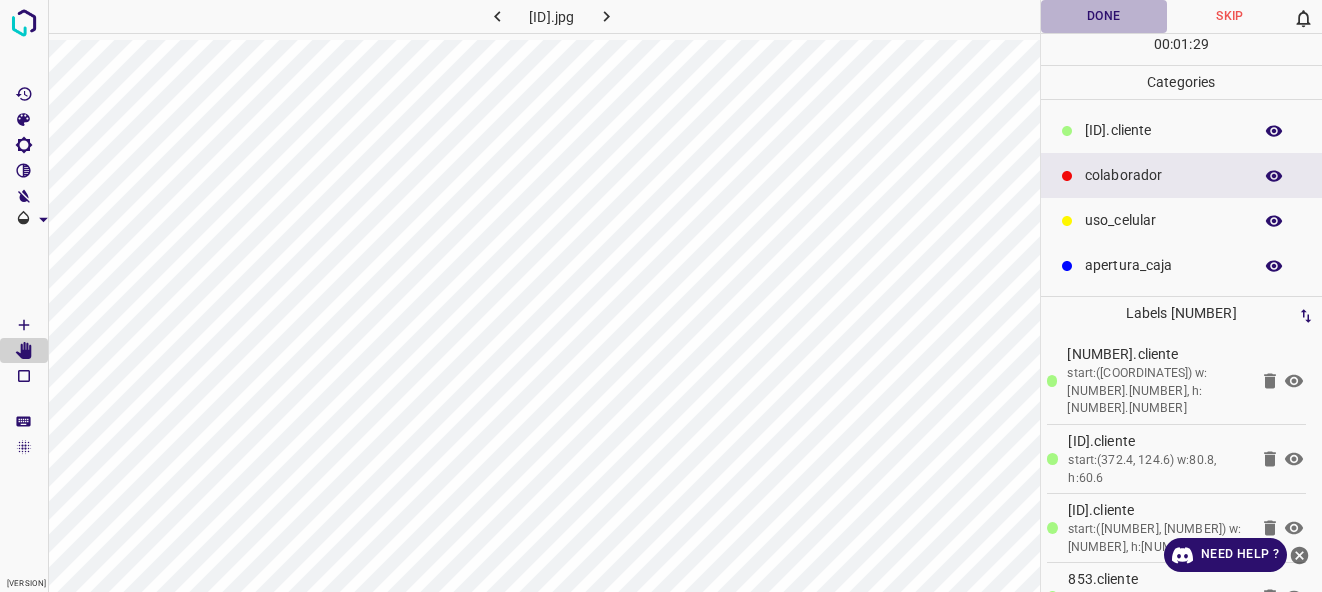 click on "Done" at bounding box center [1104, 16] 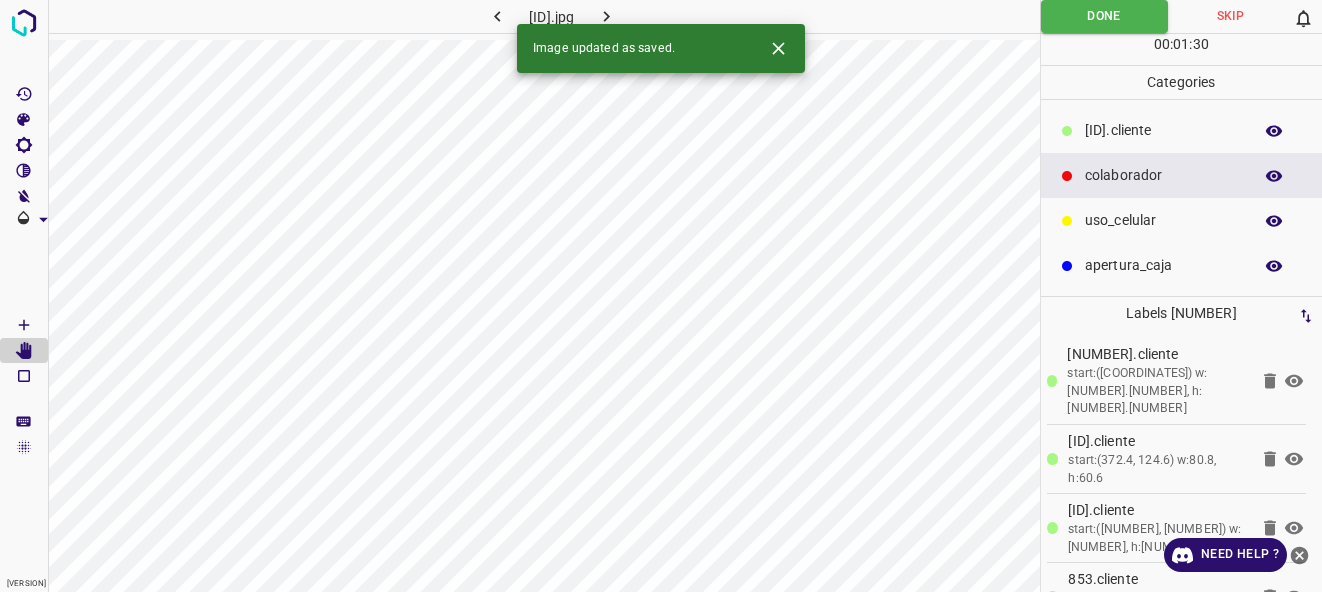click at bounding box center (606, 16) 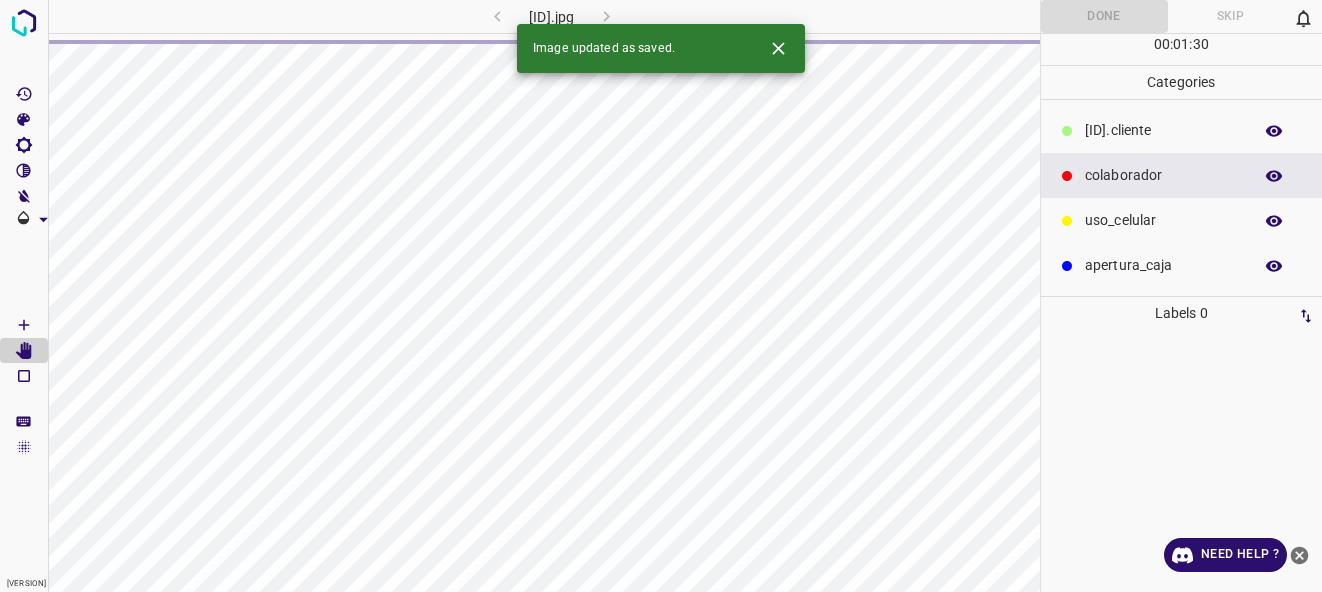 click at bounding box center [778, 48] 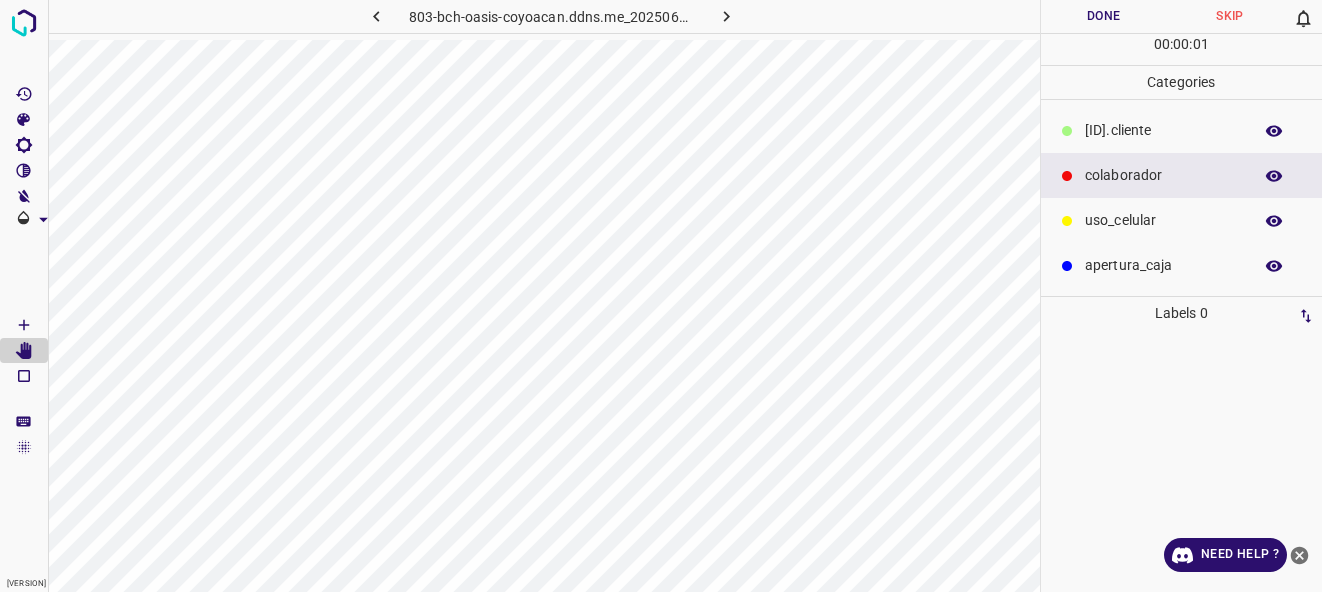 click on "[ID].cliente" at bounding box center [1163, 130] 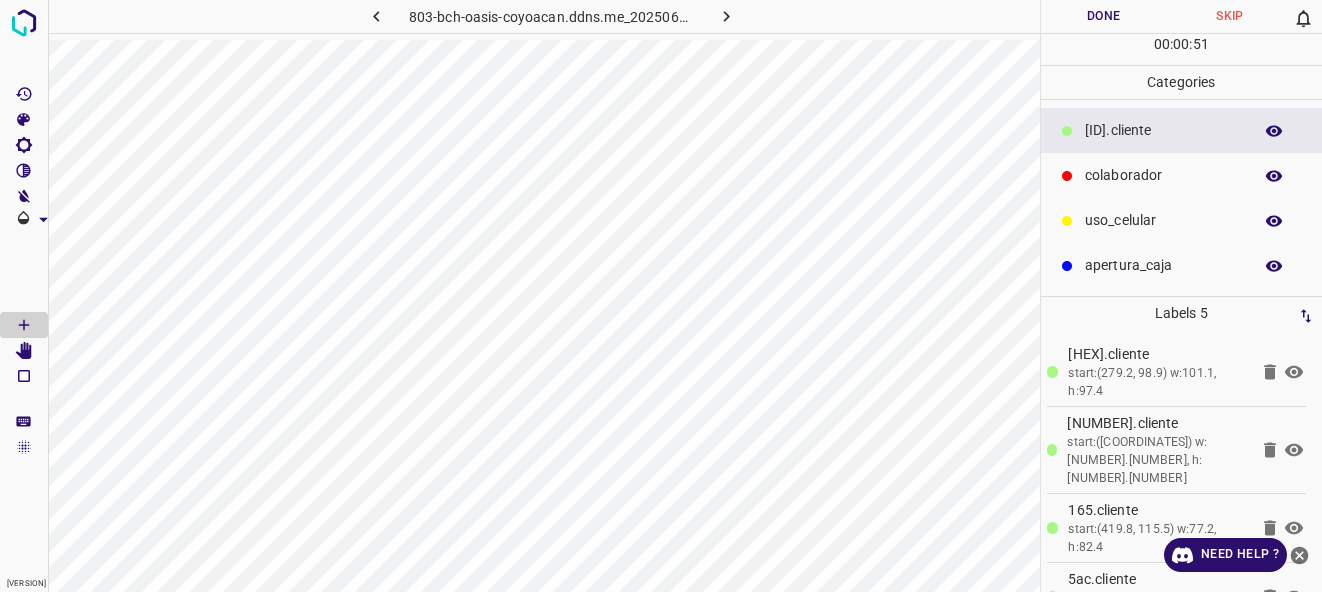 click on "colaborador" at bounding box center (1182, 175) 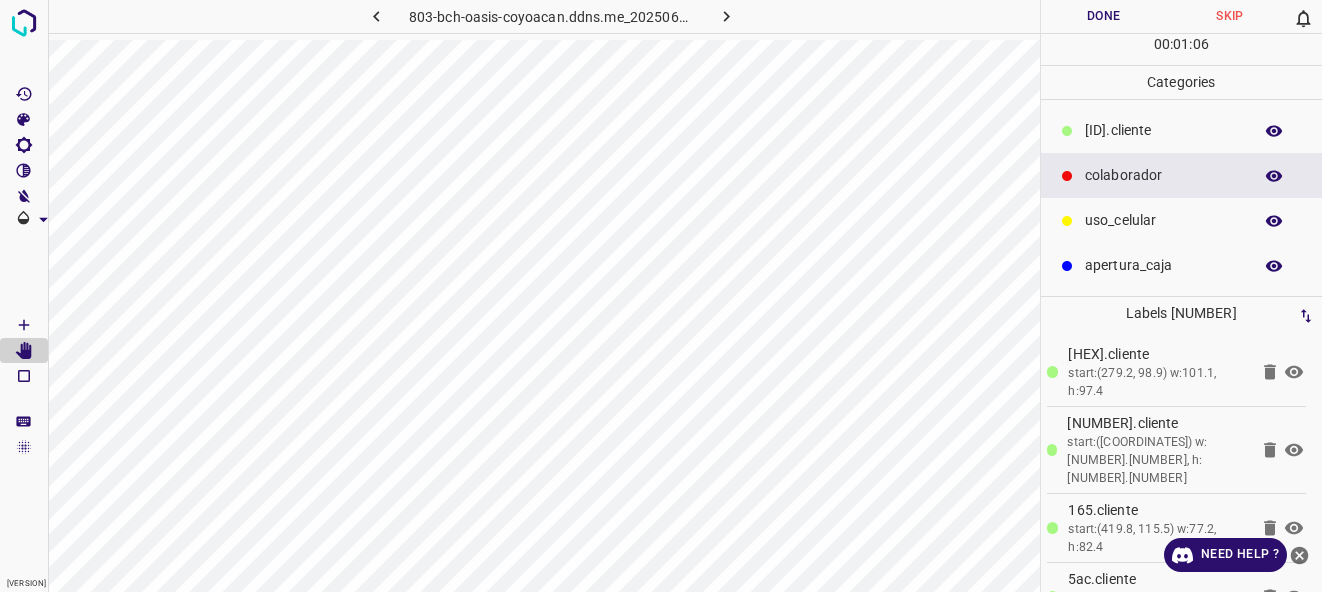 click on "Done" at bounding box center (1104, 16) 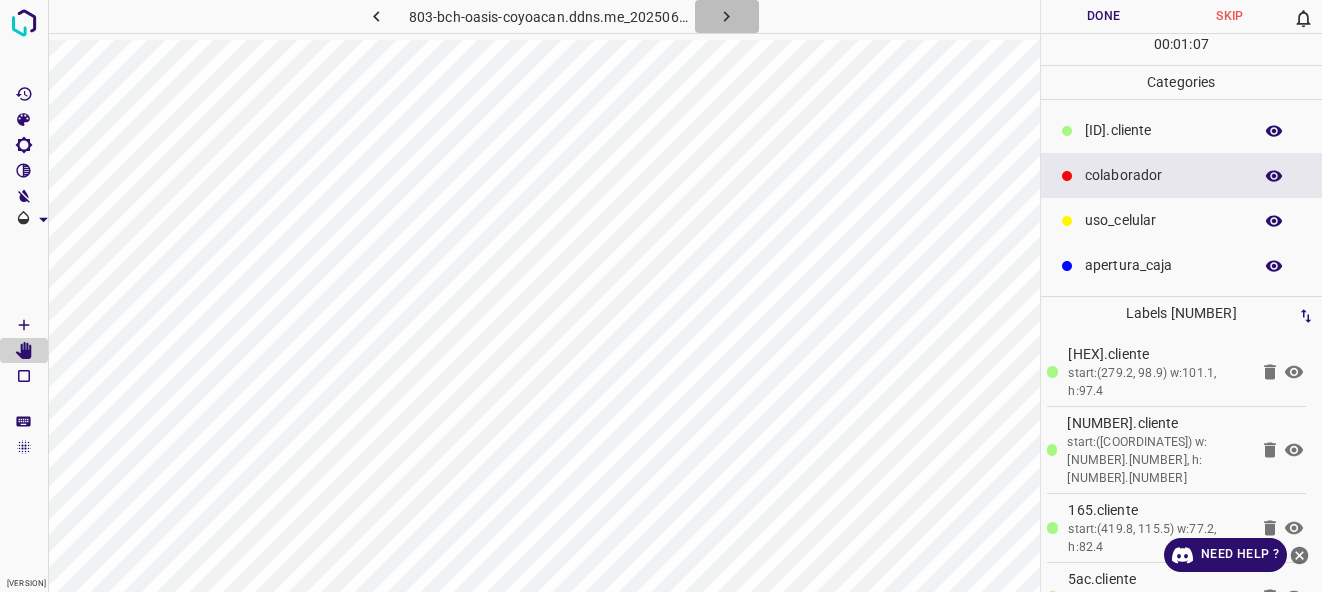 click at bounding box center [727, 16] 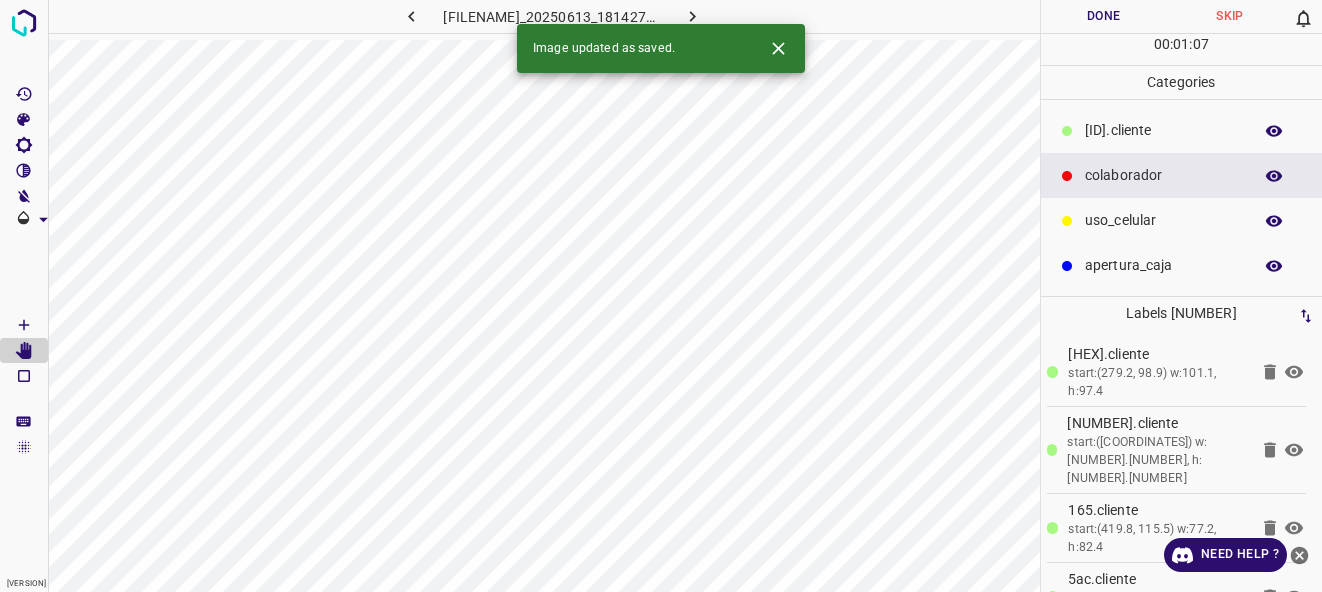 click on "Done" at bounding box center (1104, 16) 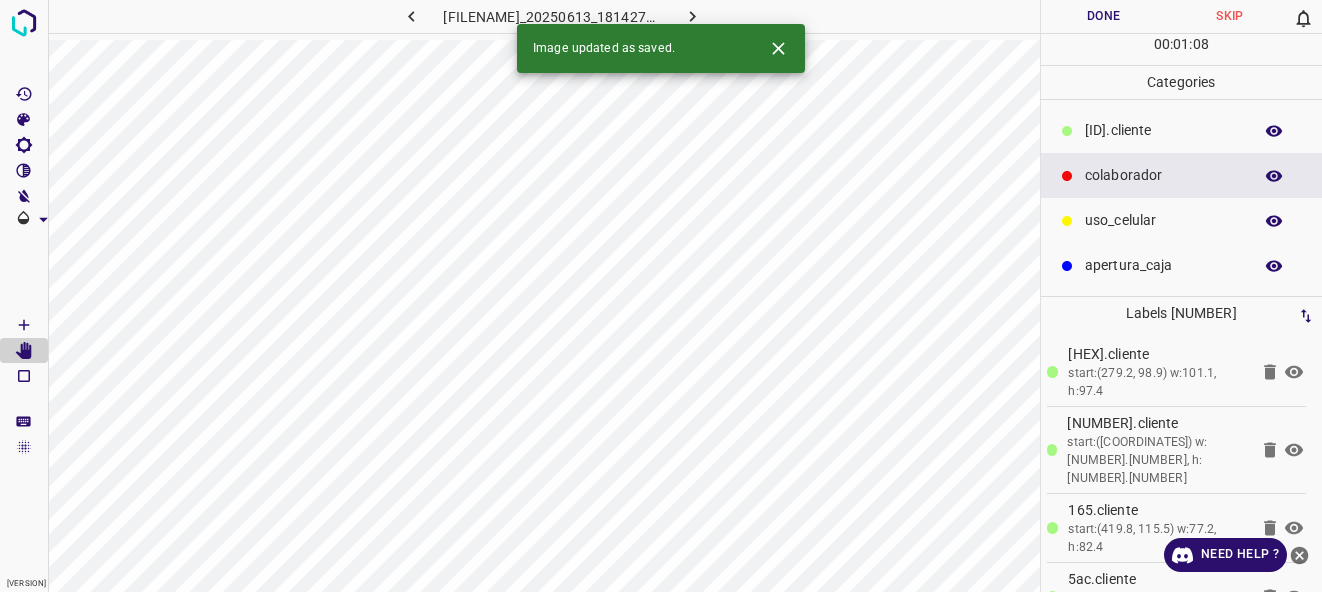 click at bounding box center (692, 16) 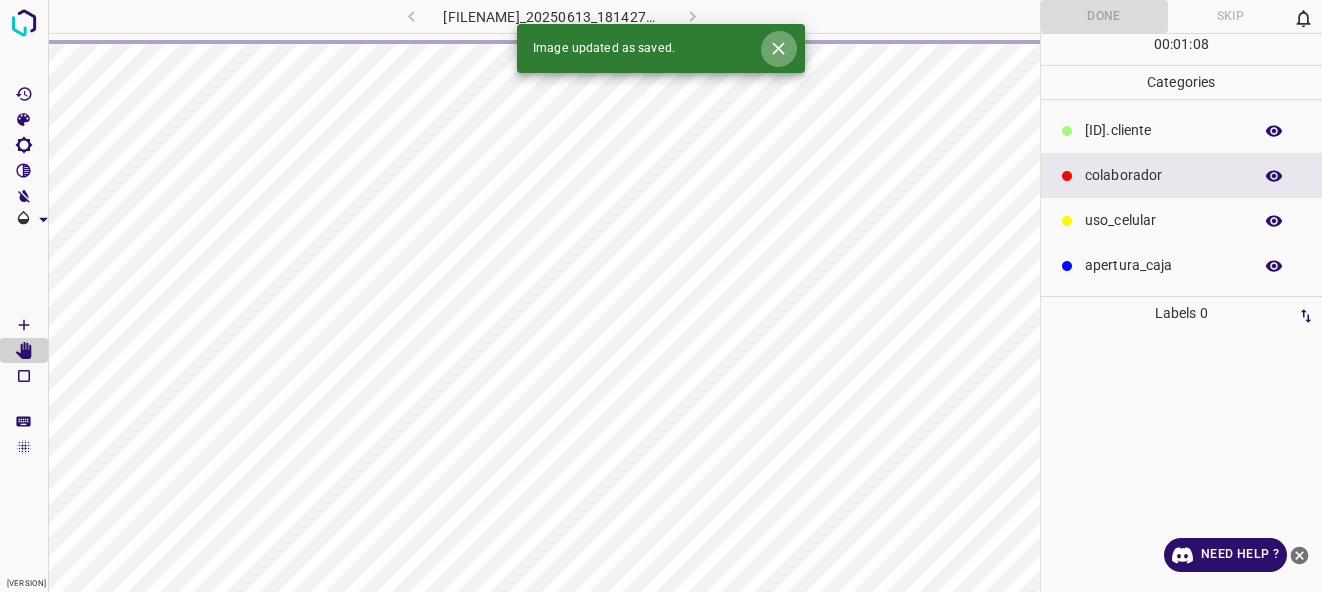 click at bounding box center (778, 48) 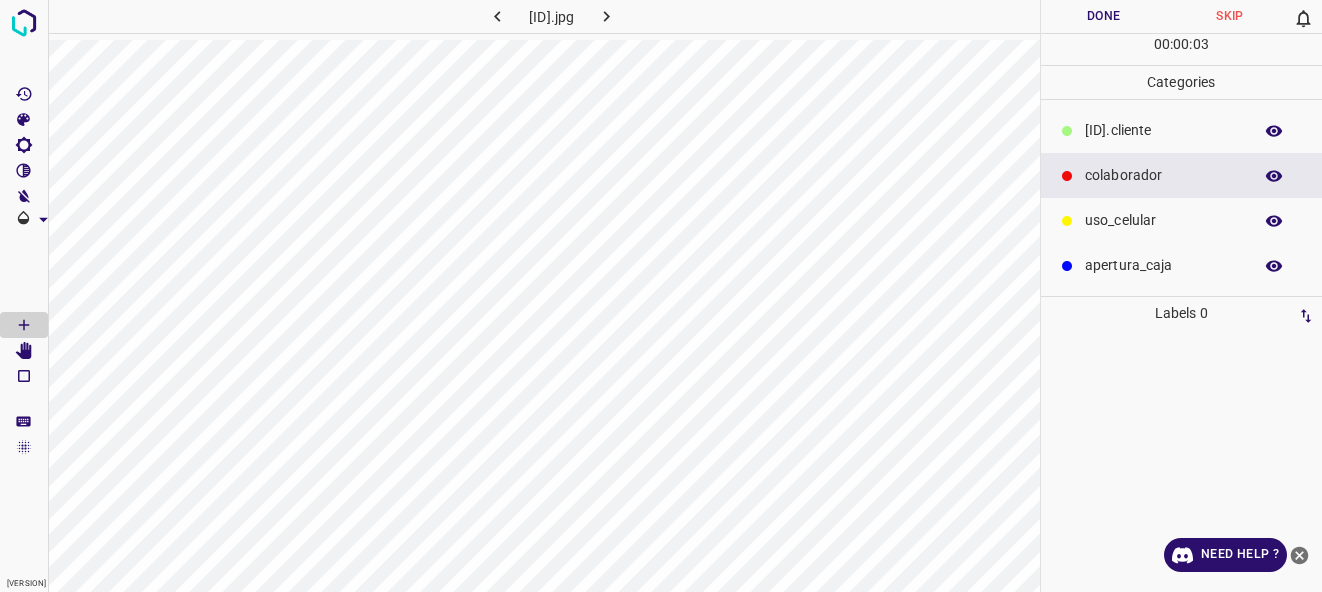 click on "[ID].cliente" at bounding box center (1182, 130) 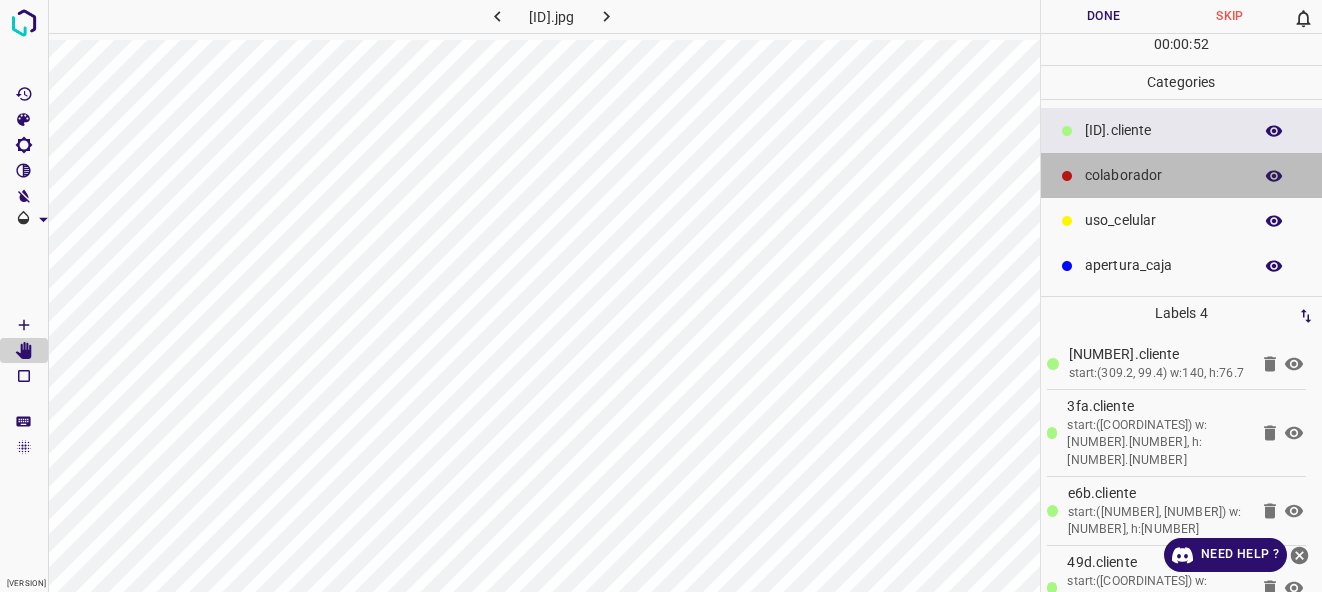 click on "colaborador" at bounding box center (1163, 130) 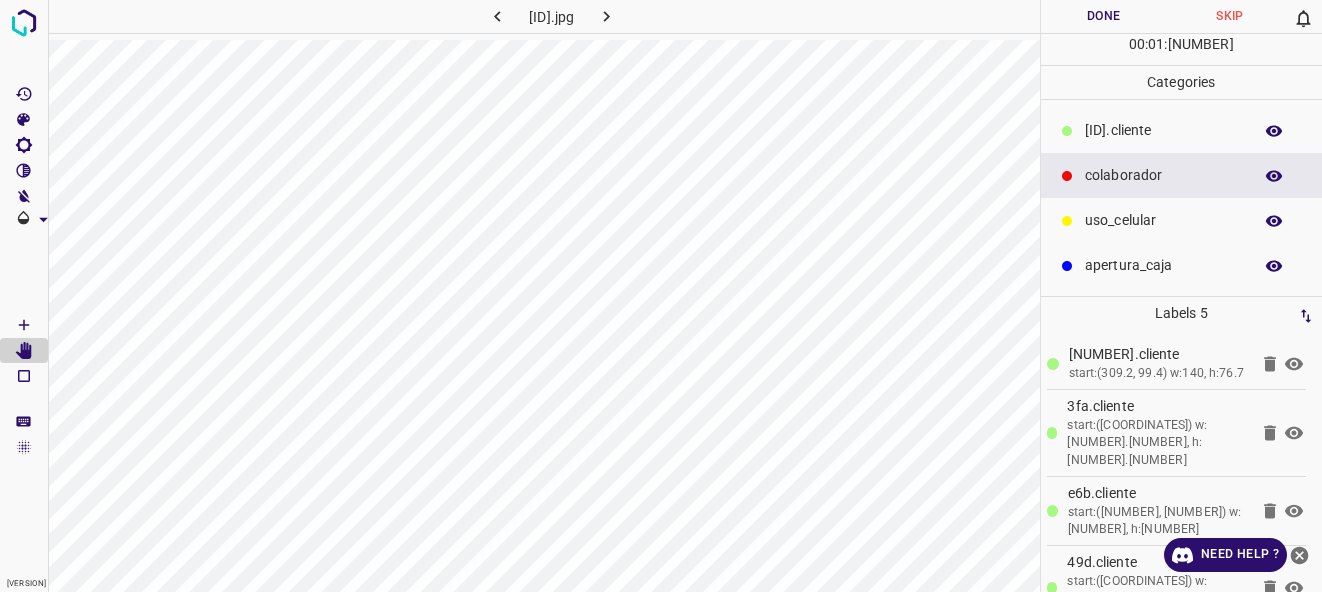 click on "Done" at bounding box center (1104, 16) 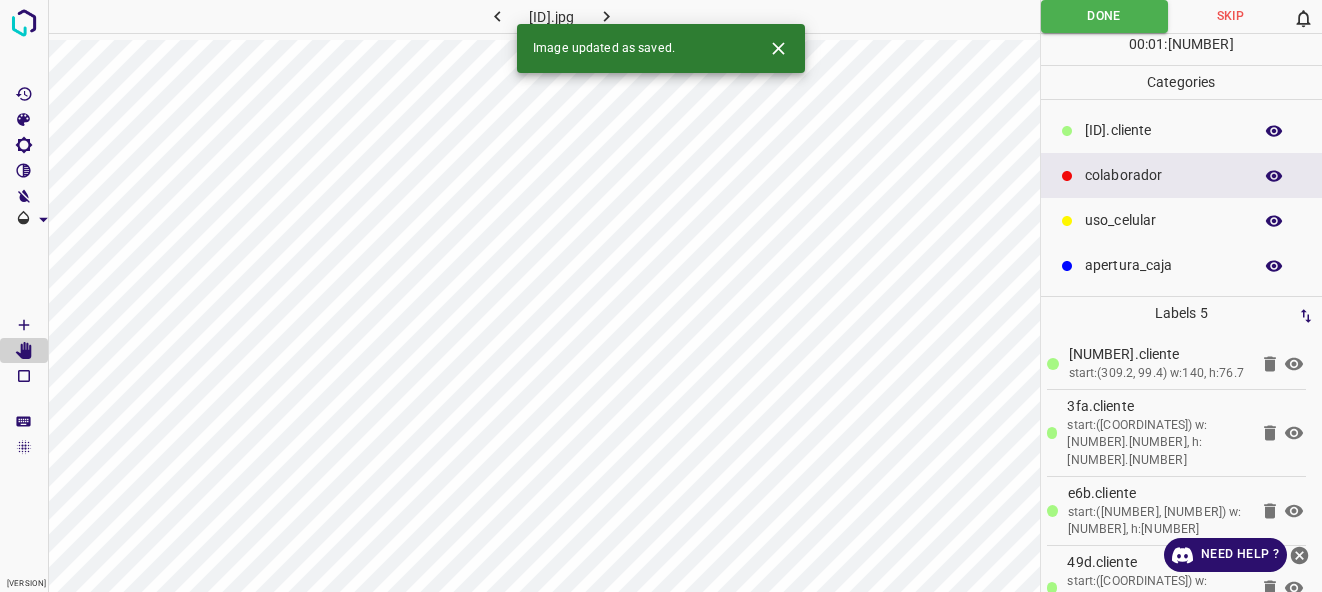 click at bounding box center [606, 16] 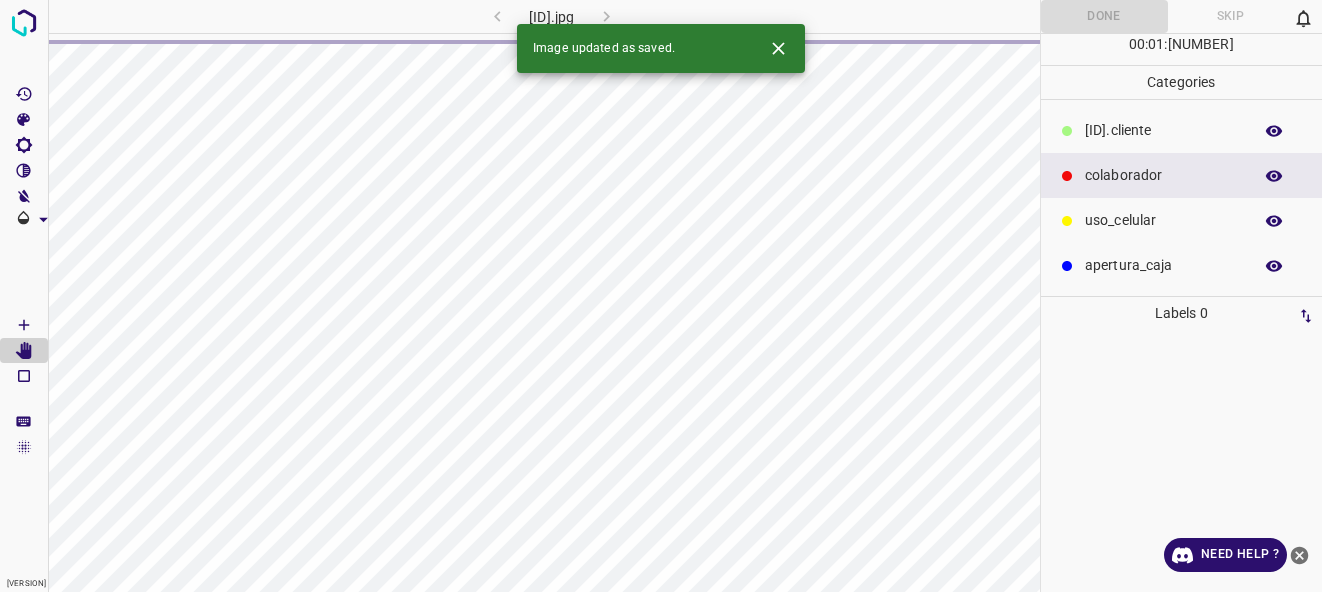 click at bounding box center (778, 48) 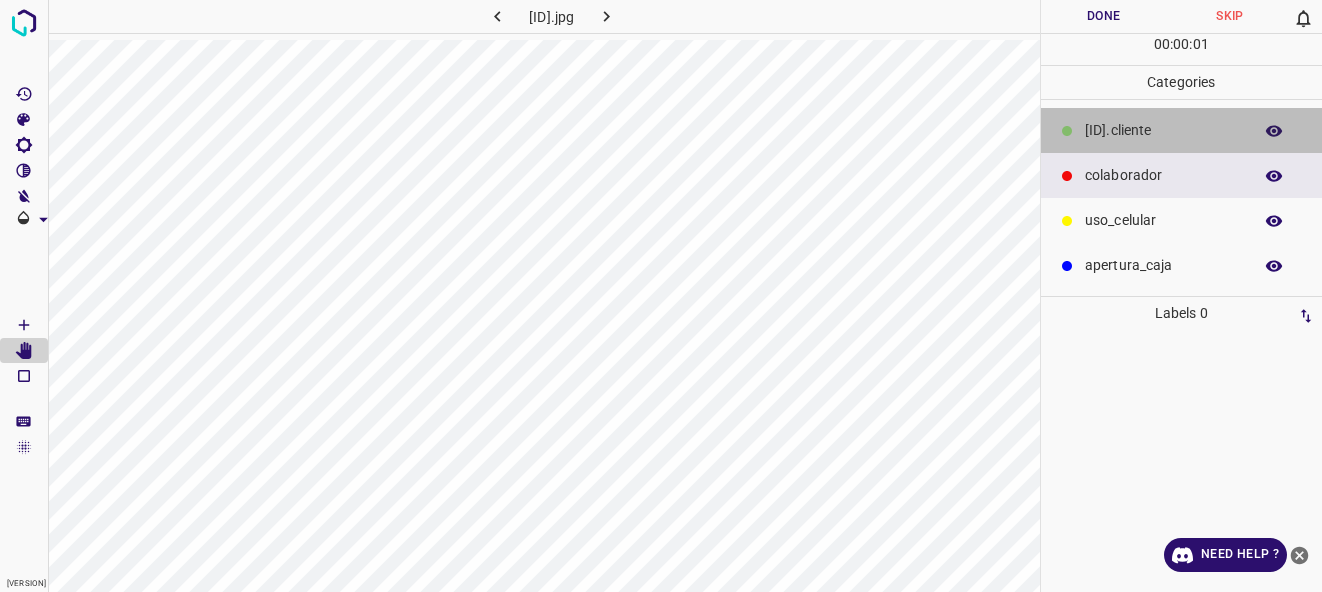 click on "[ID].cliente" at bounding box center [1163, 130] 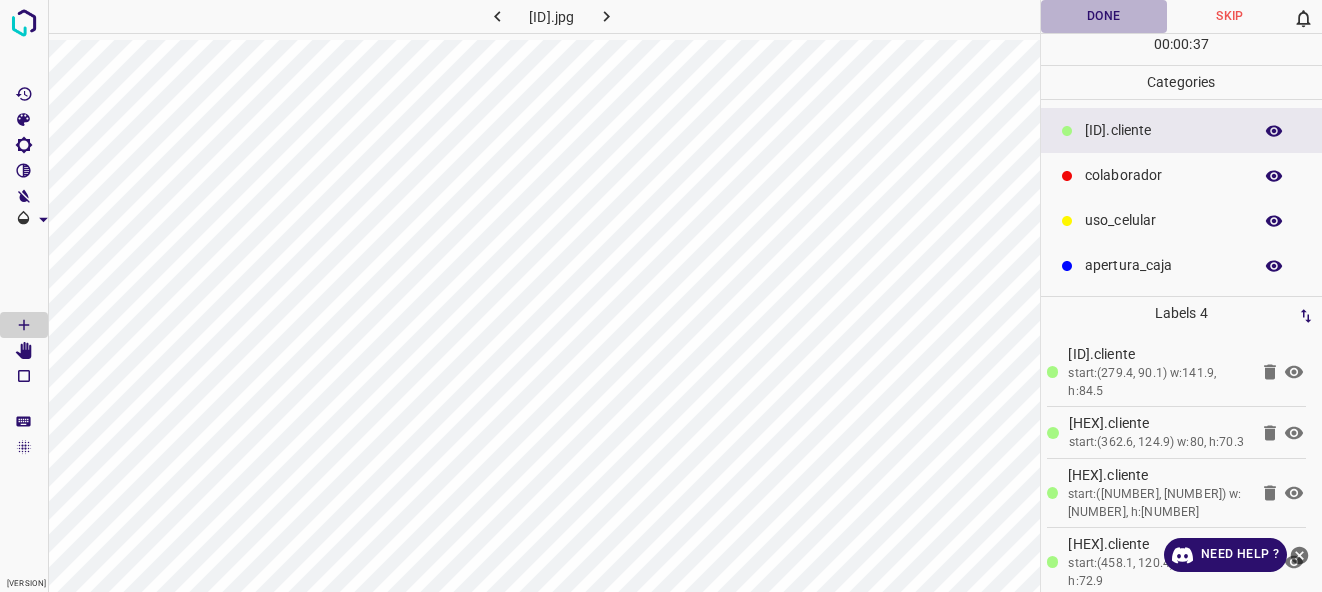 click on "Done" at bounding box center [1104, 16] 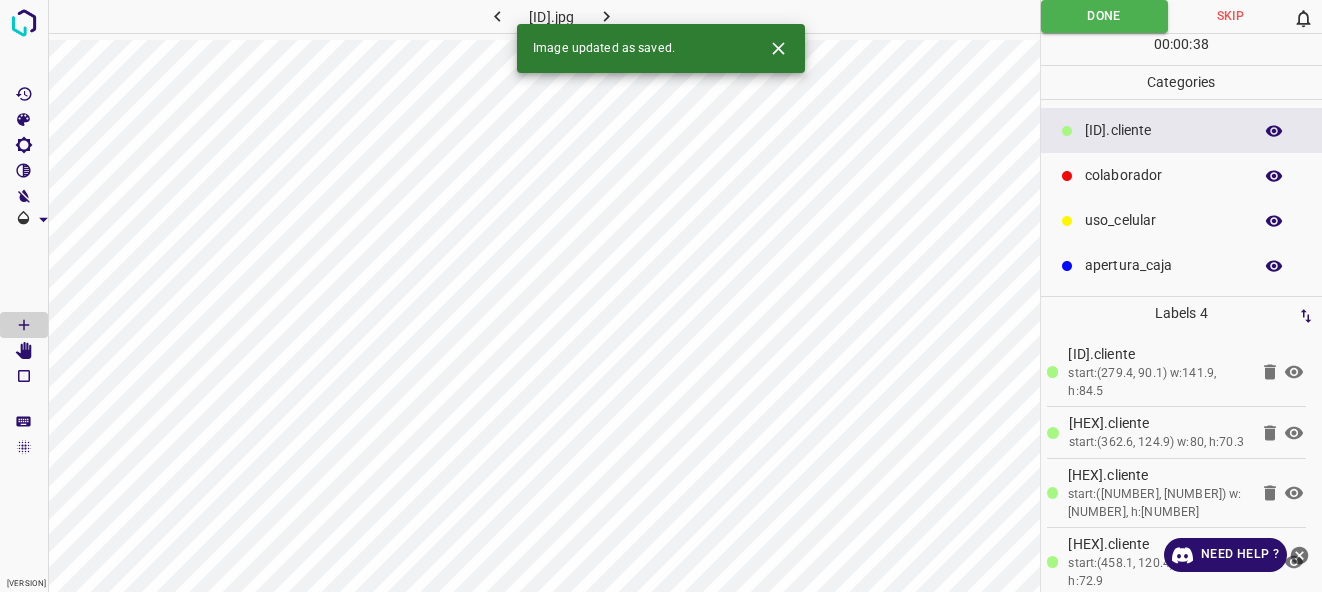 click at bounding box center (606, 16) 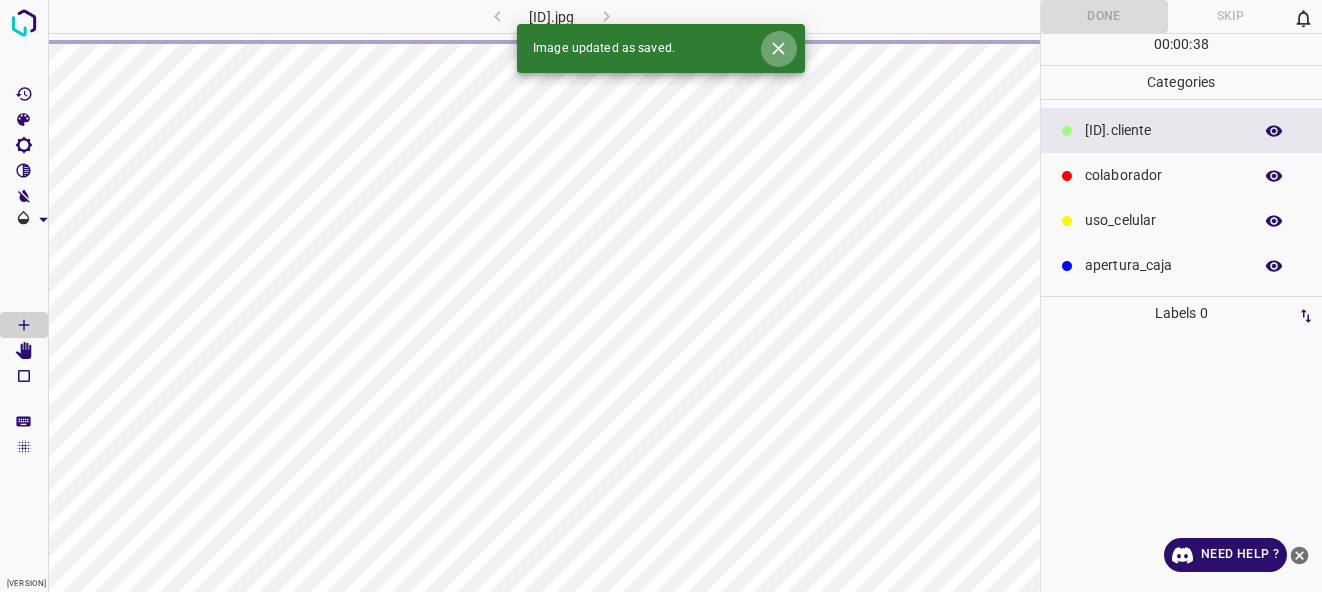 click at bounding box center [778, 48] 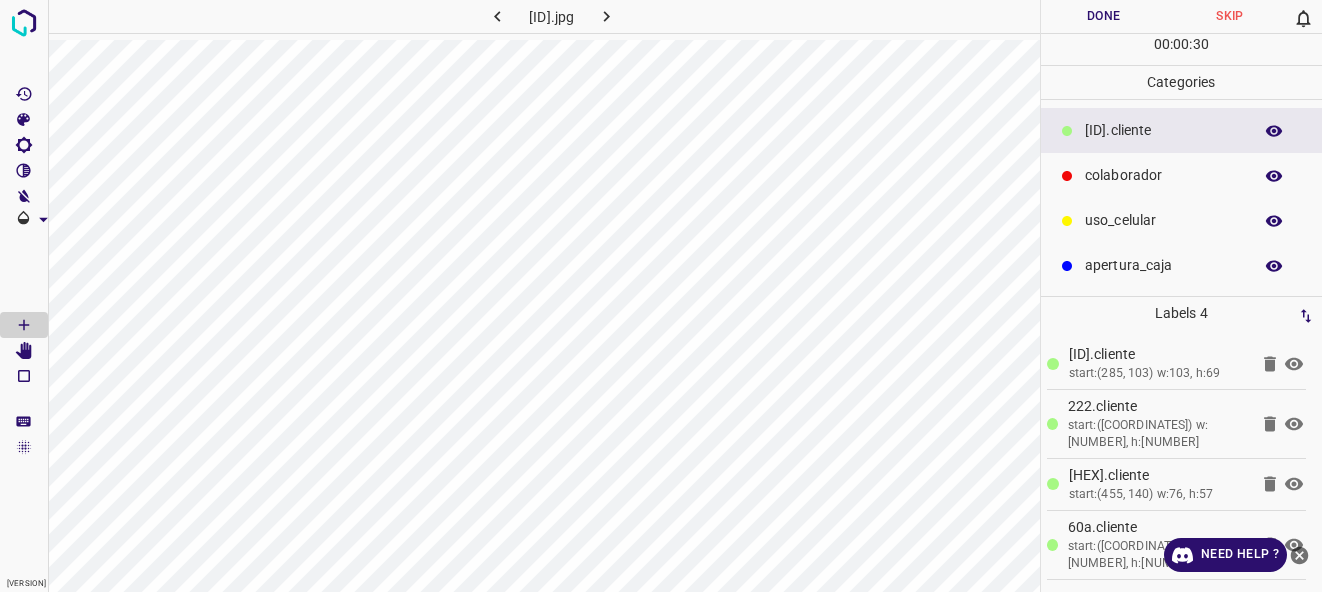 click on "colaborador" at bounding box center (1182, 175) 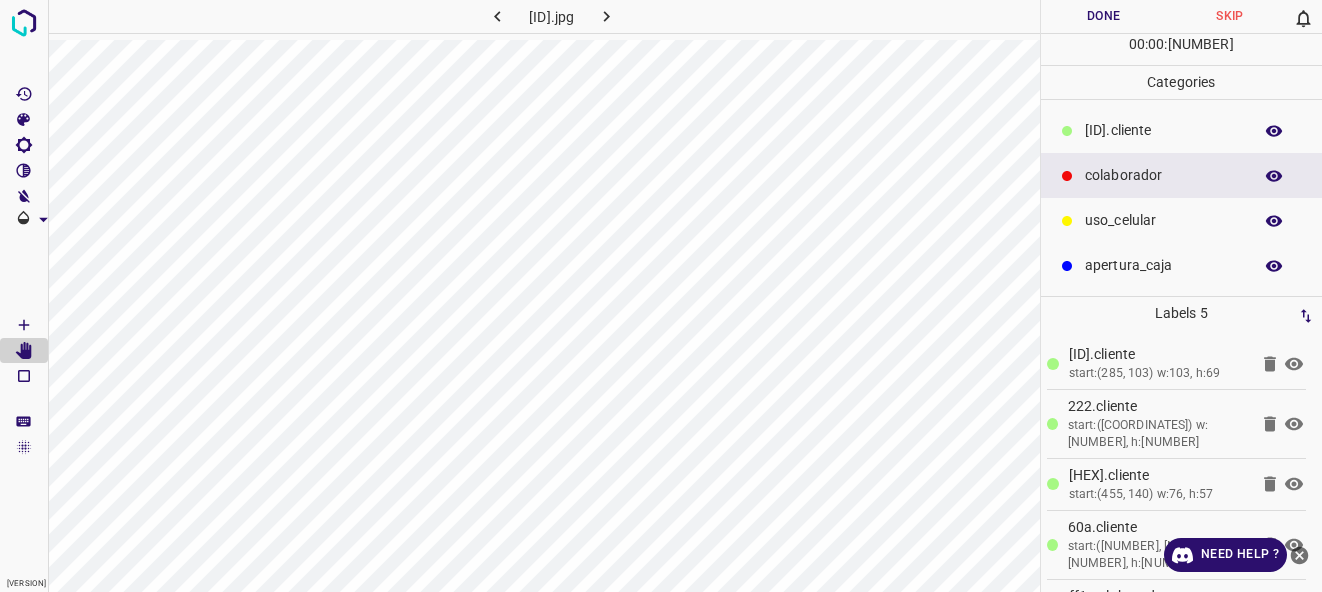 click on "Done" at bounding box center [1104, 16] 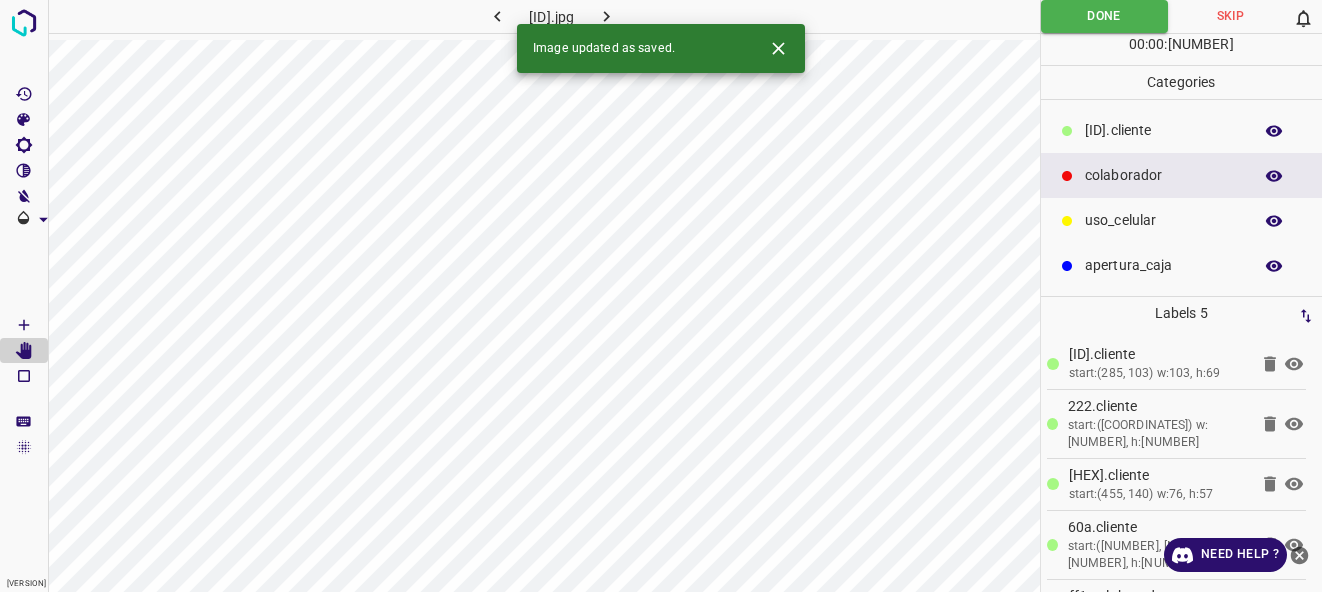 click at bounding box center (606, 16) 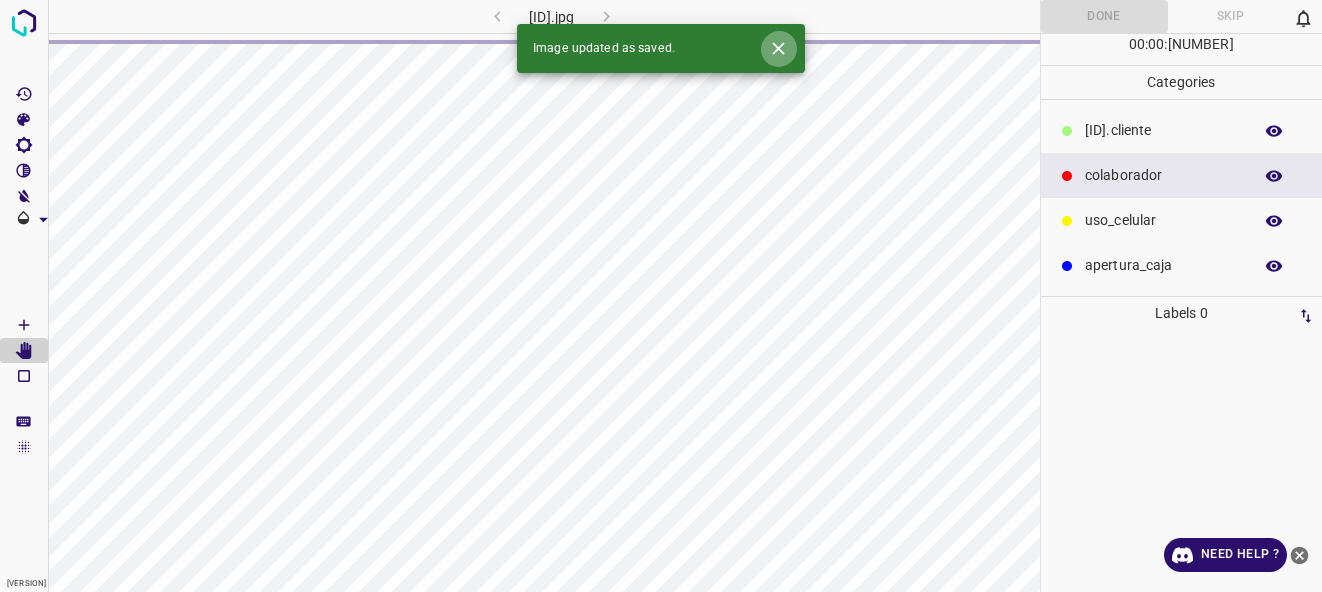 click at bounding box center [778, 48] 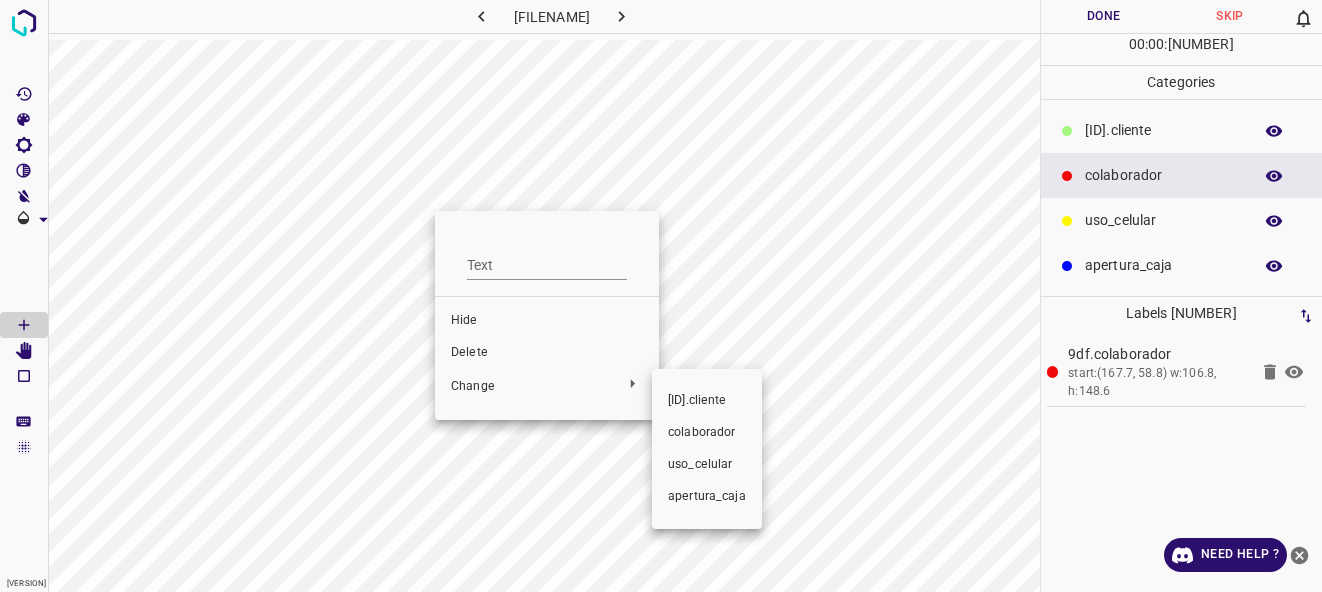 click on "[ID].cliente" at bounding box center (547, 321) 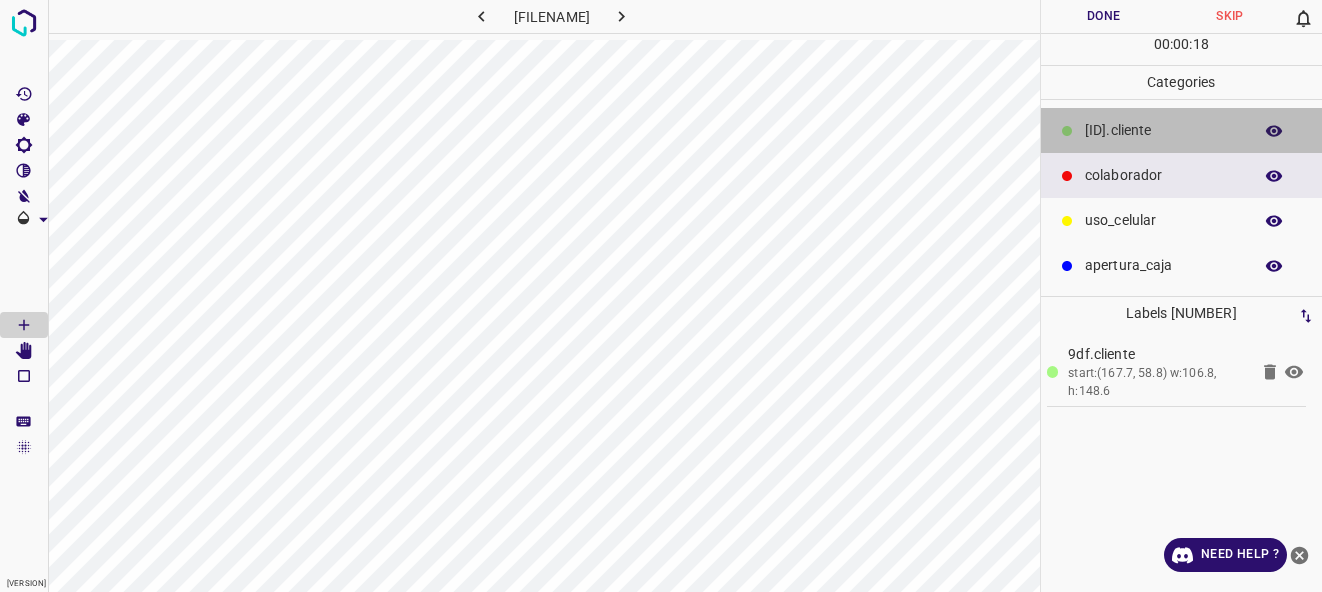 click on "[ID].cliente" at bounding box center (1163, 130) 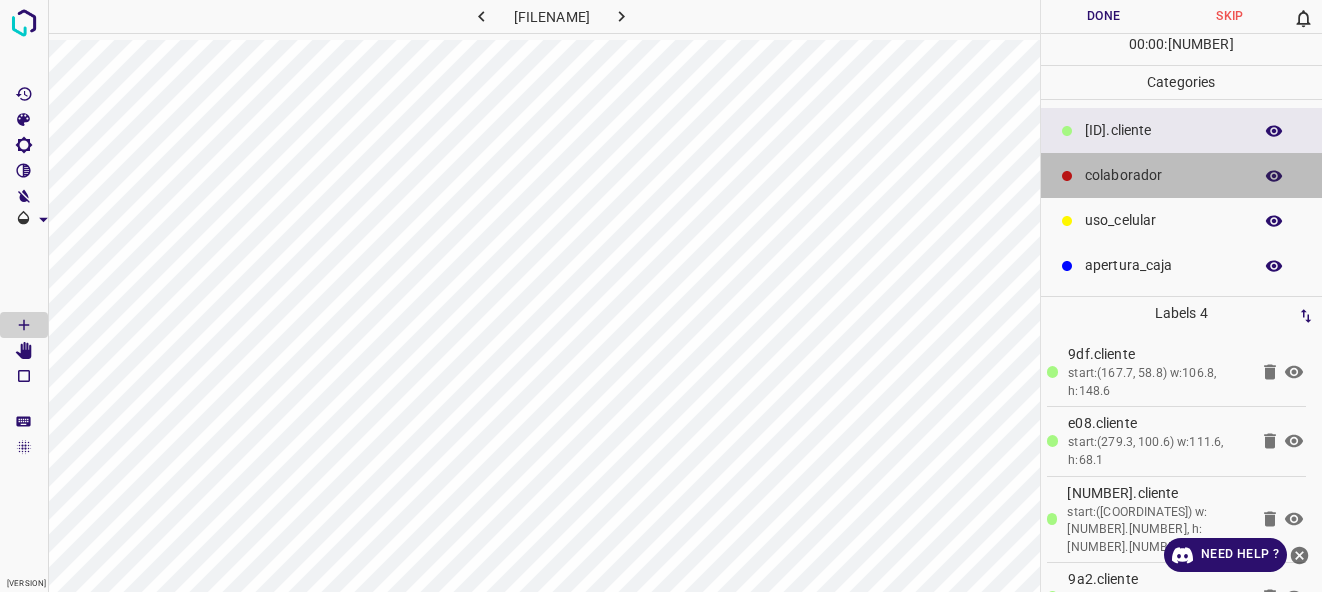 click on "colaborador" at bounding box center [1182, 175] 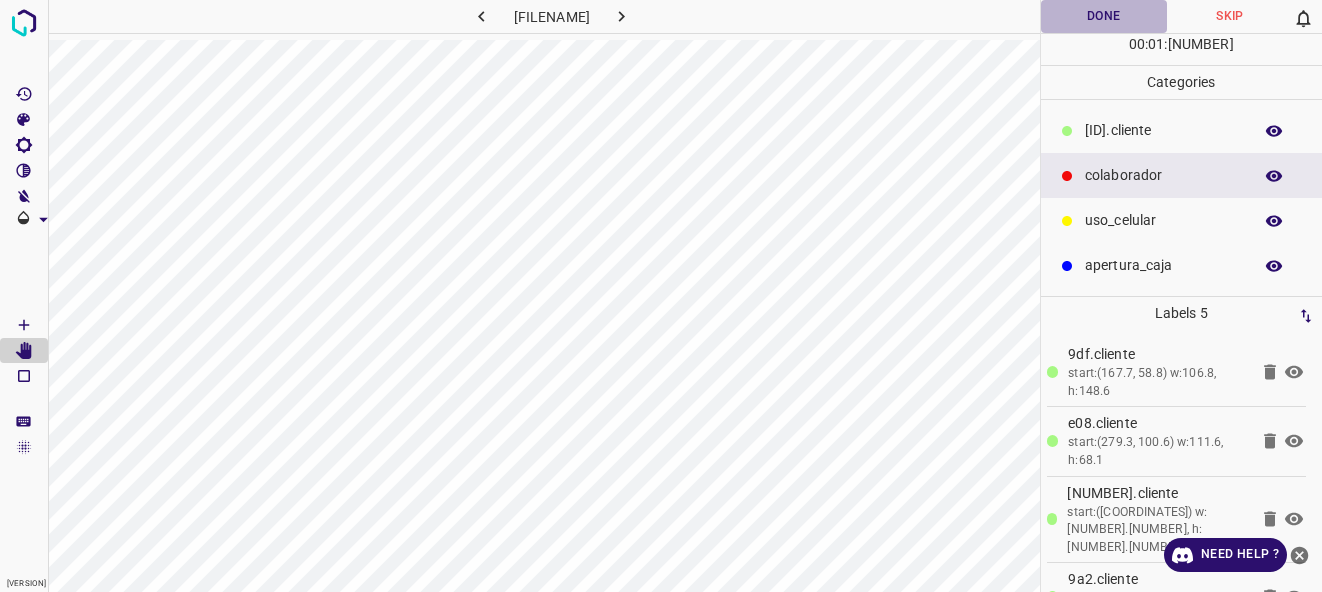 click on "Done" at bounding box center (1104, 16) 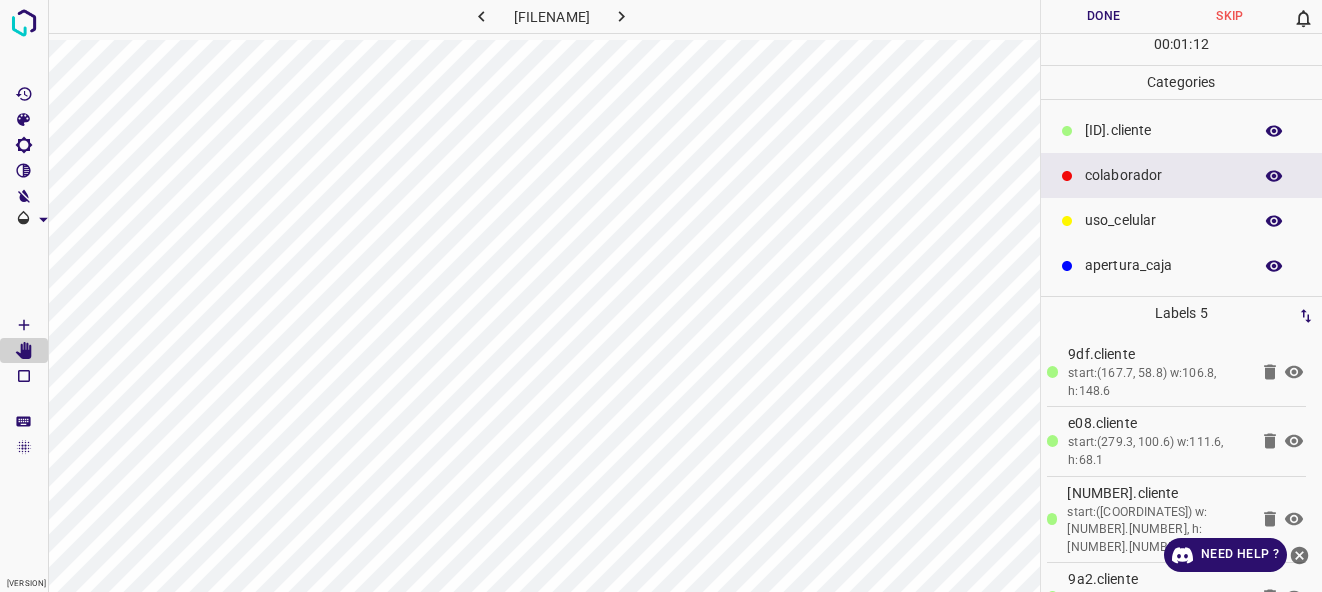 click at bounding box center (622, 16) 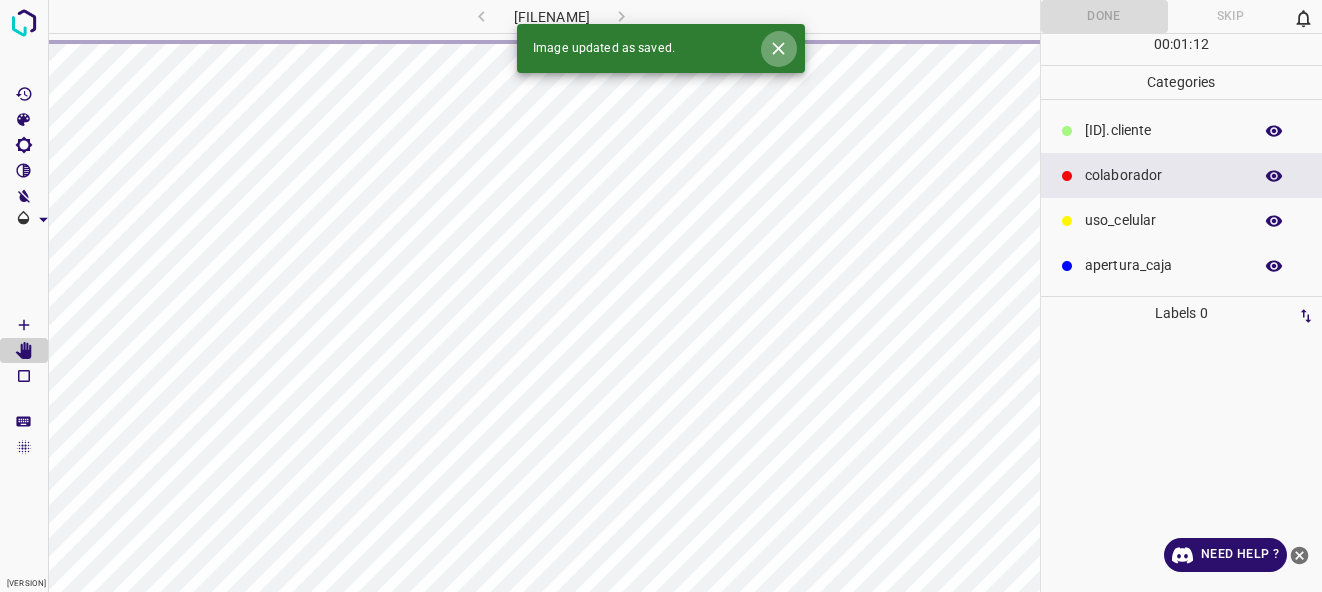 click at bounding box center (778, 48) 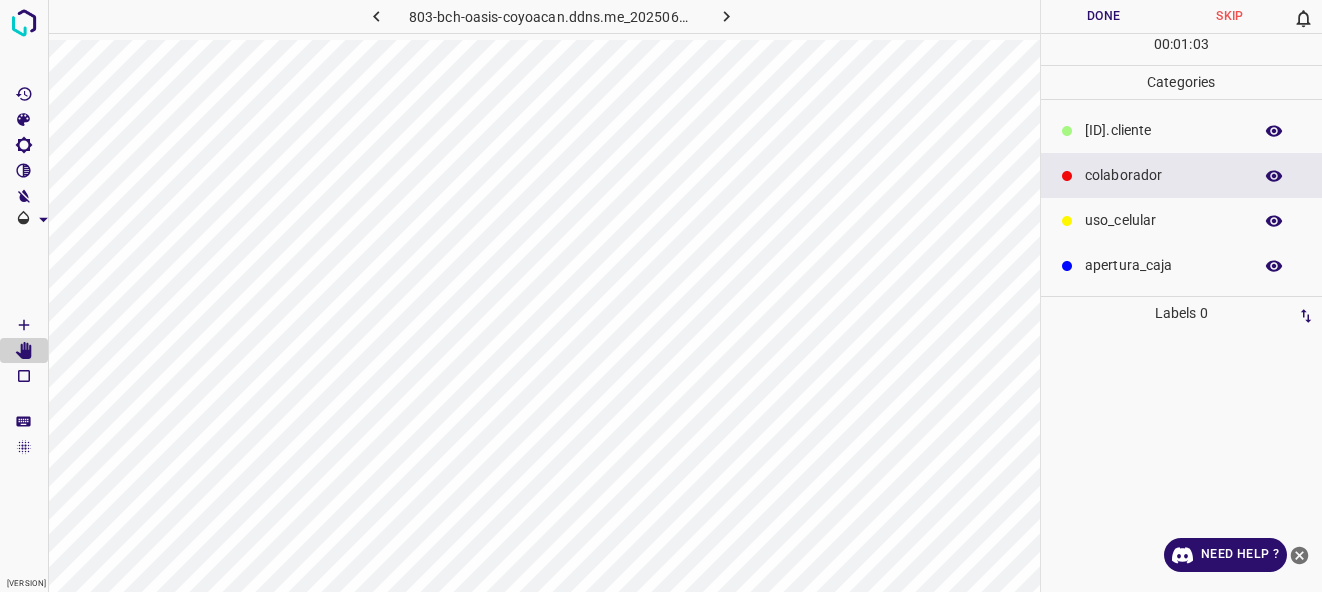 click on "[ID].cliente" at bounding box center [1163, 130] 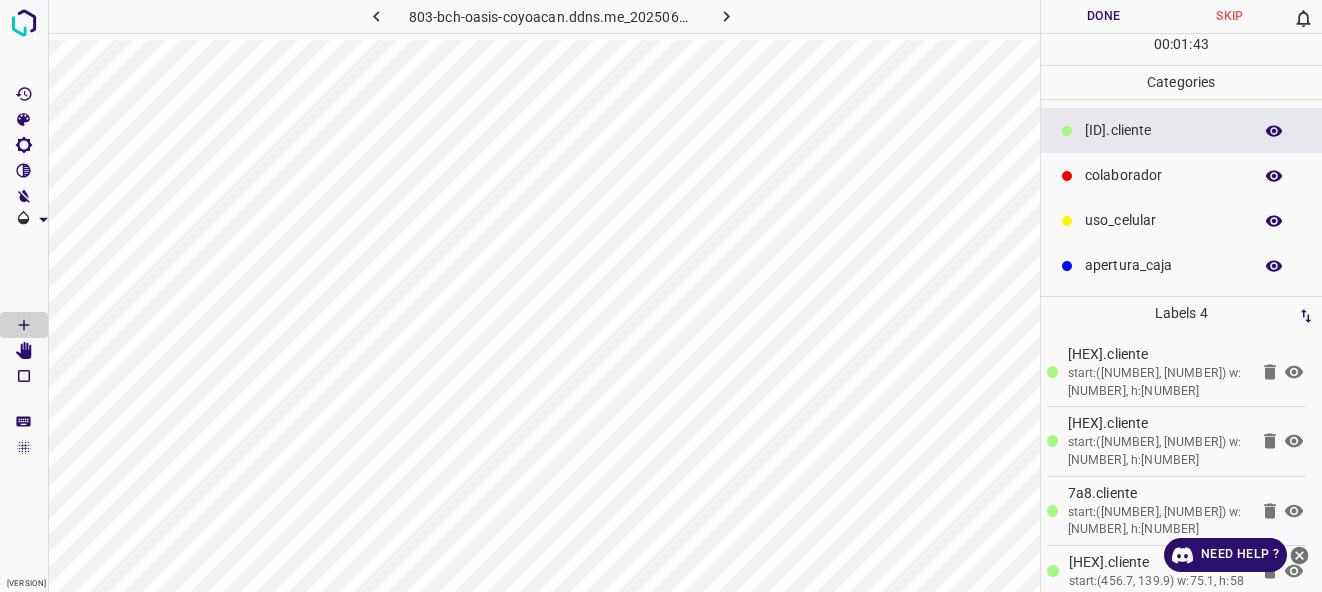 click on "colaborador" at bounding box center [1163, 130] 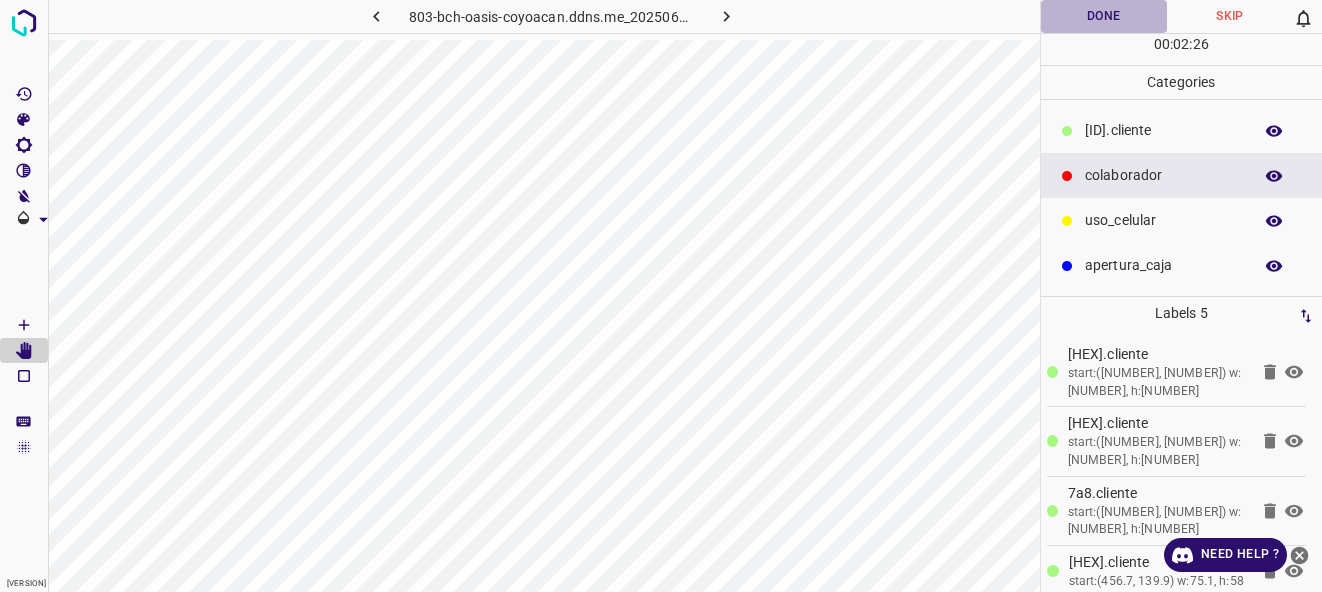 click on "Done" at bounding box center (1104, 16) 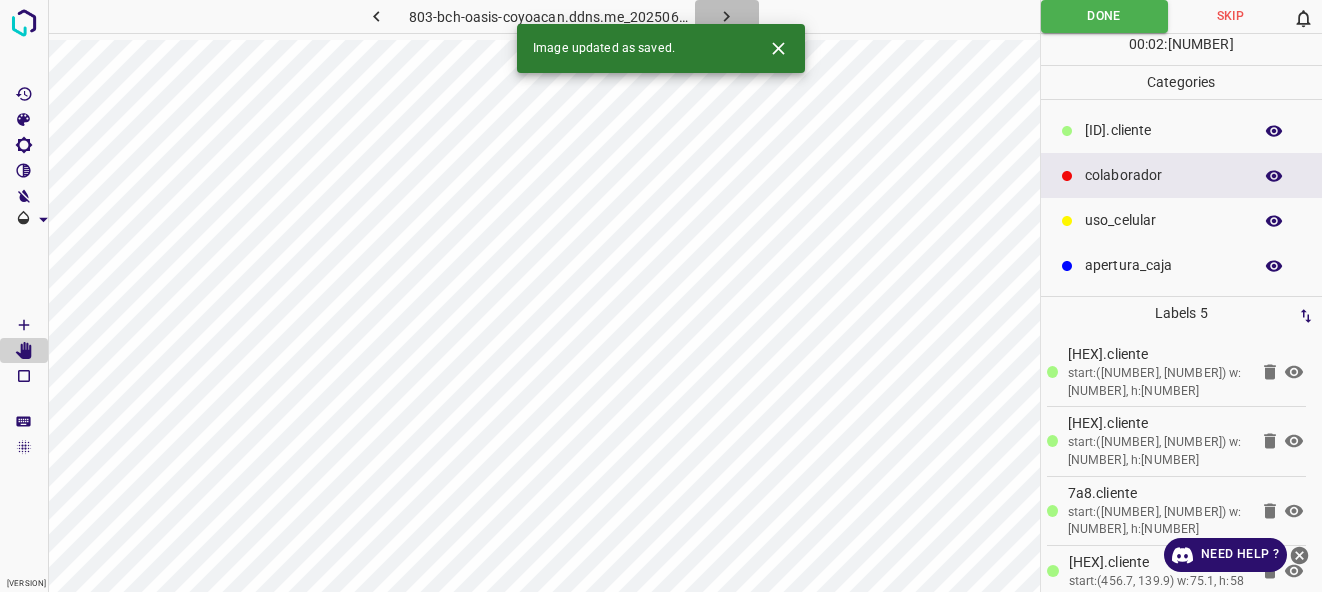 click at bounding box center (726, 16) 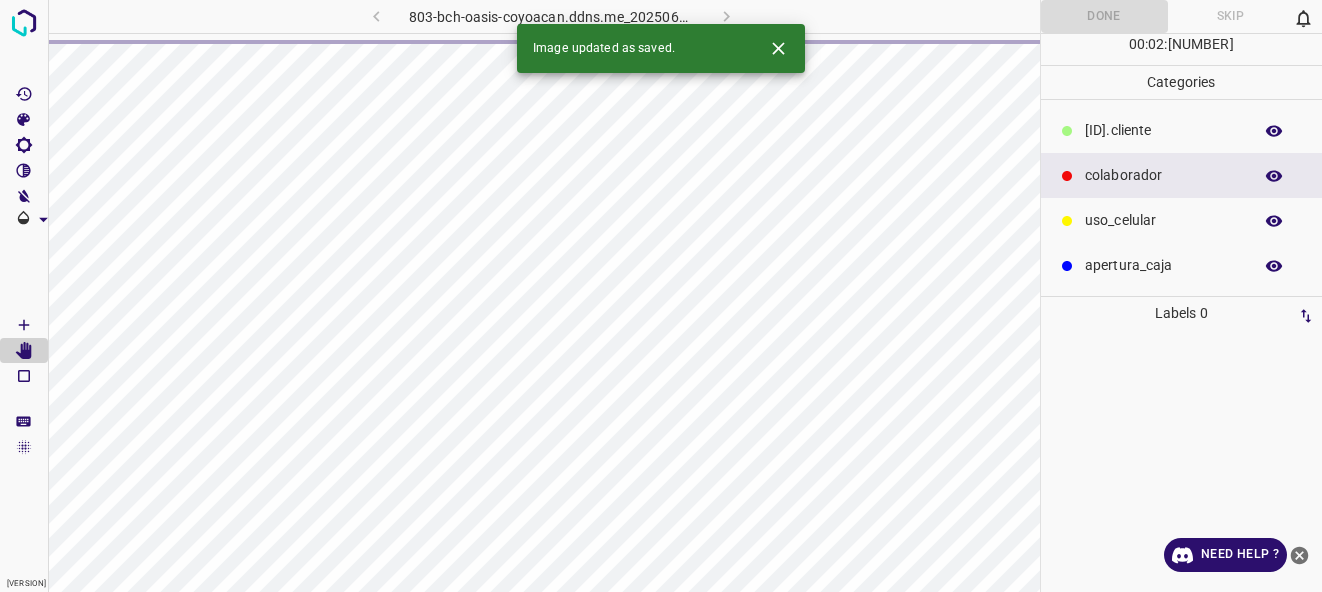 click at bounding box center (778, 48) 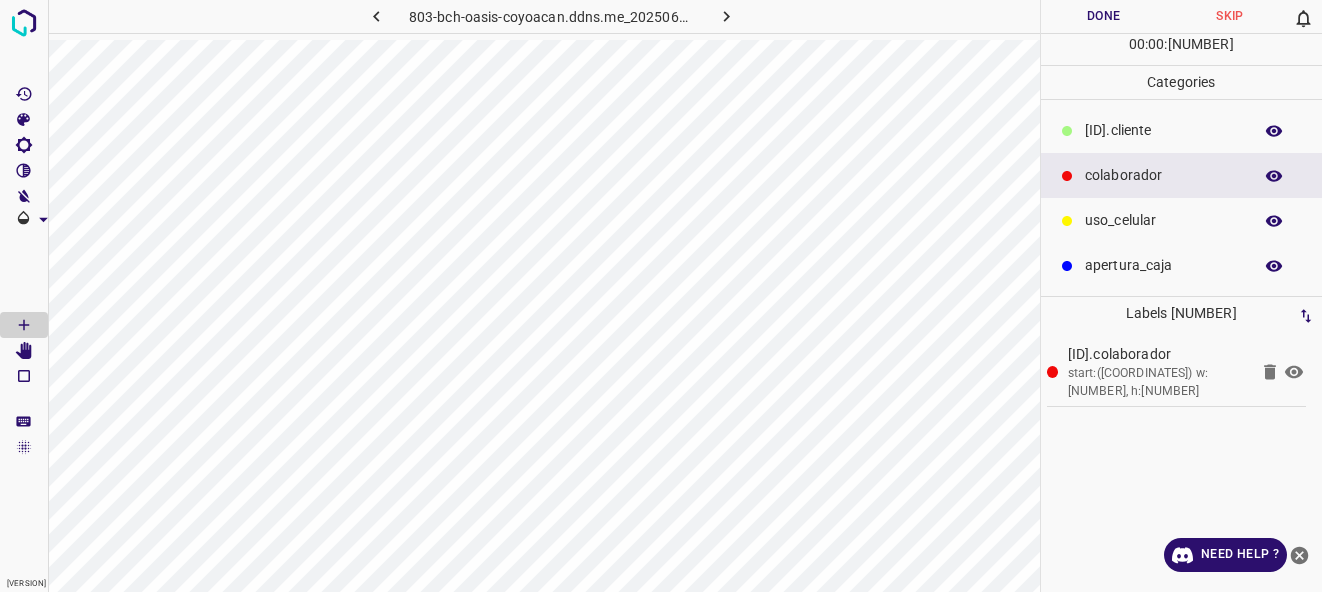 click on "[ID].cliente" at bounding box center [1163, 130] 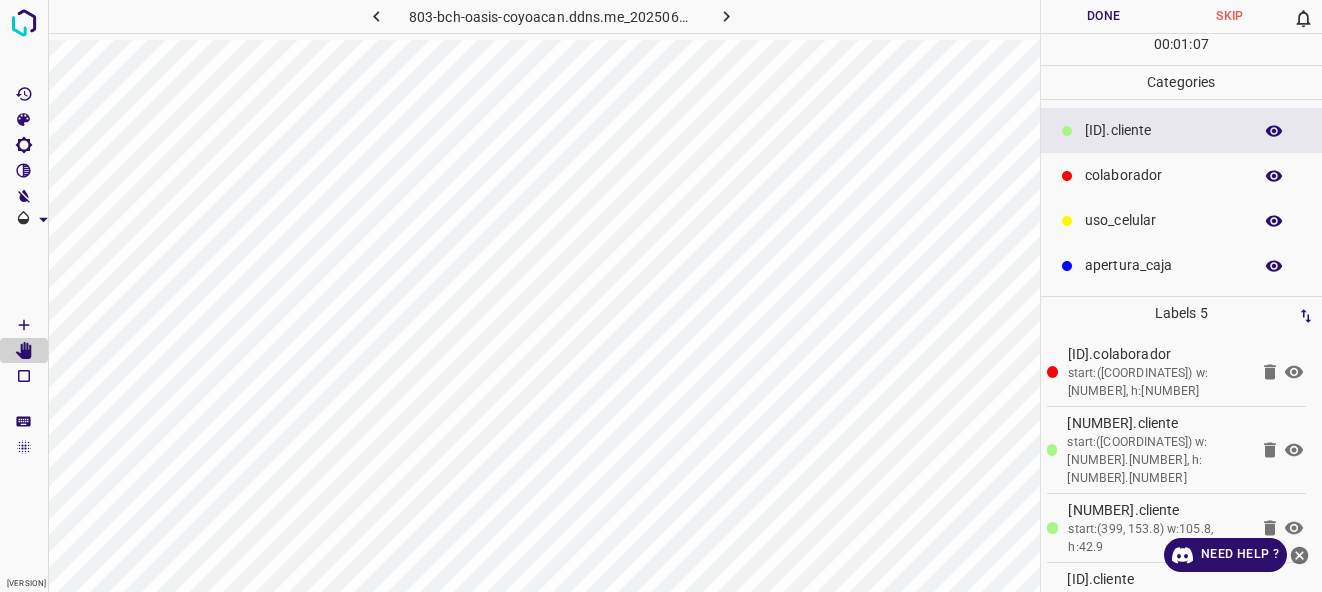 click on "Done" at bounding box center [1104, 16] 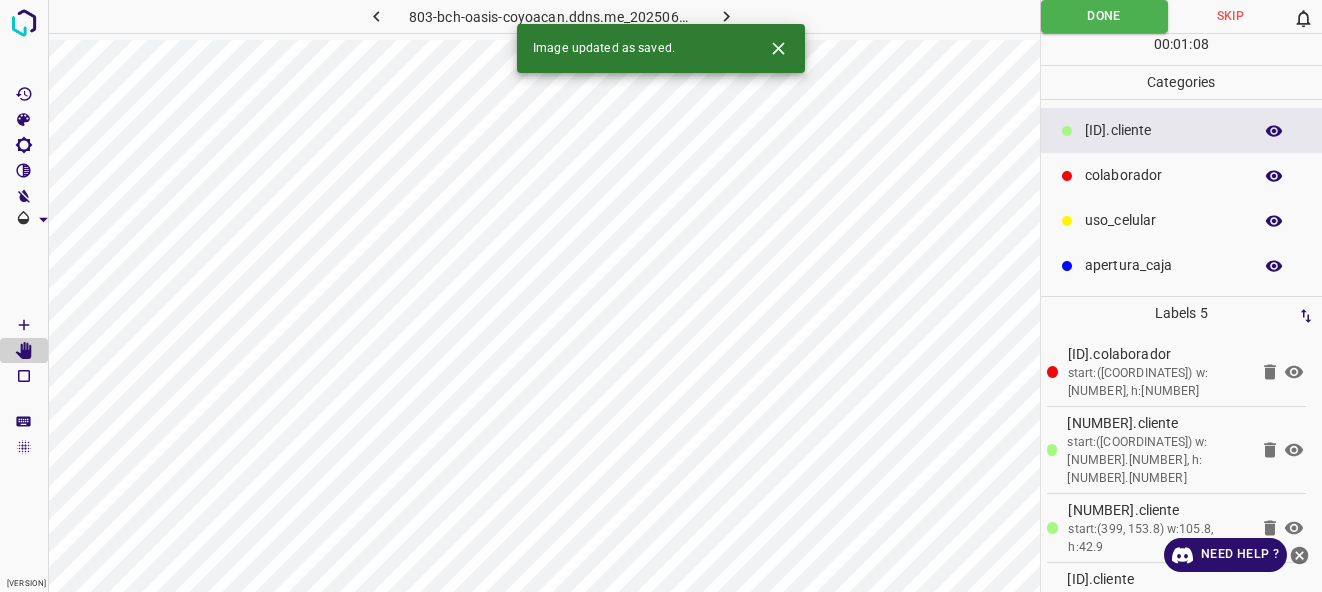 click at bounding box center [727, 16] 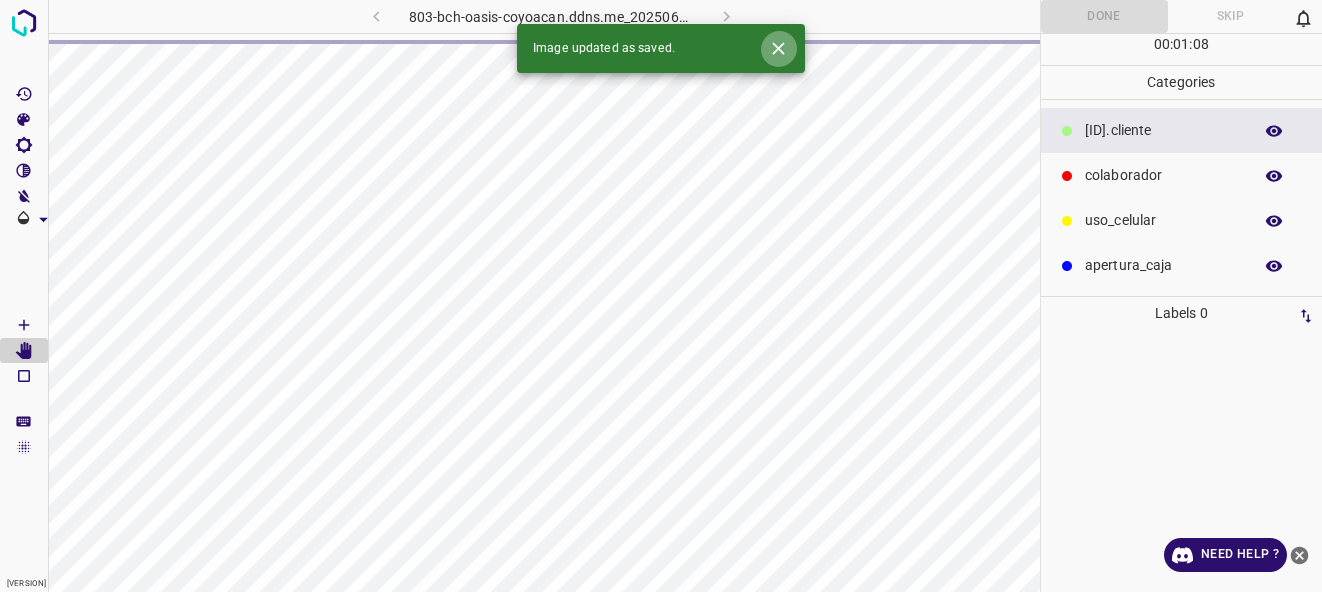 click at bounding box center (778, 48) 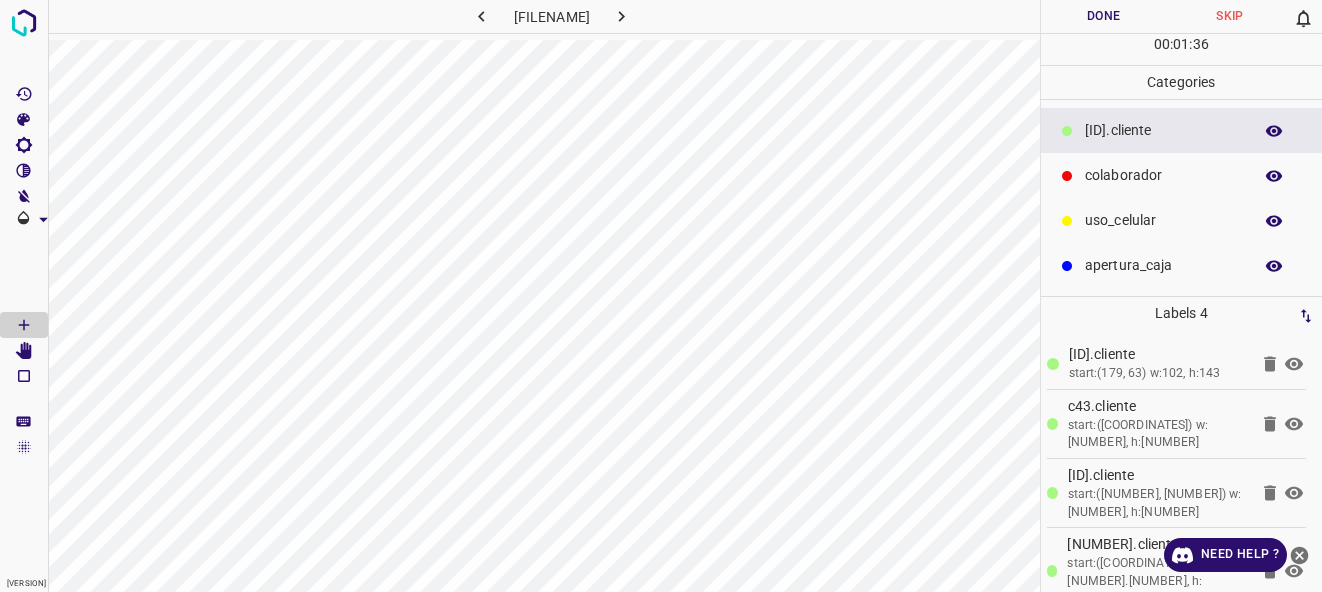 click on "colaborador" at bounding box center [1163, 130] 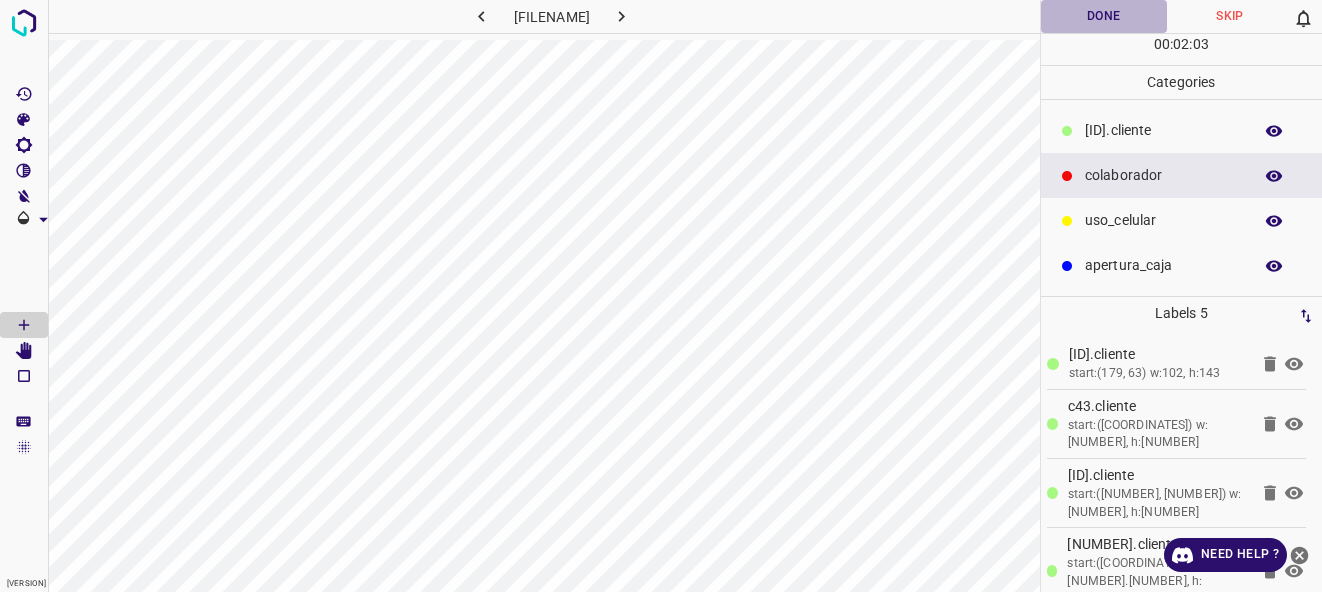 click on "Done" at bounding box center (1104, 16) 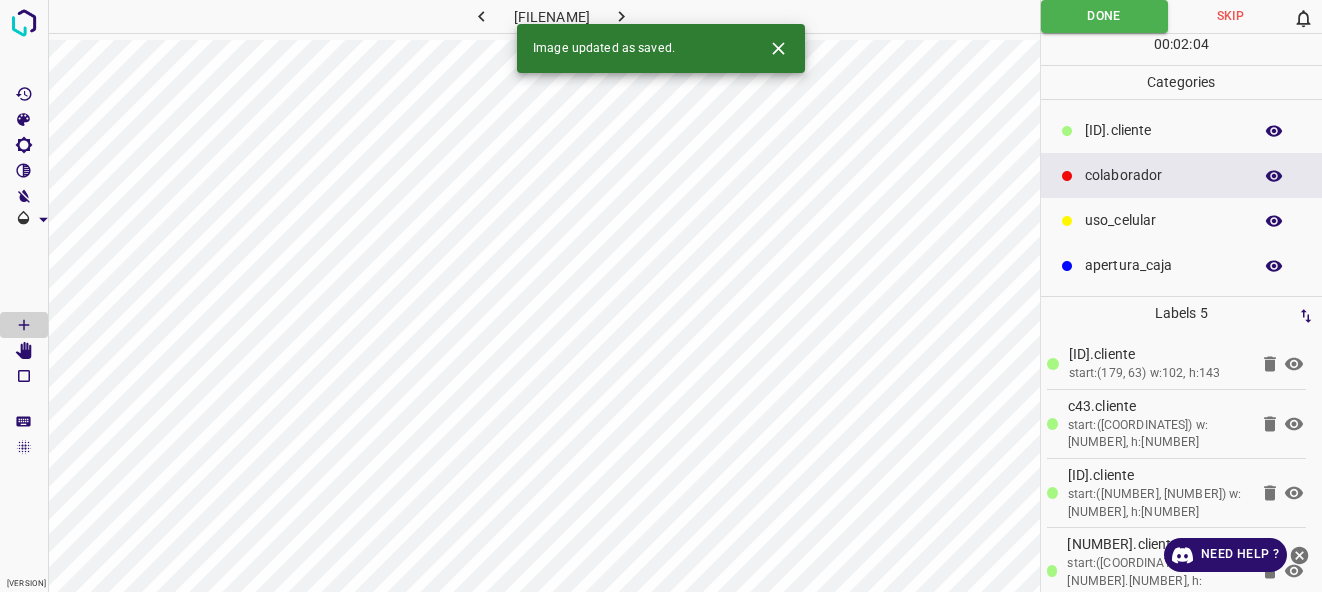 click at bounding box center (621, 16) 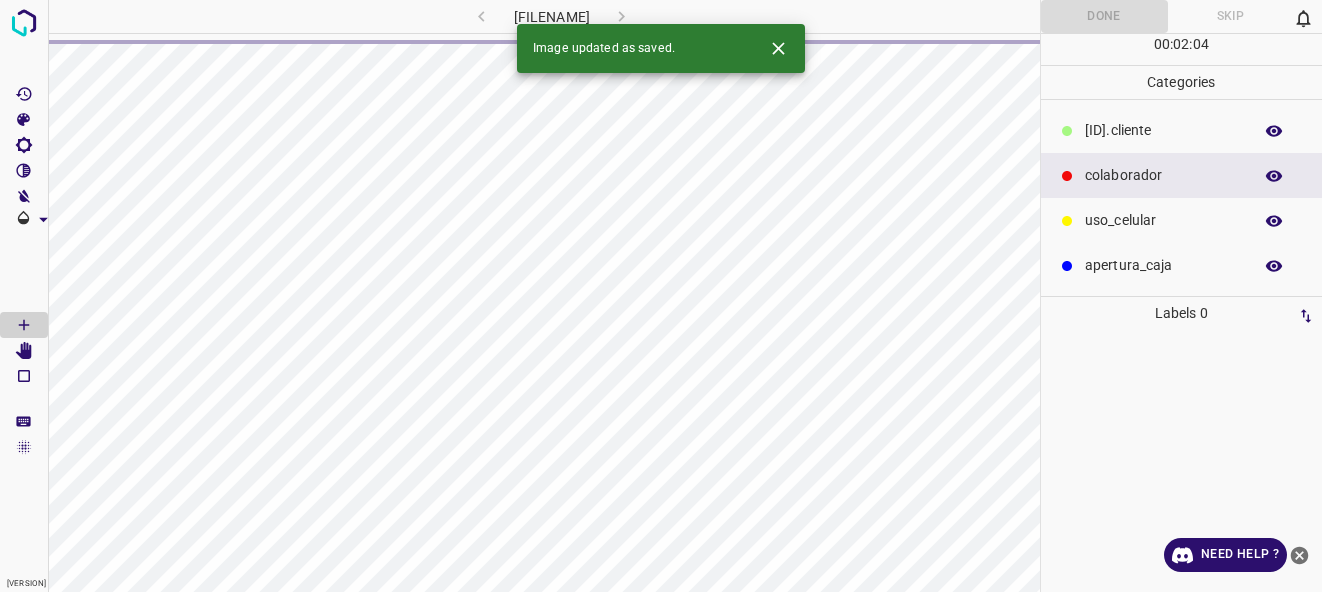 click at bounding box center [778, 48] 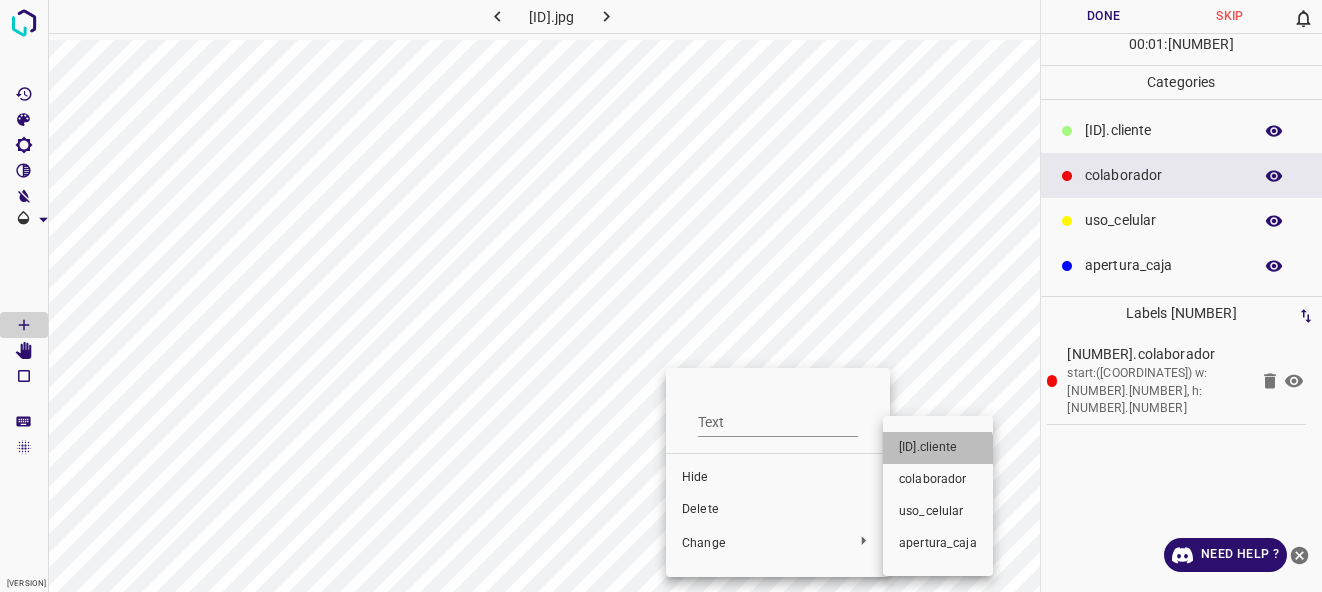 click on "[ID].cliente" at bounding box center (778, 478) 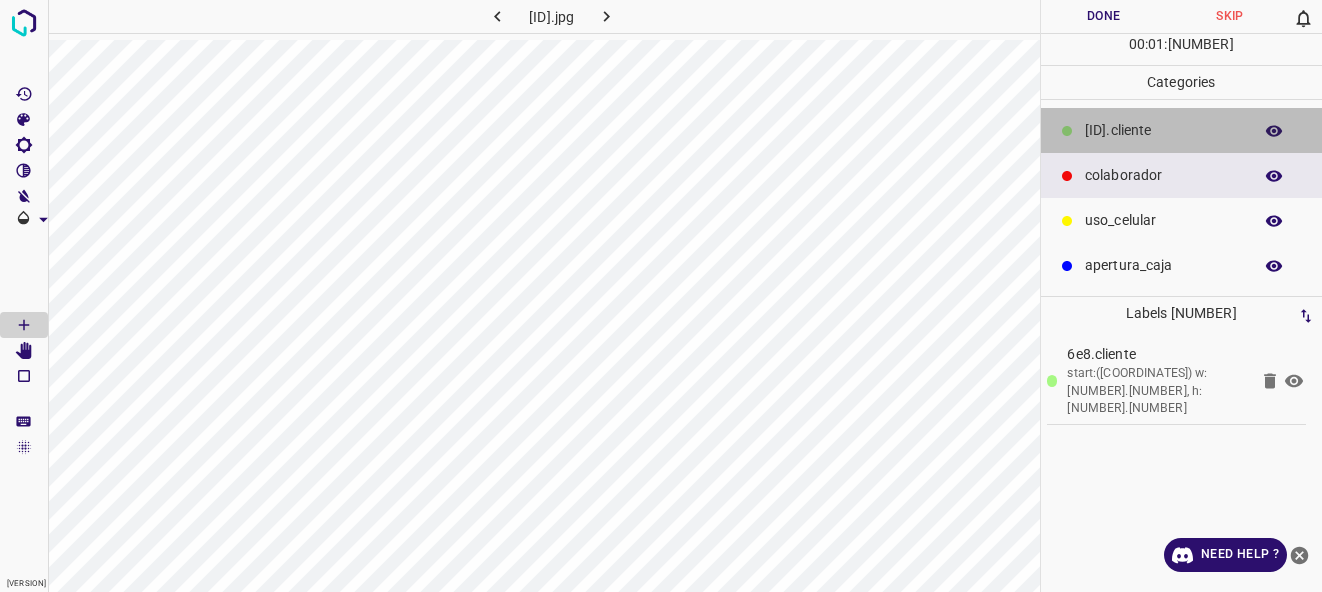 click on "[ID].cliente" at bounding box center [1163, 130] 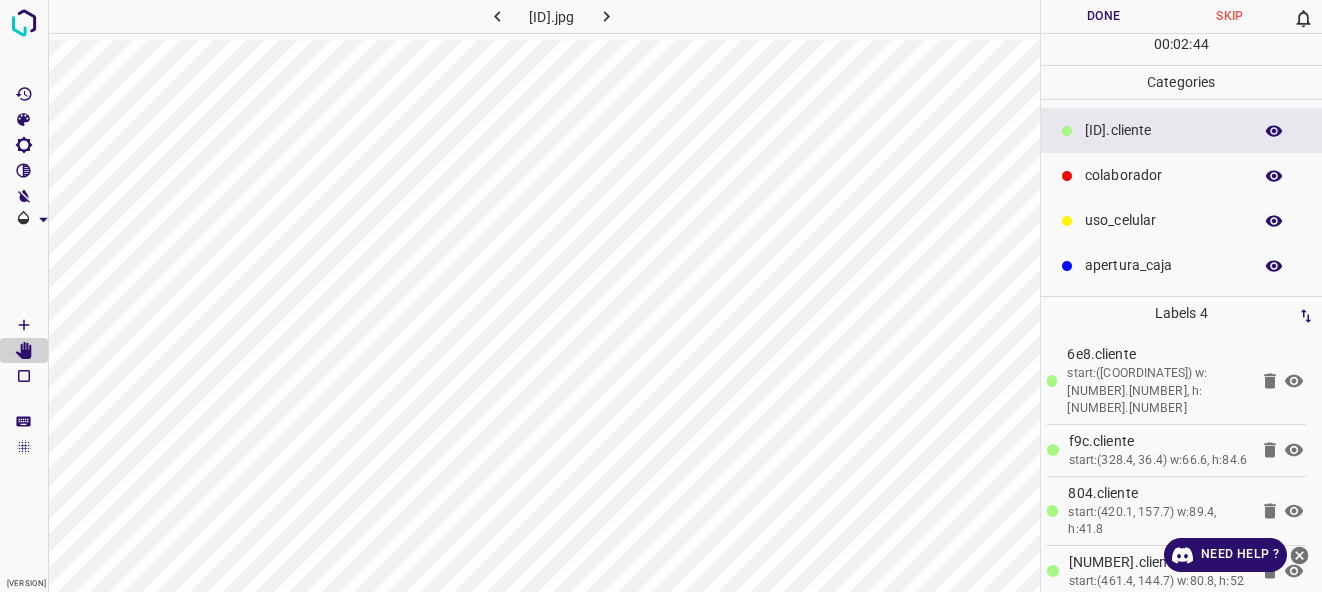 click on "Done" at bounding box center [1104, 16] 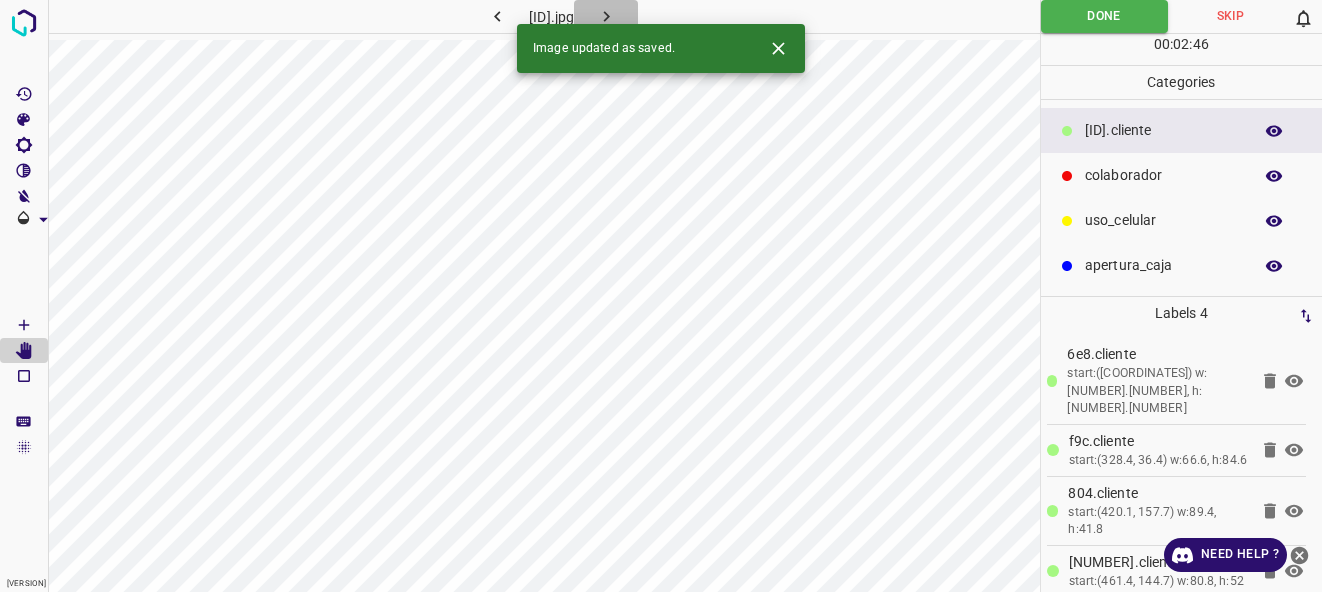 click at bounding box center [606, 16] 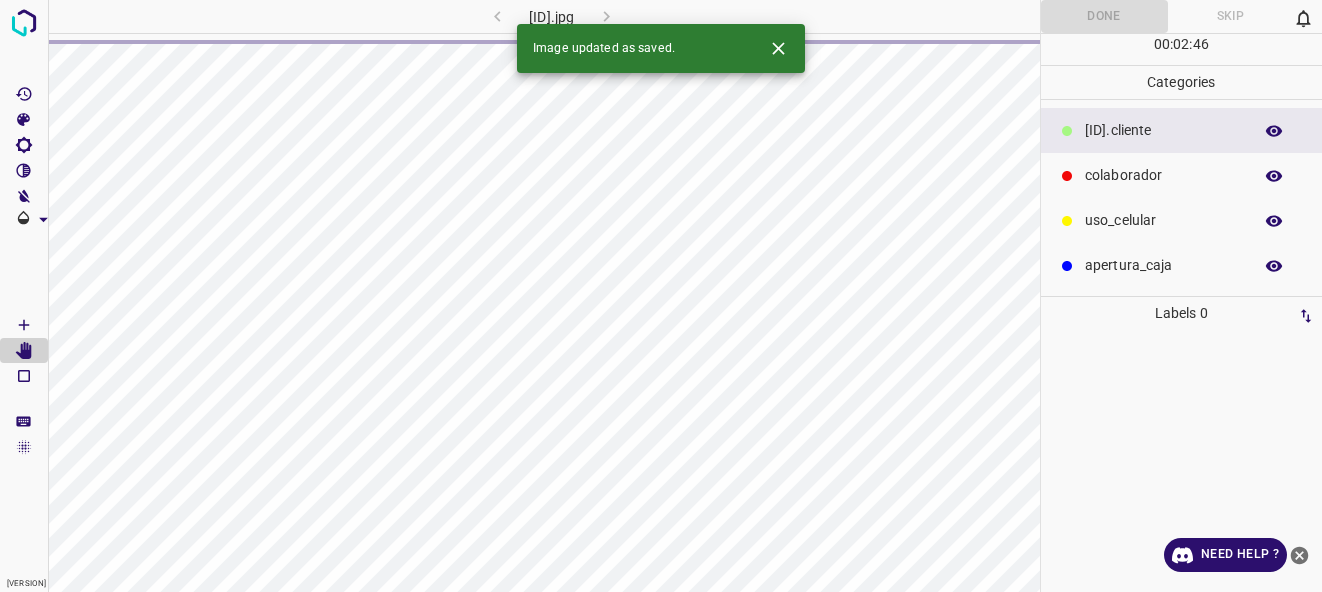 click at bounding box center [778, 48] 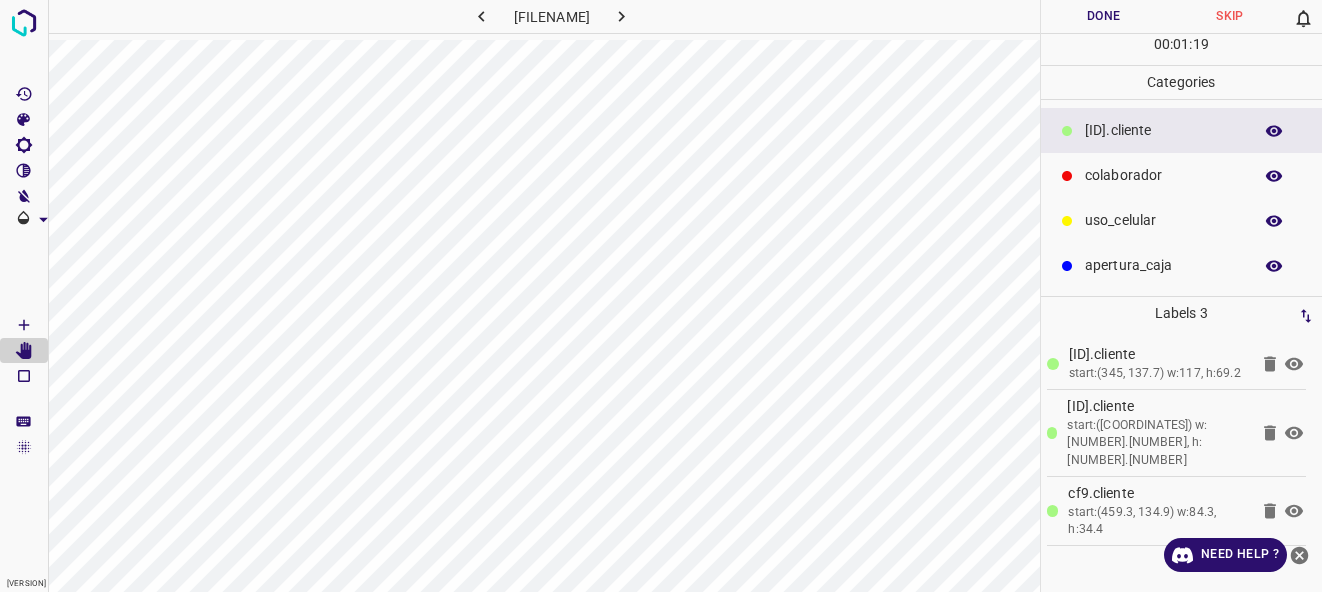 click on "colaborador" at bounding box center [1163, 130] 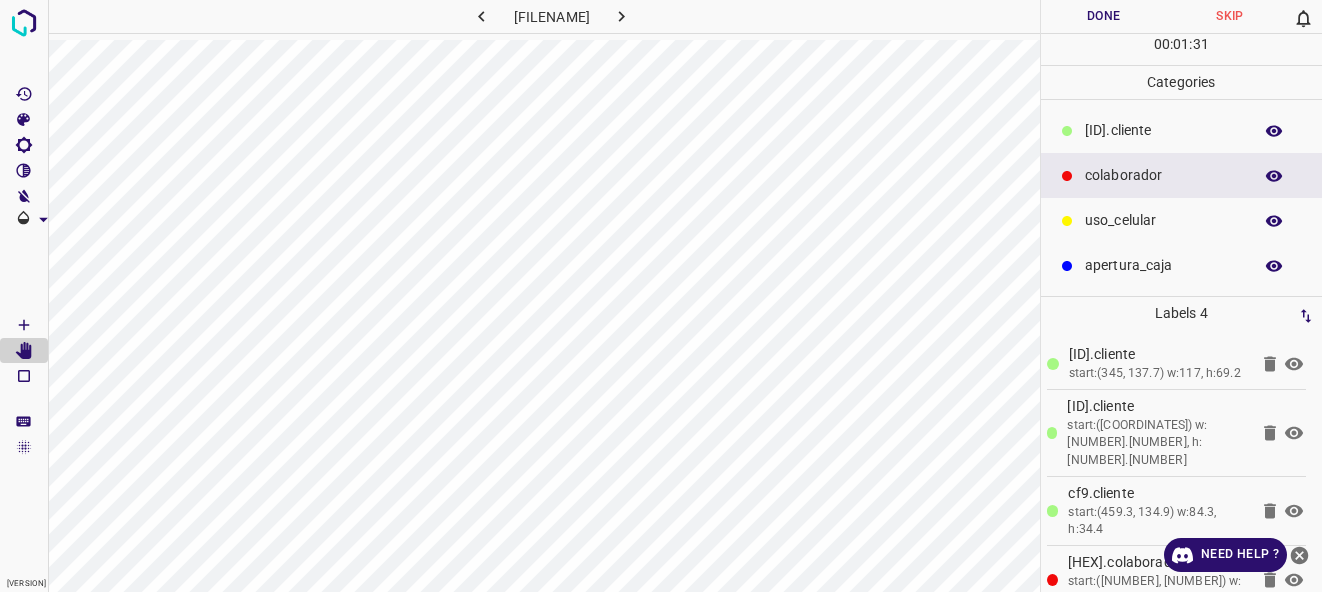 click on "Done" at bounding box center [1104, 16] 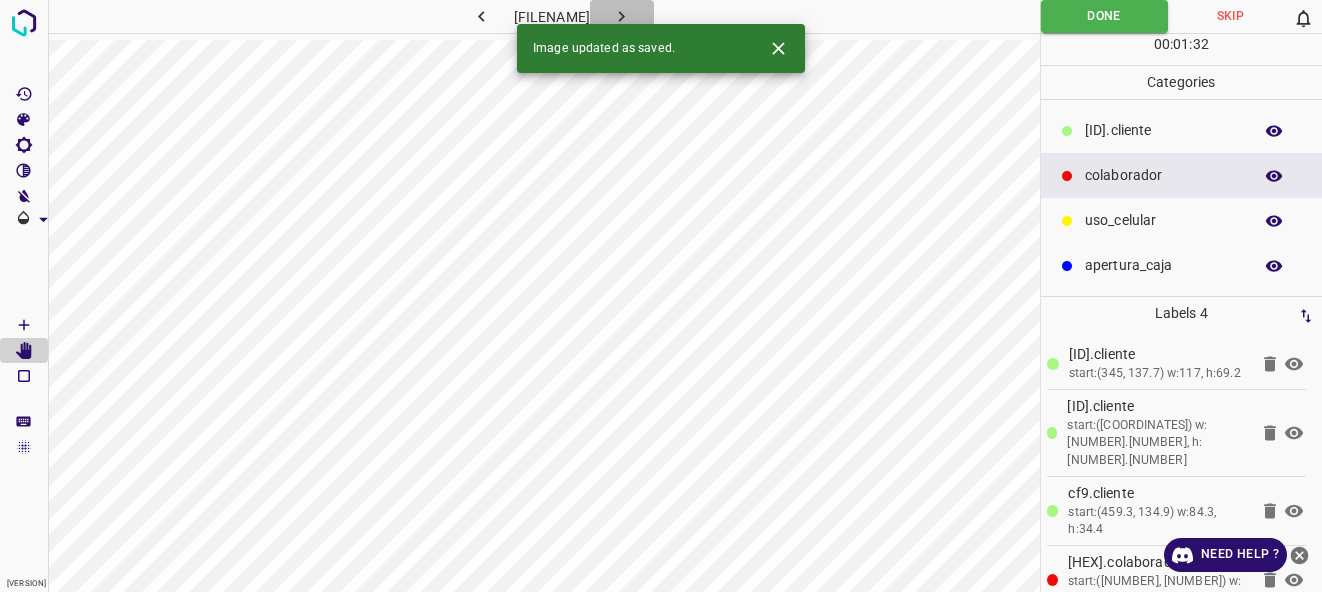 click at bounding box center (621, 16) 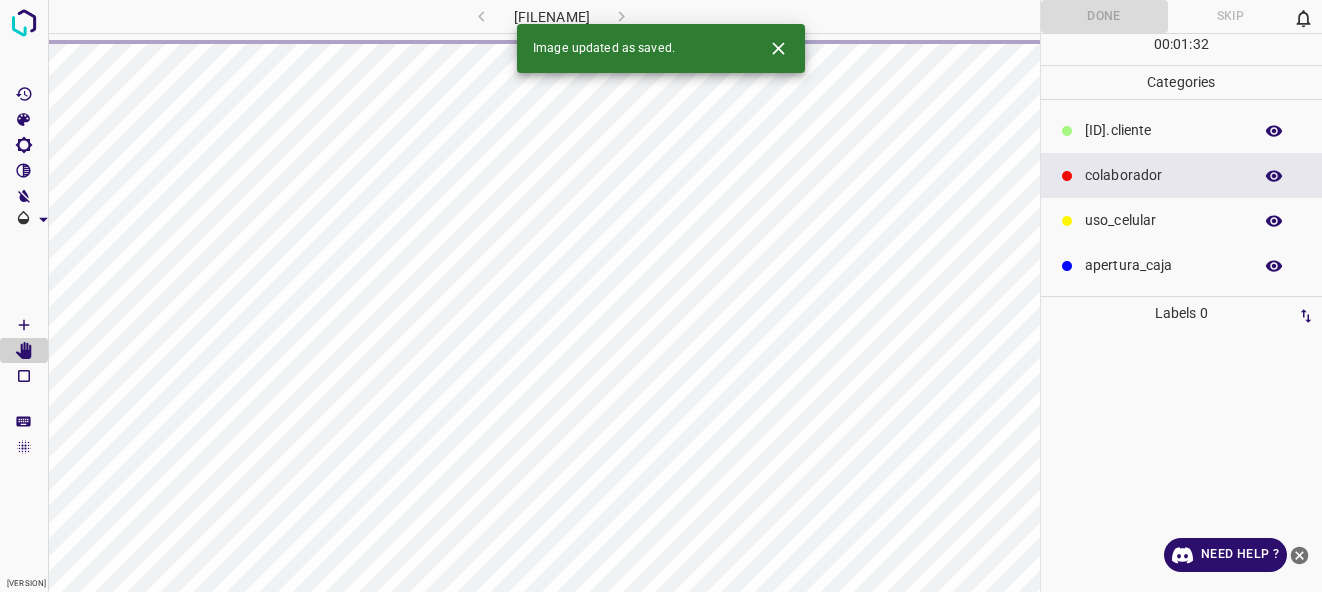 click at bounding box center [778, 48] 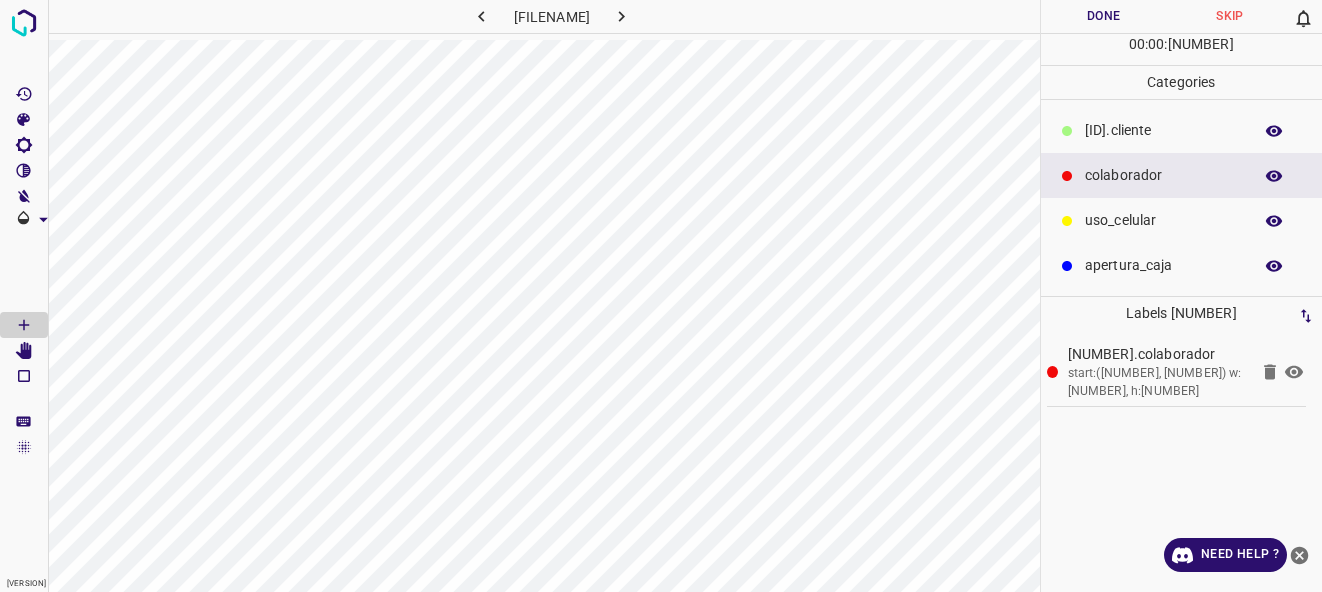 click on "[ID].cliente" at bounding box center [1163, 130] 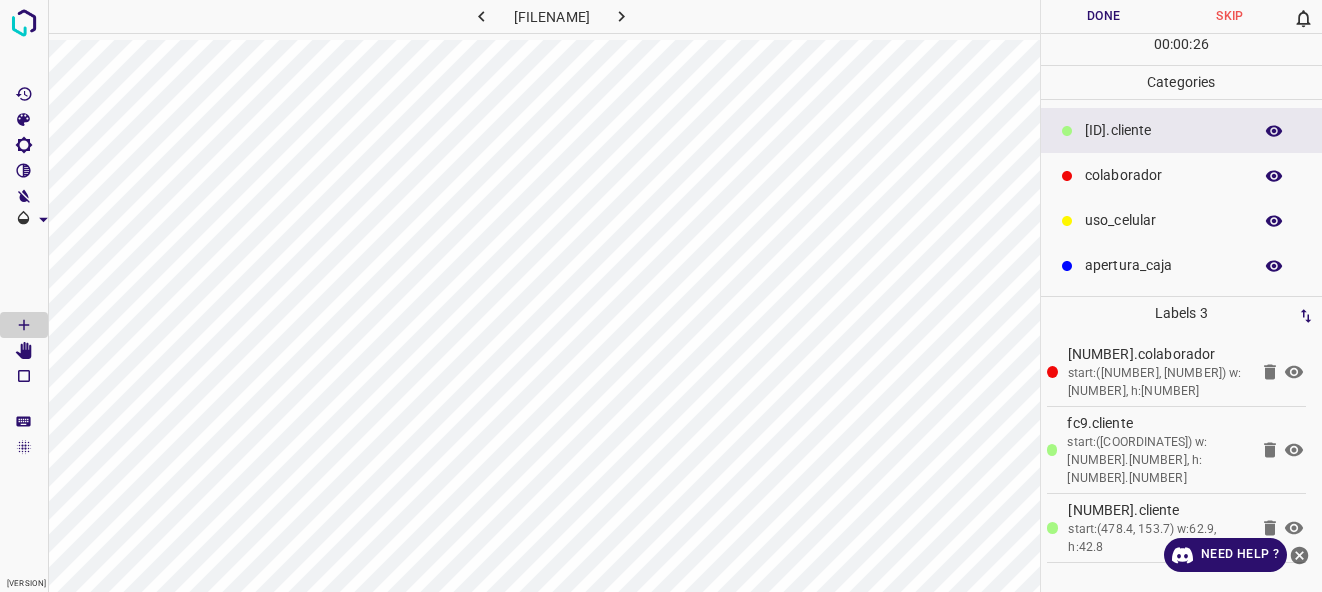 click on "Done" at bounding box center [1104, 16] 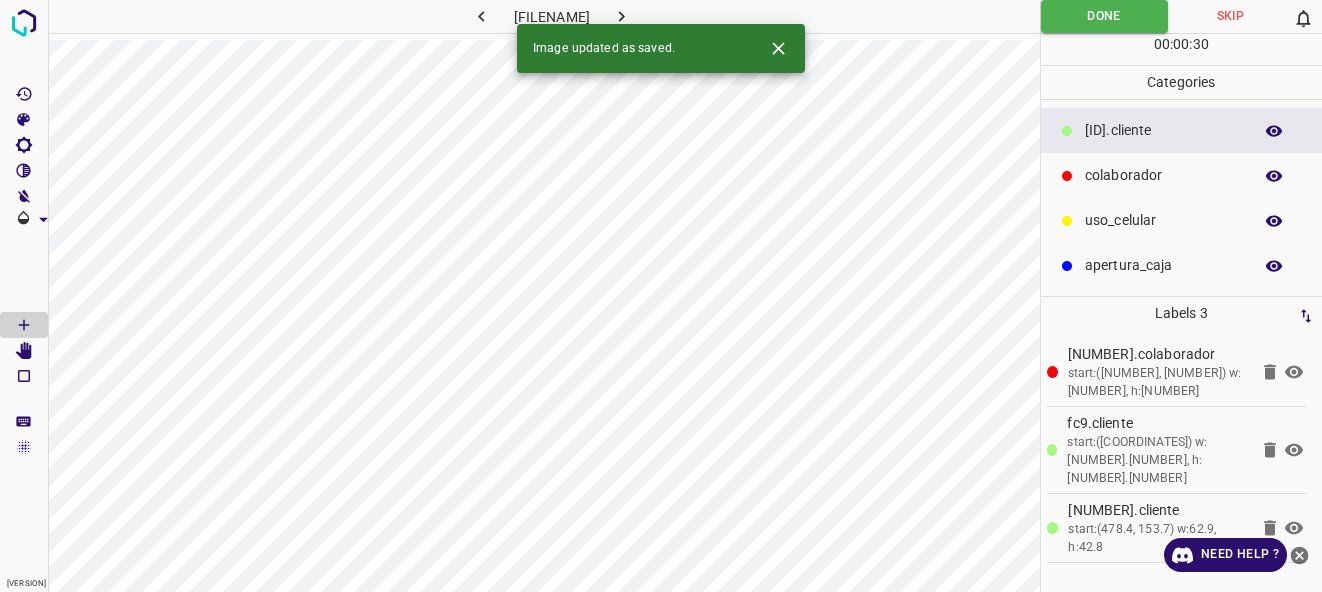 click at bounding box center [621, 16] 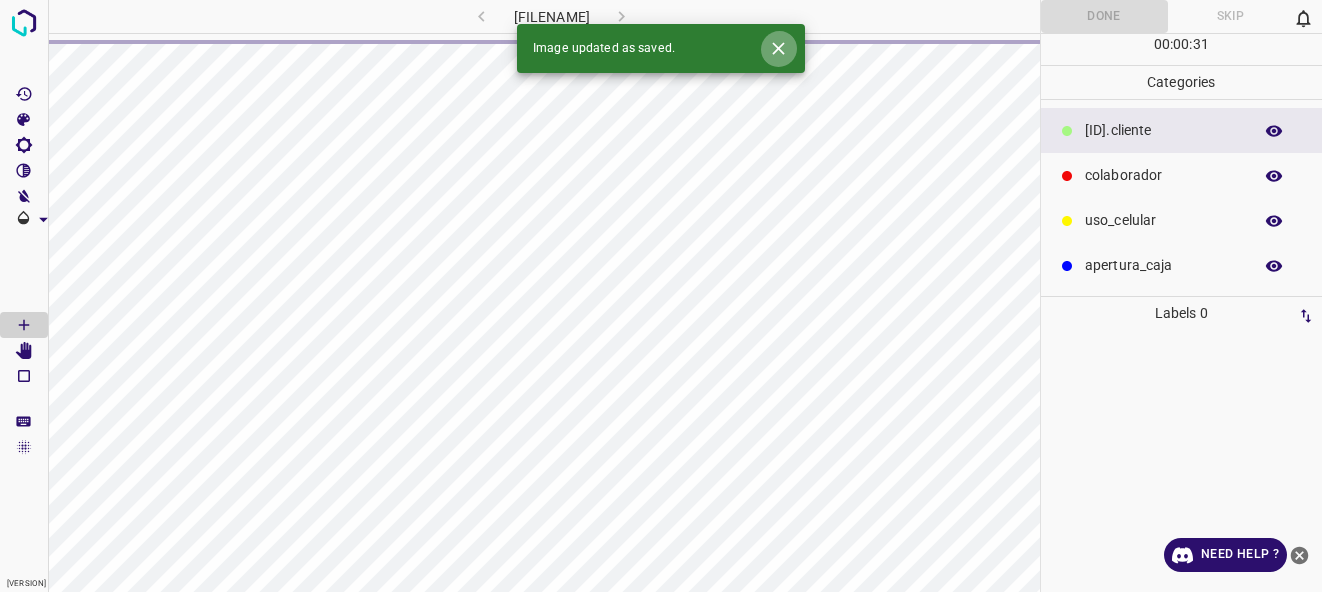click at bounding box center [778, 48] 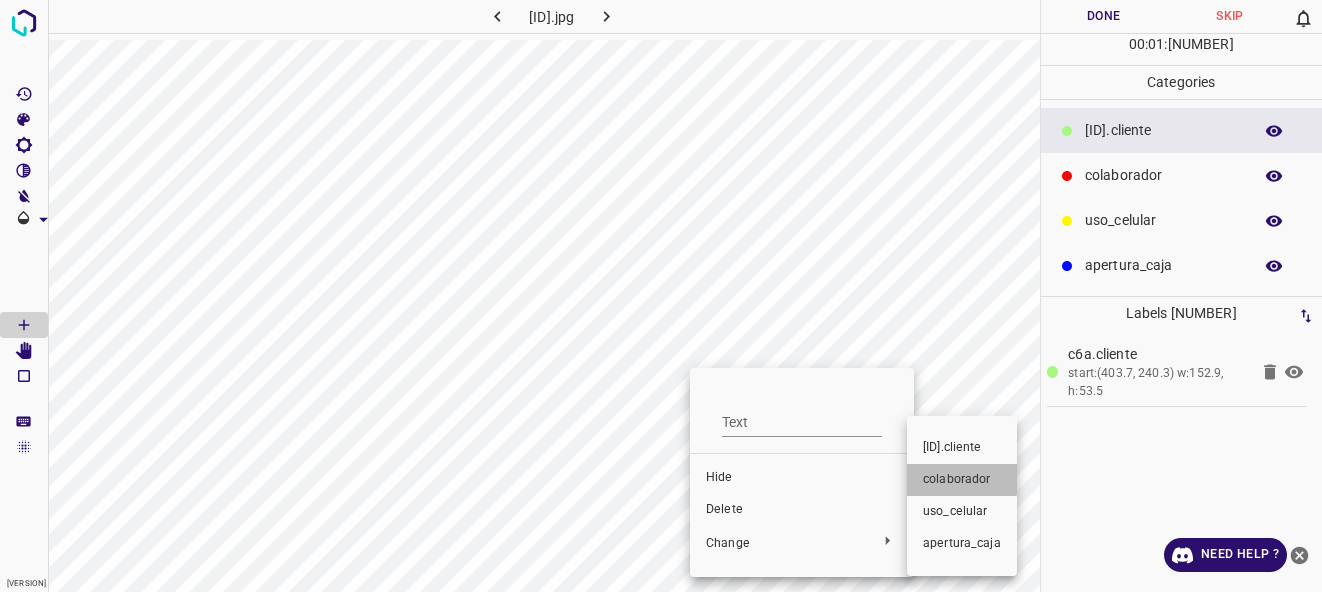 click on "colaborador" at bounding box center [802, 478] 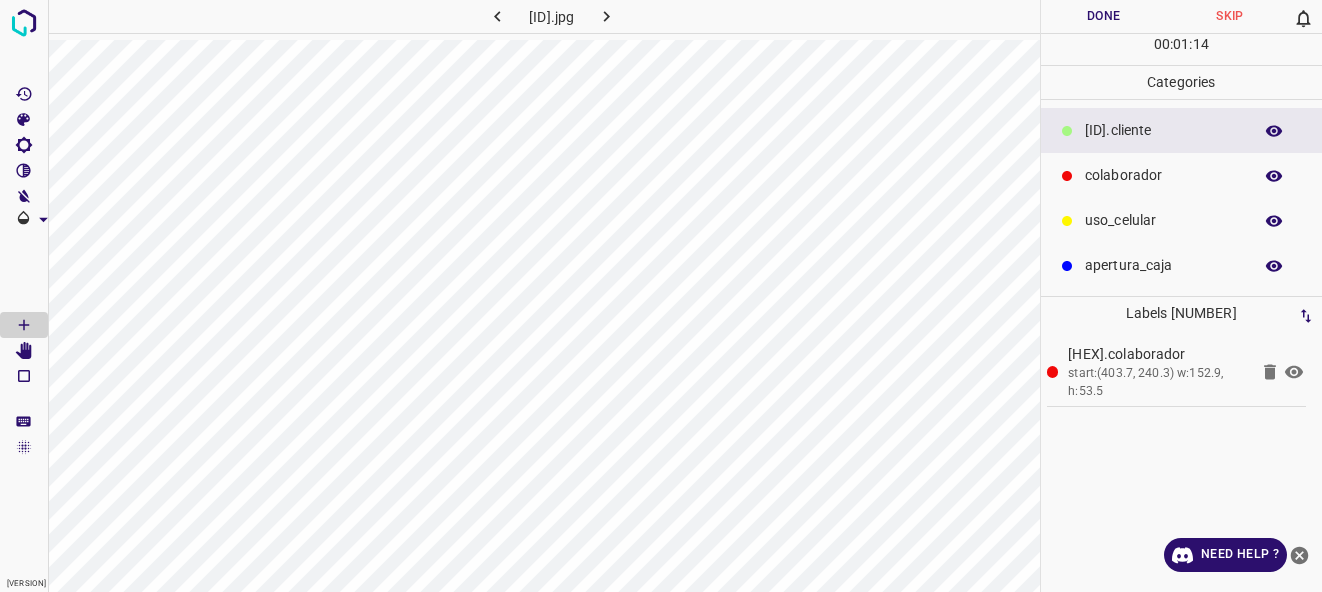 click on "colaborador" at bounding box center (1163, 130) 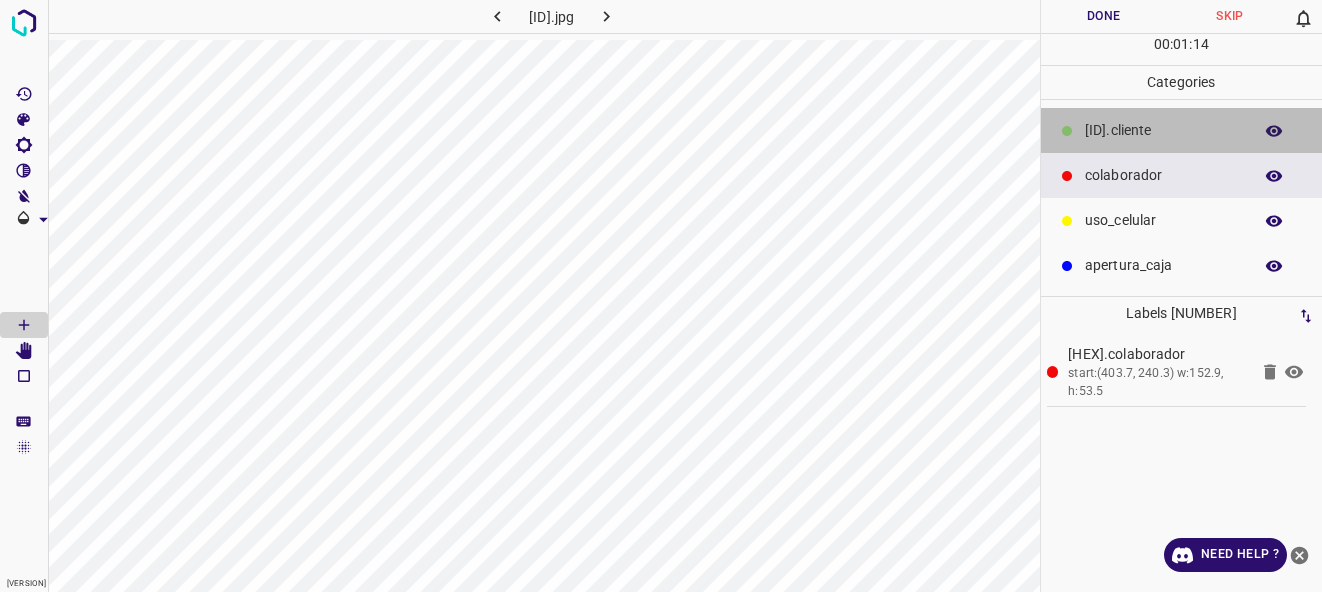 click on "[ID].cliente" at bounding box center [1182, 130] 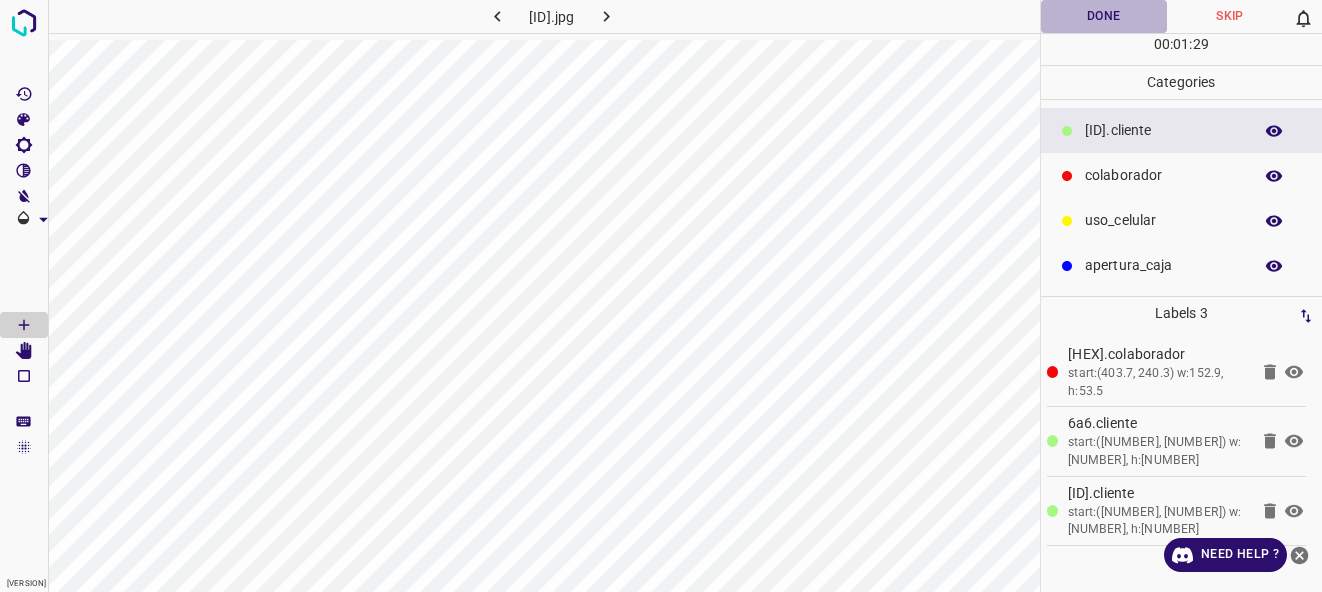 click on "Done" at bounding box center (1104, 16) 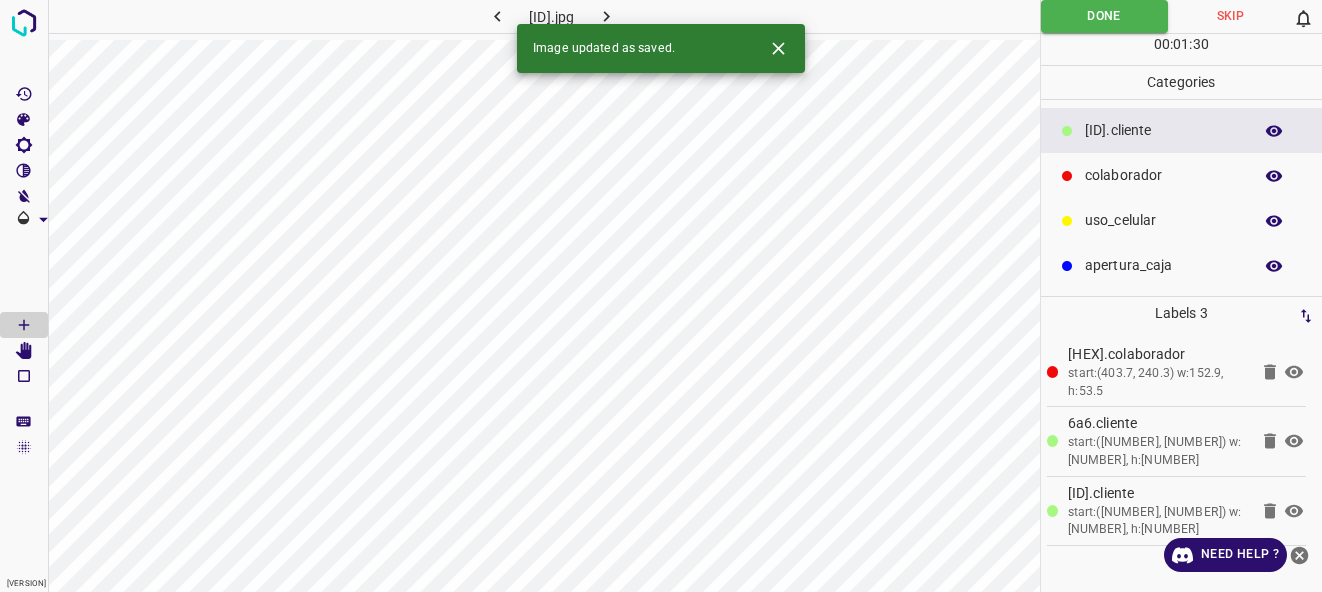 click at bounding box center (606, 16) 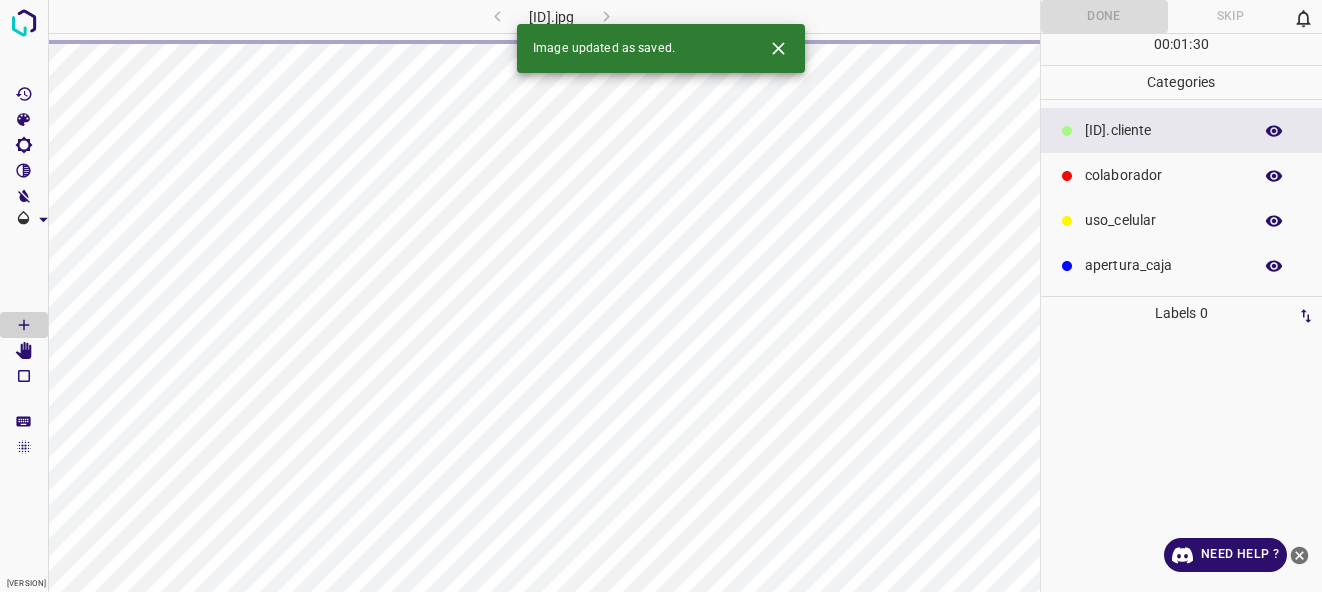 click at bounding box center (778, 48) 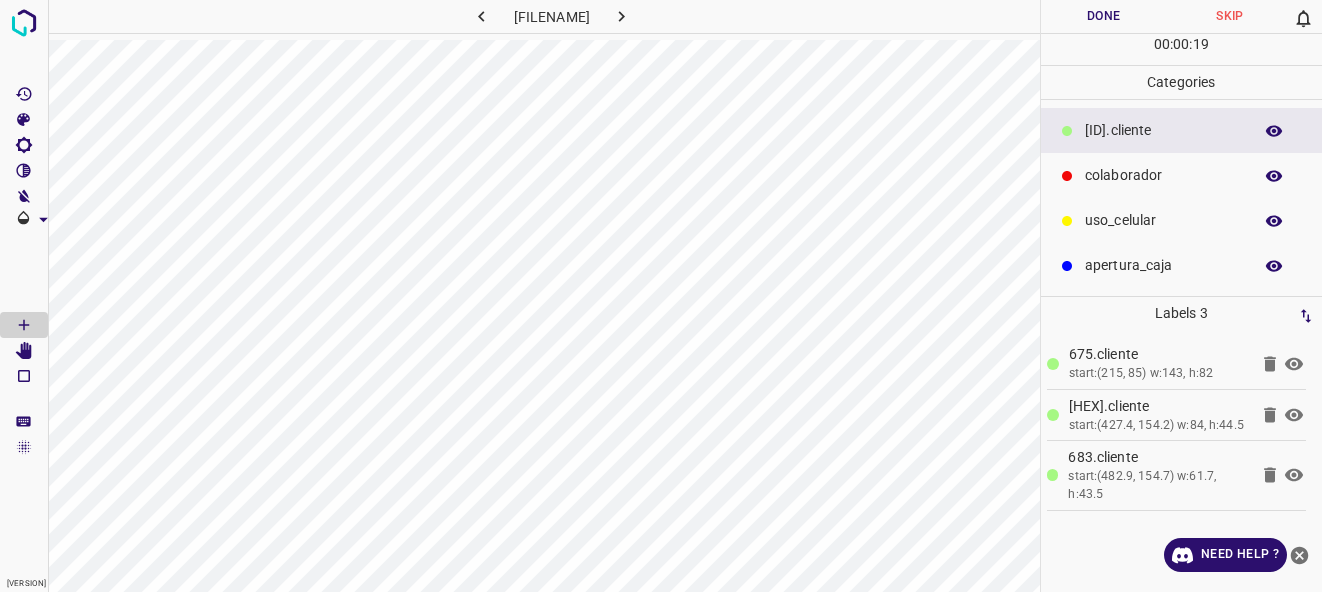 click on "colaborador" at bounding box center [1163, 130] 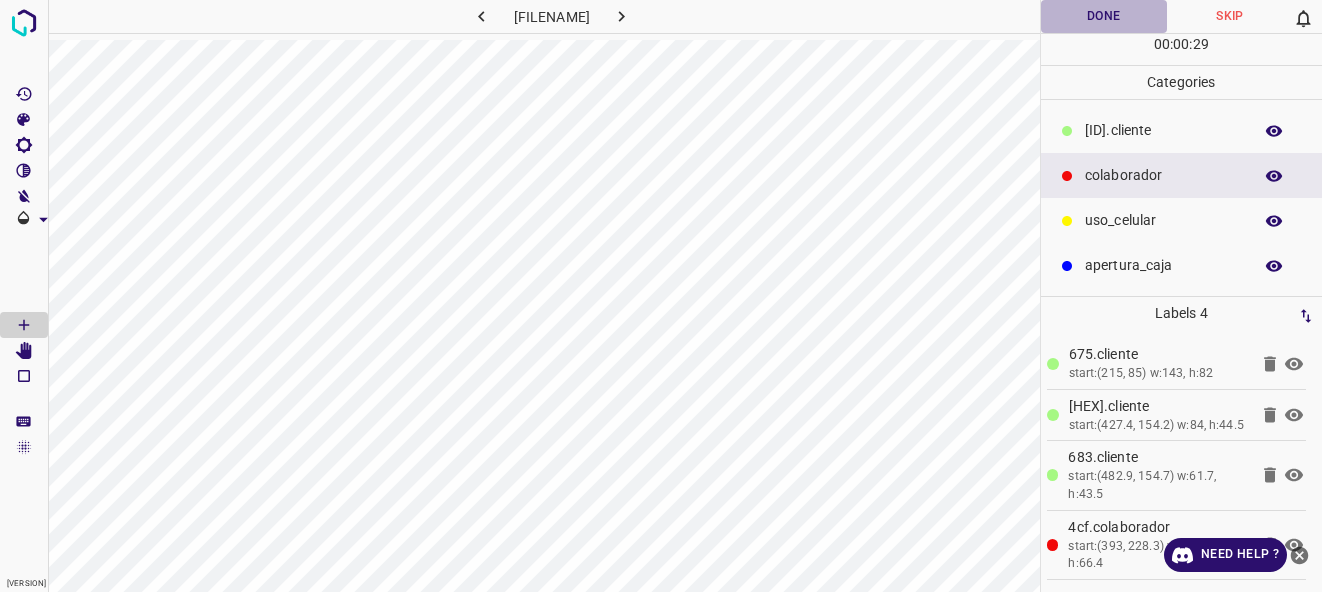 click on "Done" at bounding box center [1104, 16] 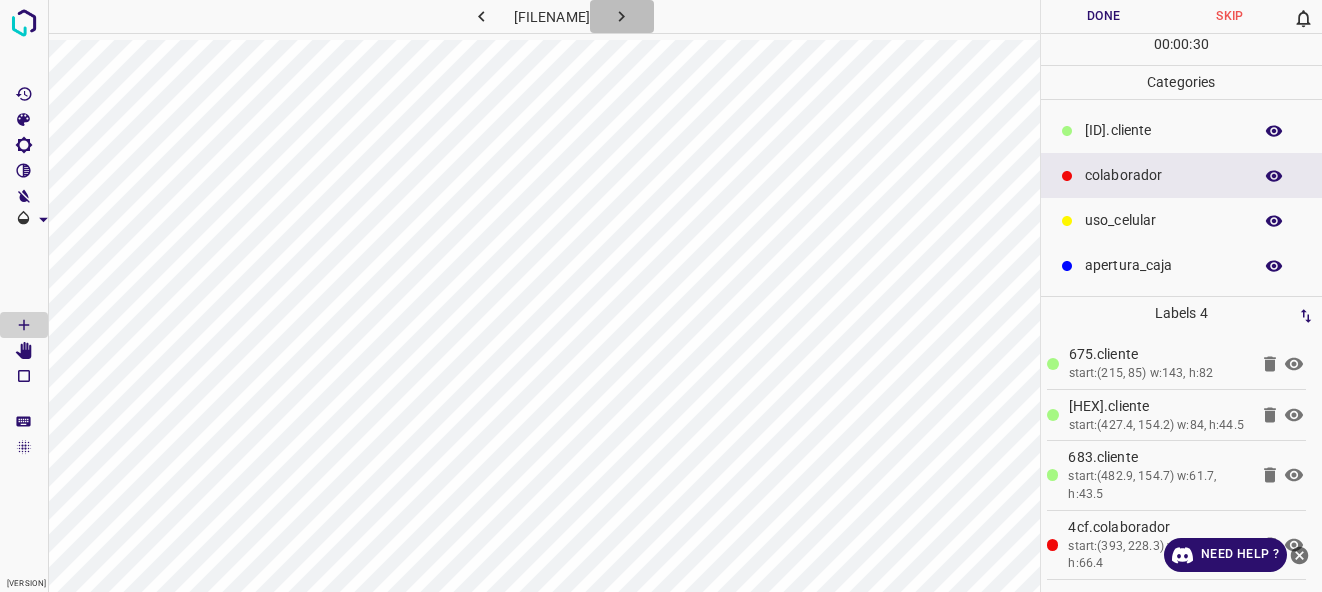 click on "4.3.6-dev2 803-bch-oasis-coyoacan.ddns.me_20250613_181427_000004830.jpg Done Skip 0 00   : 00   : 30   Categories ​​cliente colaborador uso_celular apertura_caja Labels   4 675.​​cliente
start:(215, 85)
w:143, h:82
c21.​​cliente
start:(427.4, 154.2)
w:84, h:44.5
683.​​cliente
start:(482.9, 154.7)
w:61.7, h:43.5
4cf.colaborador
start:(393, 228.3)
w:135.5, h:66.4
Categories 1 ​​cliente 2 colaborador 3 uso_celular 4 apertura_caja Tools Space Change between modes (Draw & Edit) I Auto labeling R Restore zoom M Zoom in N Zoom out Delete Delete selecte label Filters Z Restore filters X Saturation filter C Brightness filter V Contrast filter B Gray scale filter General O Download Need Help ?" at bounding box center [661, 296] 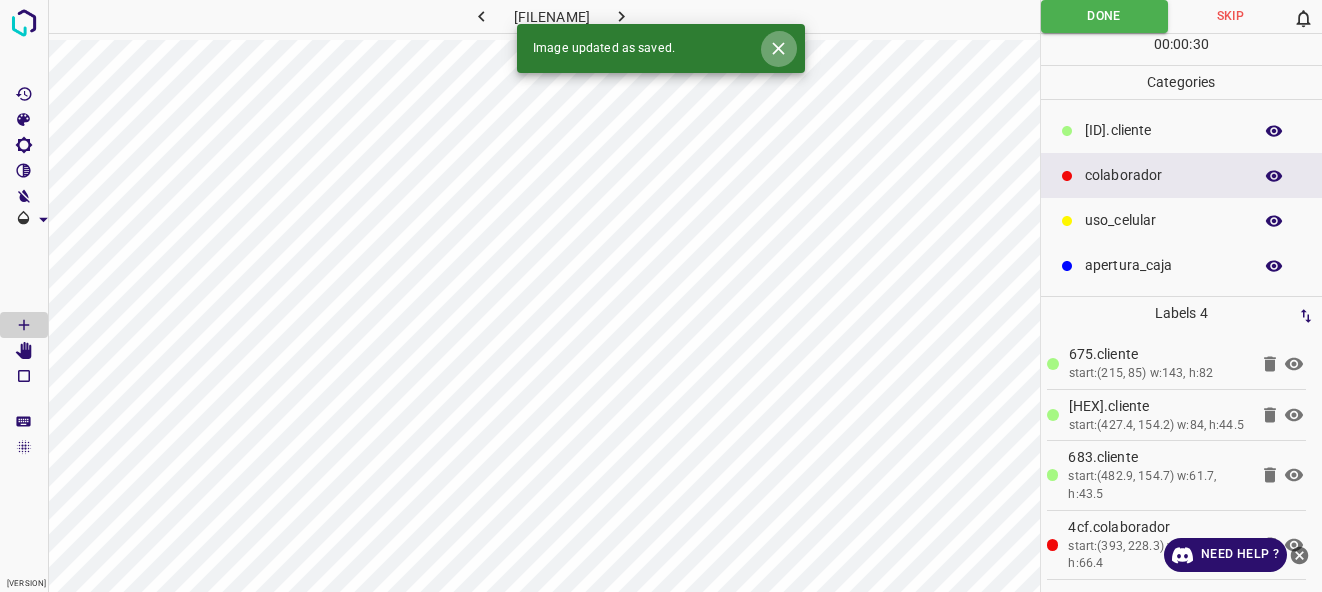 click at bounding box center [778, 48] 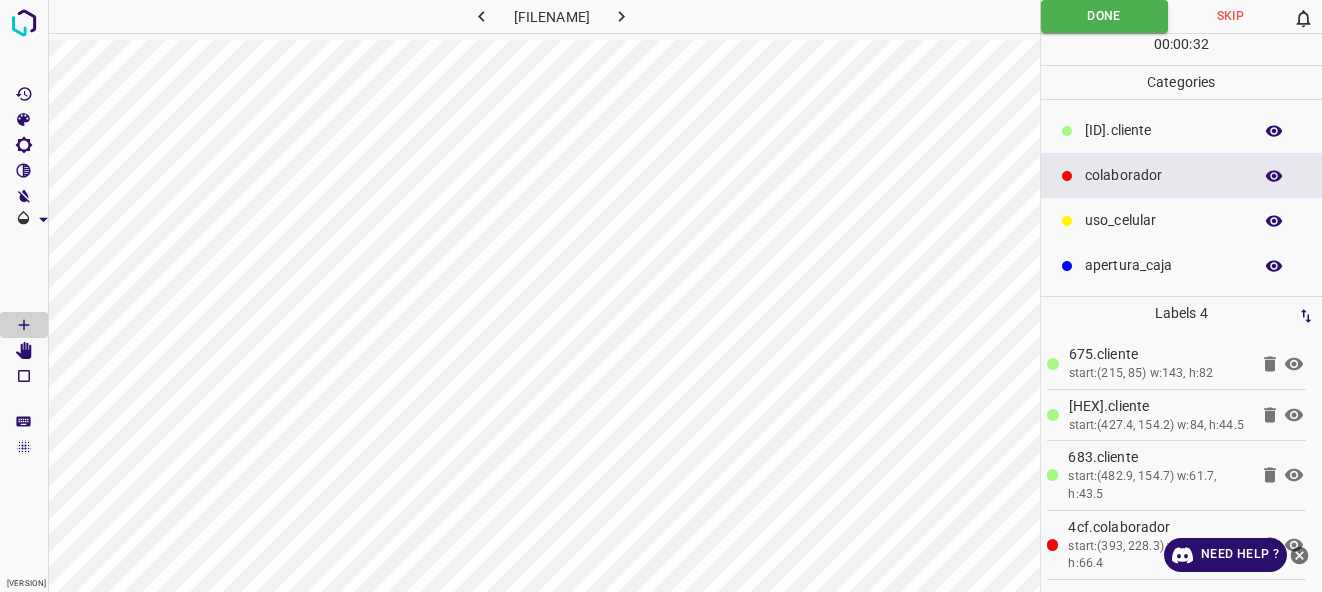 click at bounding box center [622, 16] 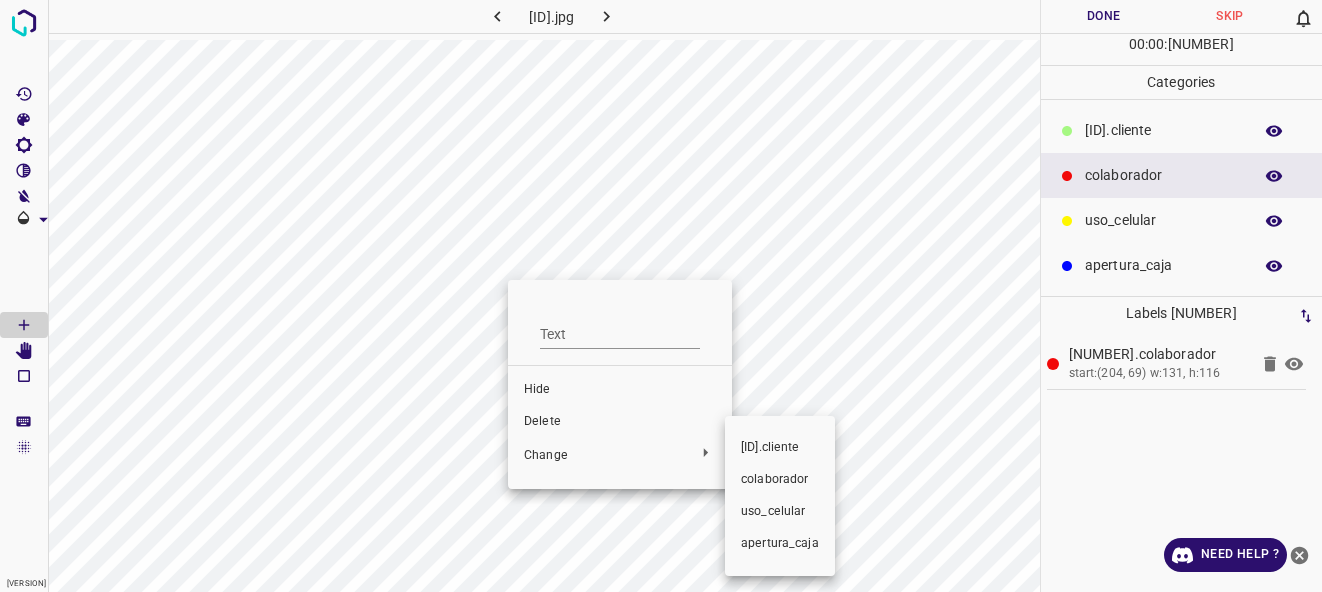 click on "[ID].cliente" at bounding box center (620, 390) 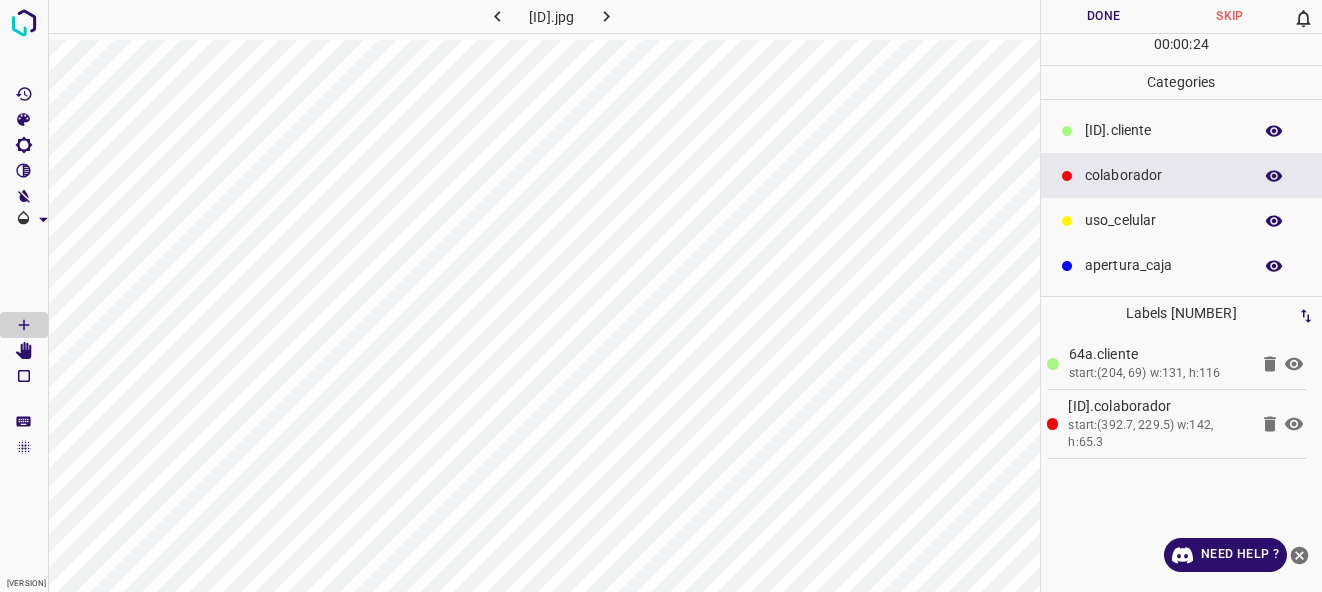 click on "[ID].cliente" at bounding box center [1163, 130] 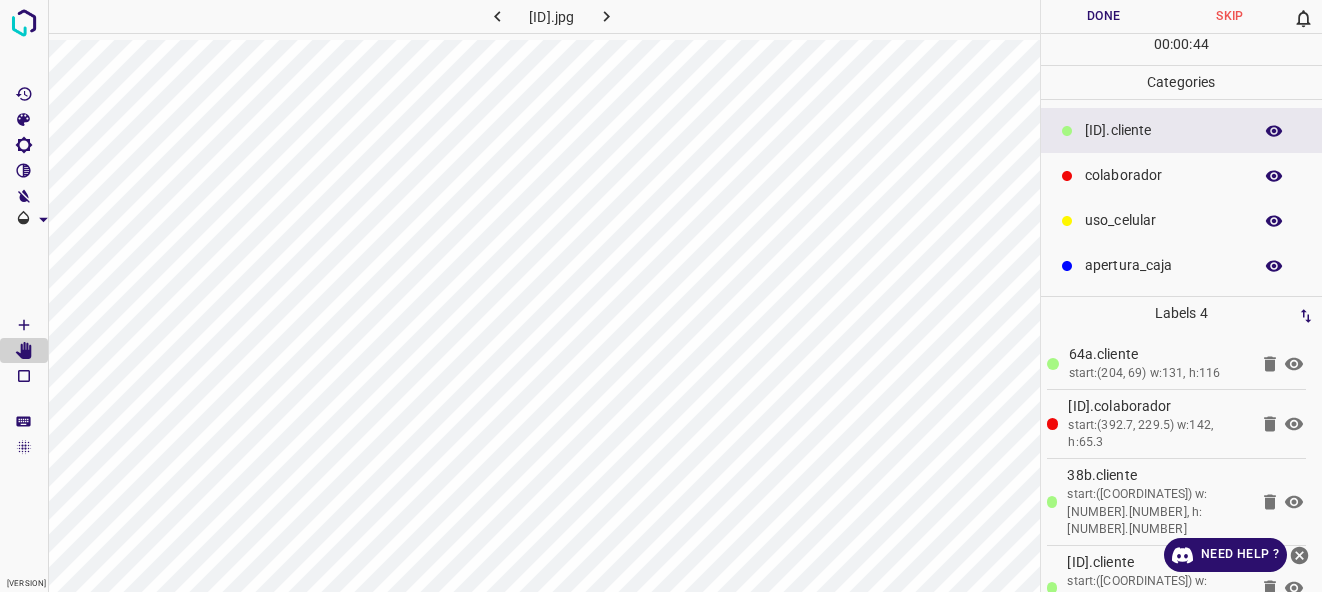 click on "Done" at bounding box center [1104, 16] 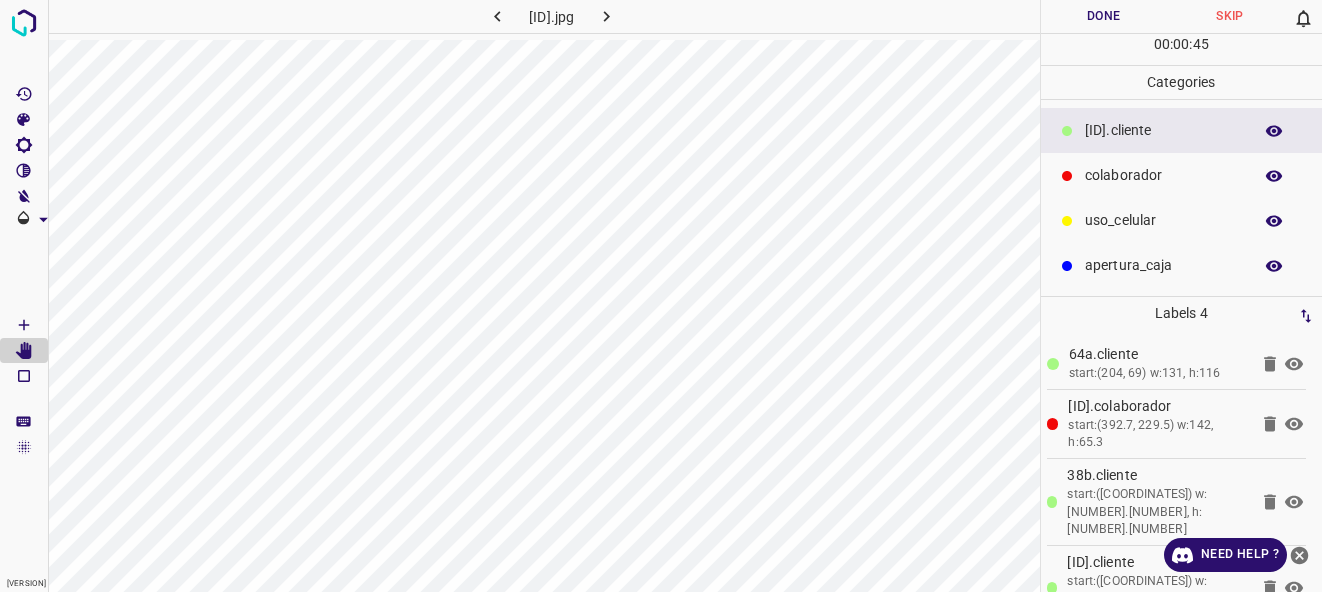 click at bounding box center [606, 16] 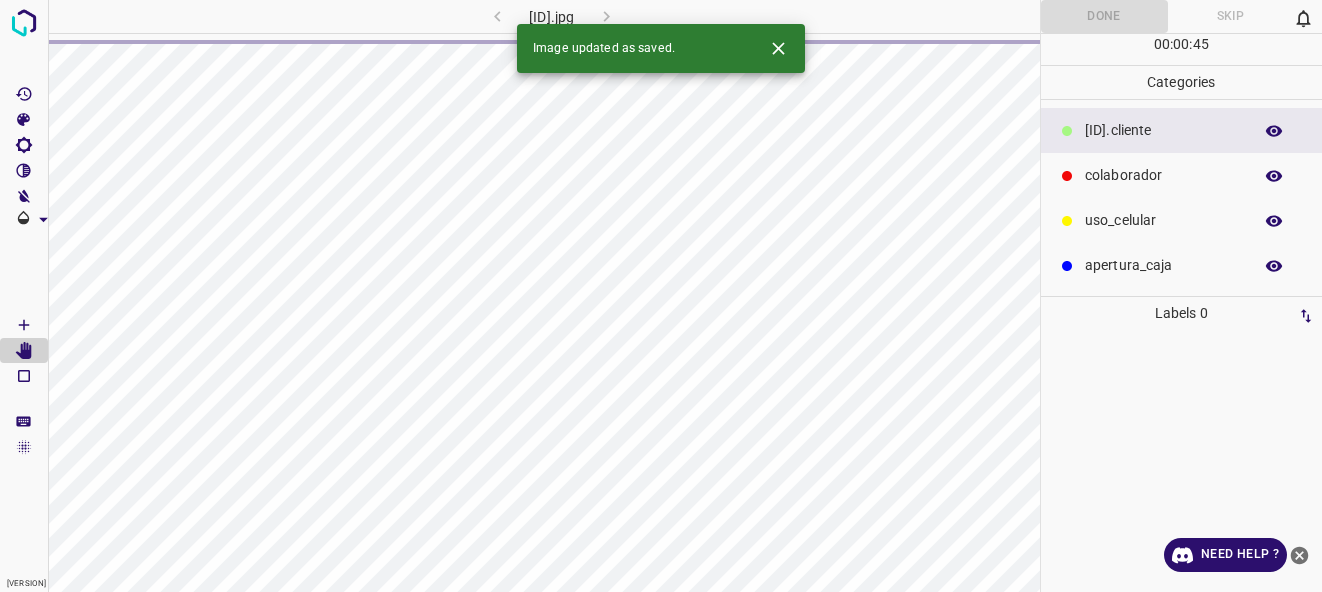 click at bounding box center [778, 48] 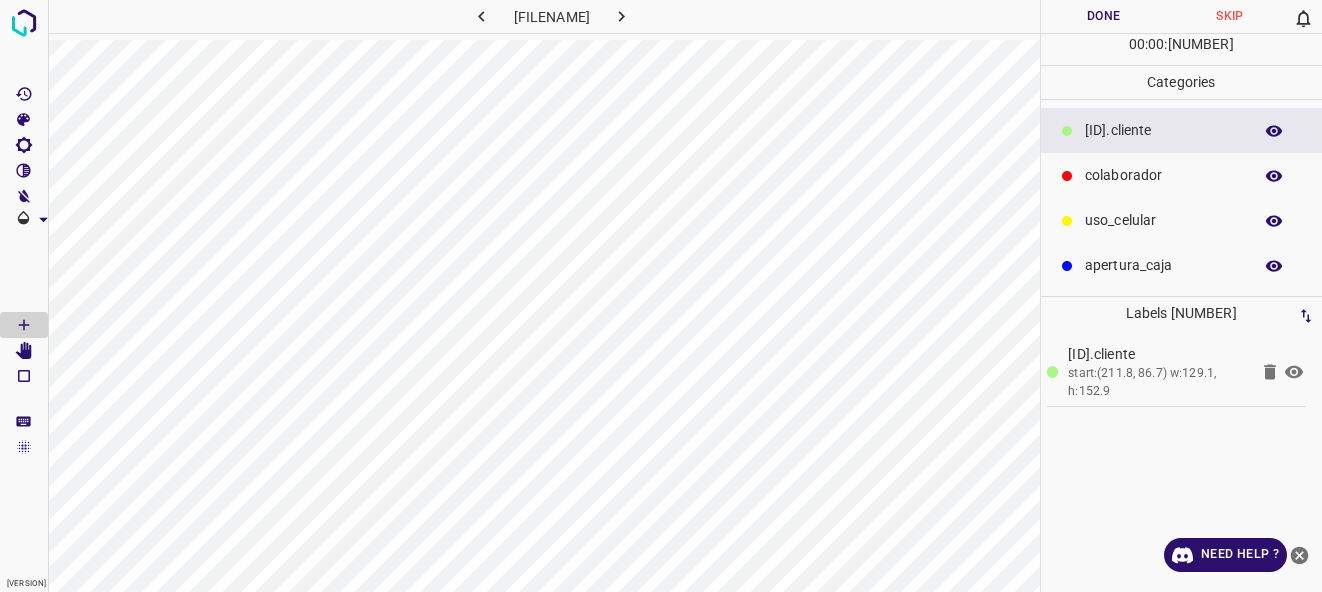 click on "colaborador" at bounding box center (1163, 130) 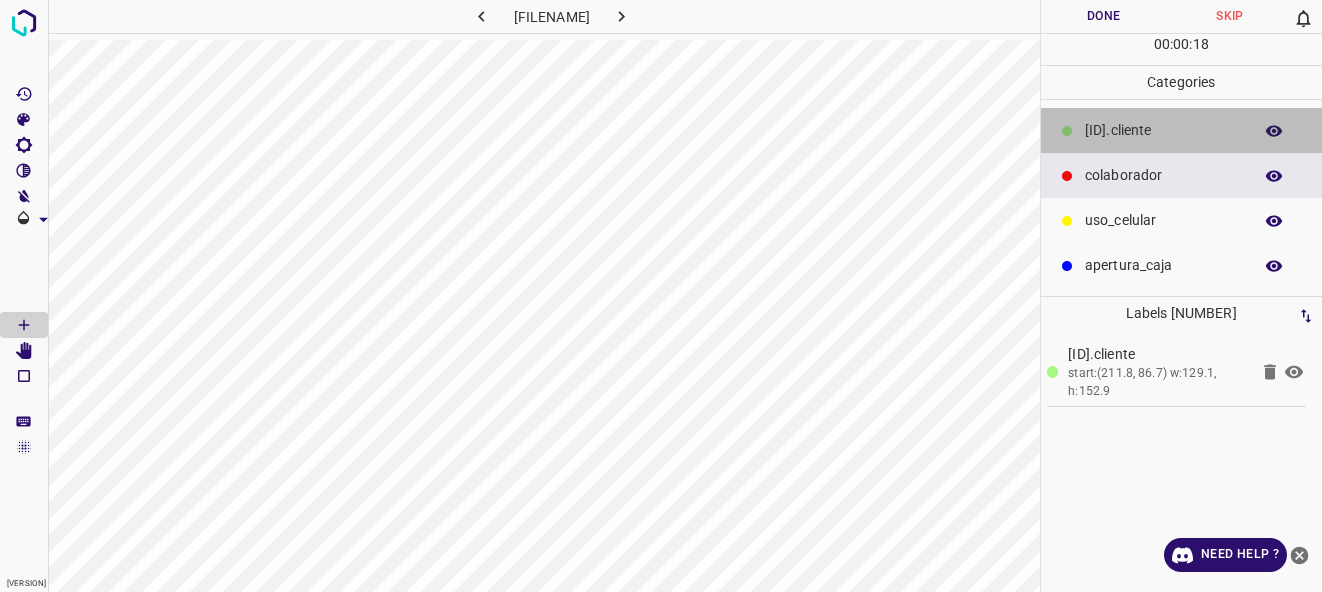 click on "[ID].cliente" at bounding box center [1163, 130] 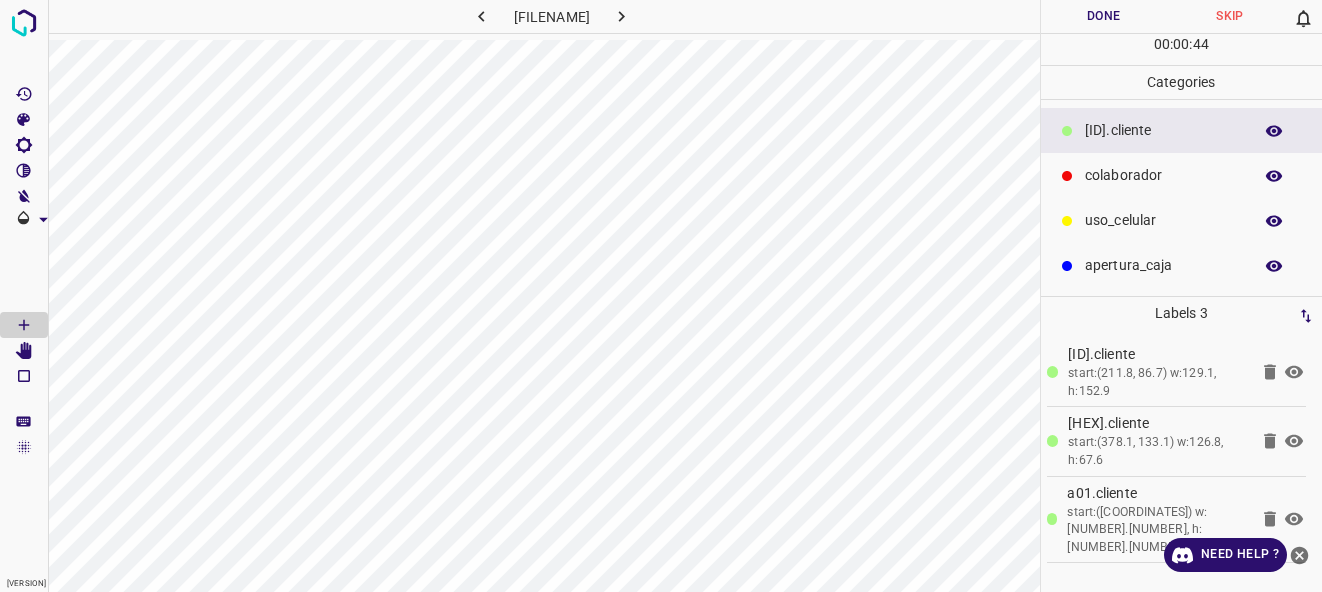 click on "colaborador" at bounding box center [1163, 130] 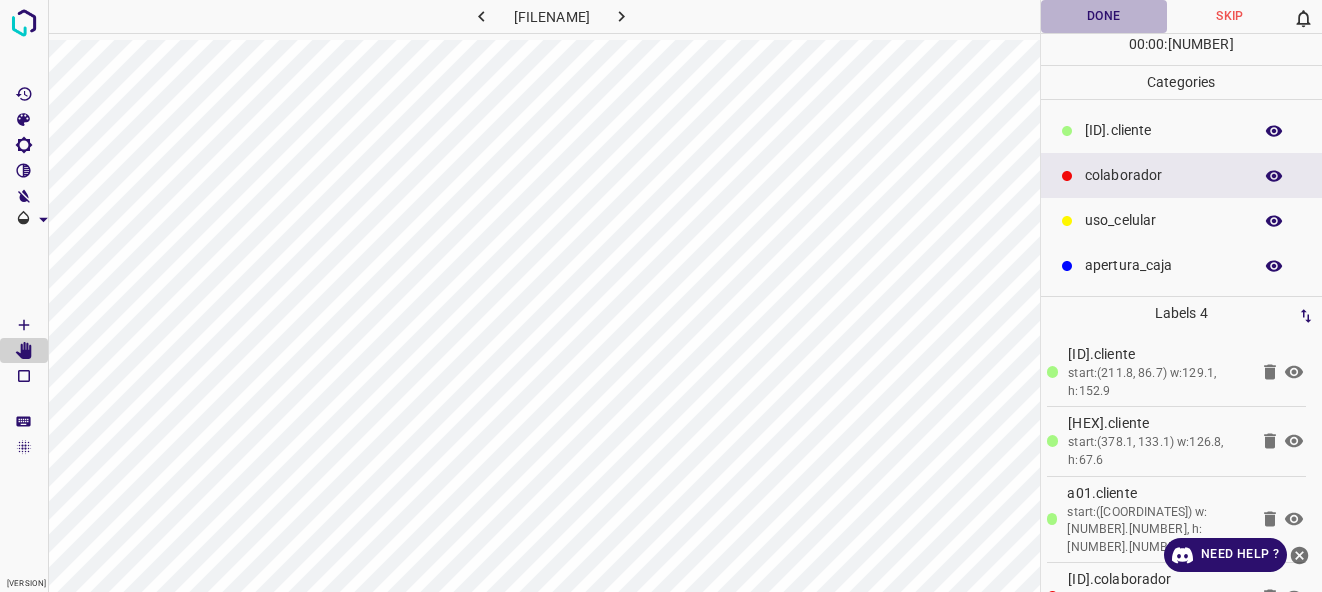 click on "Done" at bounding box center (1104, 16) 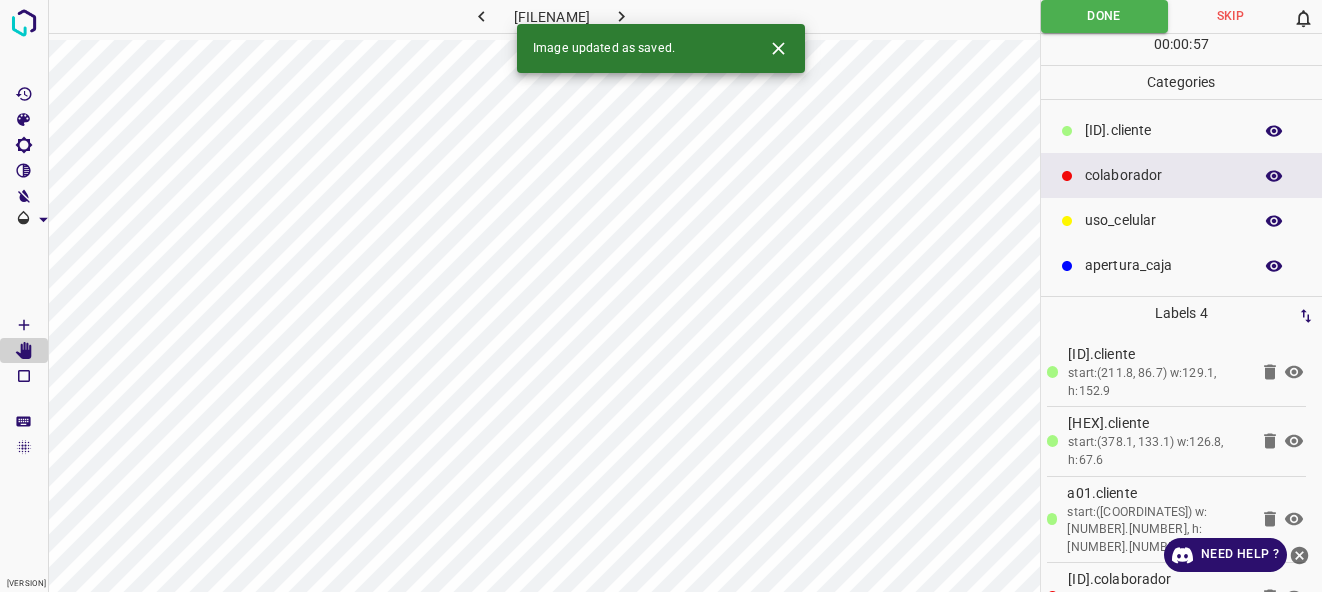 click at bounding box center (621, 16) 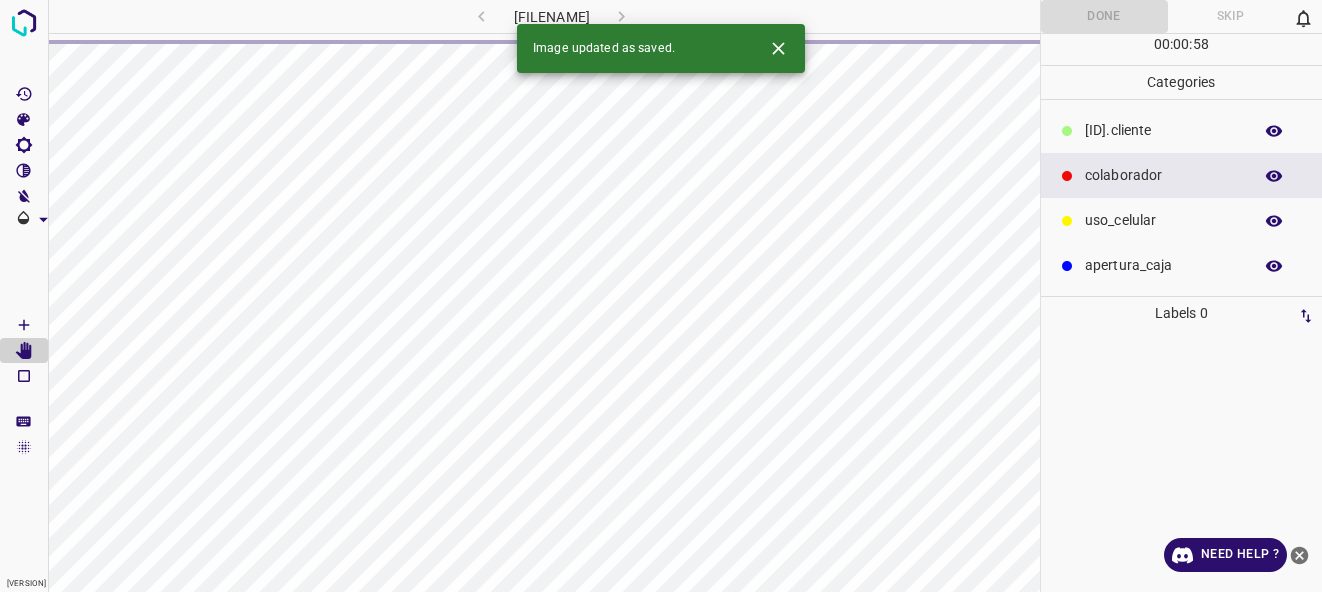 click at bounding box center (778, 48) 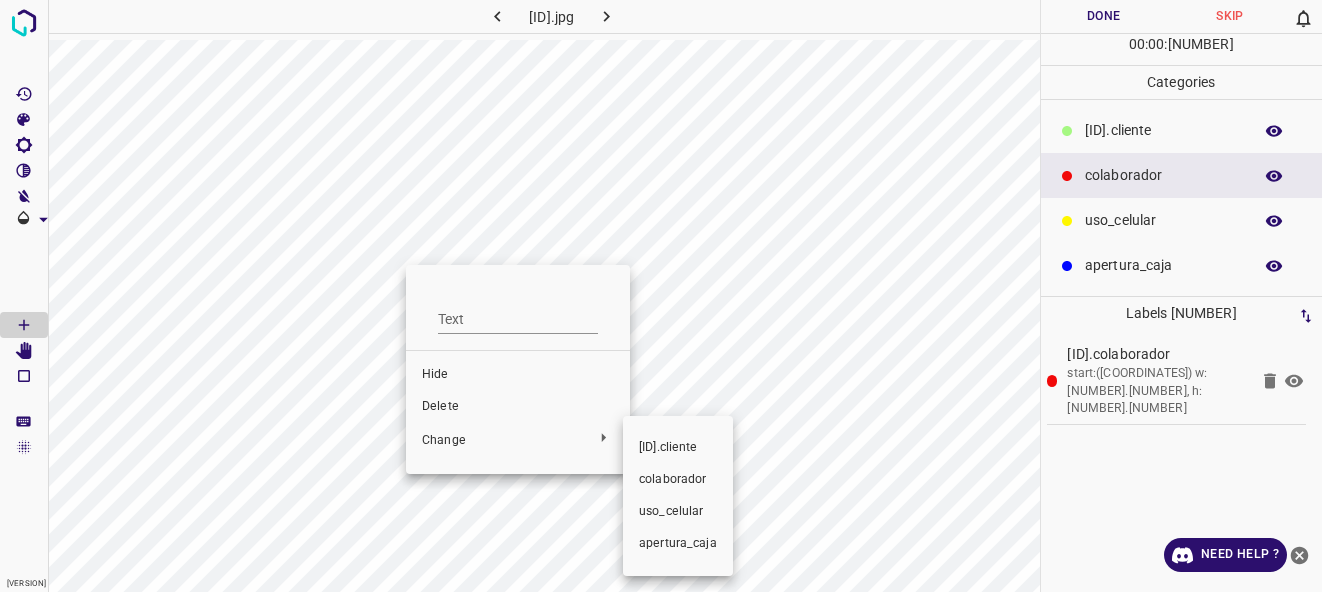 click on "[ID].cliente" at bounding box center [518, 311] 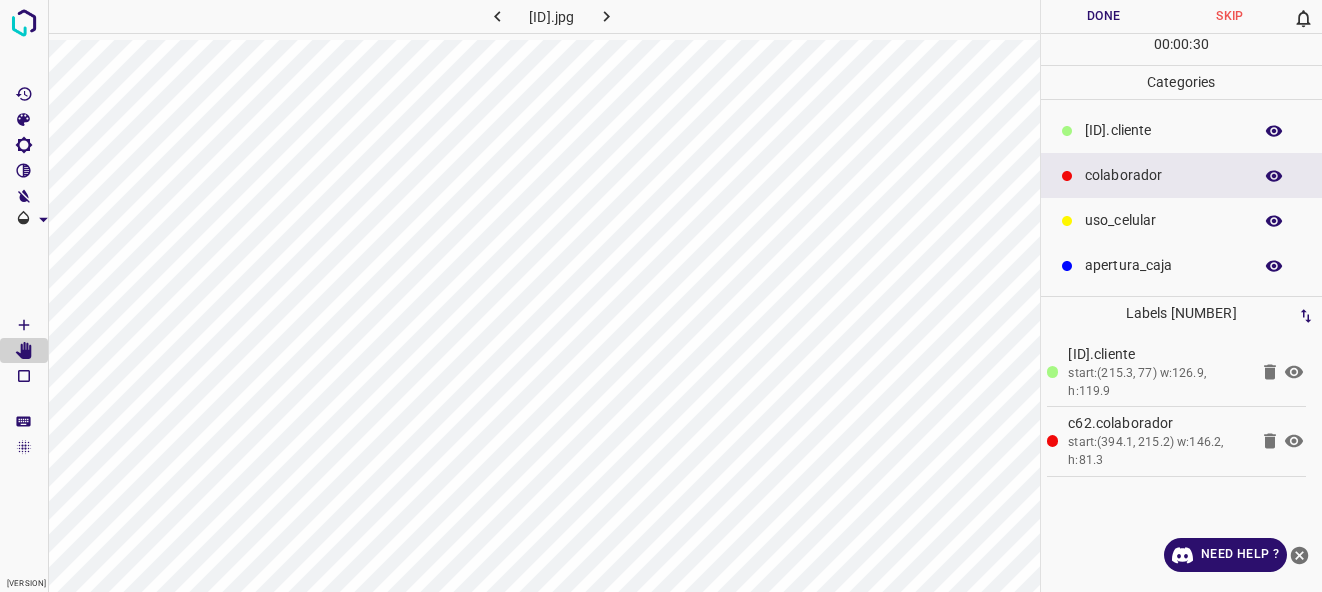click on "[ID].cliente" at bounding box center [1163, 130] 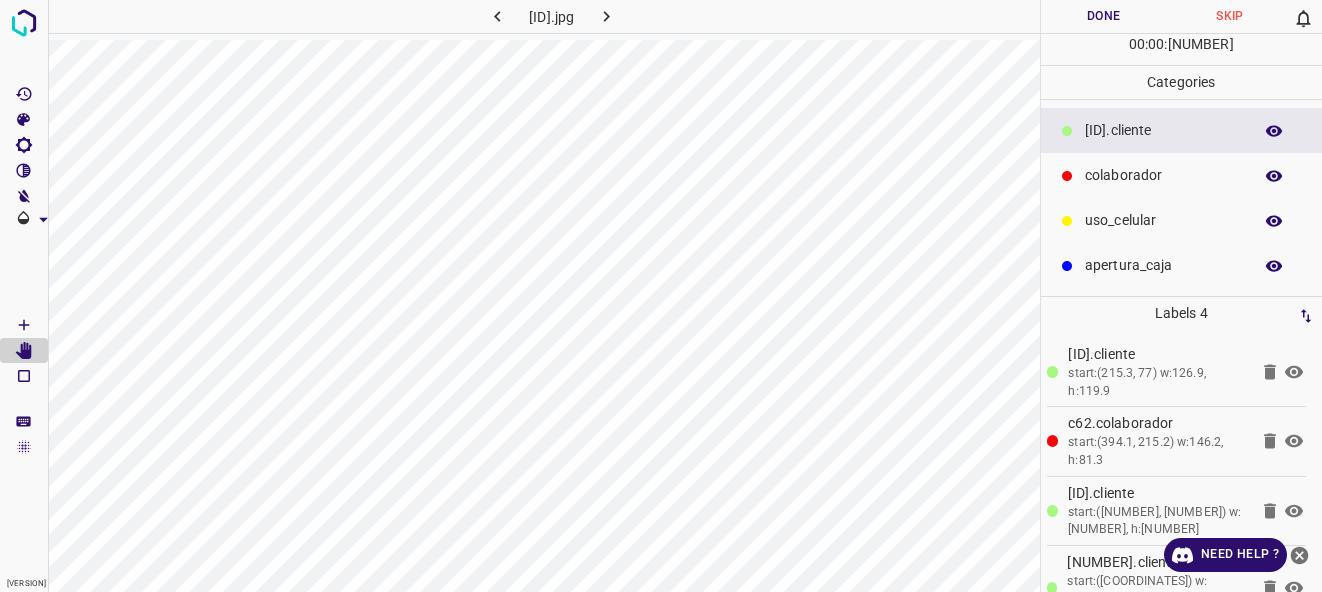 click on "Done" at bounding box center (1104, 16) 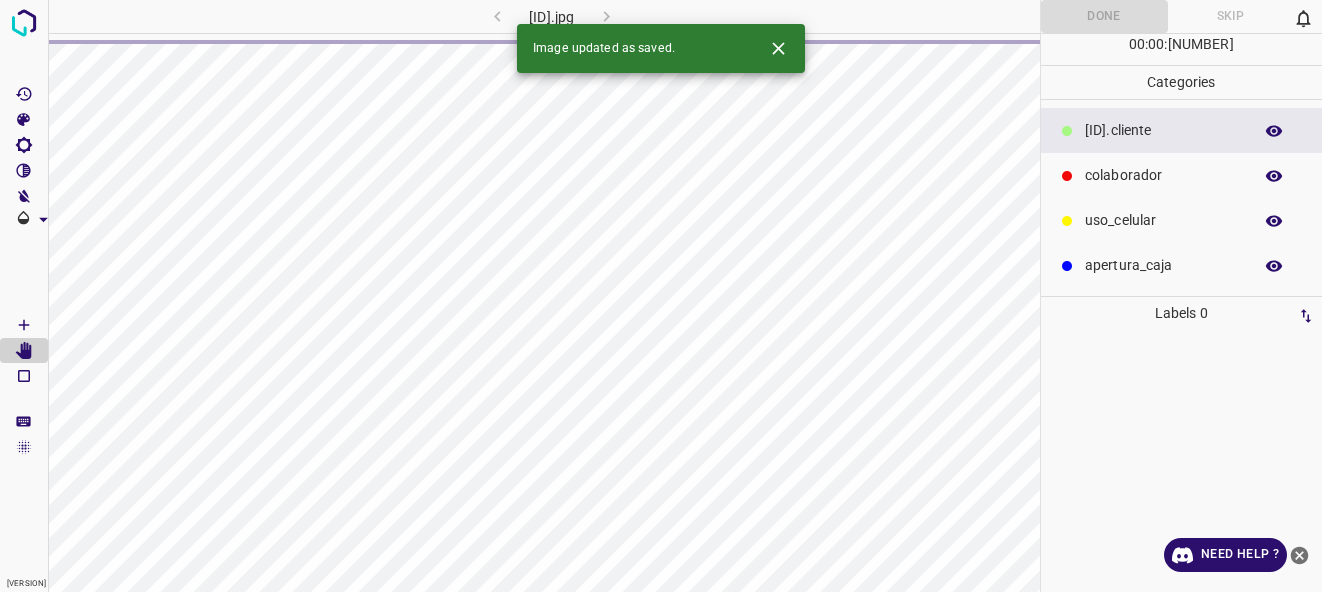 click at bounding box center (778, 48) 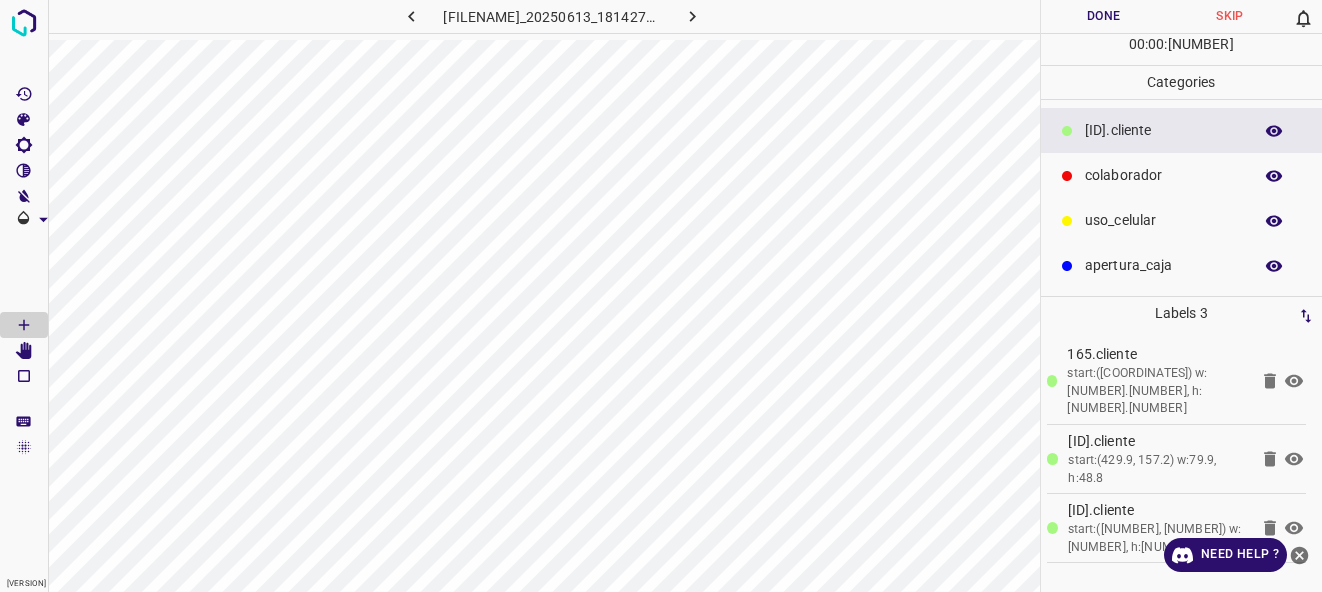 click on "colaborador" at bounding box center [1163, 130] 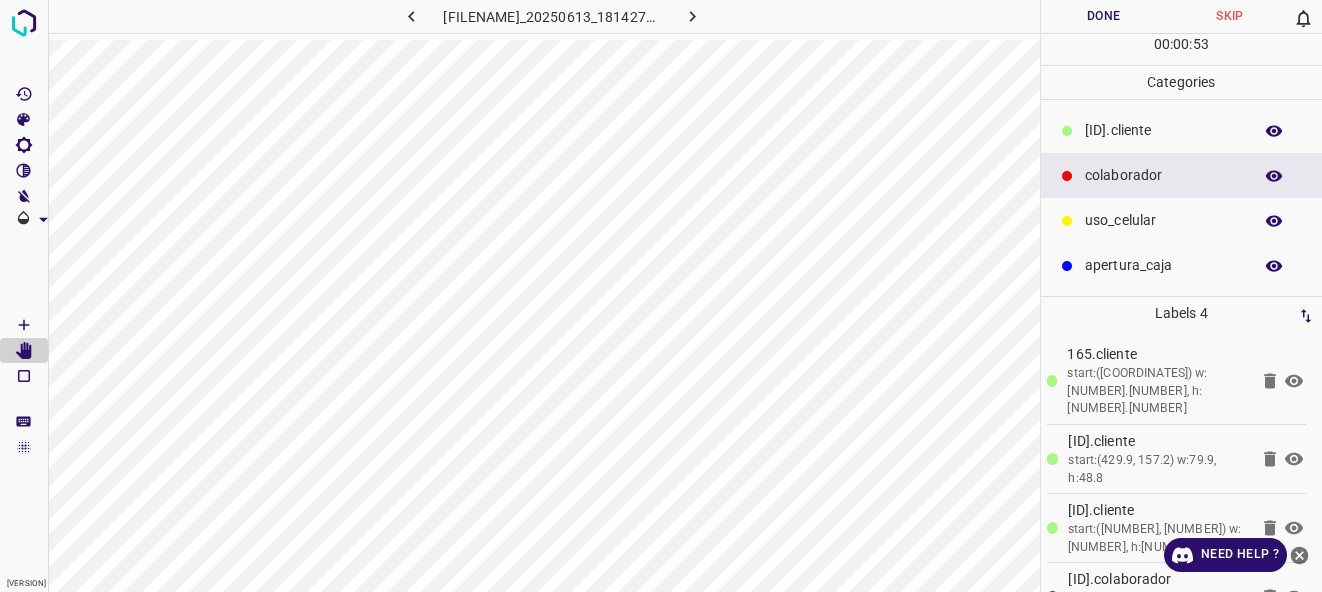 click on "Done" at bounding box center (1104, 16) 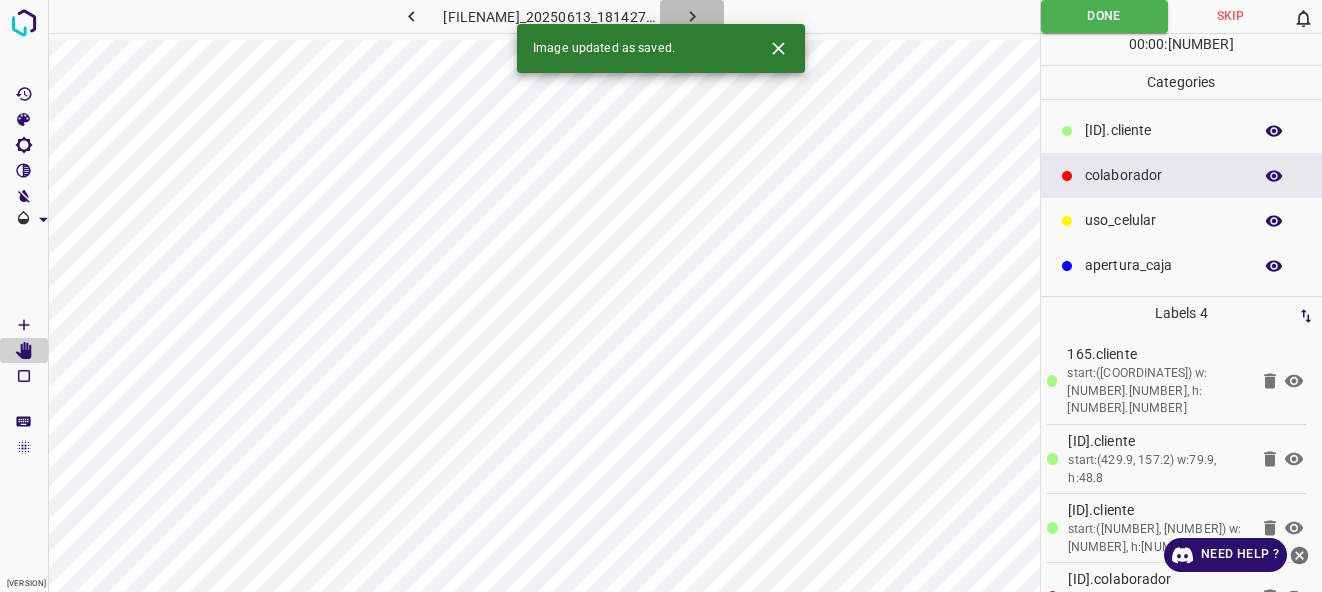 click at bounding box center (692, 16) 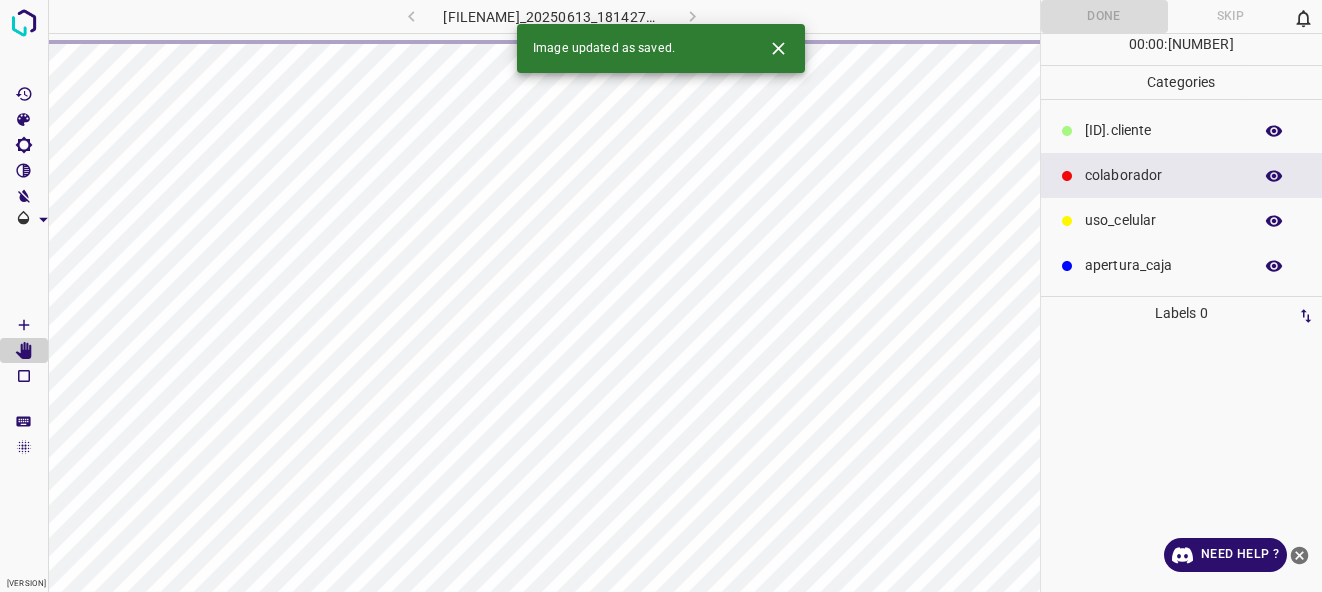 click at bounding box center (778, 48) 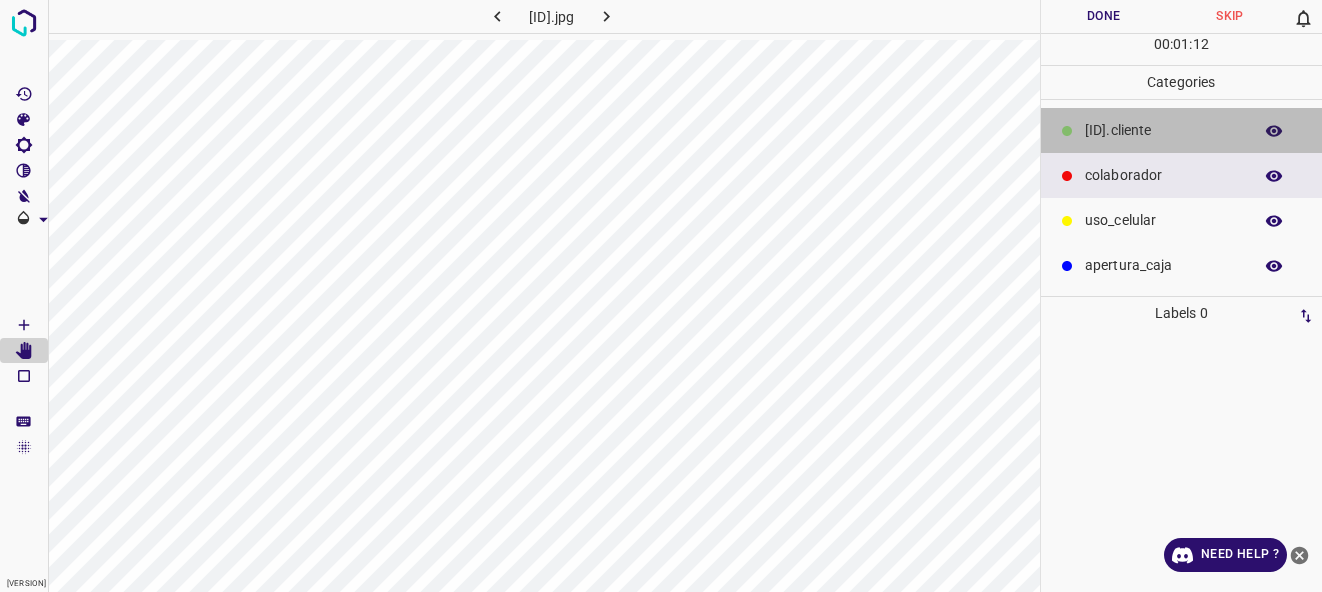 click on "[ID].cliente" at bounding box center (1163, 130) 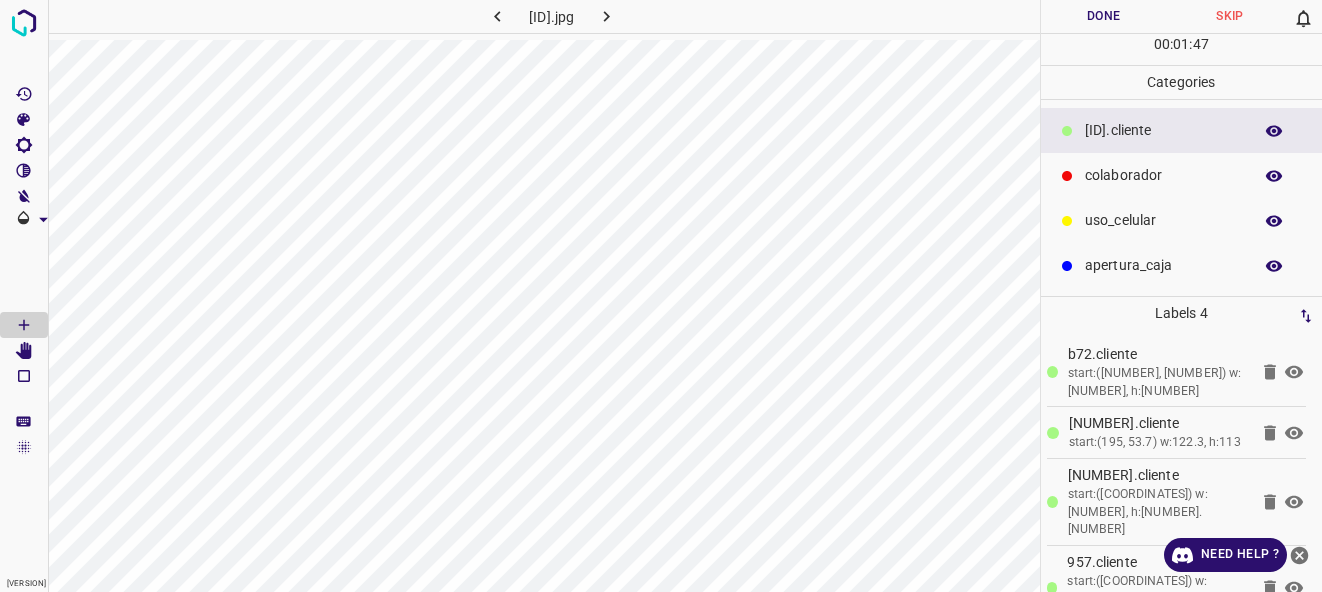 click on "colaborador" at bounding box center (1163, 130) 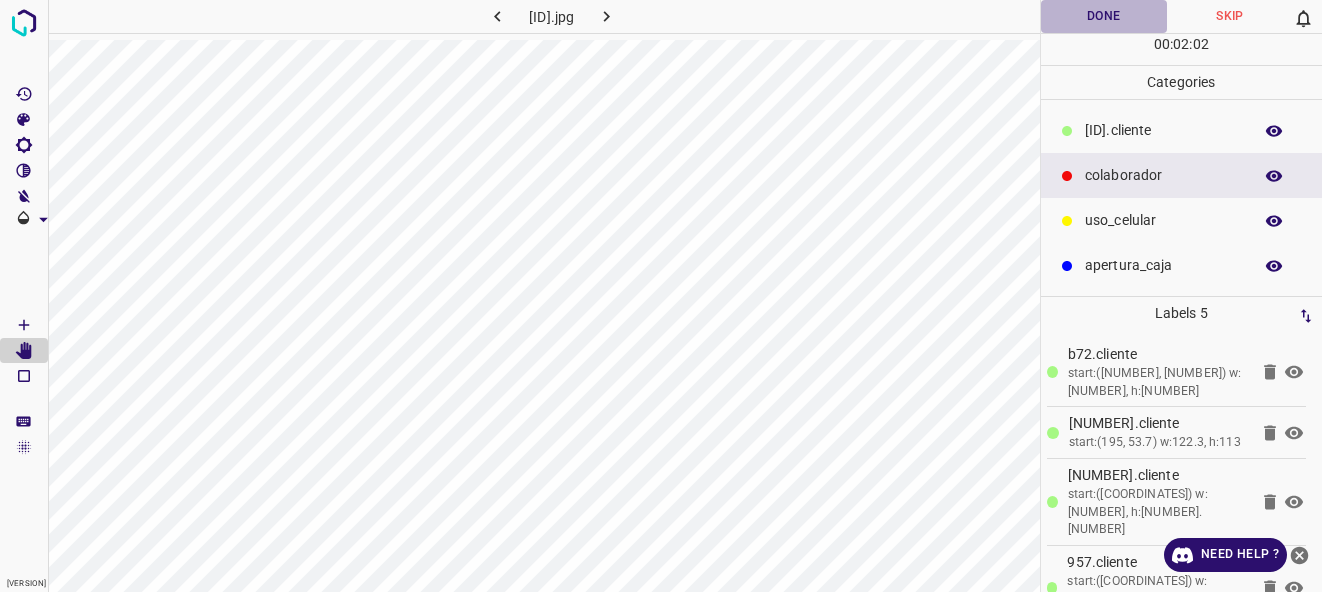 click on "Done" at bounding box center [1104, 16] 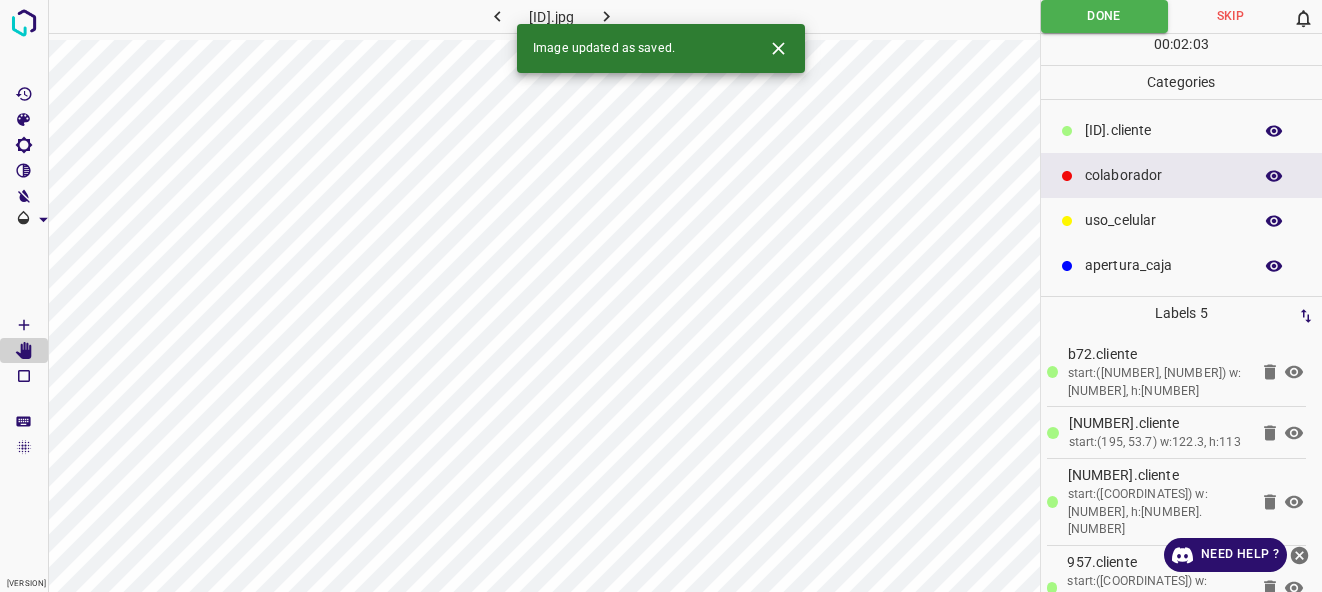 click at bounding box center [606, 16] 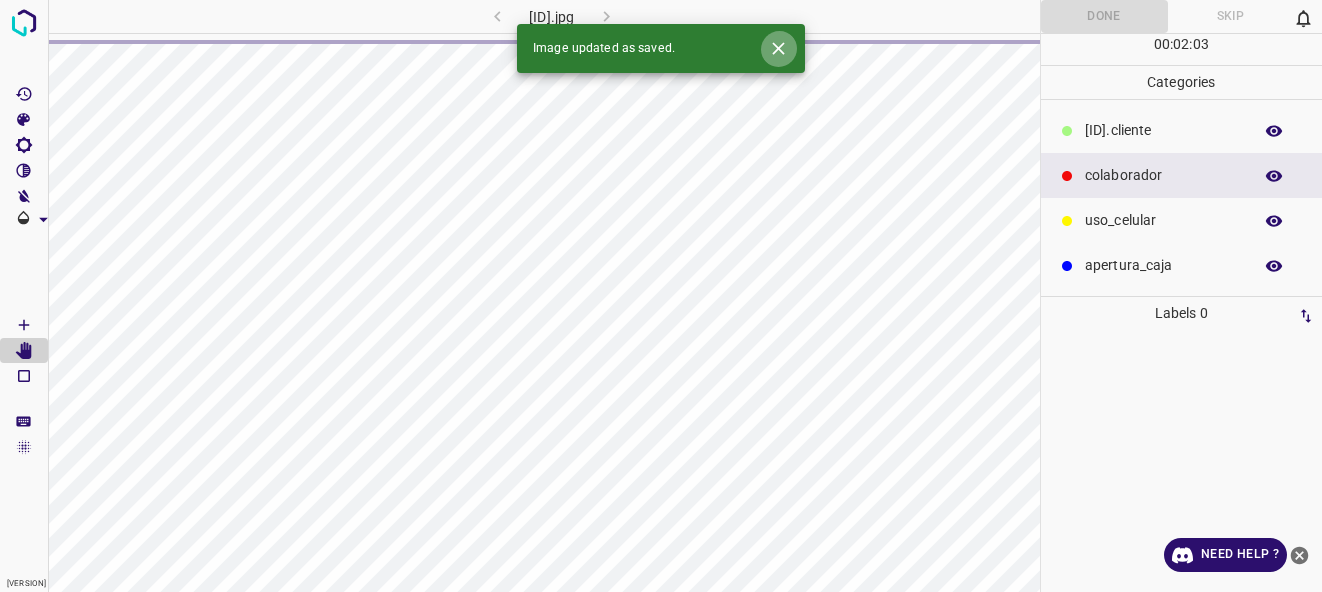 click at bounding box center [778, 48] 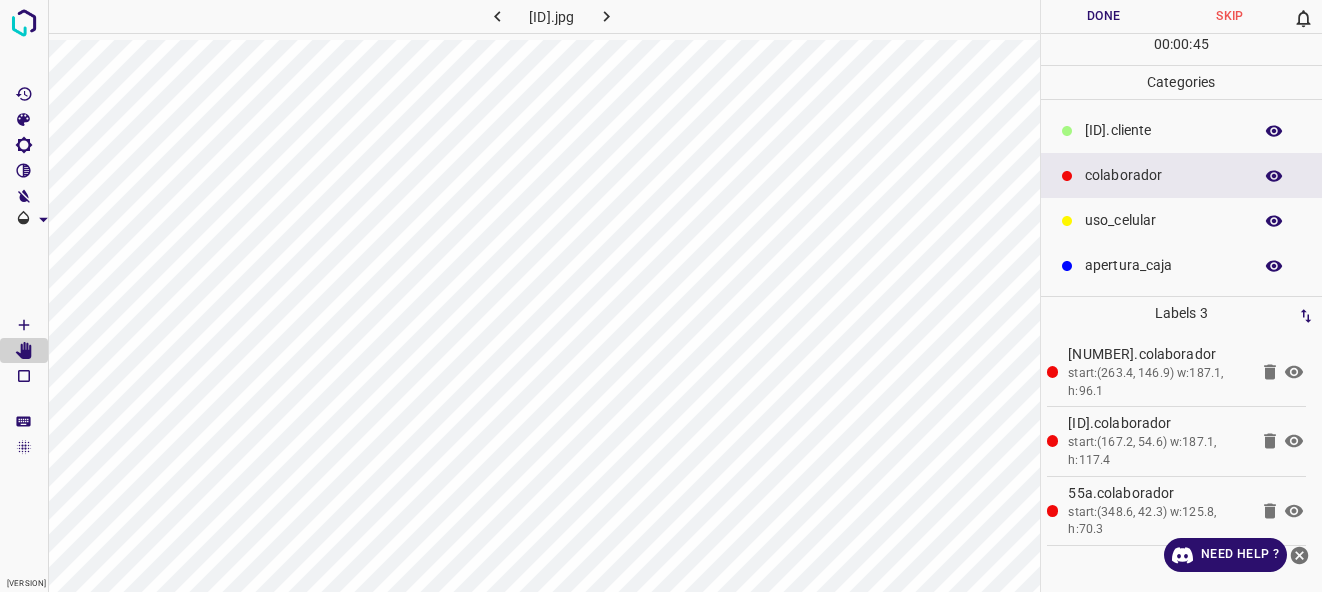 click on "Done" at bounding box center [1104, 16] 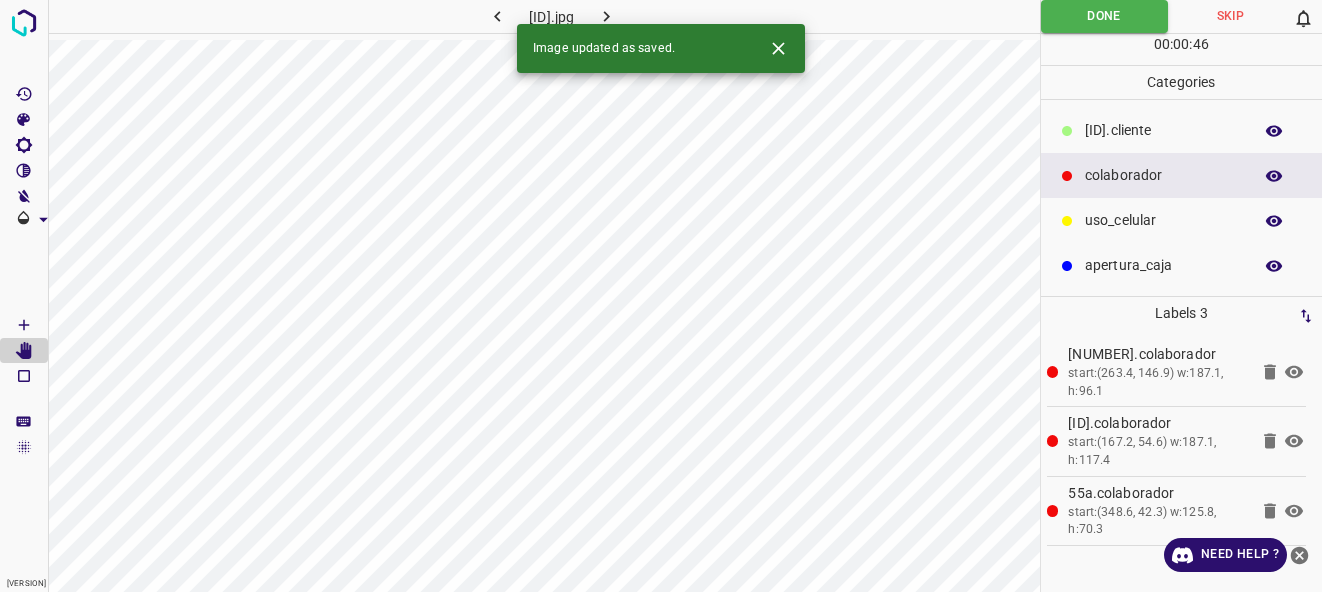 click at bounding box center [606, 16] 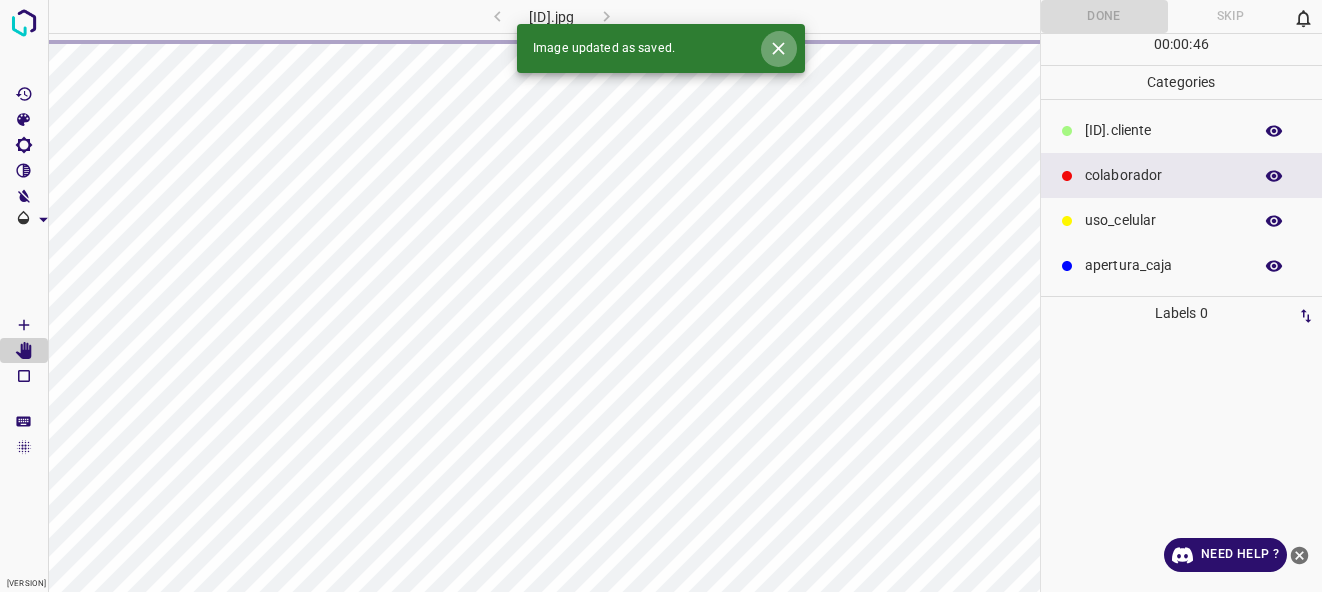click at bounding box center [778, 48] 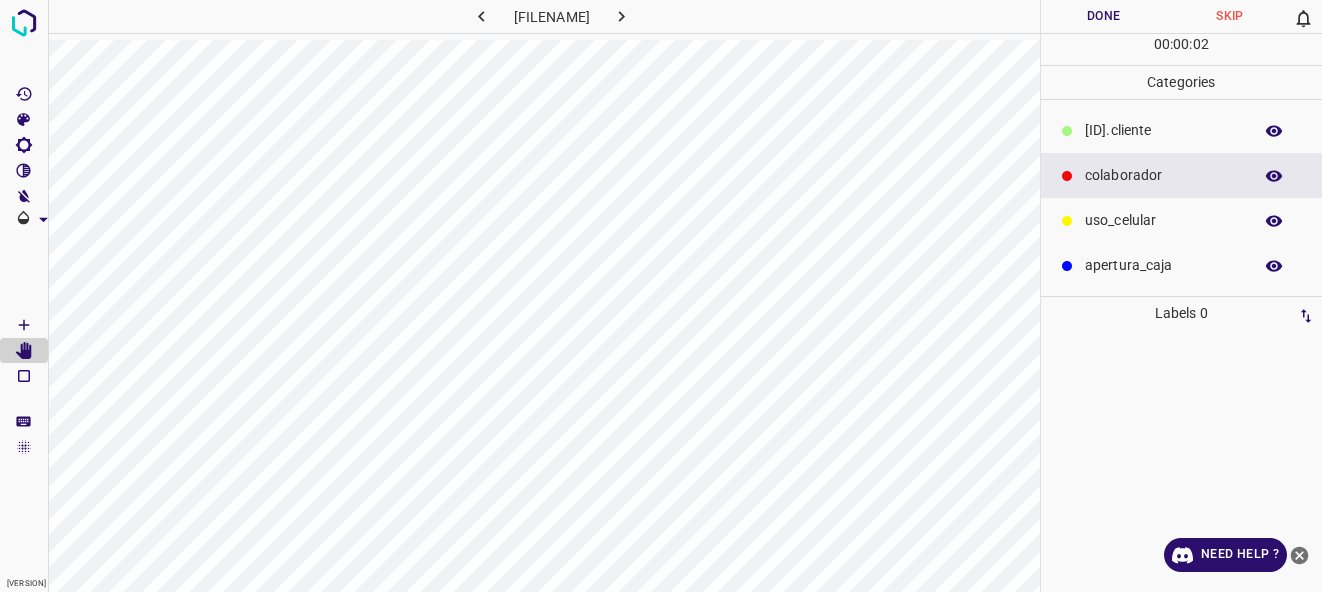 click on "[ID].cliente" at bounding box center (1163, 130) 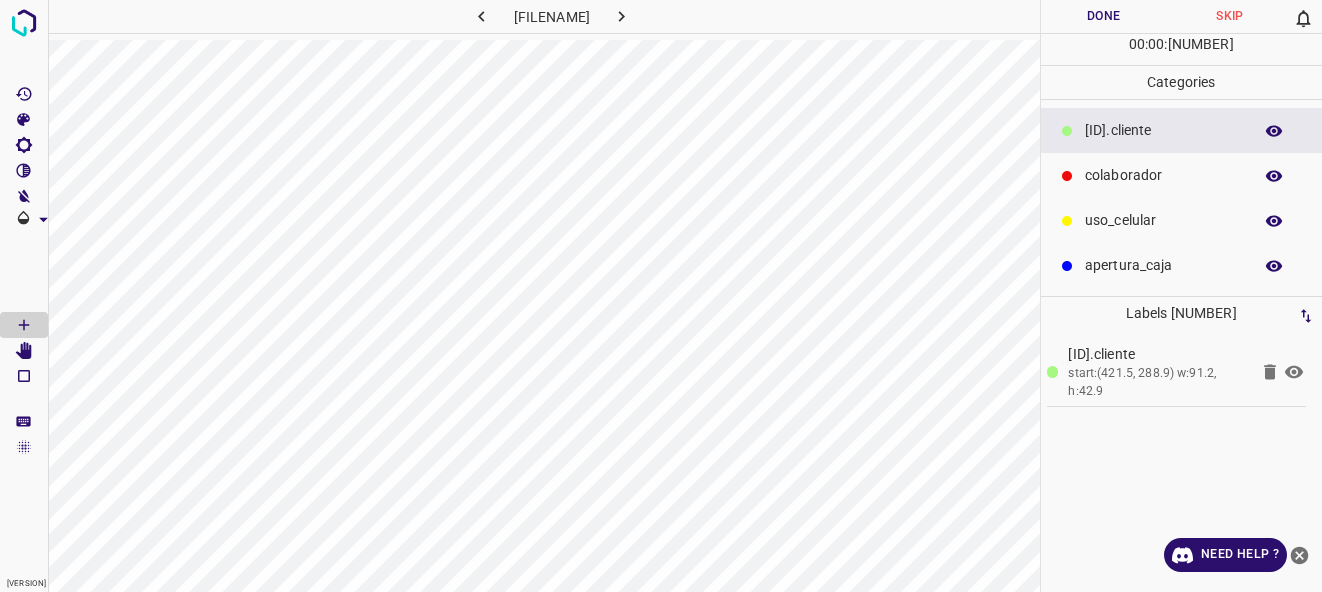 click on "colaborador" at bounding box center [1182, 175] 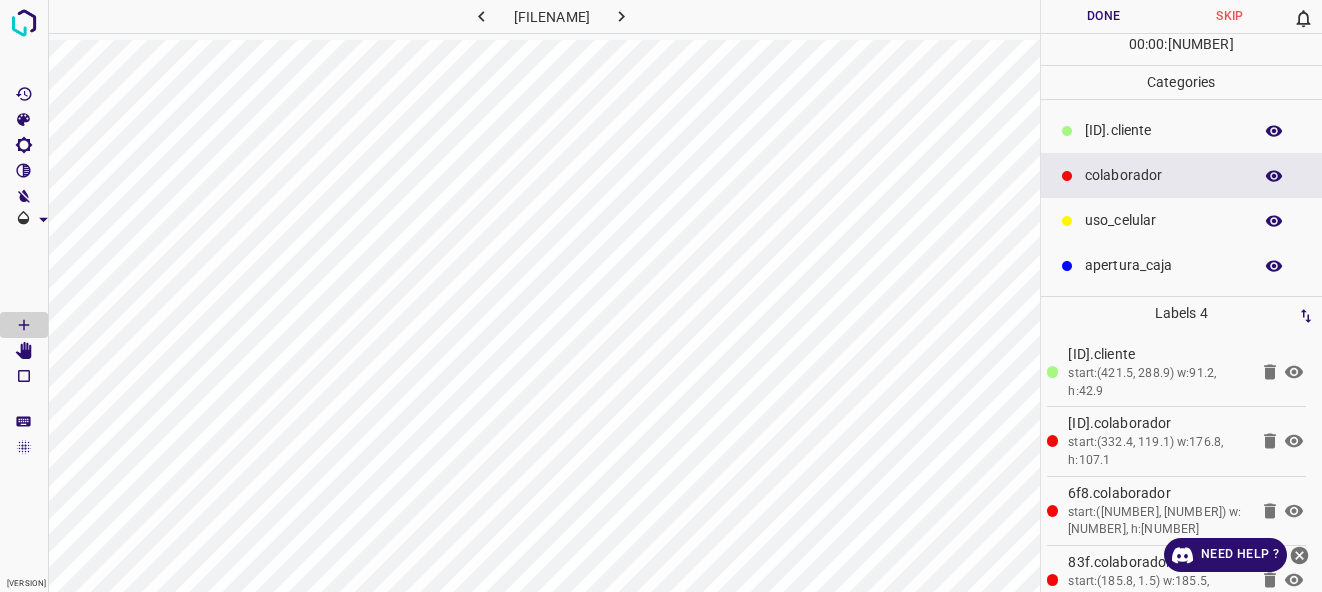 click on "Done" at bounding box center [1104, 16] 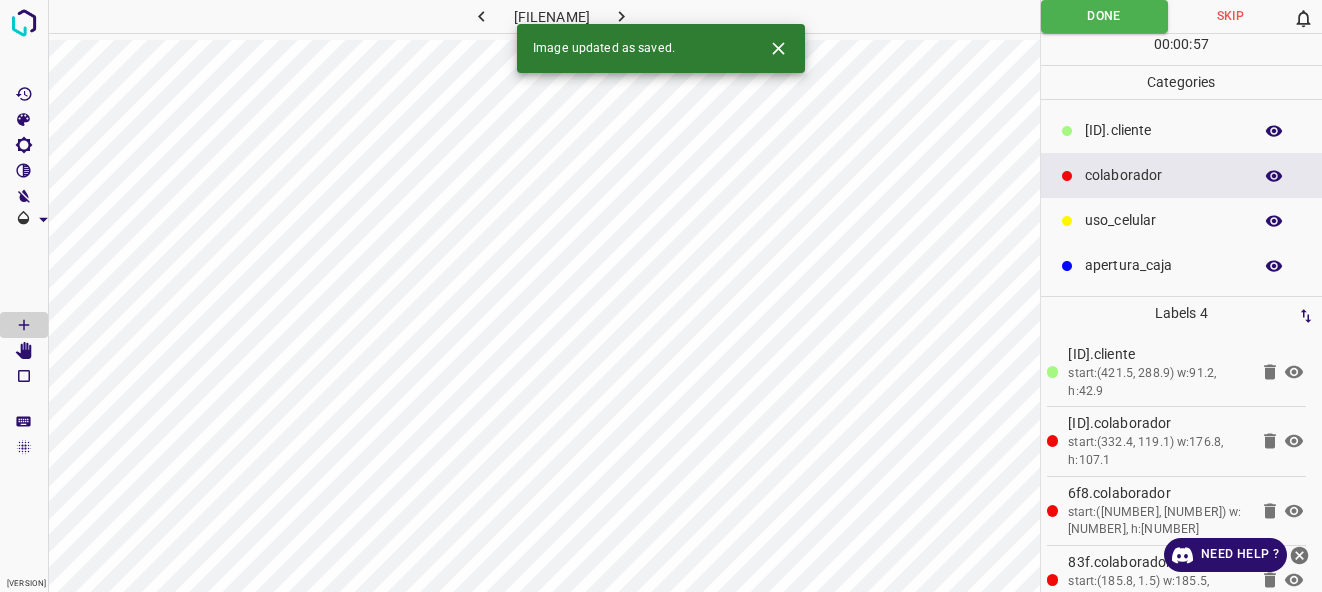 click at bounding box center [622, 16] 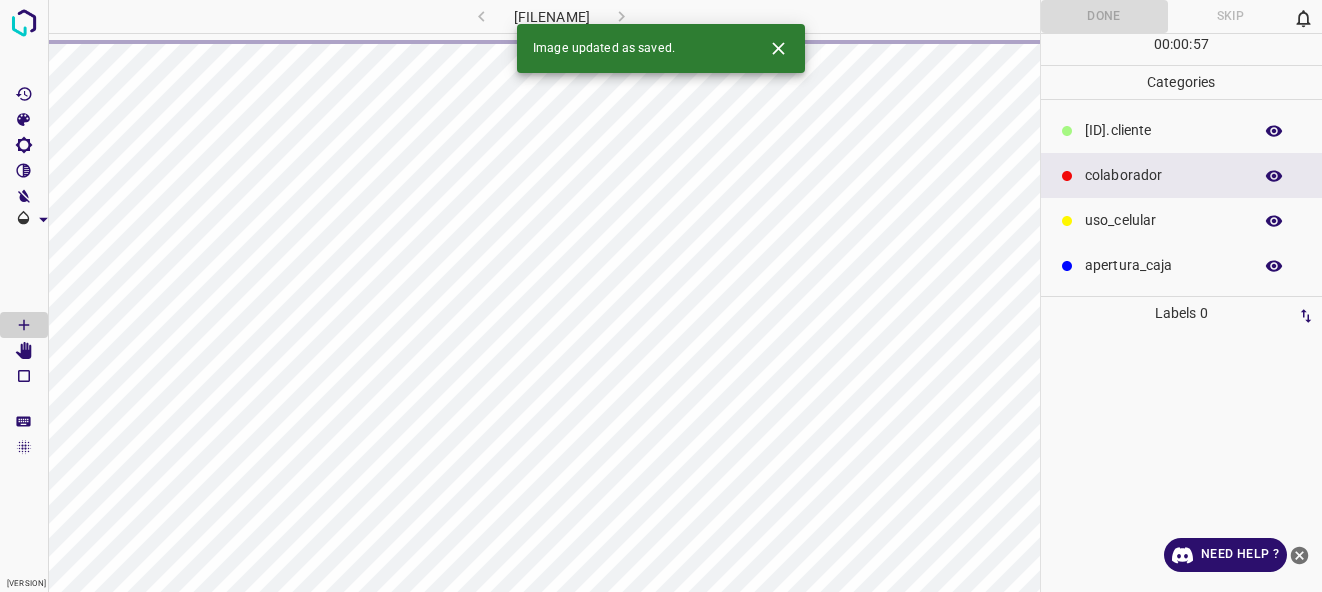 click at bounding box center [778, 48] 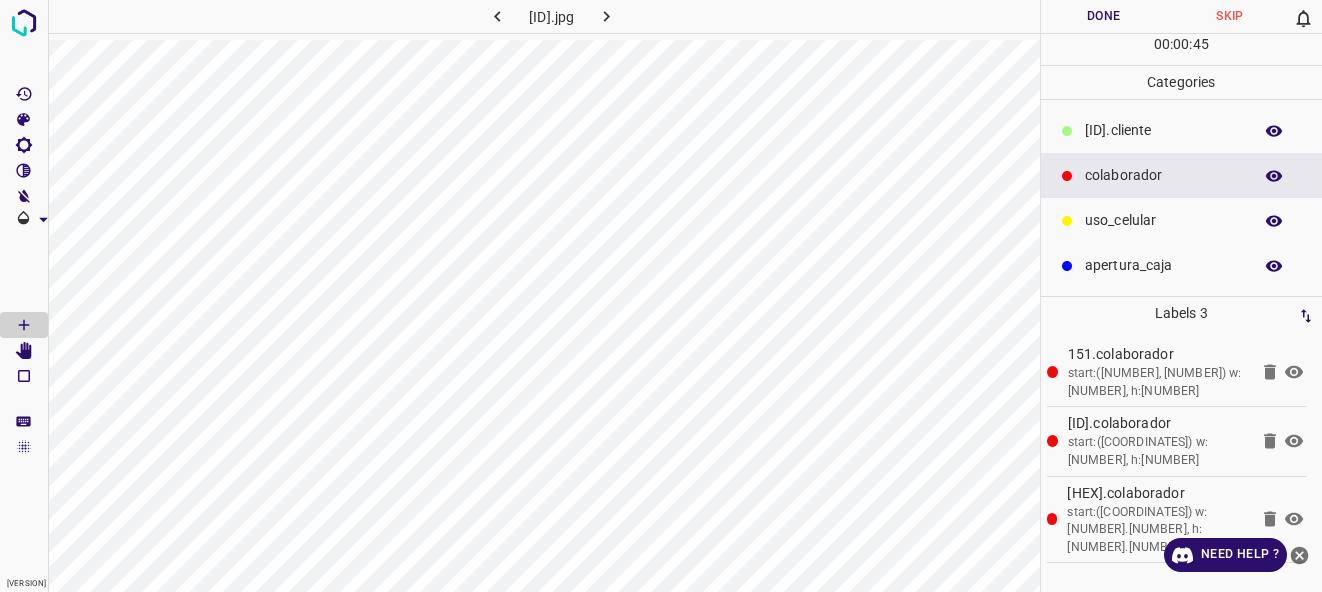 click on "Done" at bounding box center [1104, 16] 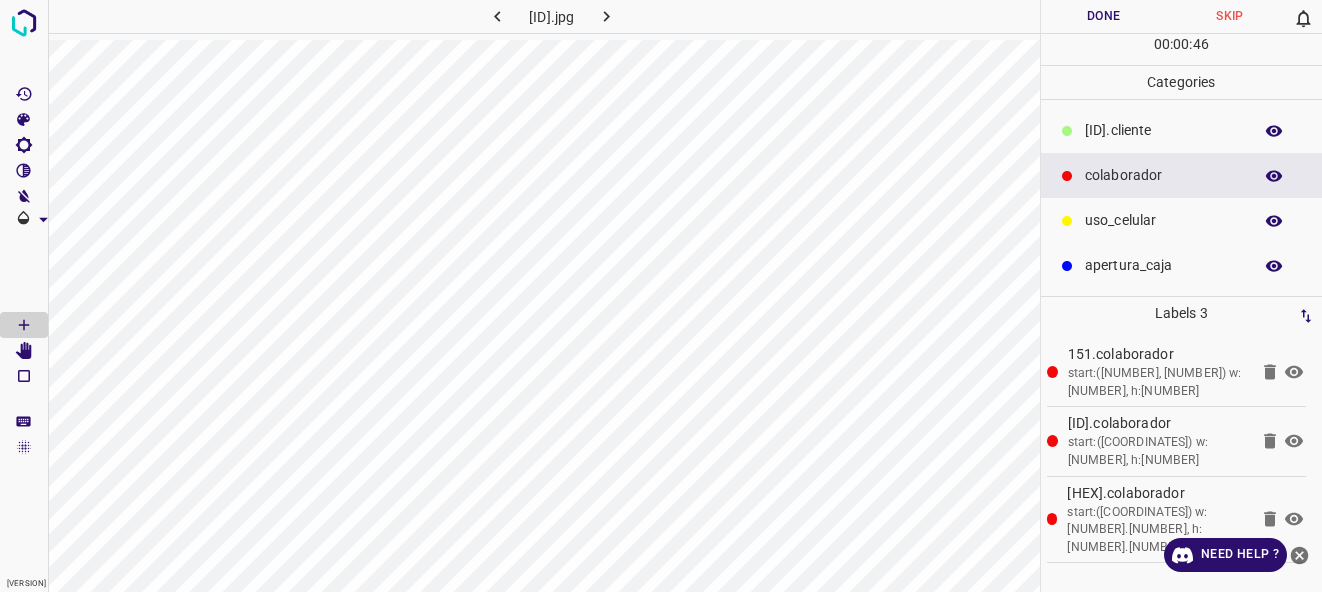 click at bounding box center [606, 16] 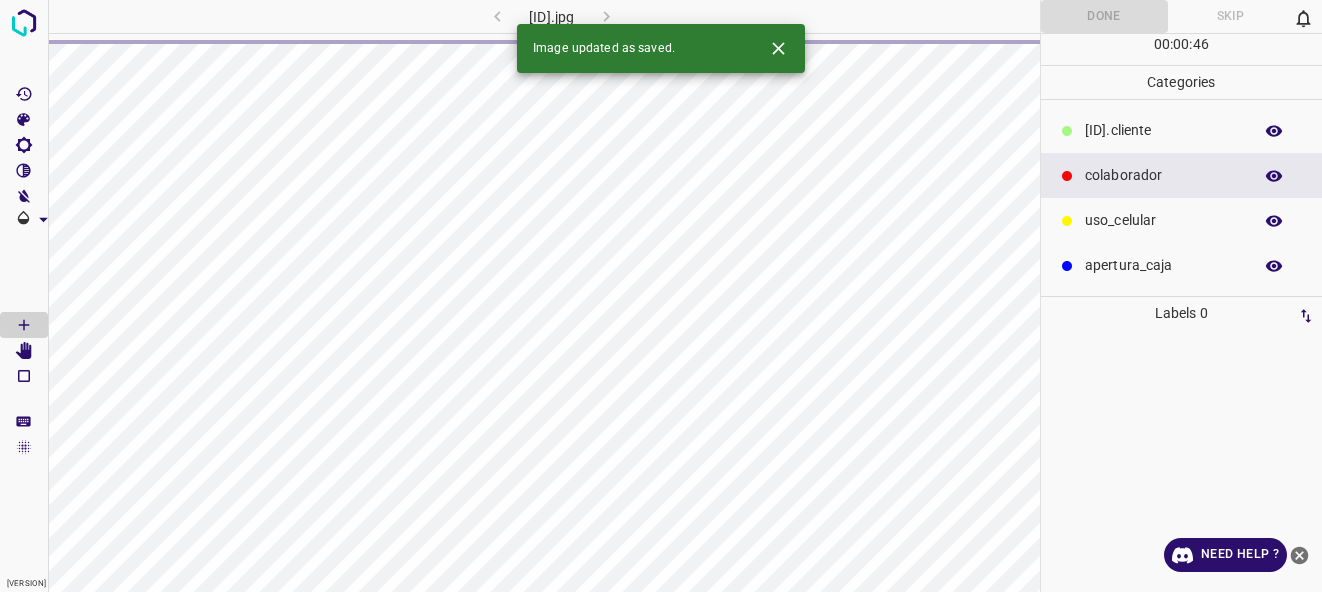 click at bounding box center [778, 48] 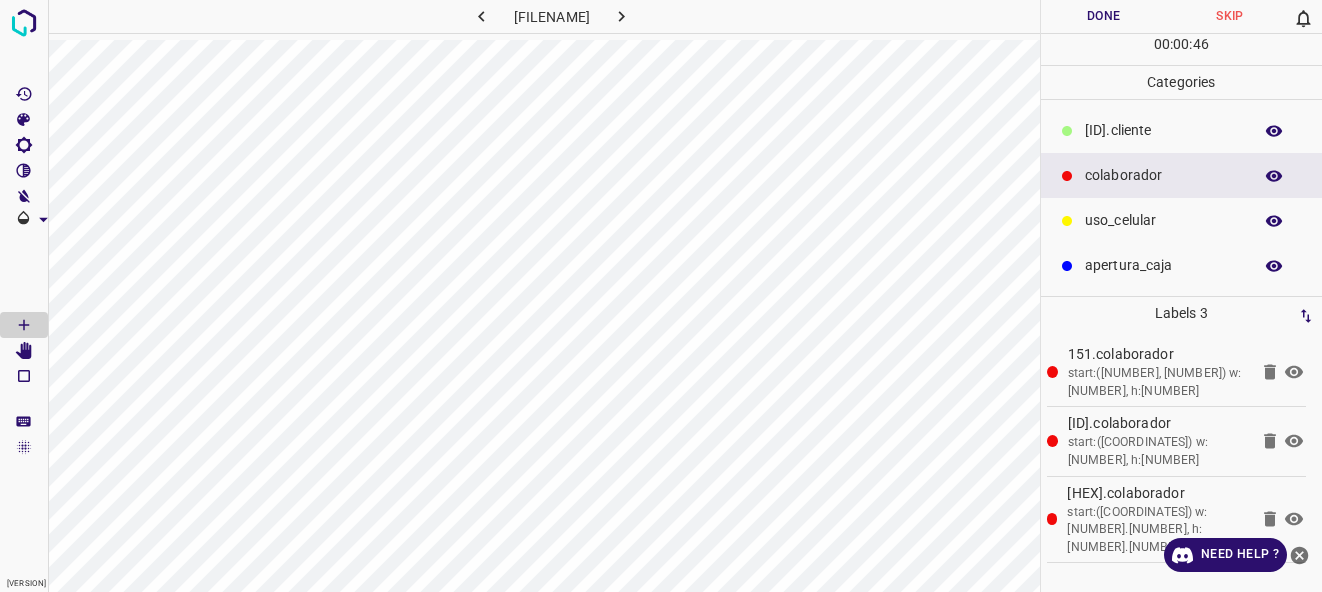 click on "Done" at bounding box center (1104, 16) 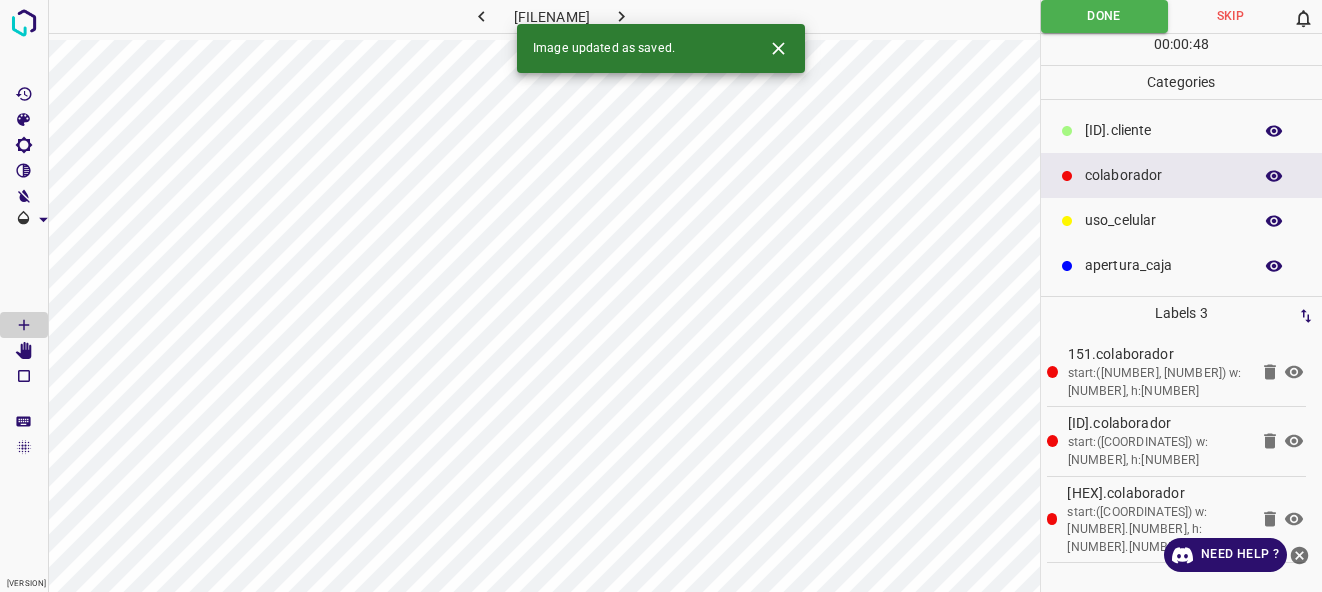 click at bounding box center [621, 16] 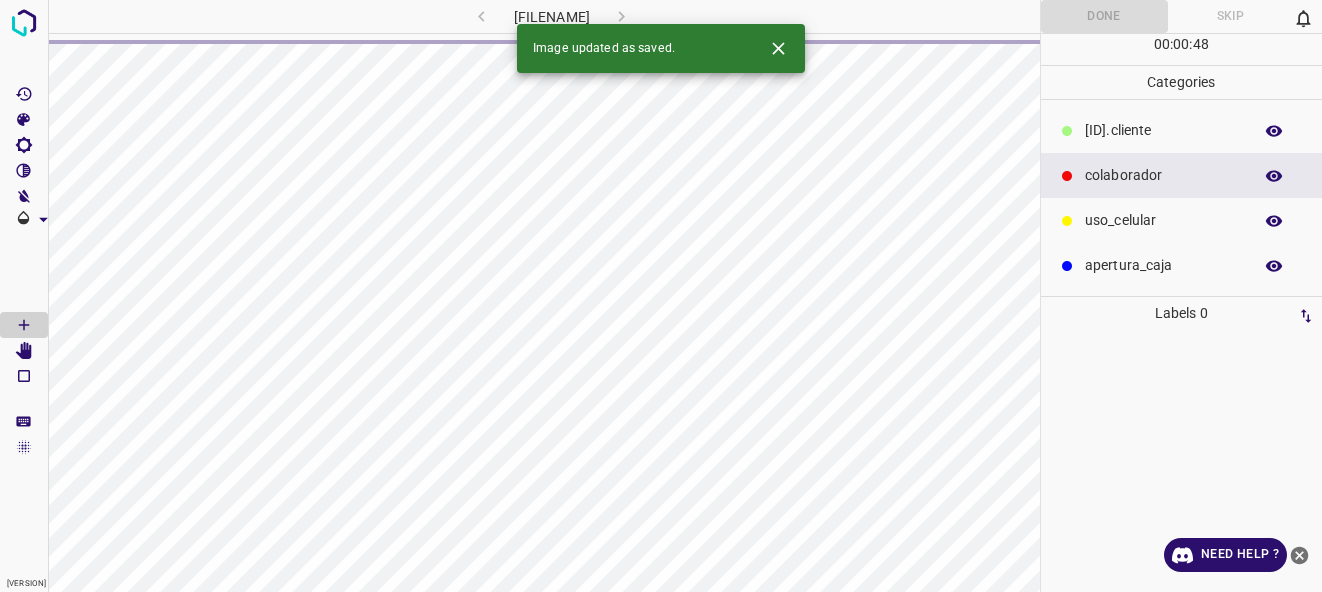 click at bounding box center [778, 48] 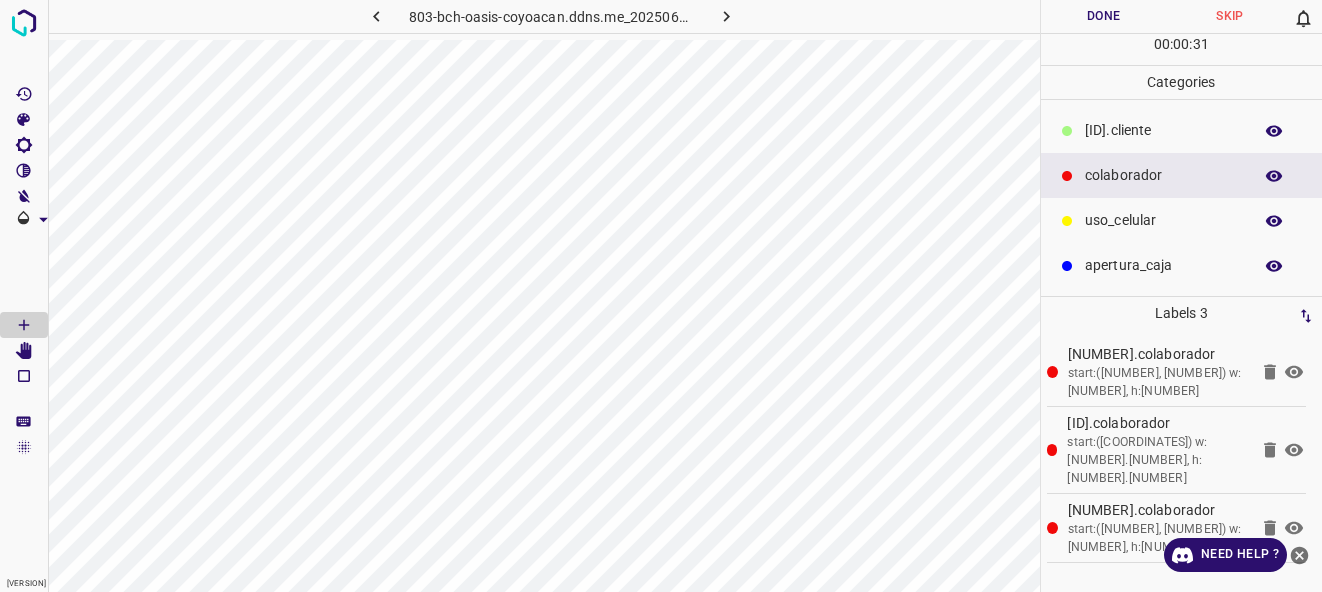 click on "uso_celular" at bounding box center [1182, 220] 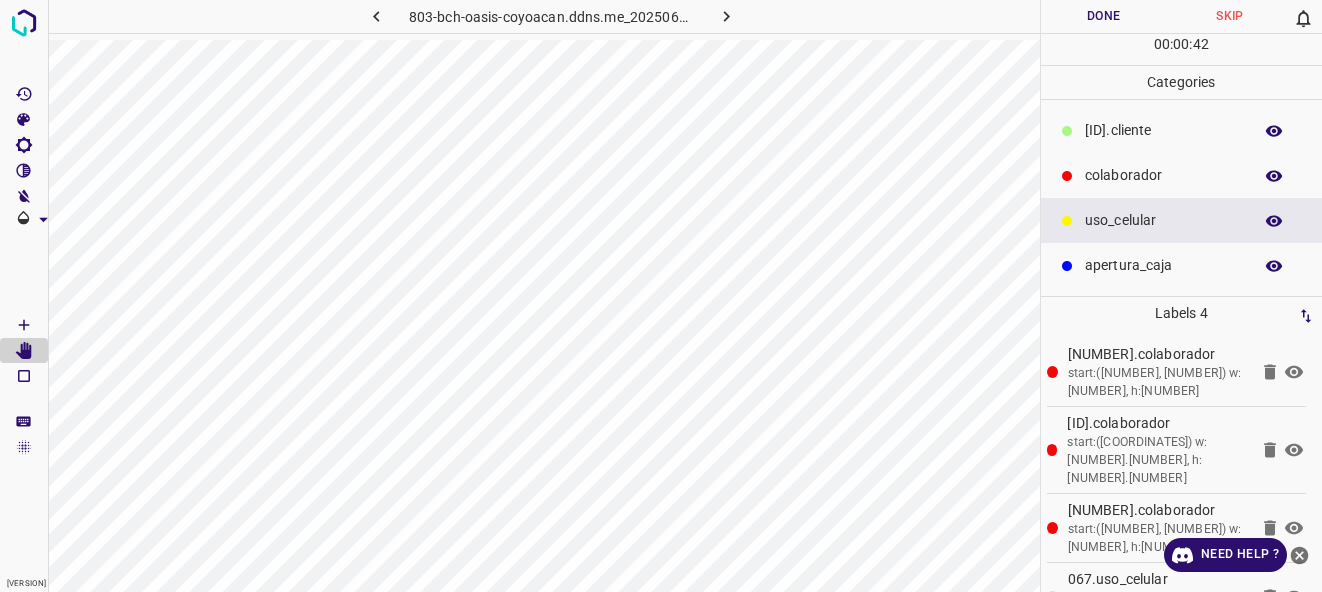 click on "067.uso_celular" at bounding box center (1158, 354) 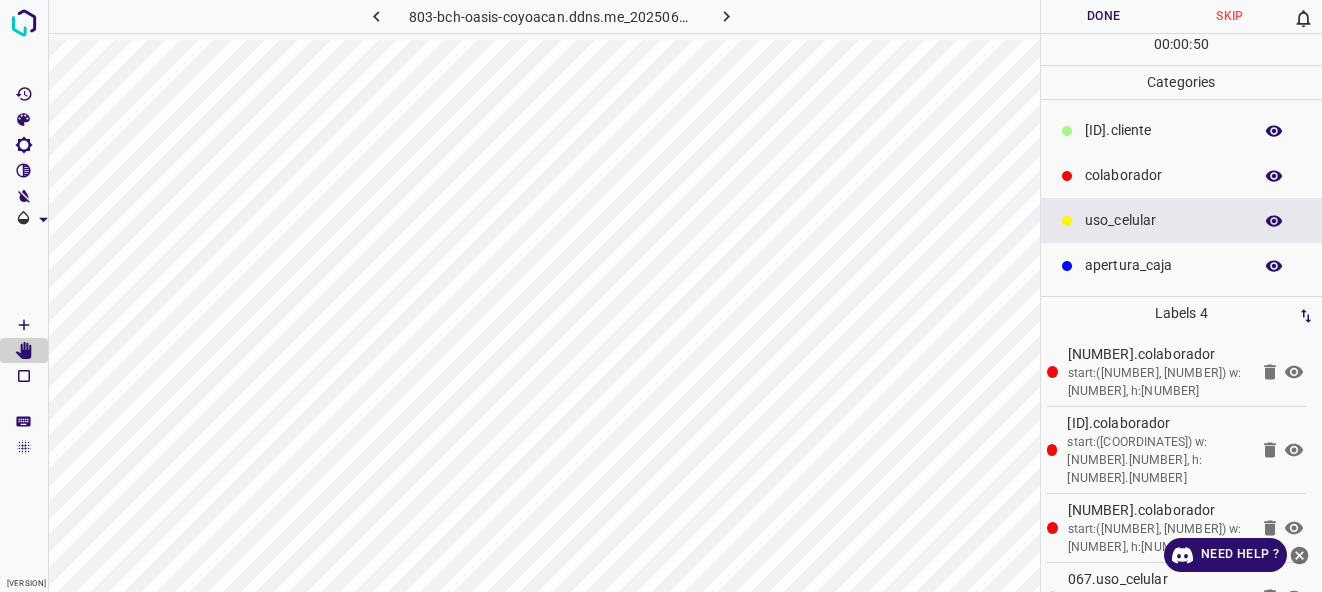 click at bounding box center (1300, 555) 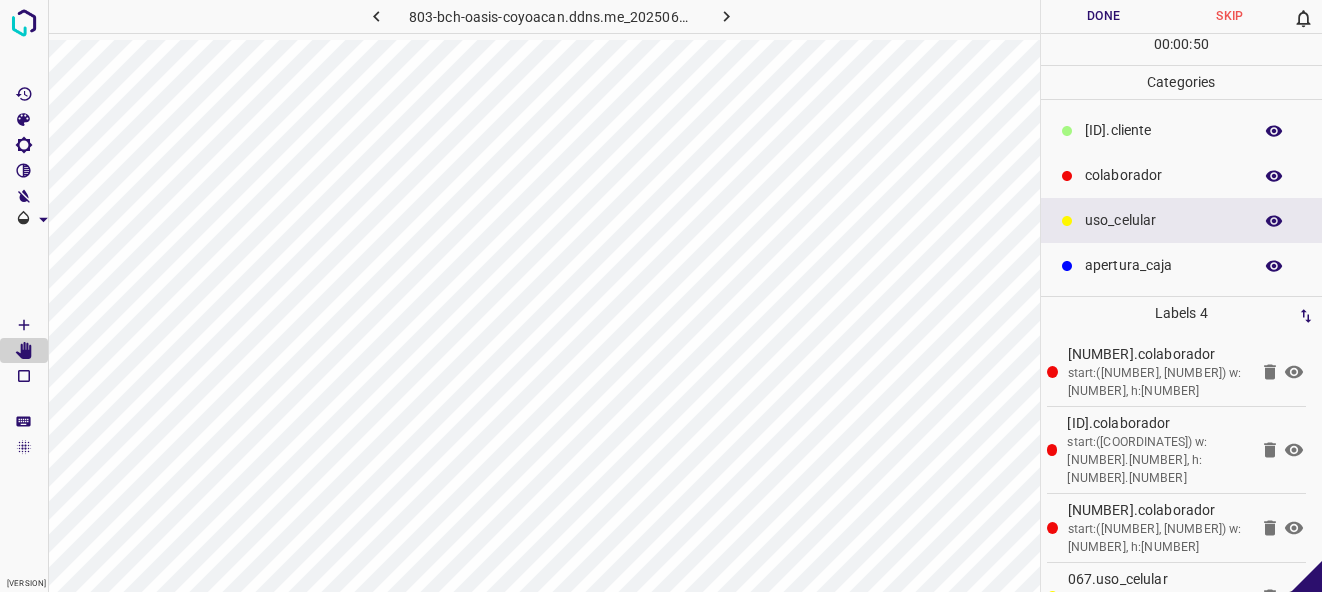 click at bounding box center [1270, 372] 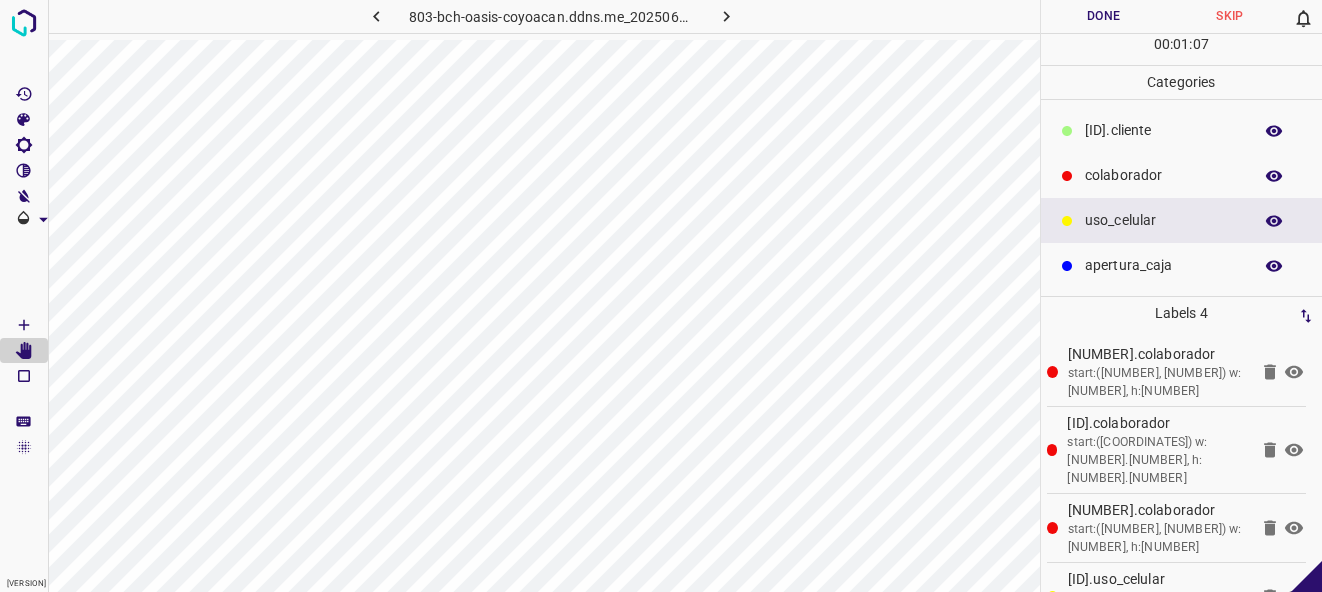 click on "Done" at bounding box center (1104, 16) 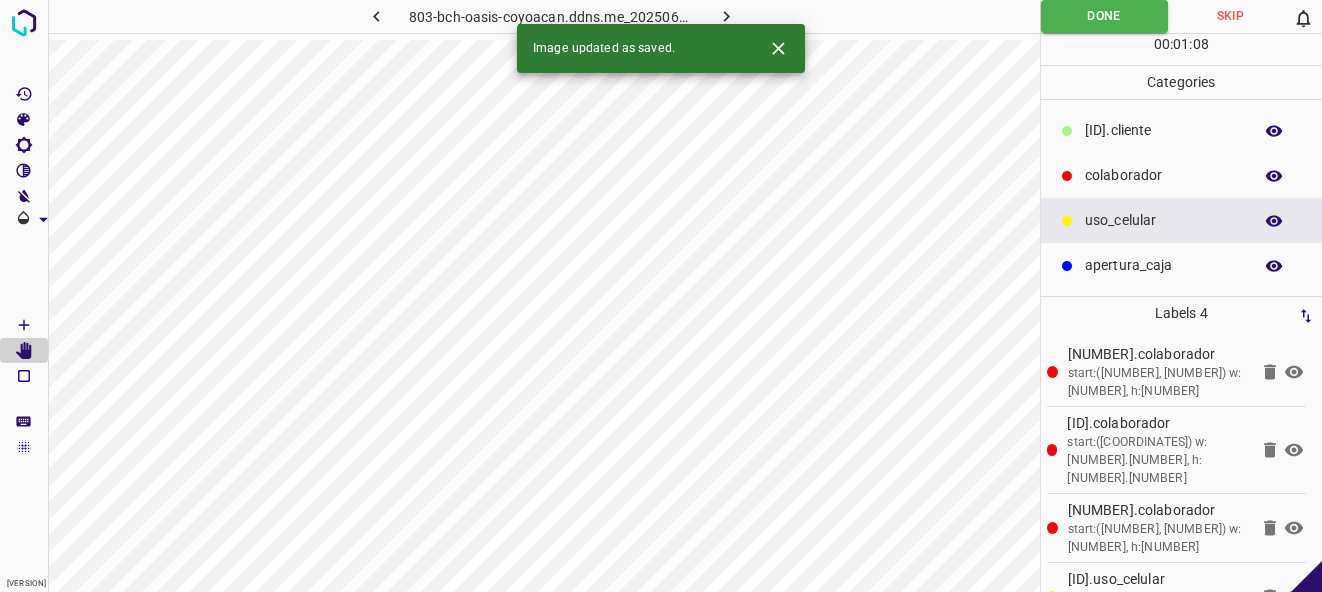 click at bounding box center [726, 16] 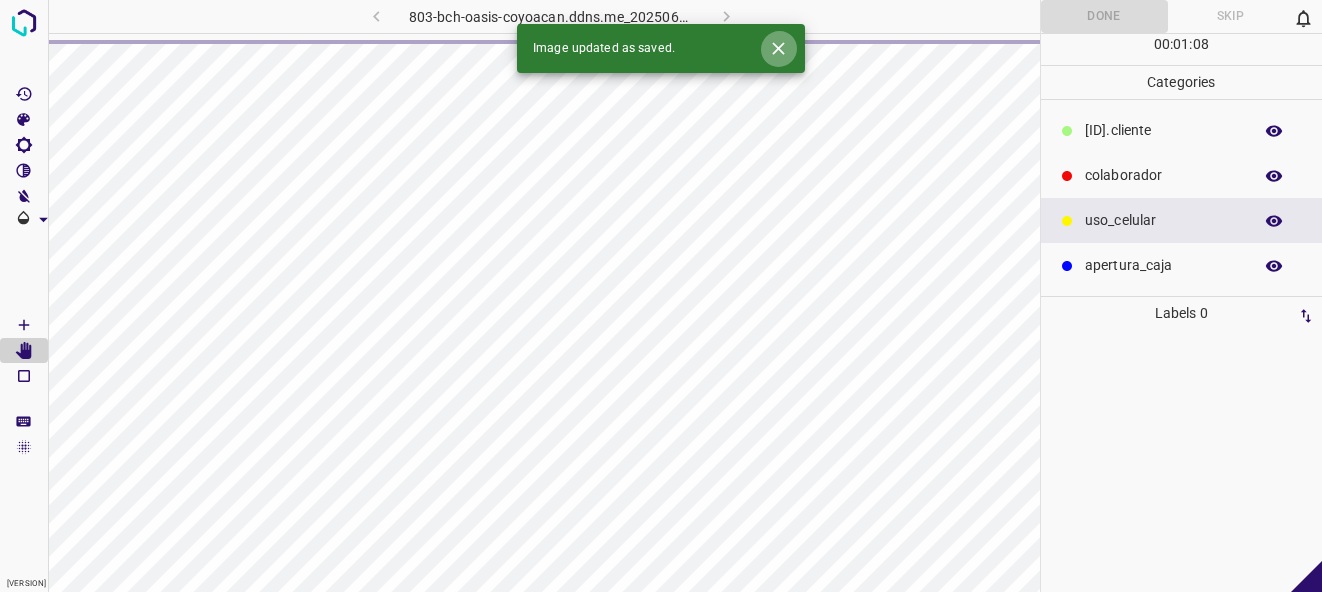 click at bounding box center (778, 48) 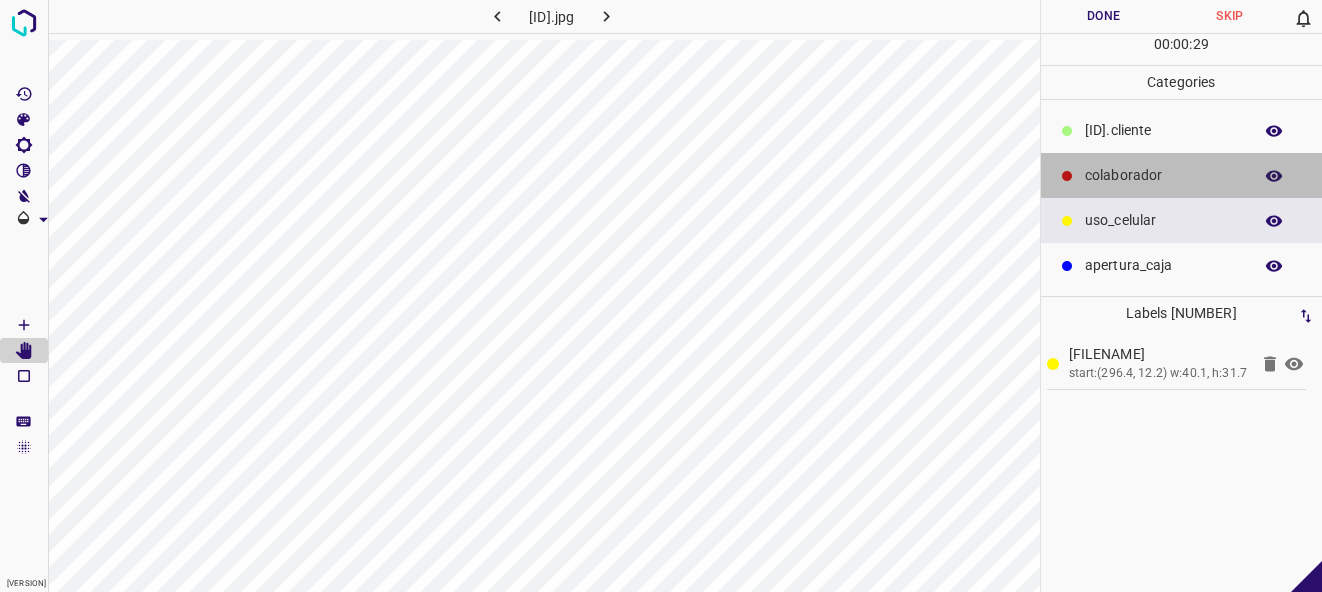 click on "colaborador" at bounding box center (1163, 130) 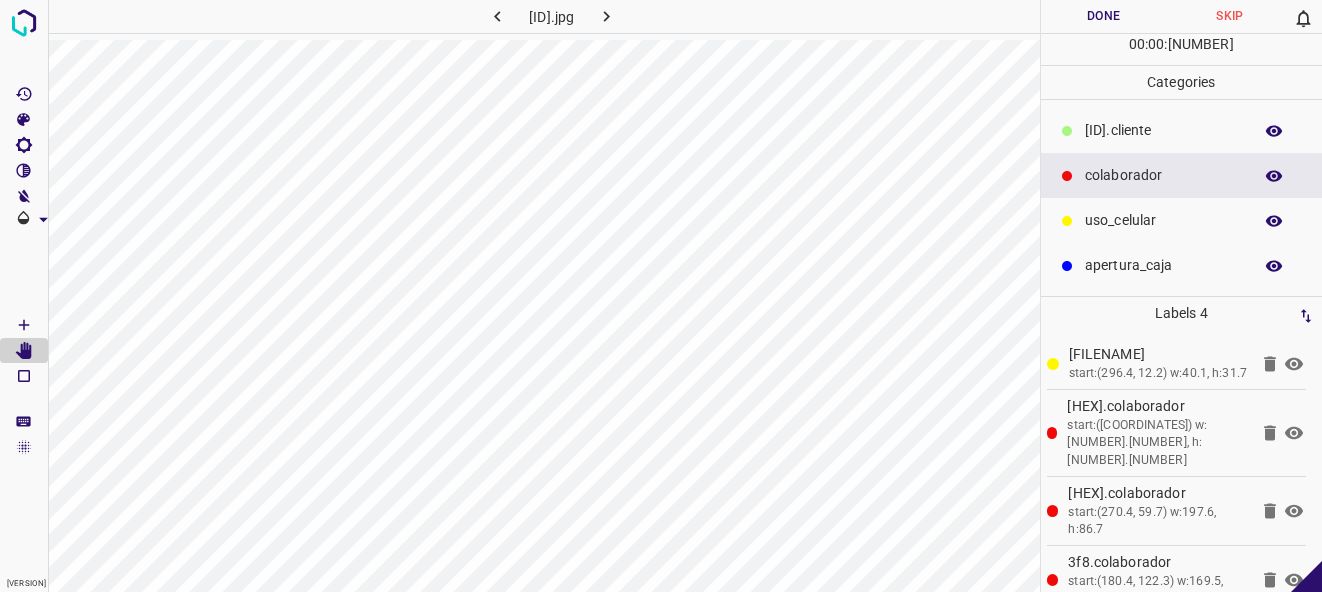 click on "Done" at bounding box center [1104, 16] 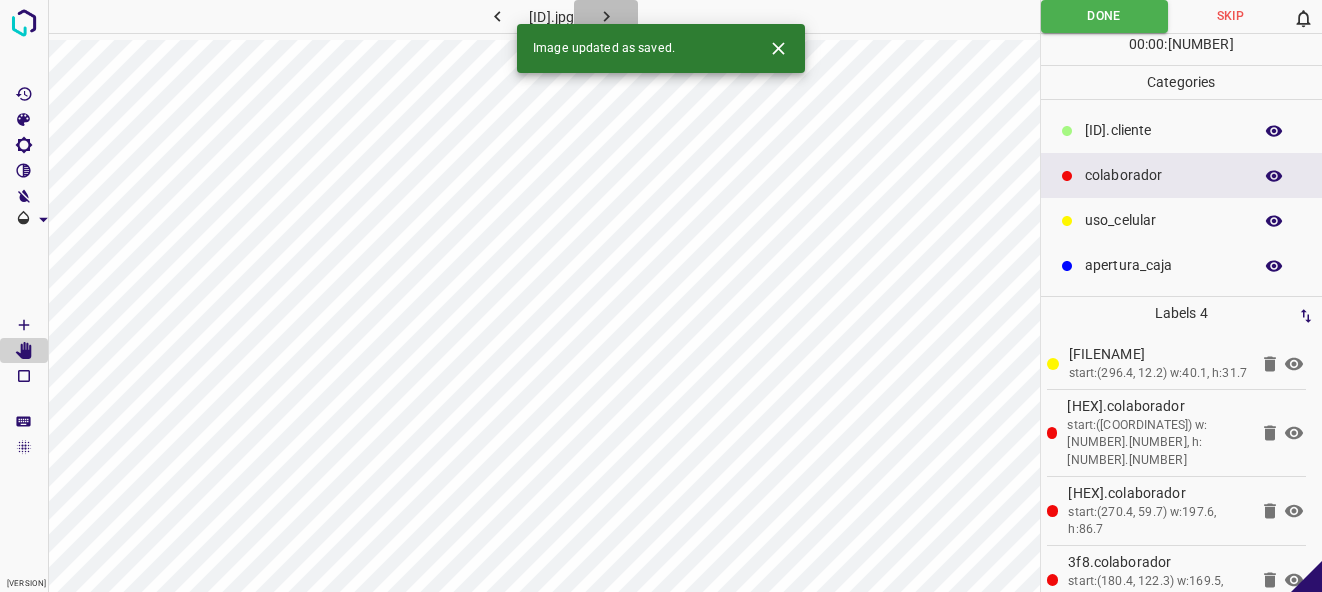 click at bounding box center (606, 16) 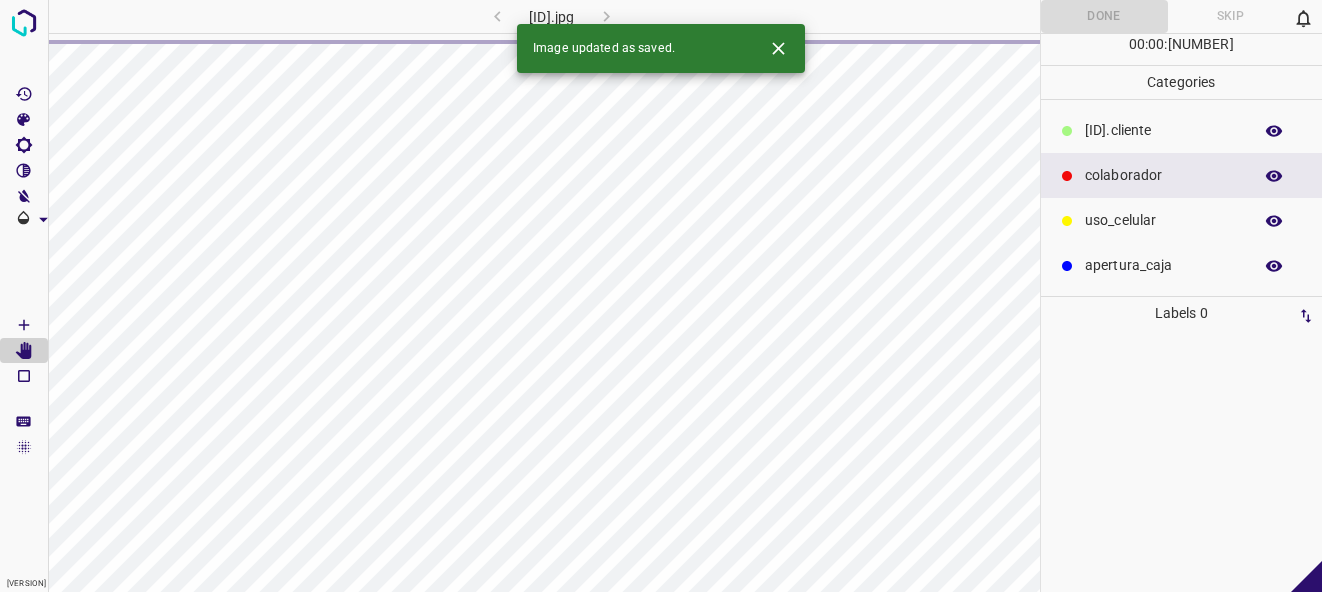 click at bounding box center [778, 48] 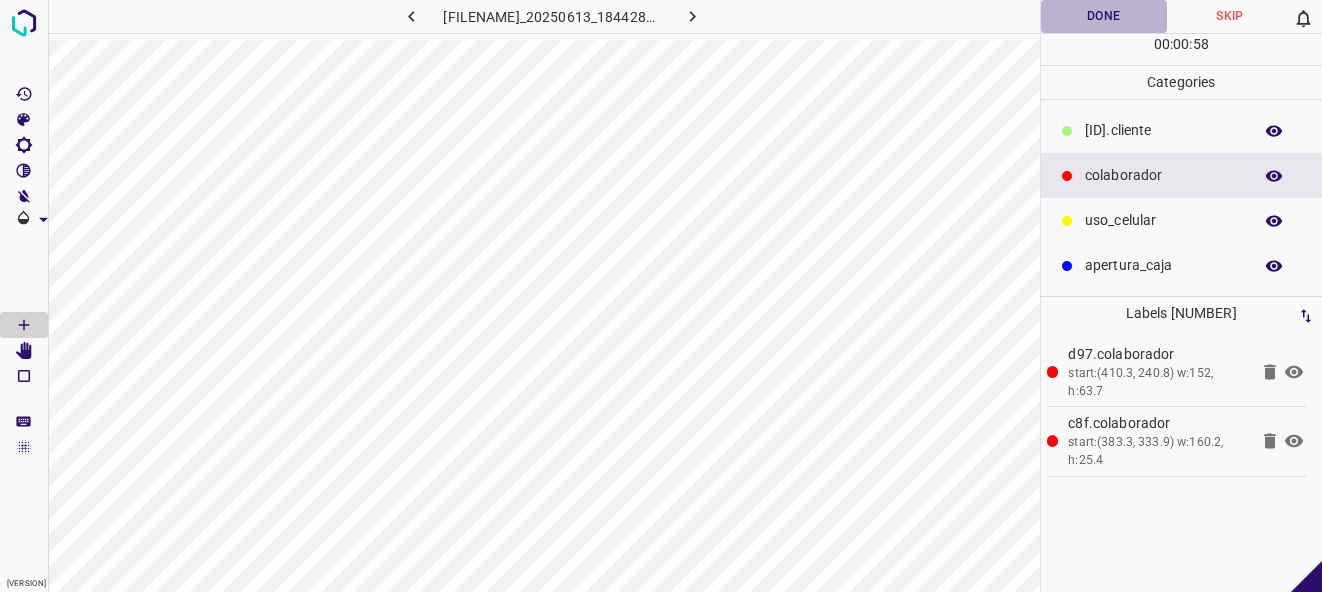 click on "Done" at bounding box center [1104, 16] 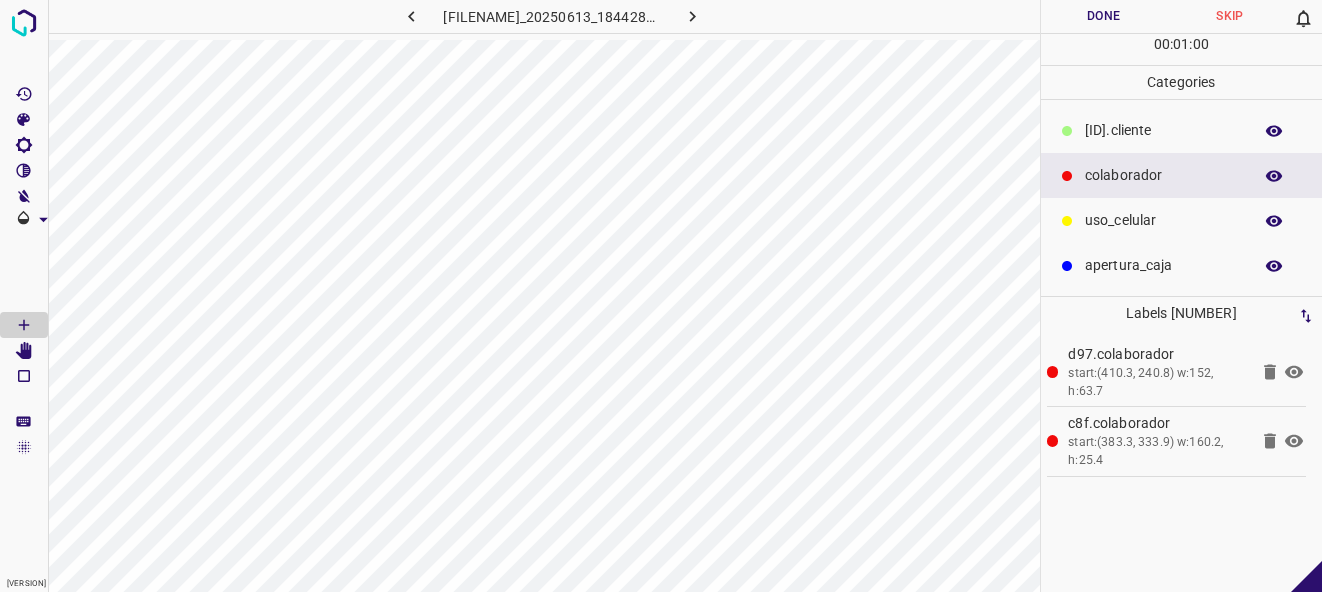 click at bounding box center (692, 16) 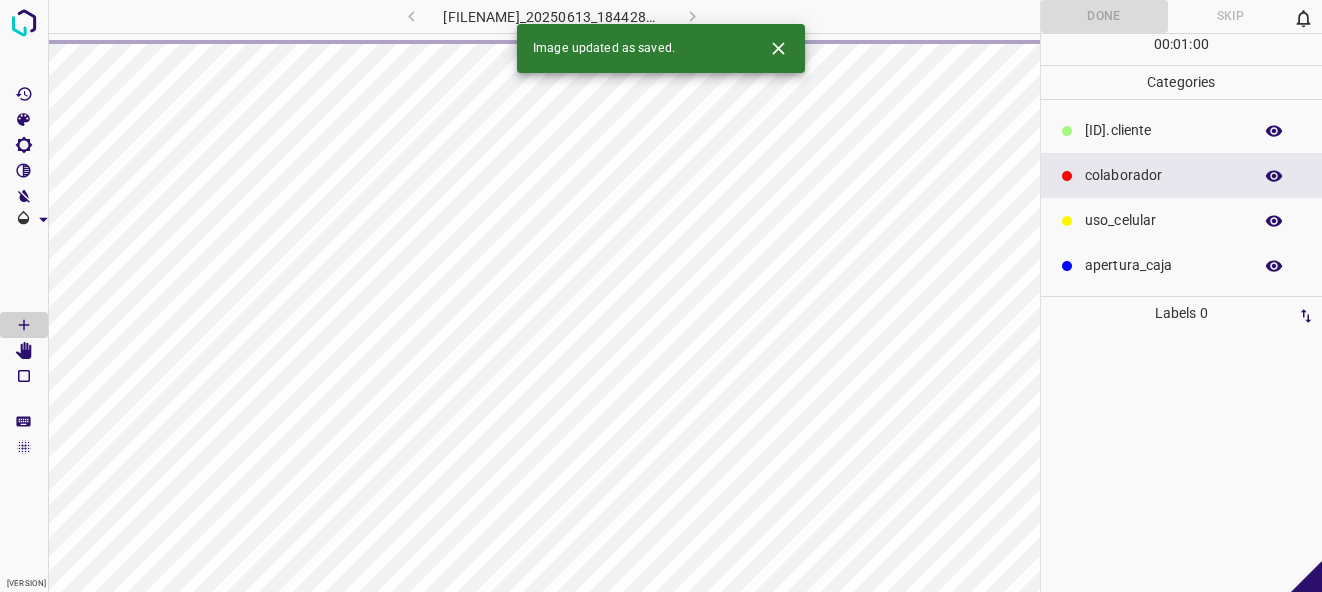 click at bounding box center (778, 48) 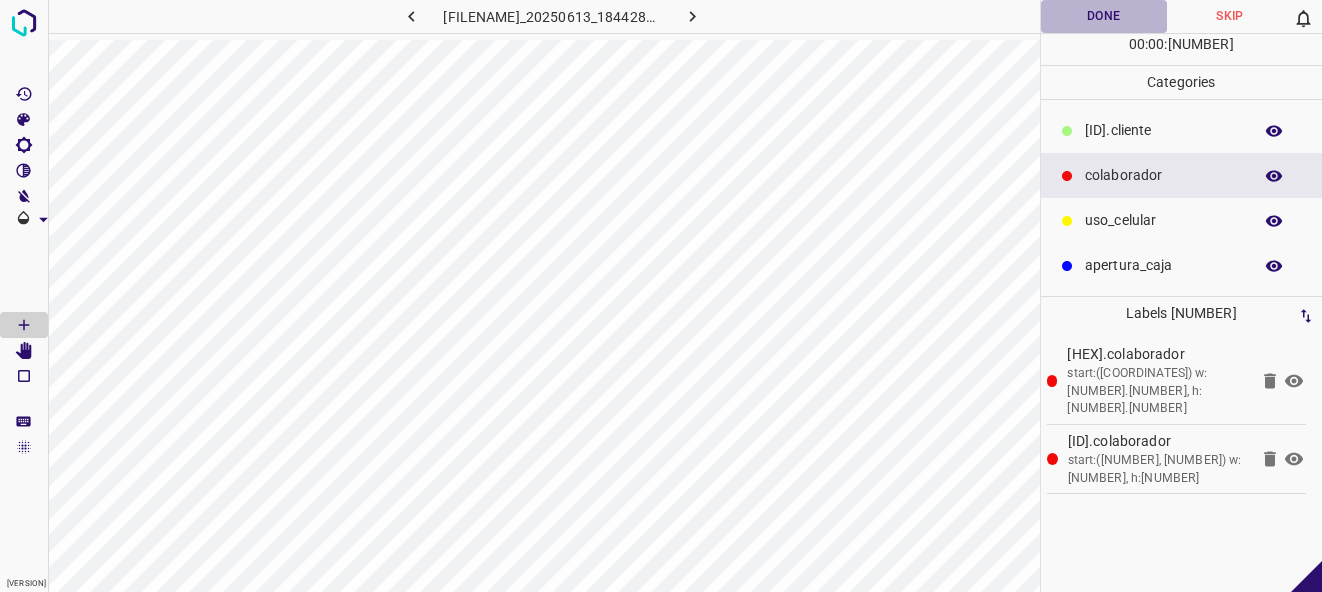 click on "Done" at bounding box center [1104, 16] 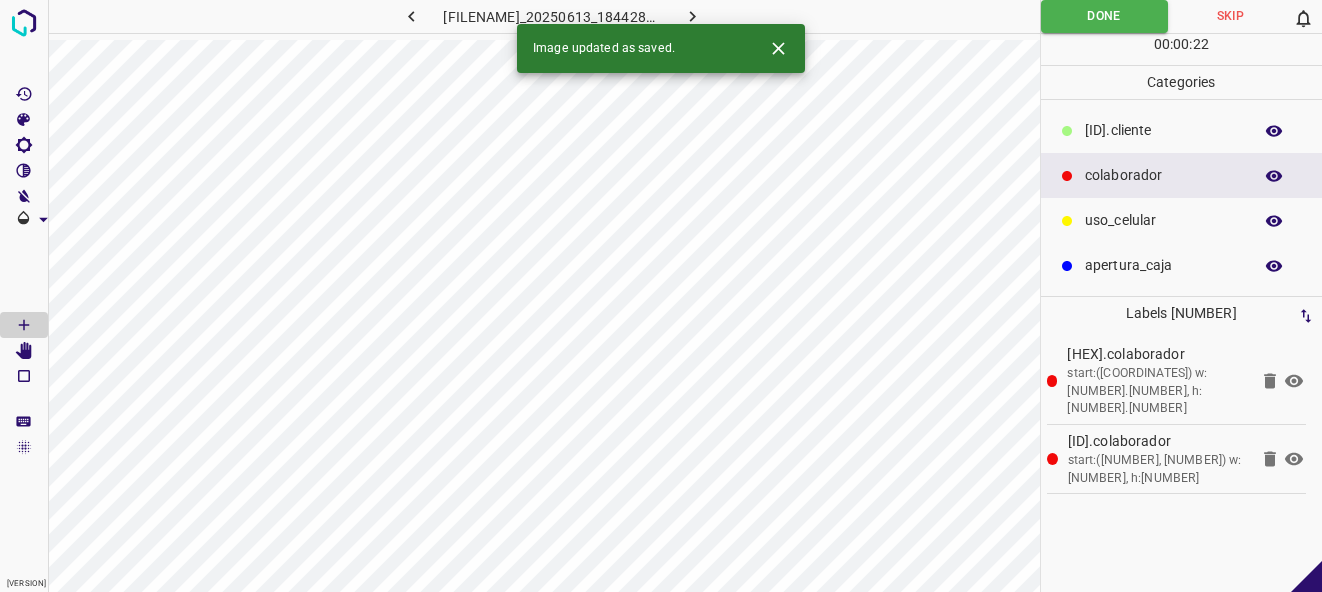 click at bounding box center (692, 16) 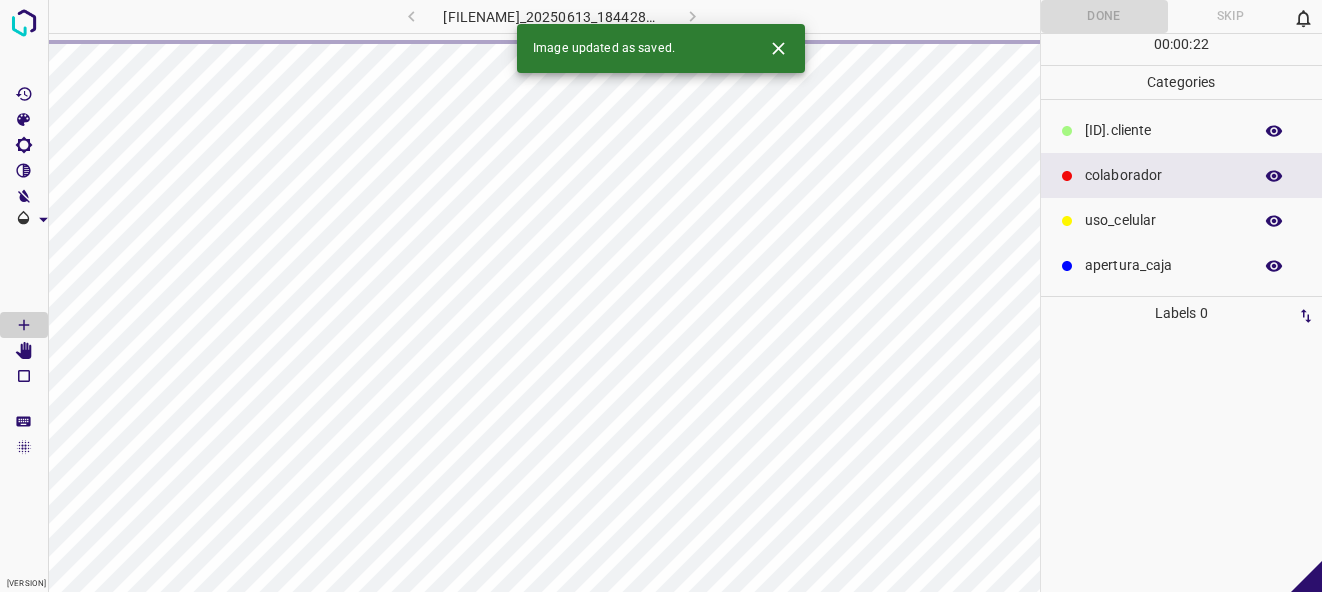 click at bounding box center (778, 48) 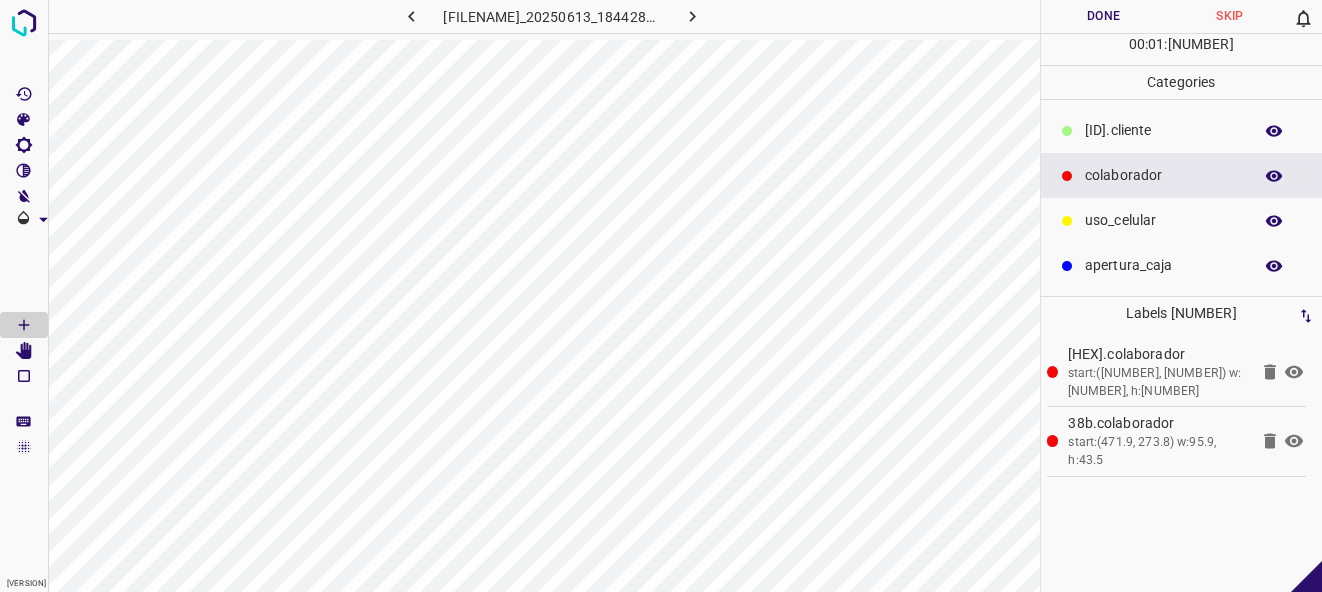 click on "Done" at bounding box center (1104, 16) 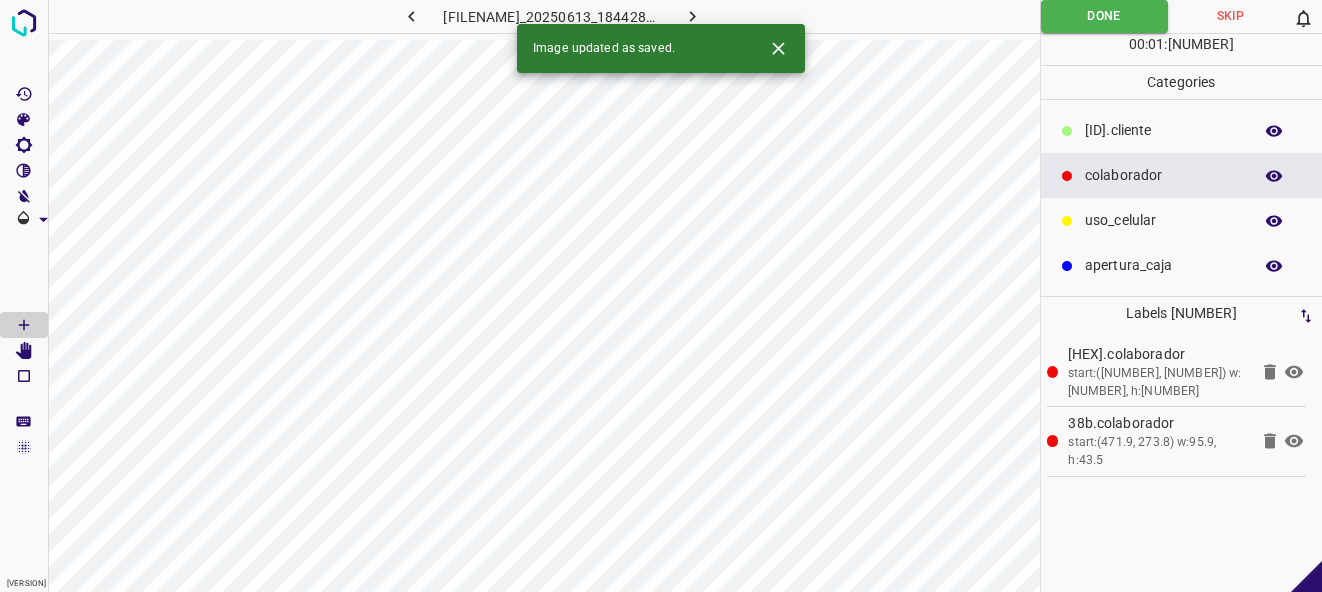 click at bounding box center (692, 16) 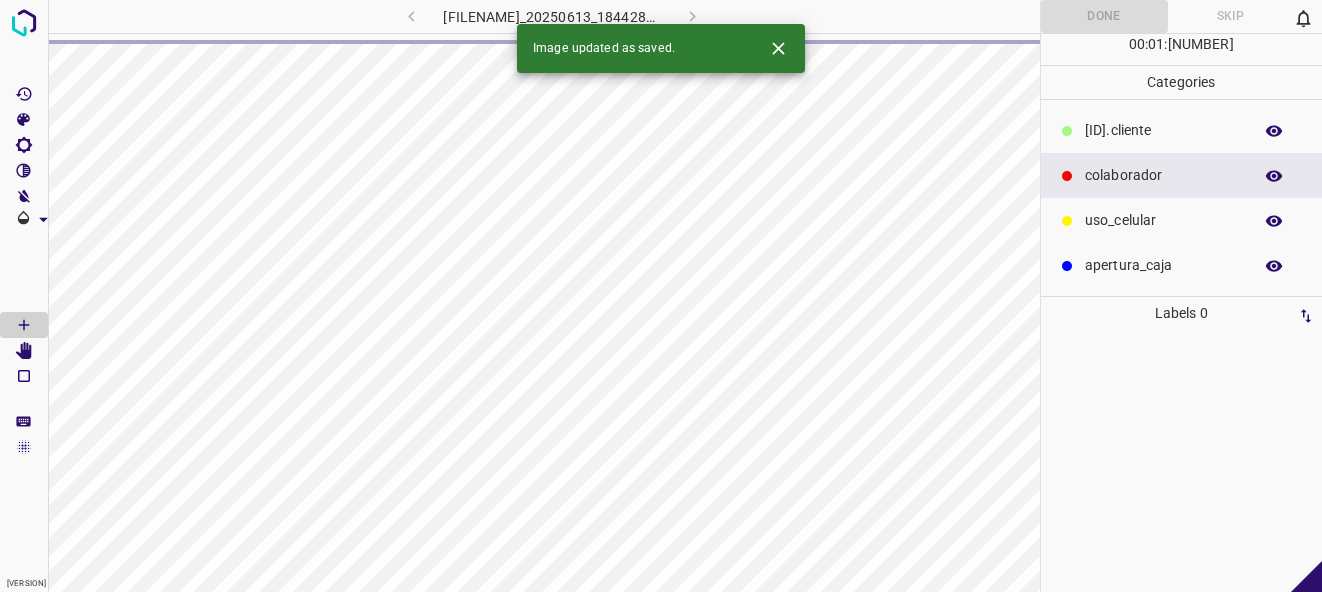 click at bounding box center [778, 48] 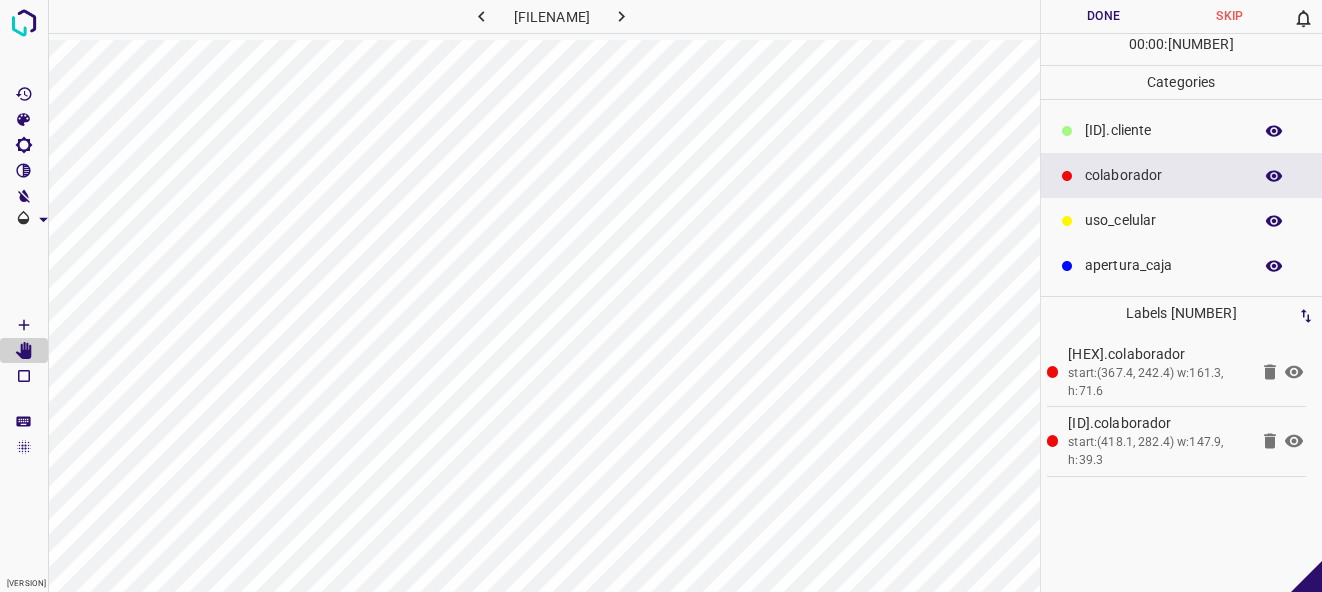 click on "Done" at bounding box center [1104, 16] 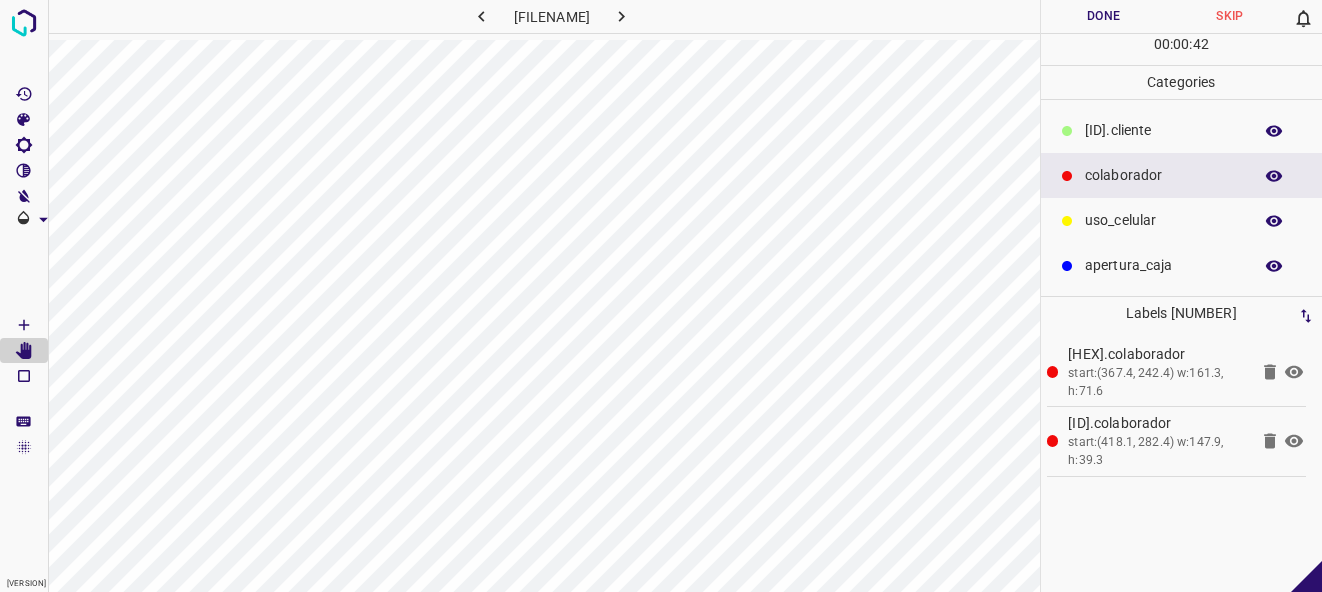 click at bounding box center [621, 16] 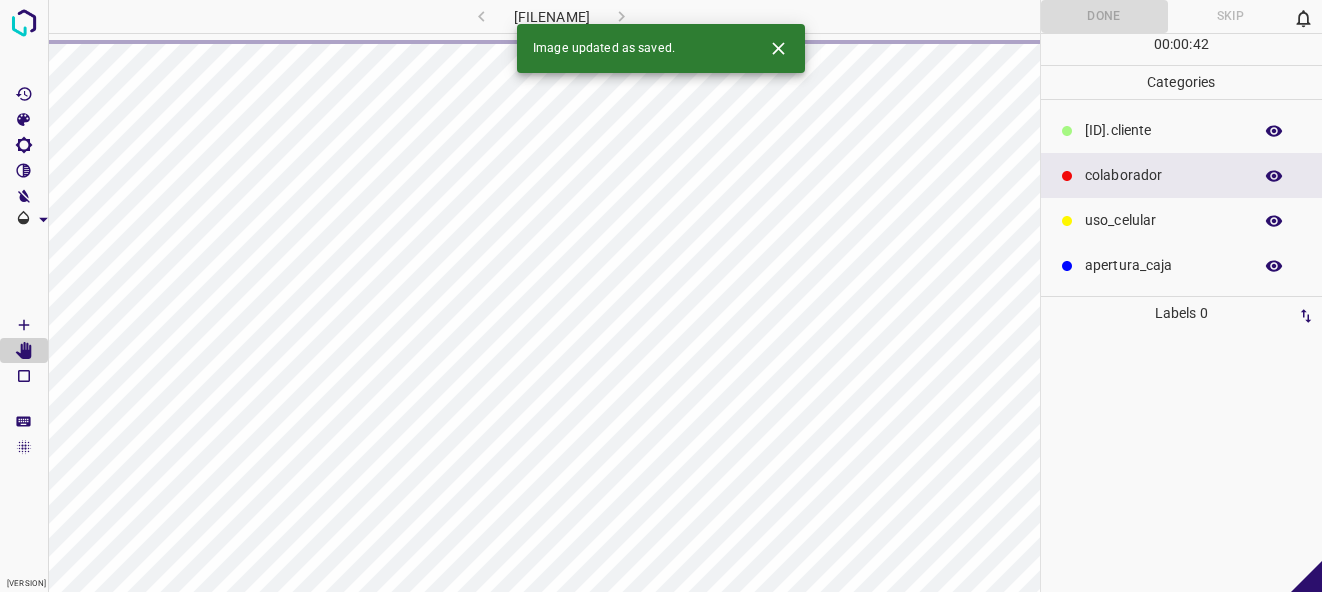 click on "Image updated as saved." at bounding box center (661, 48) 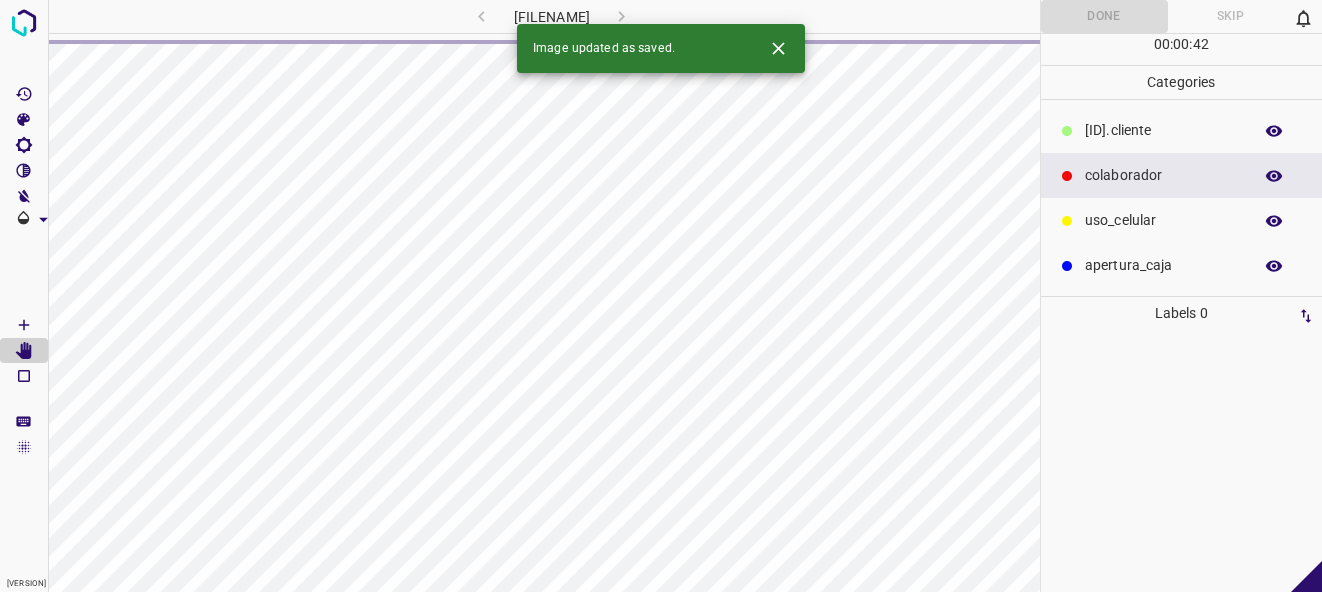 click at bounding box center [778, 48] 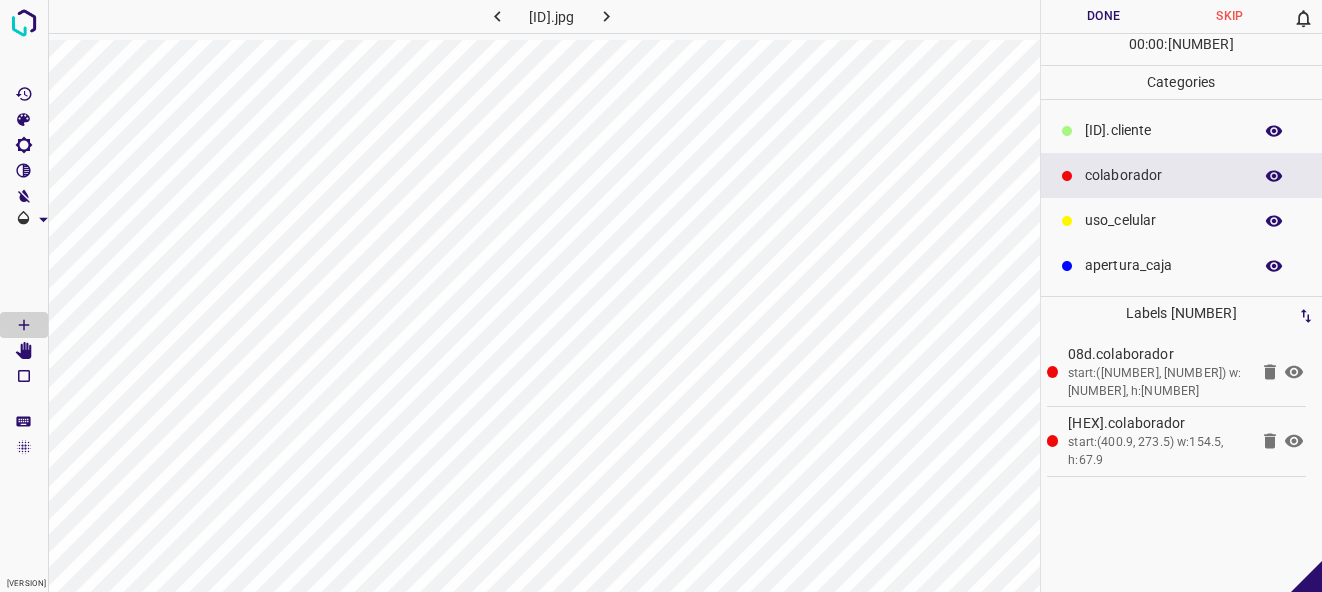 click on "Done" at bounding box center [1104, 16] 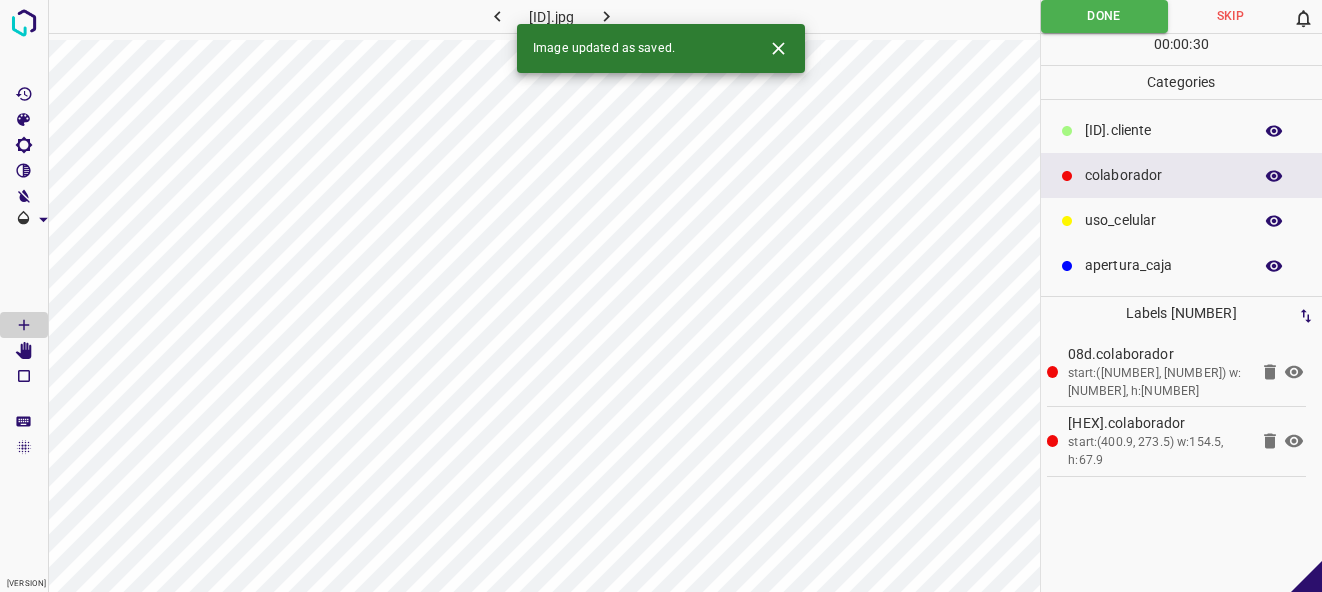 click at bounding box center [606, 16] 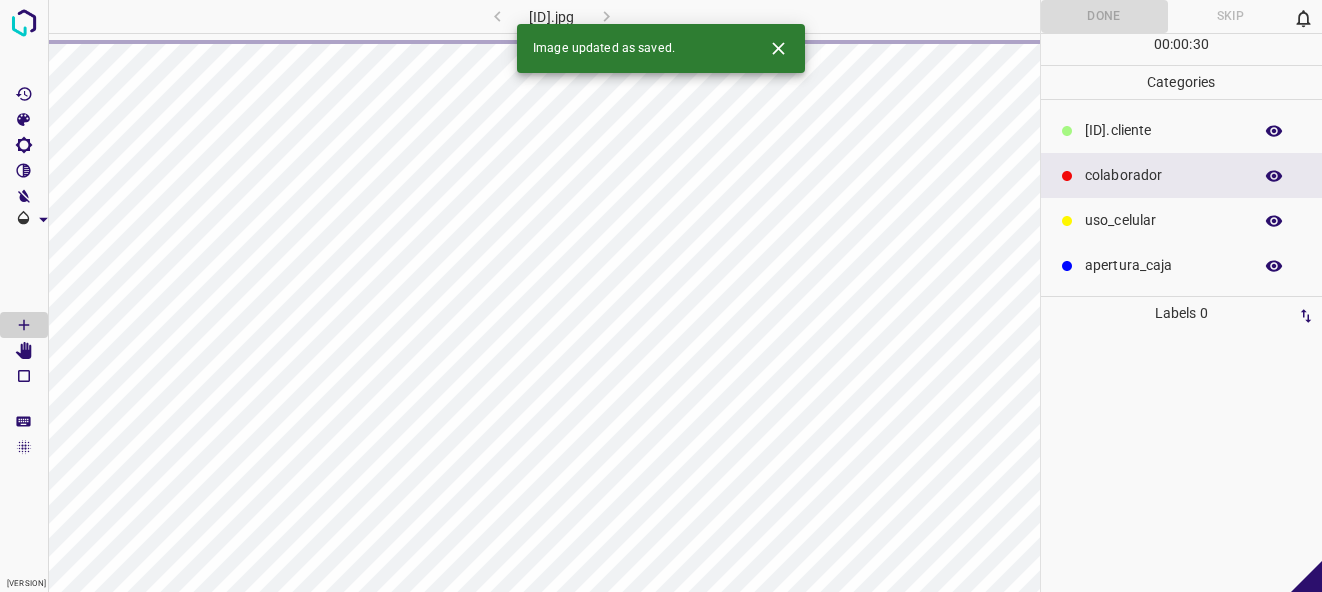 click at bounding box center [778, 48] 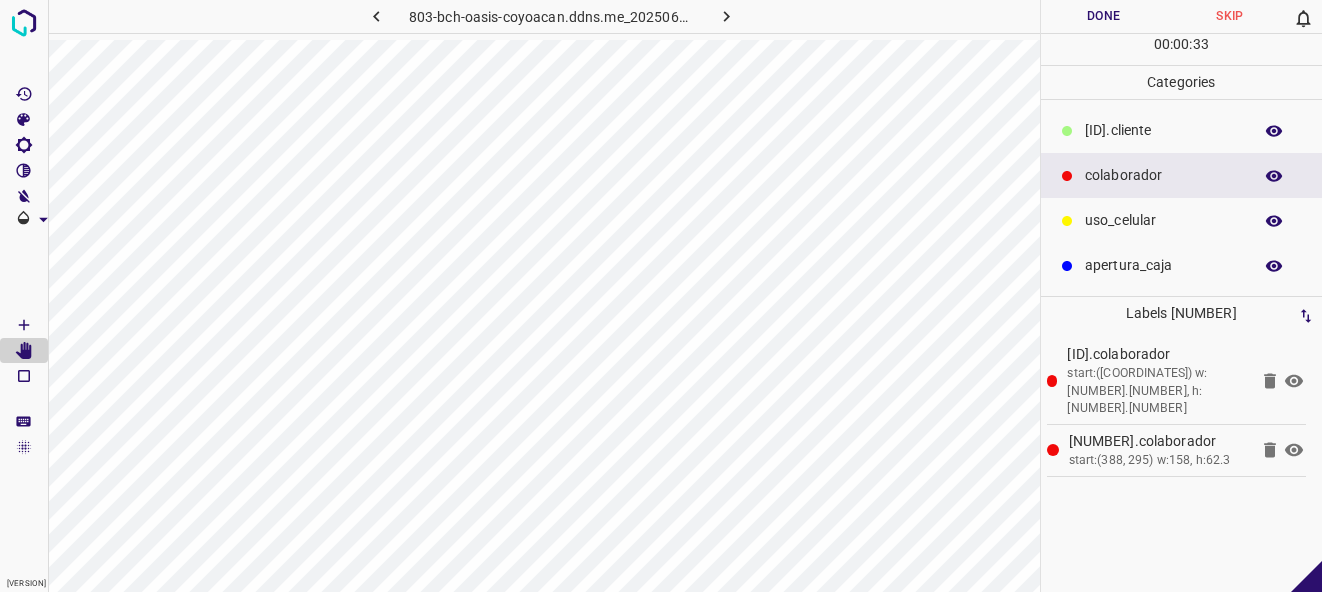 click on "Done" at bounding box center (1104, 16) 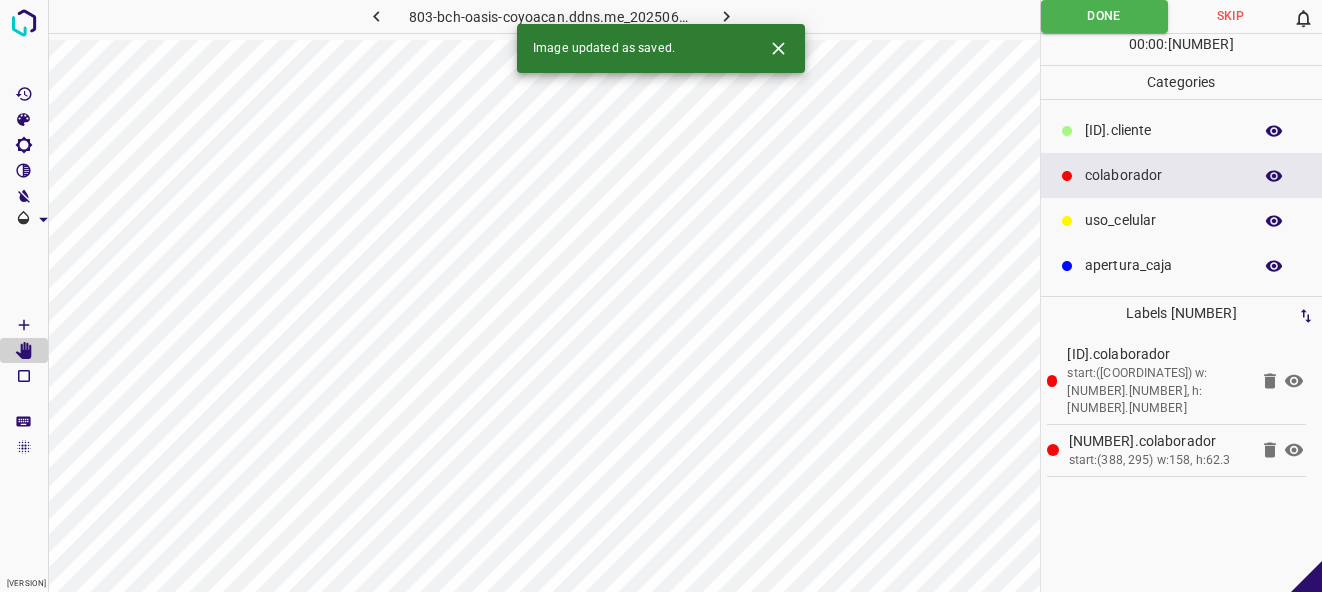 click at bounding box center (727, 16) 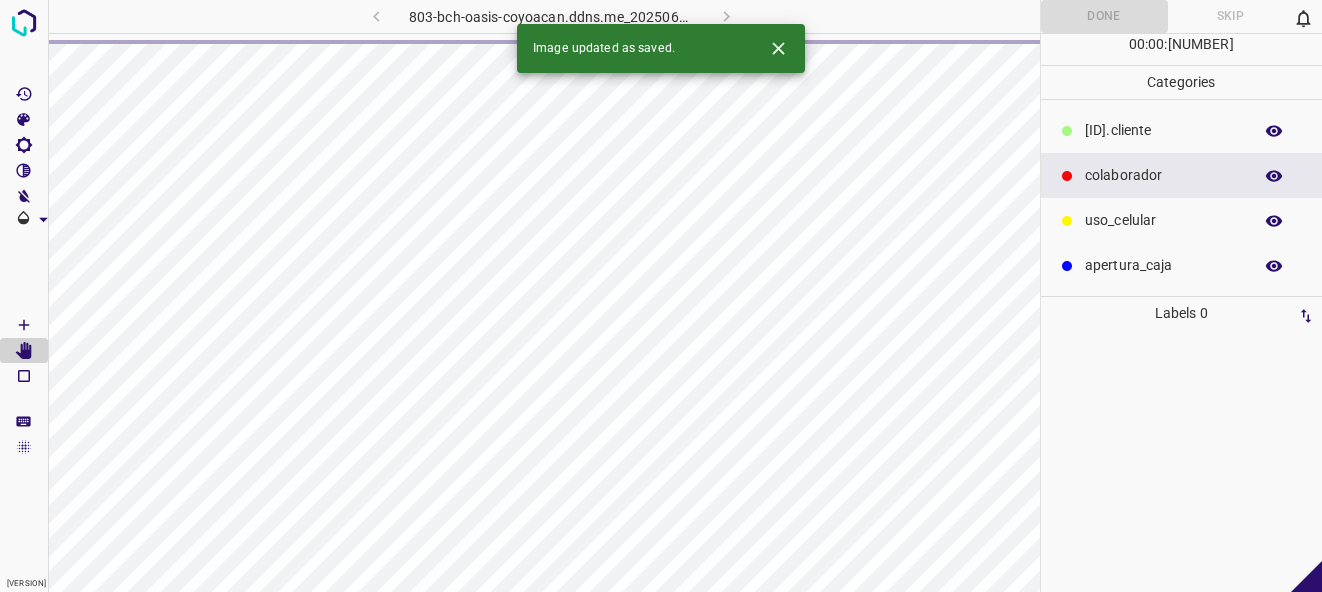 click at bounding box center [778, 48] 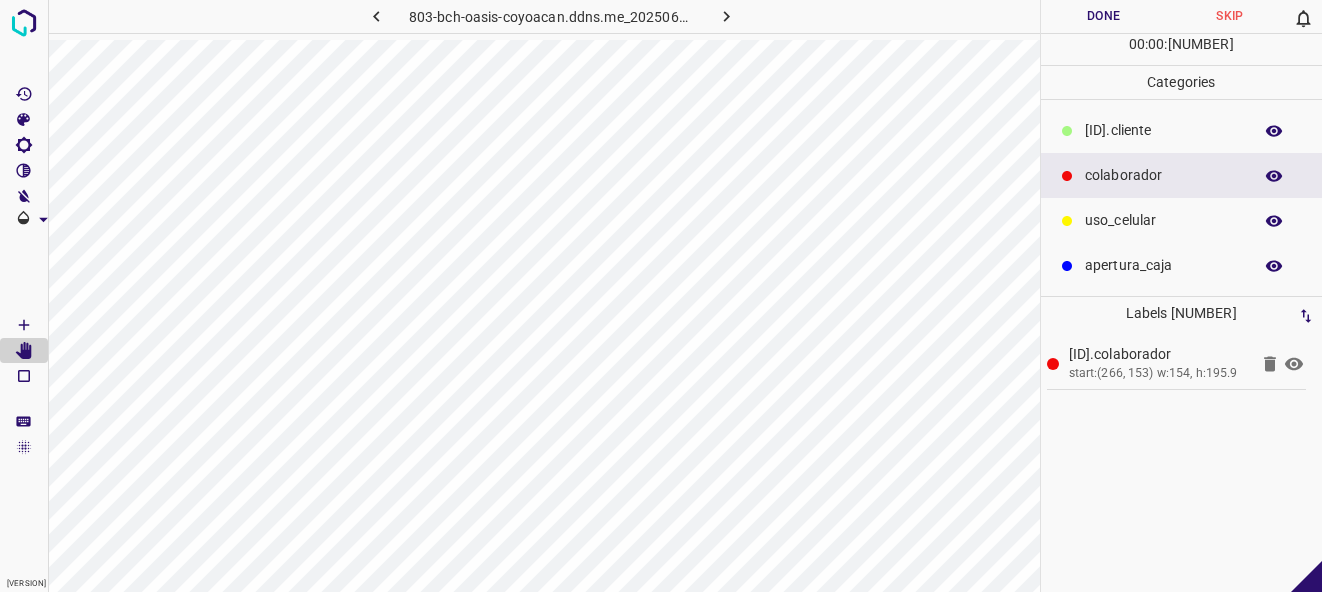 click on "[ID].cliente" at bounding box center [1163, 130] 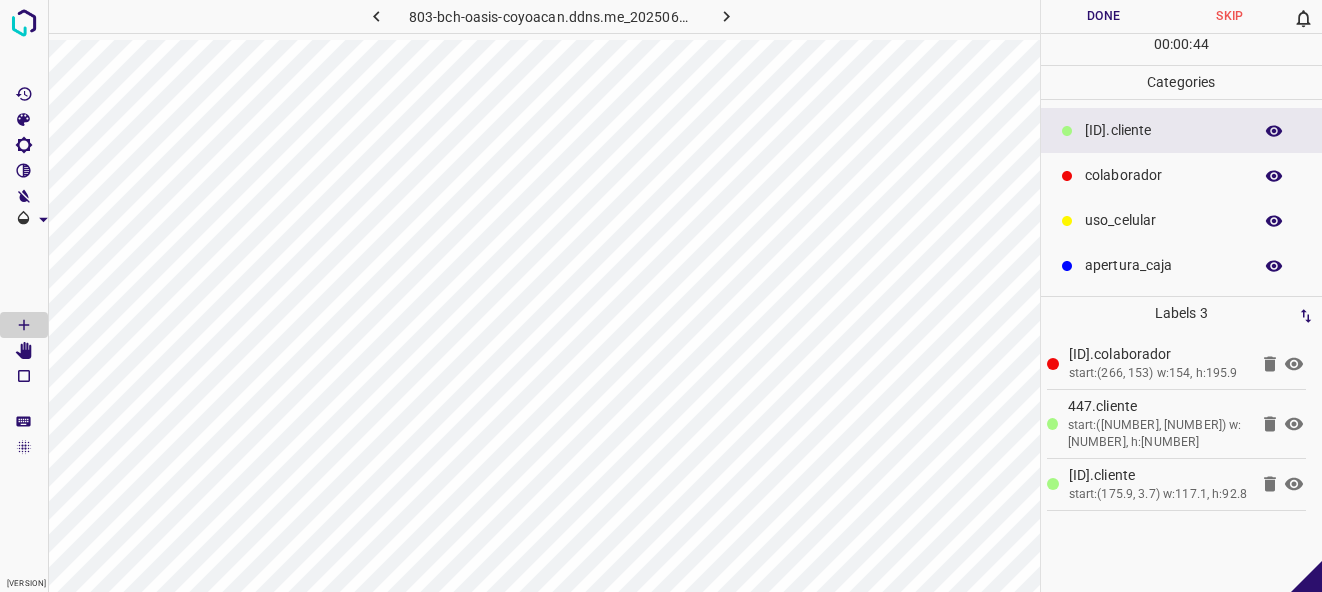 click on "Done" at bounding box center (1104, 16) 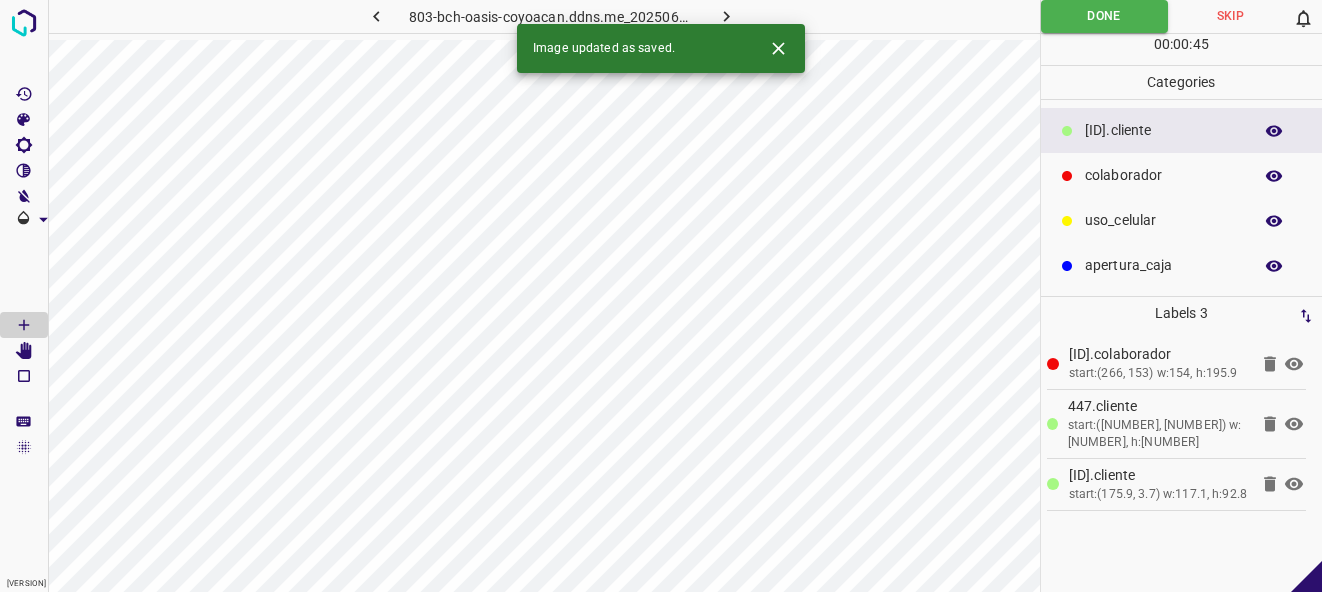 click at bounding box center (726, 16) 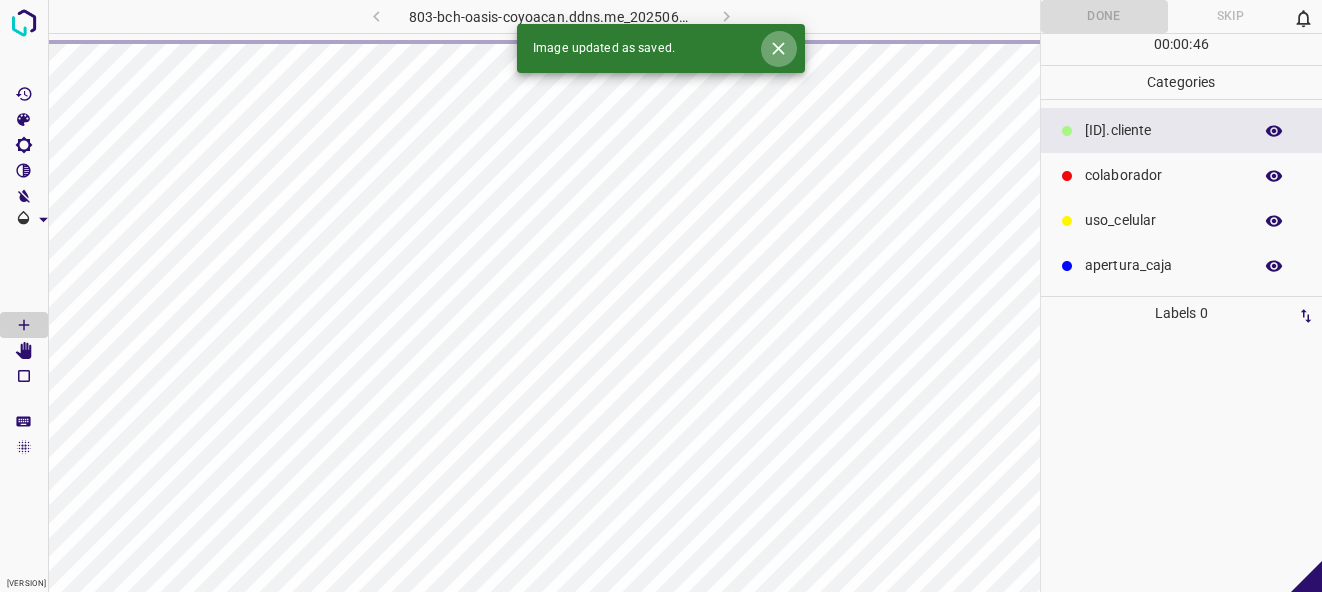 click at bounding box center (778, 48) 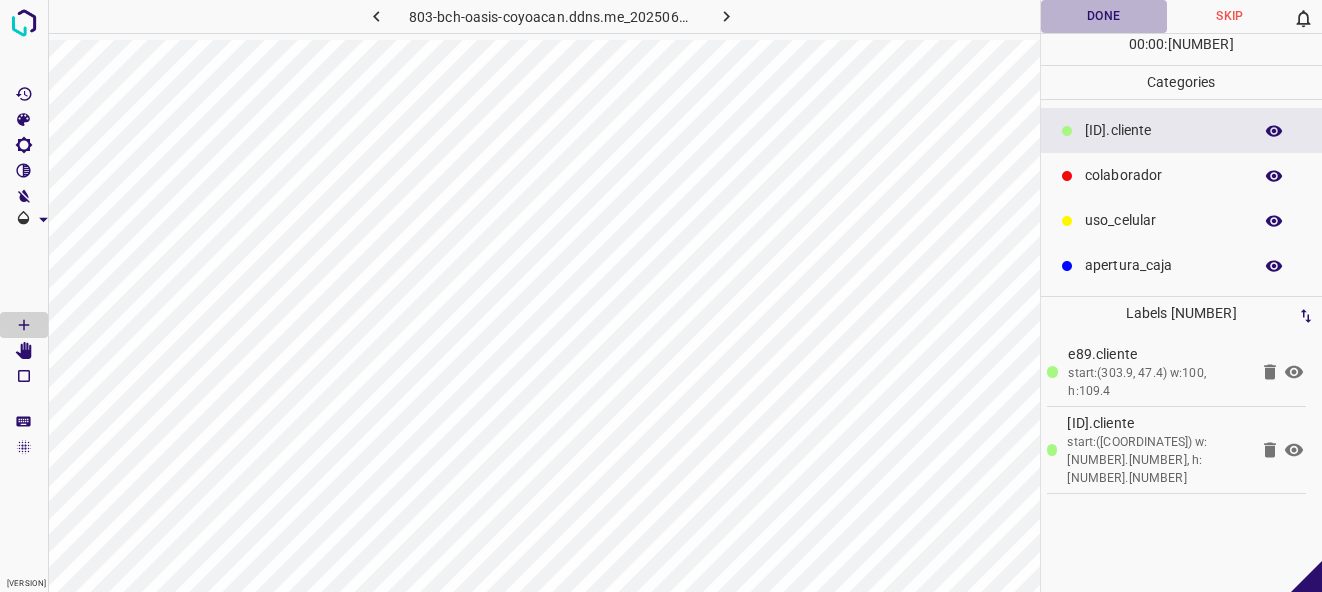 click on "Done" at bounding box center (1104, 16) 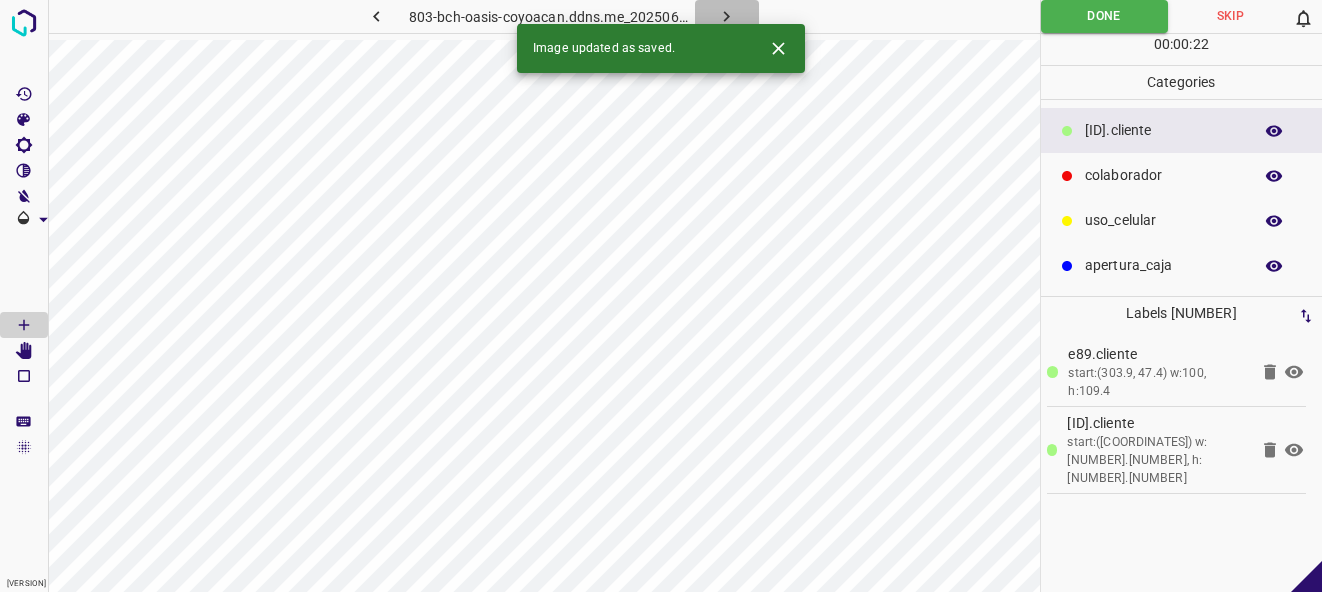 click at bounding box center [726, 16] 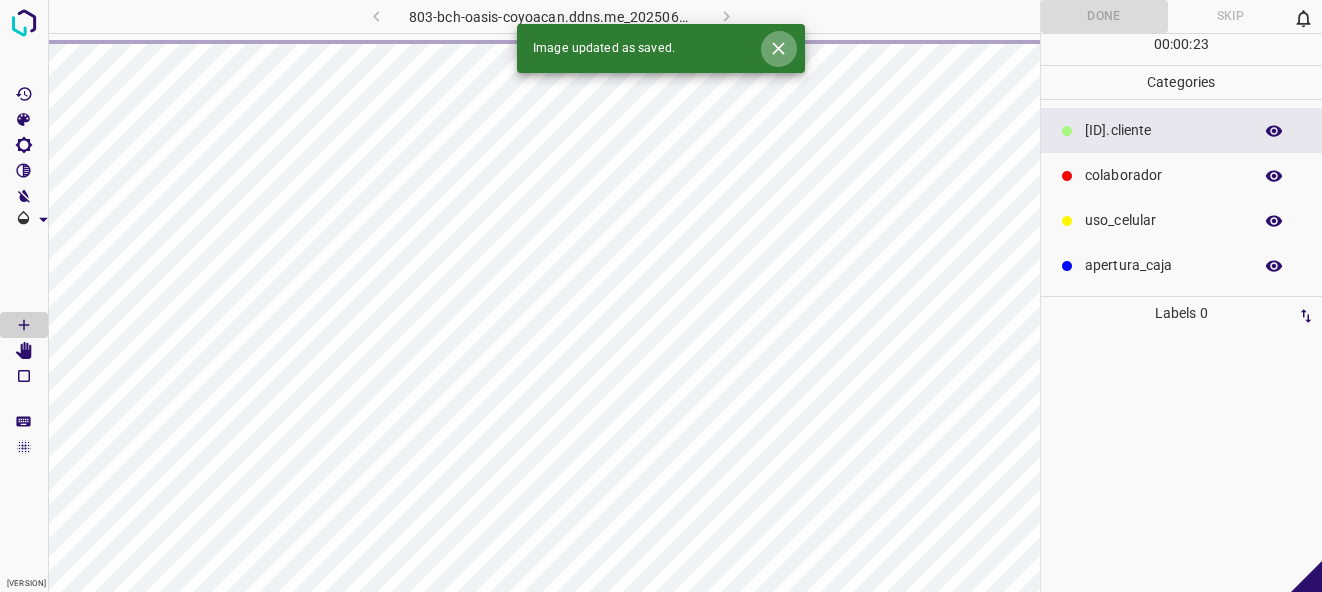 click at bounding box center [778, 48] 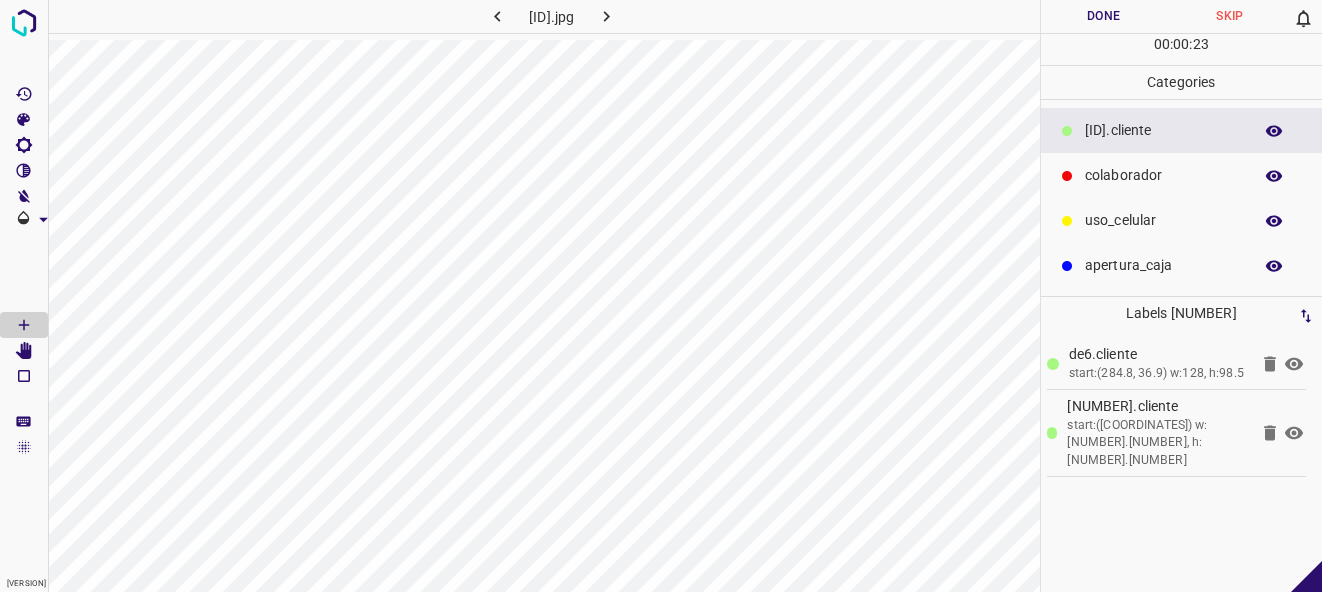 click on "colaborador" at bounding box center [1182, 175] 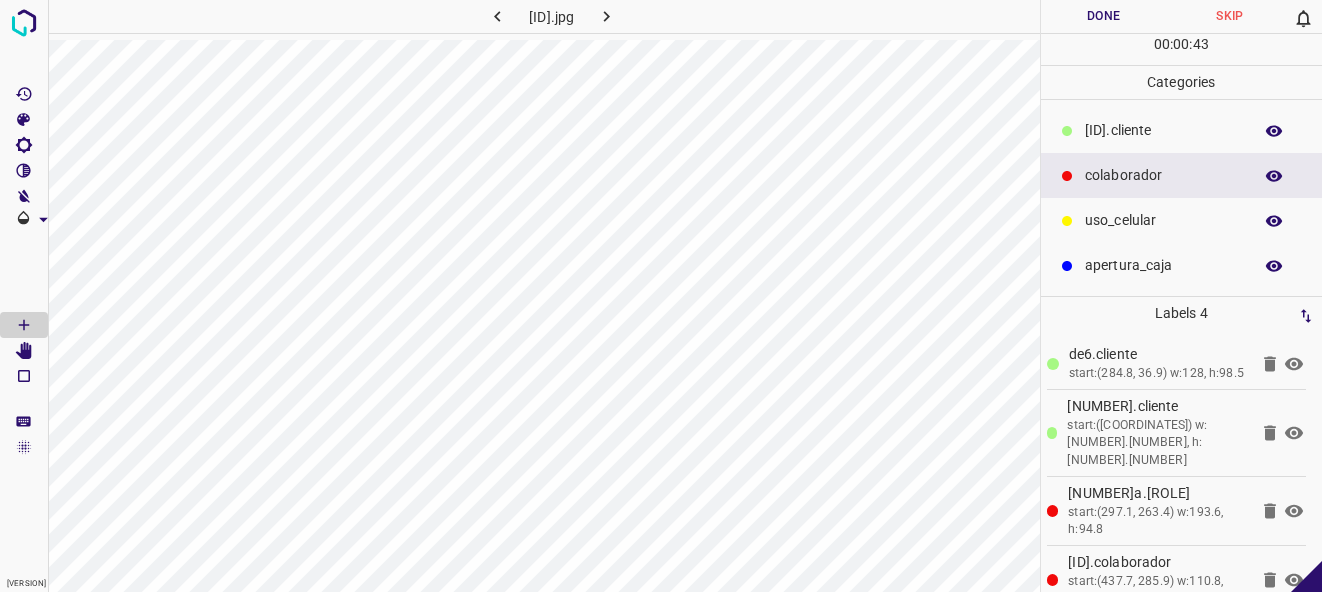 click on "Done" at bounding box center (1104, 16) 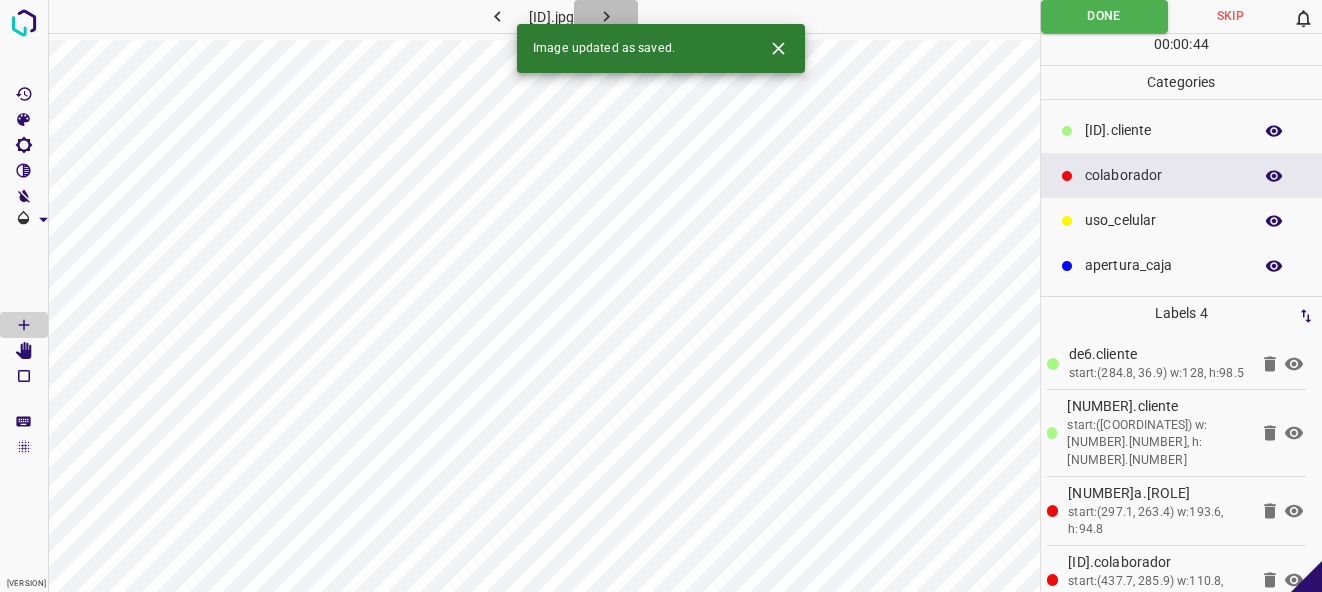 click at bounding box center (606, 16) 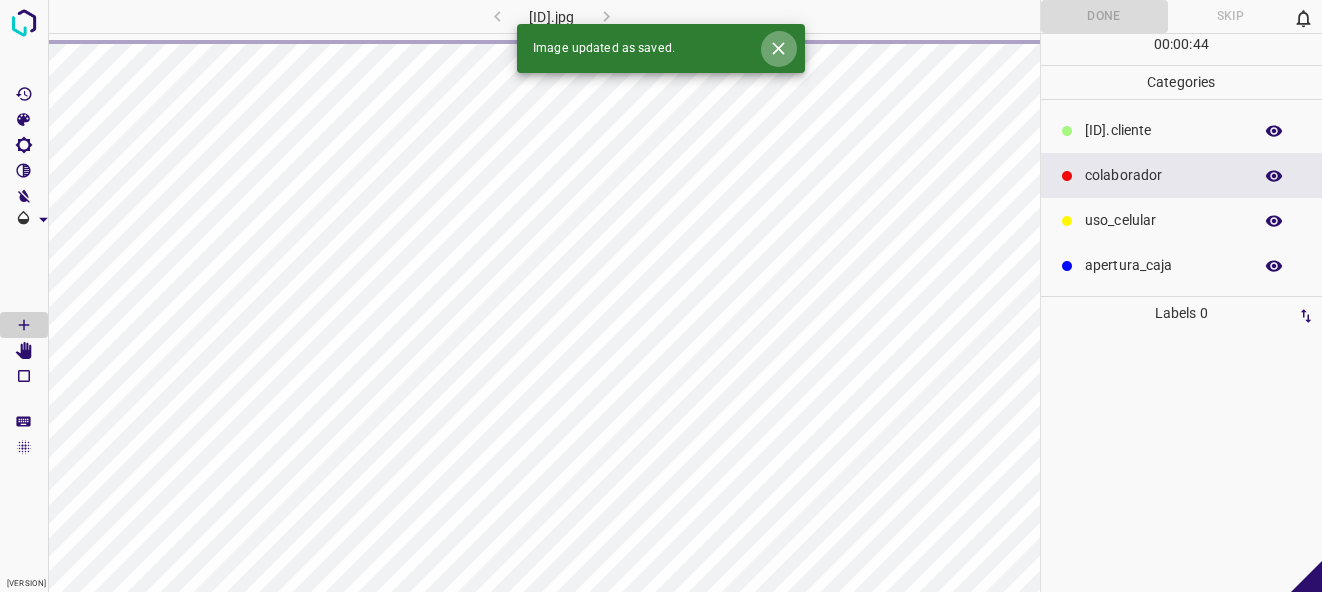 click at bounding box center [778, 48] 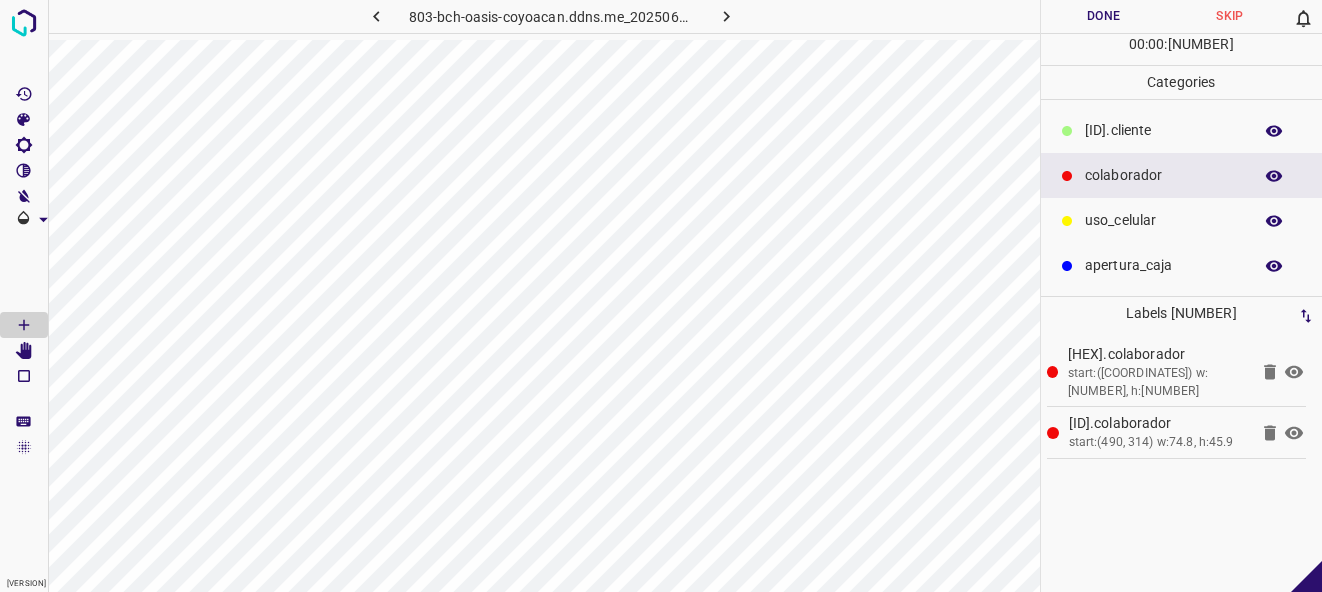 click on "[ID].cliente" at bounding box center (1182, 130) 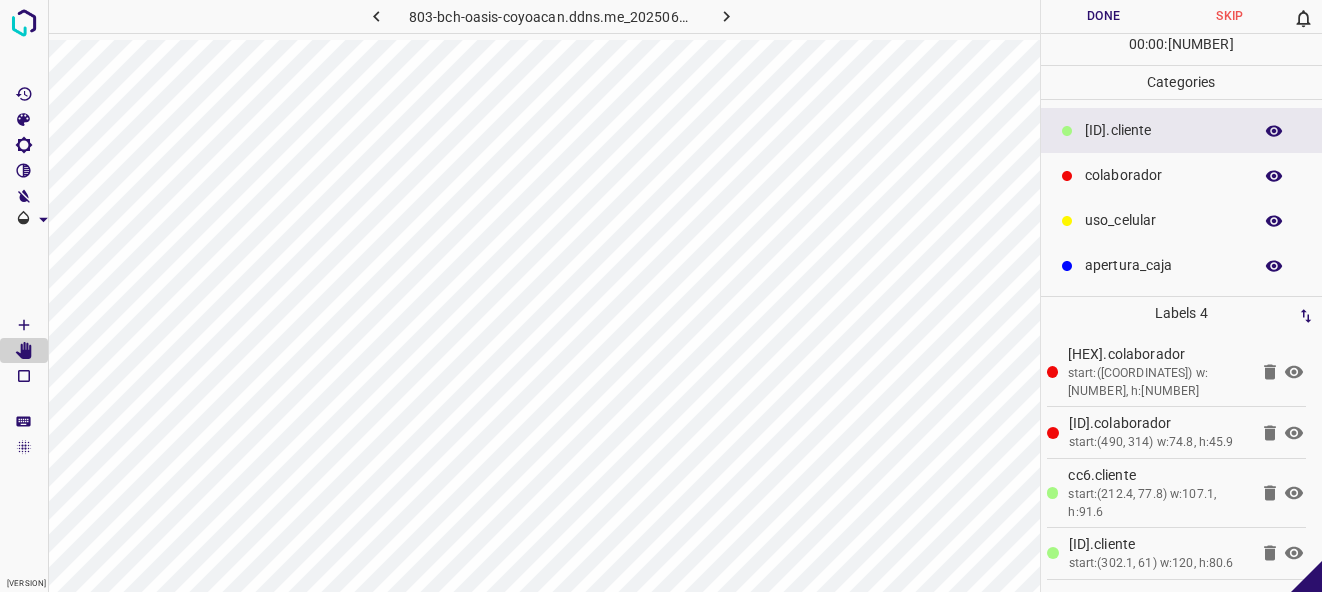 click on "Done" at bounding box center [1104, 16] 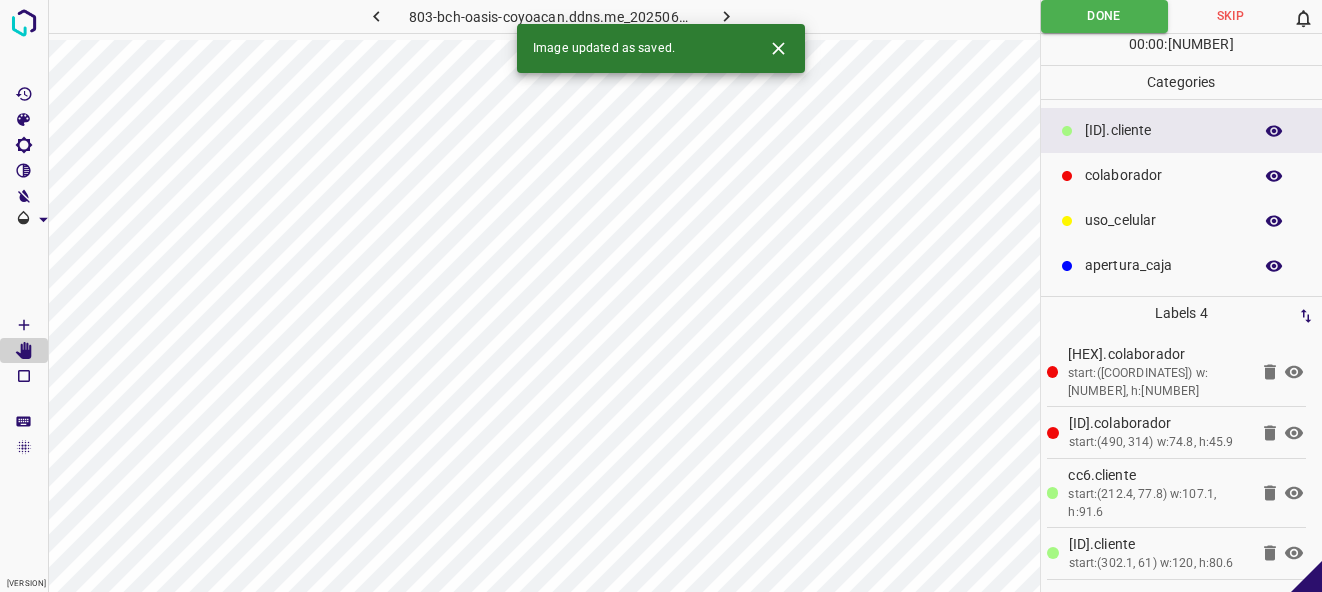 click at bounding box center (726, 16) 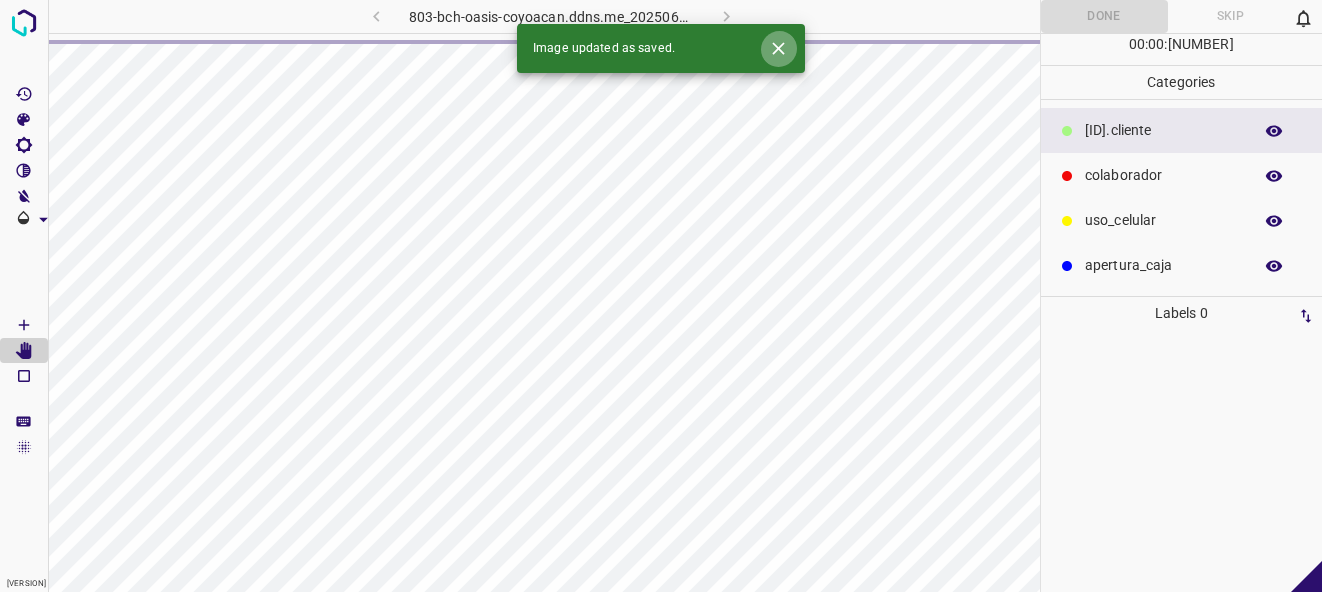 click at bounding box center [778, 48] 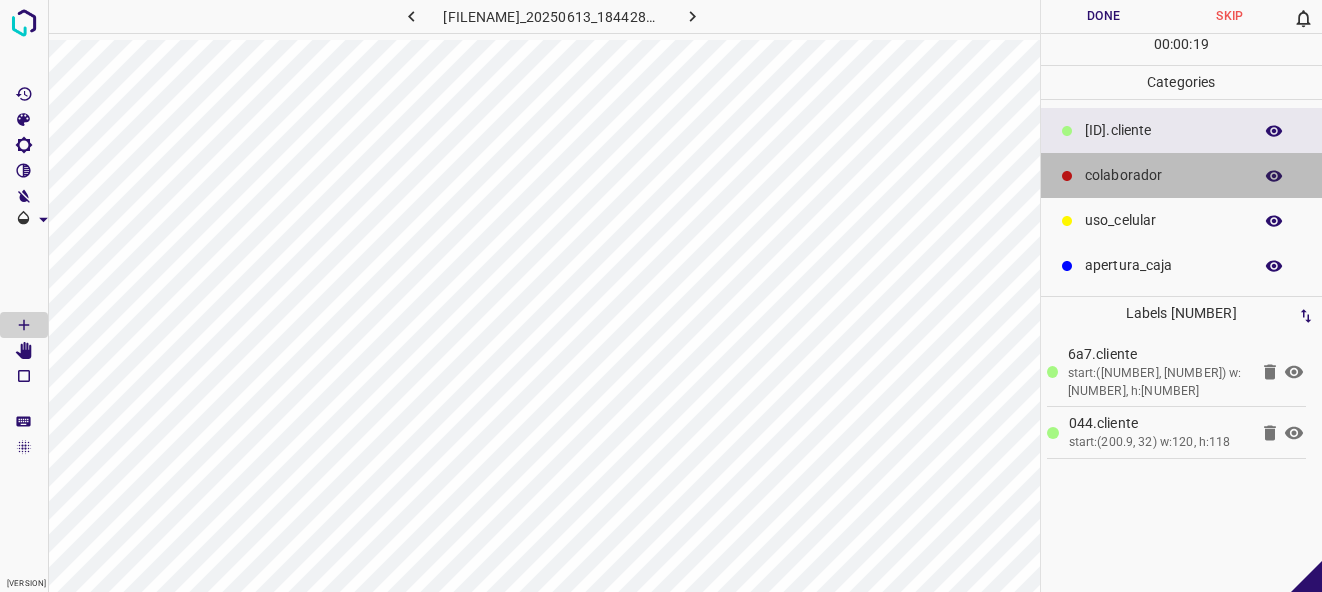click on "colaborador" at bounding box center (1163, 130) 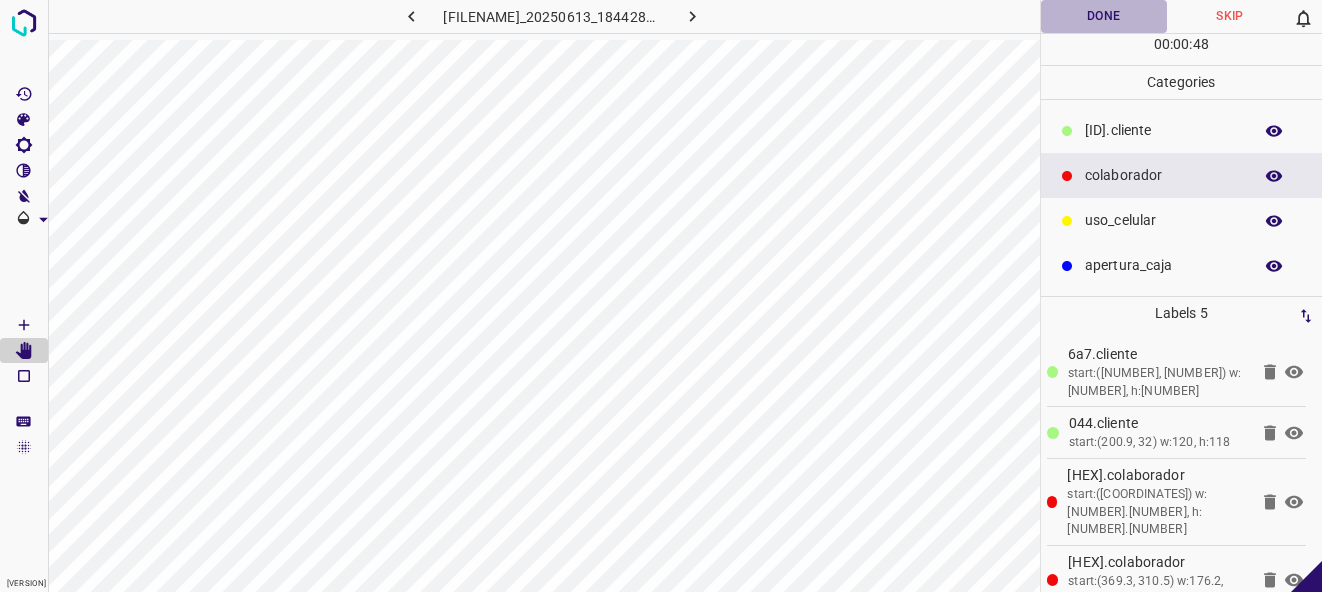 click on "Done" at bounding box center (1104, 16) 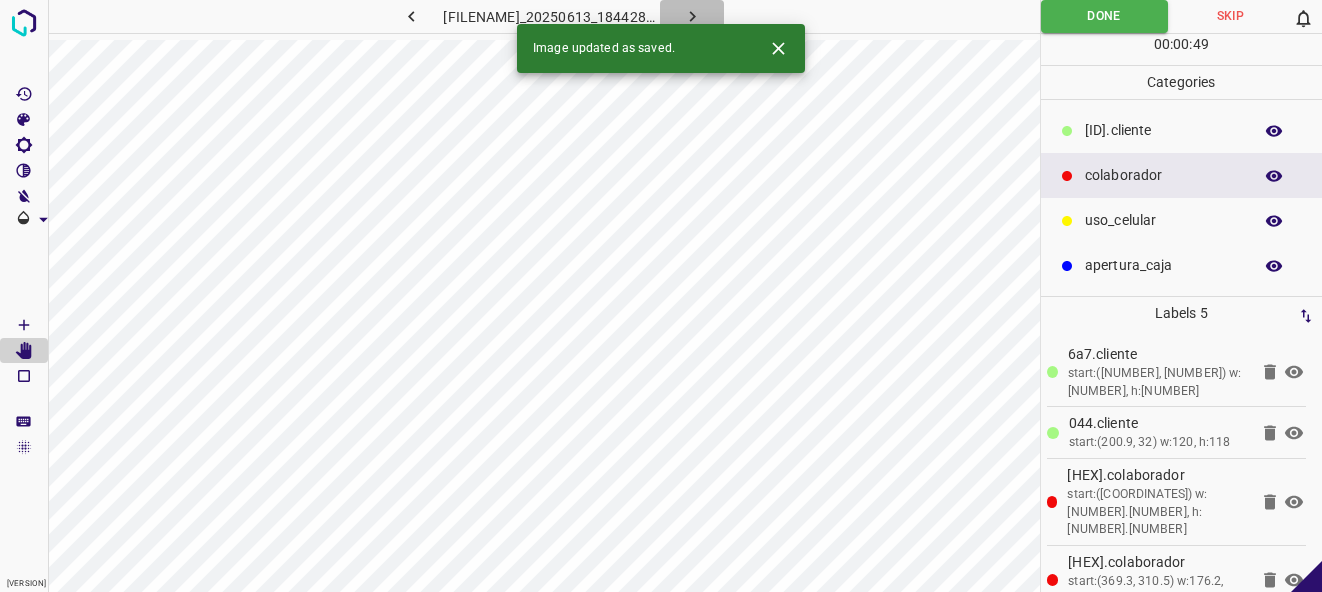 click at bounding box center (692, 16) 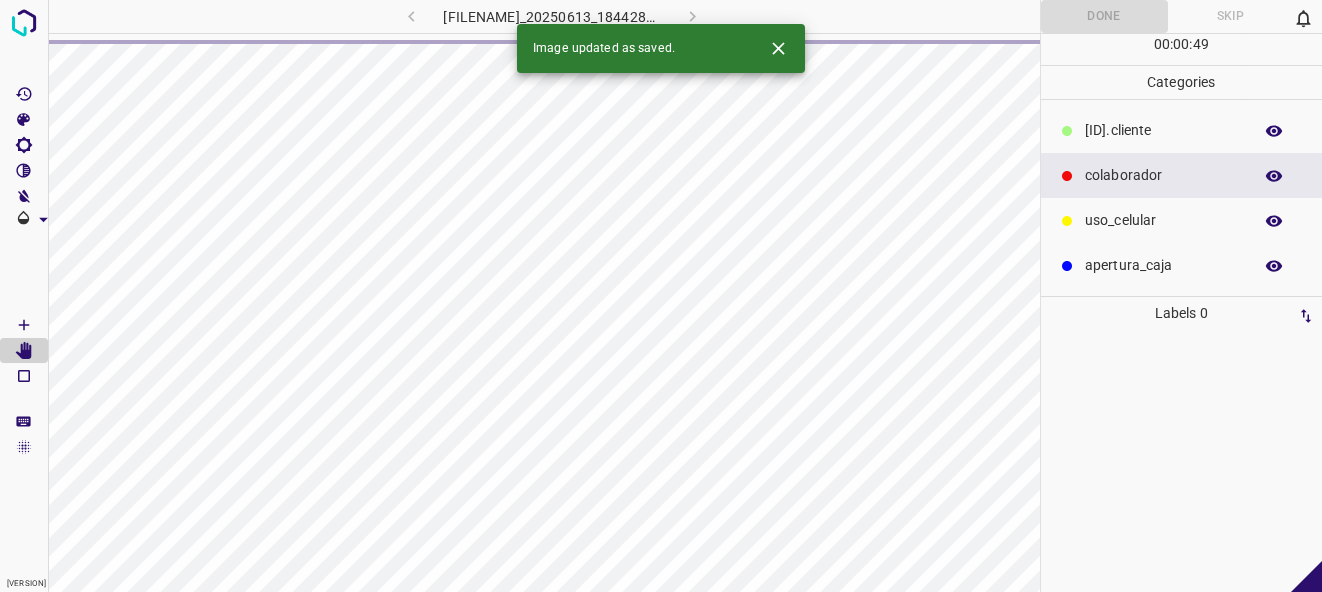 click at bounding box center (778, 48) 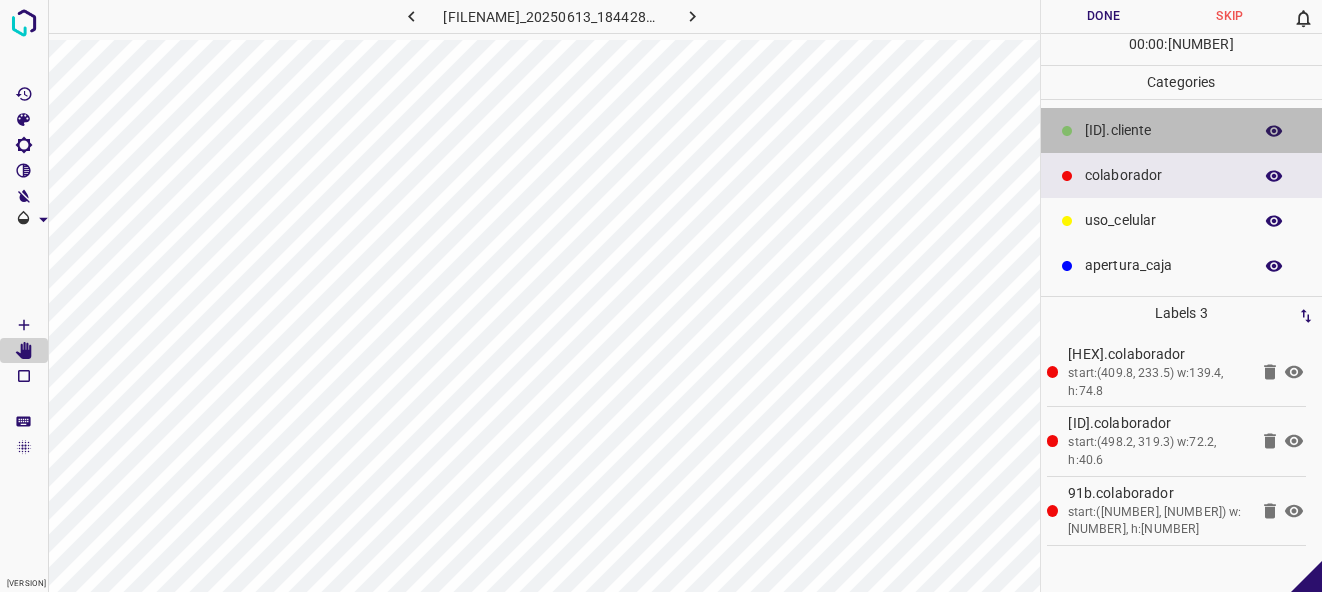 click on "[ID].cliente" at bounding box center [1182, 130] 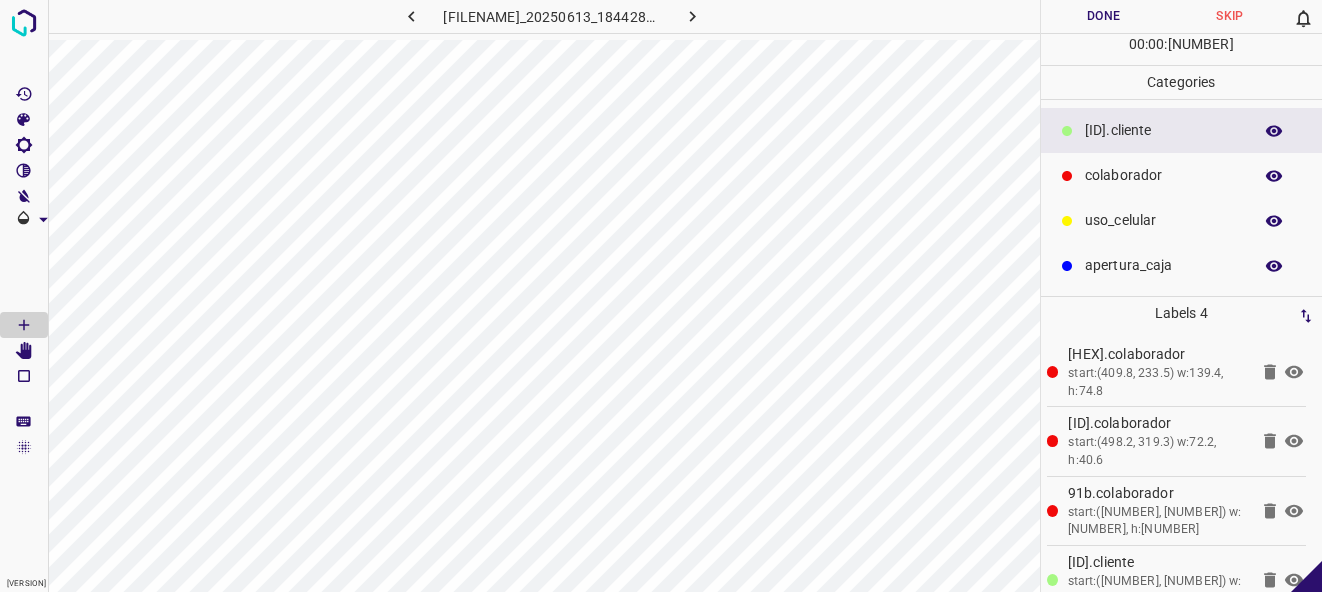 click on "Done" at bounding box center [1104, 16] 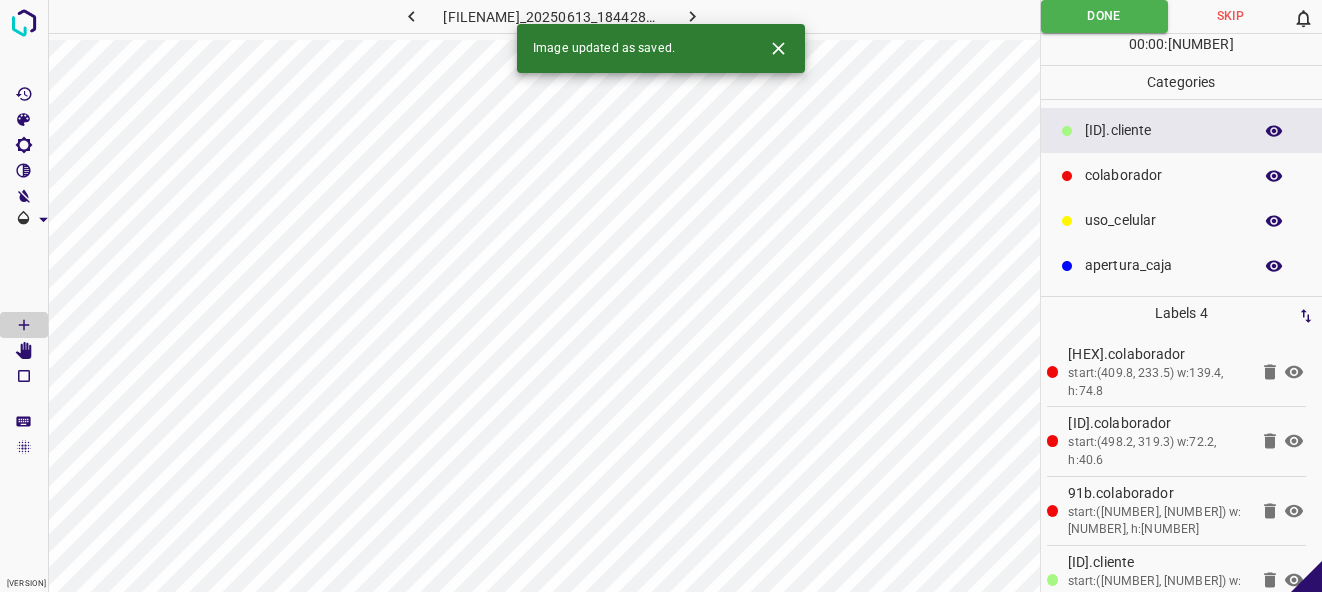 click at bounding box center (692, 16) 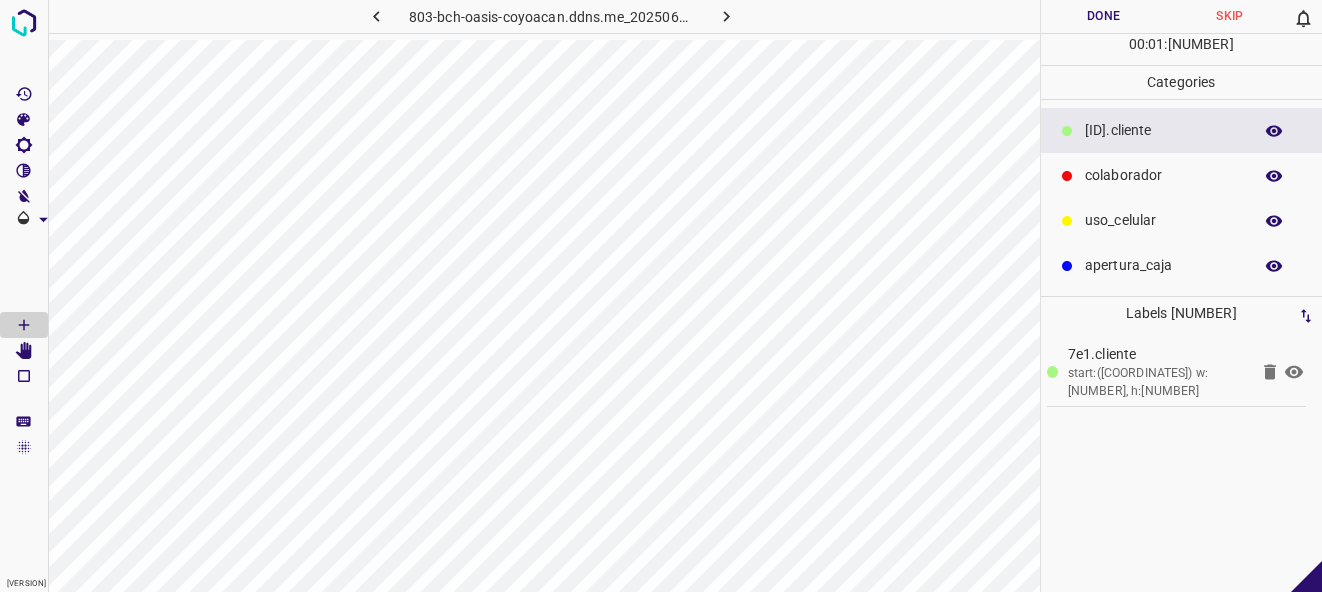 click on "colaborador" at bounding box center [1163, 130] 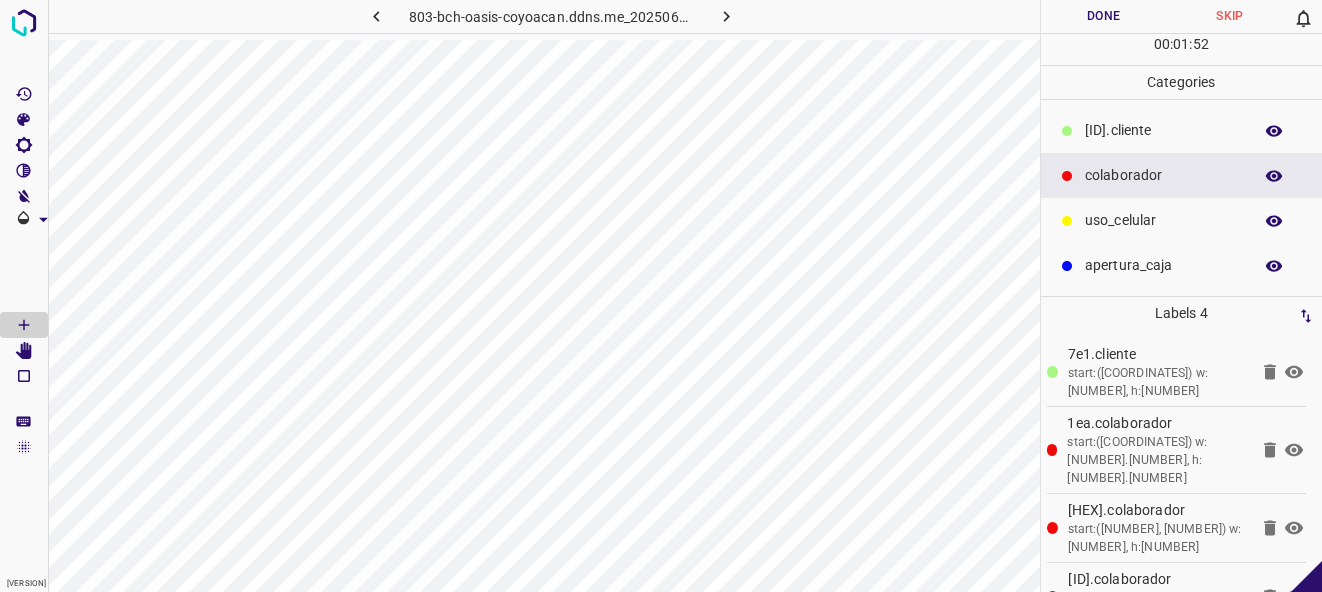click on "Done" at bounding box center [1104, 16] 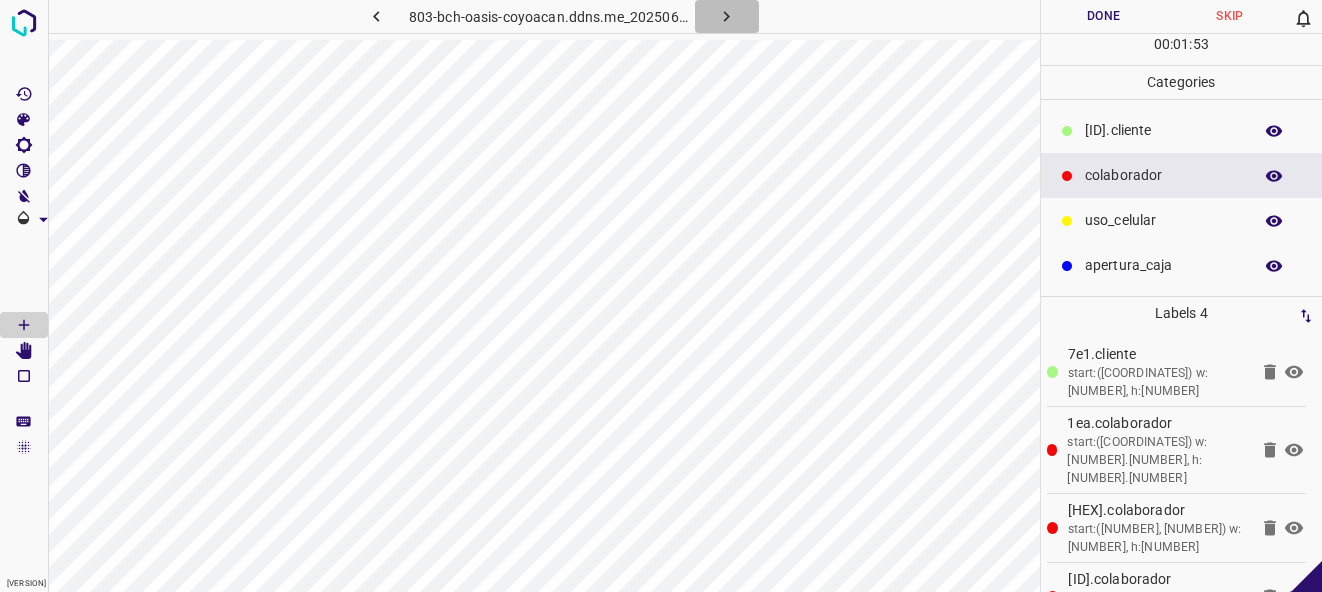 click at bounding box center [726, 16] 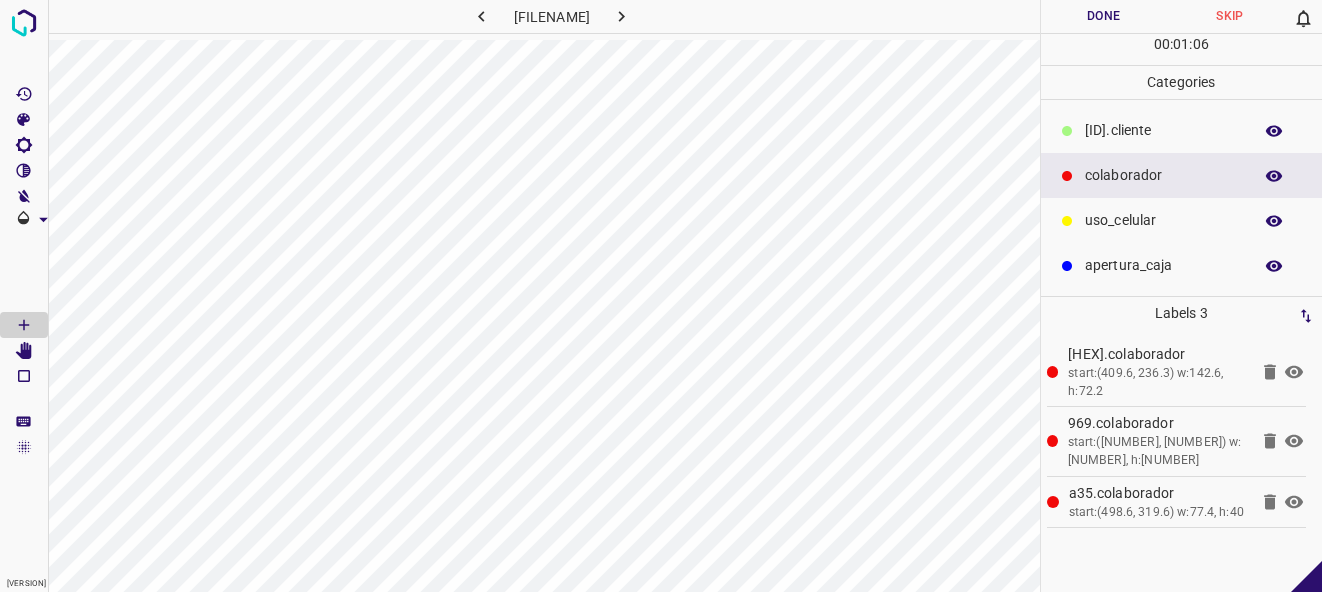 click on "Done" at bounding box center (1104, 16) 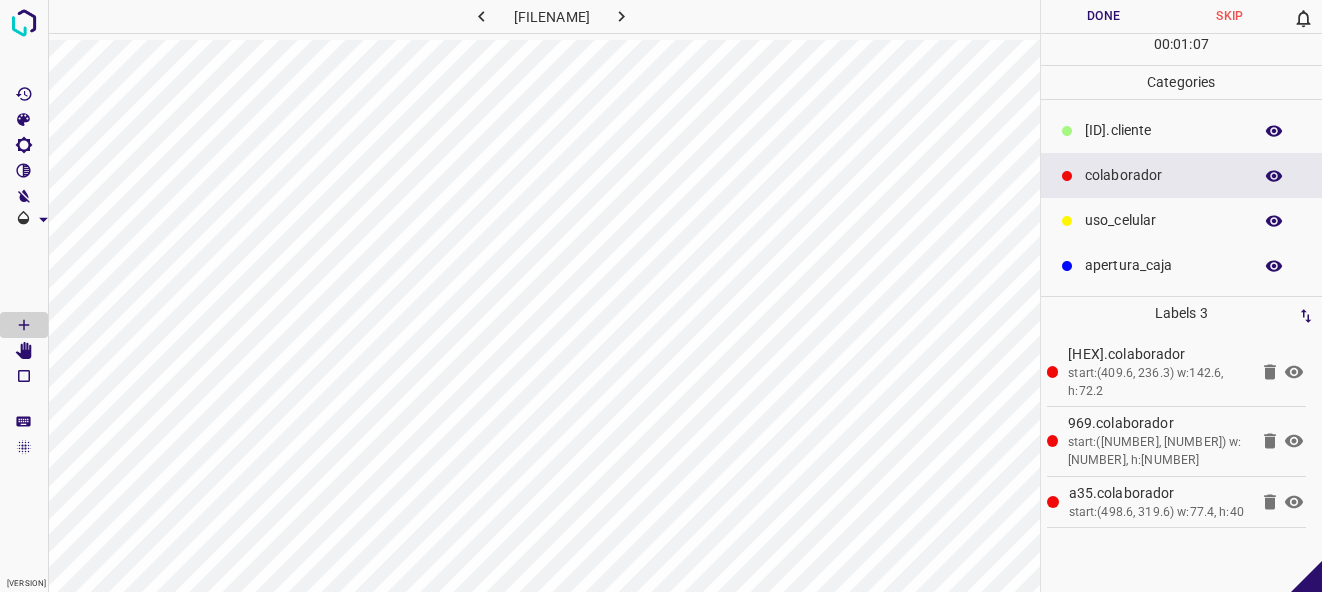 click at bounding box center (622, 16) 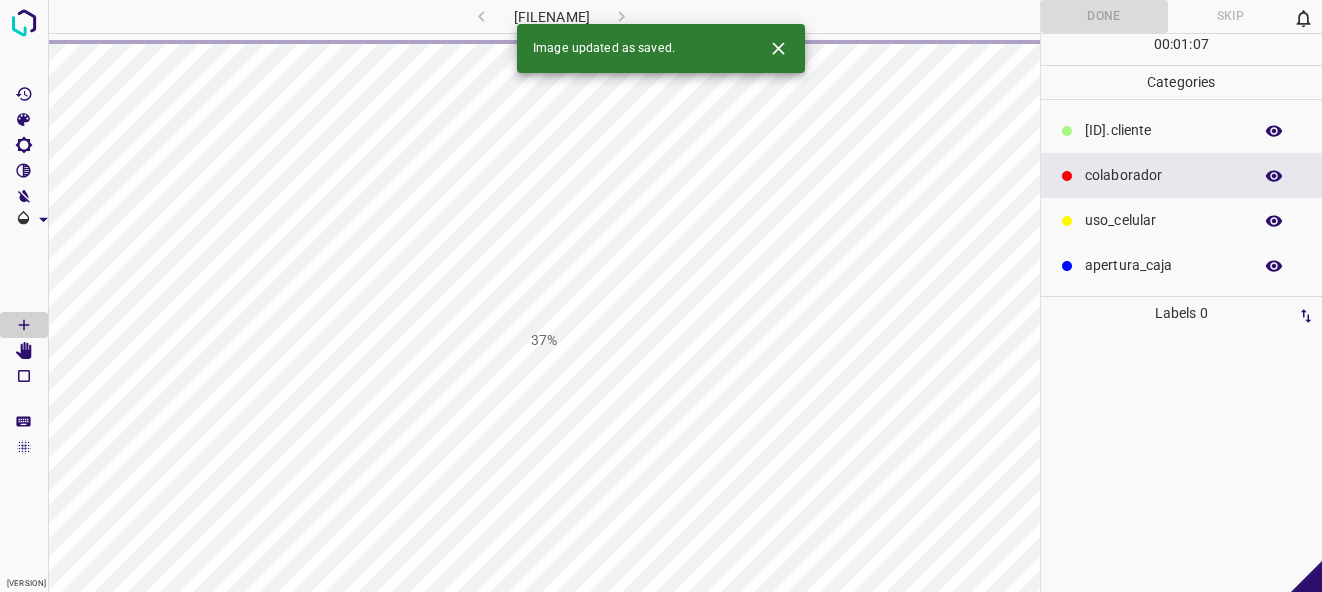 click at bounding box center [778, 48] 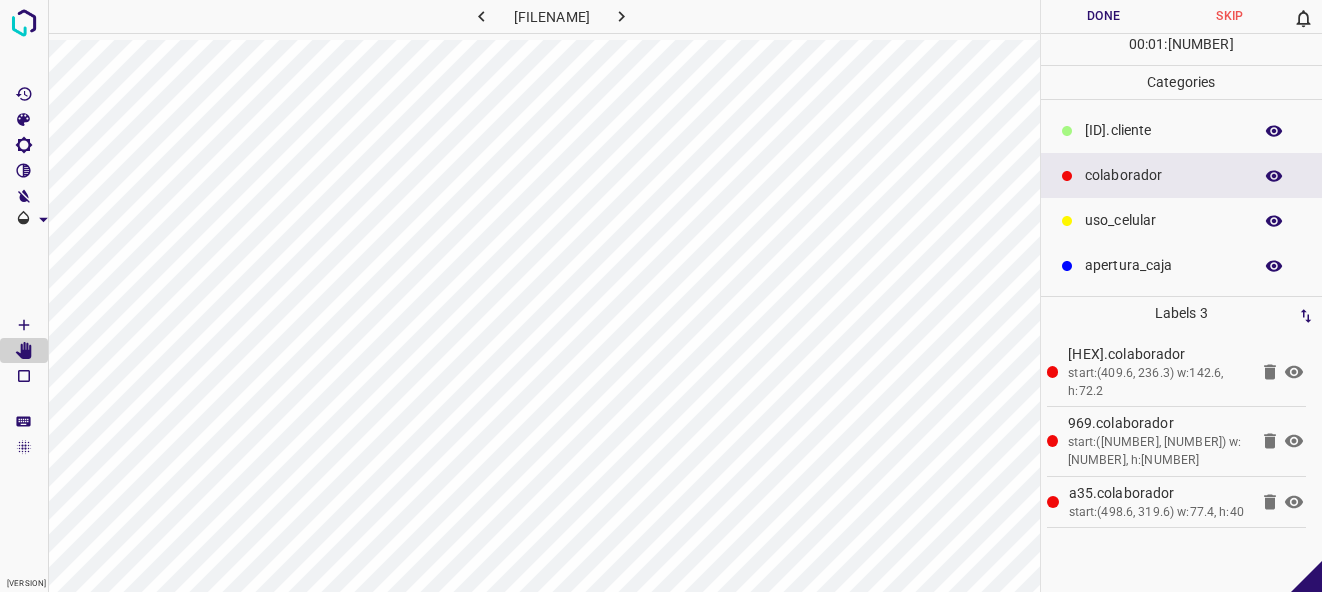 click at bounding box center (1270, 372) 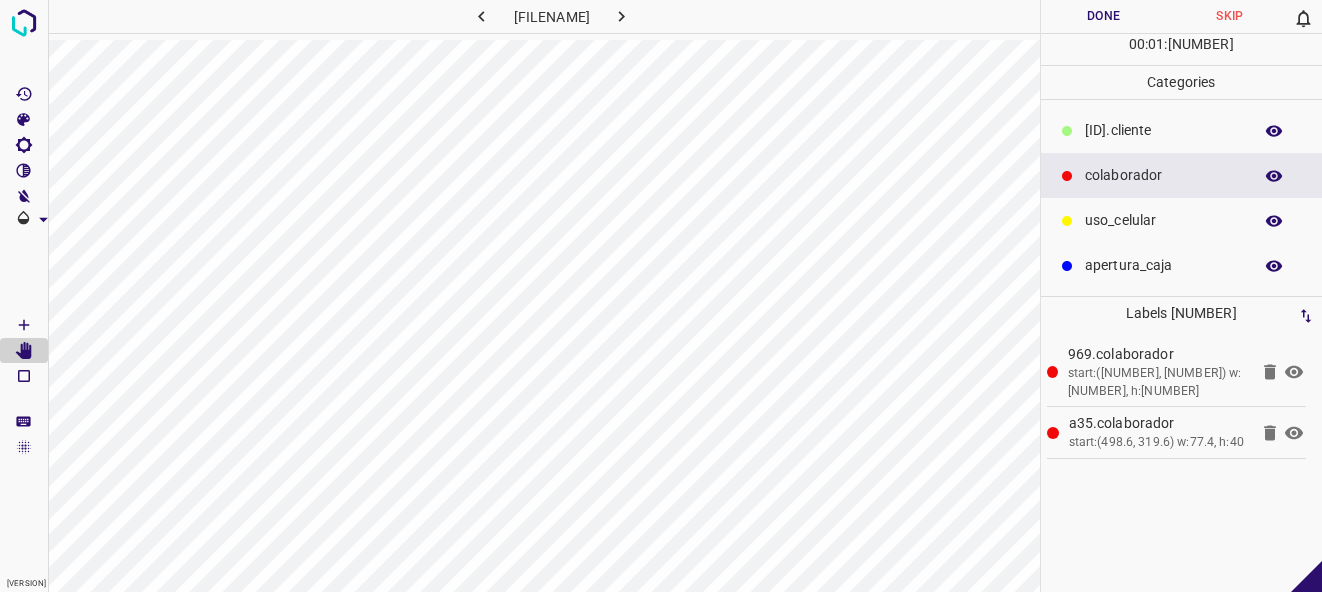 click at bounding box center [1270, 372] 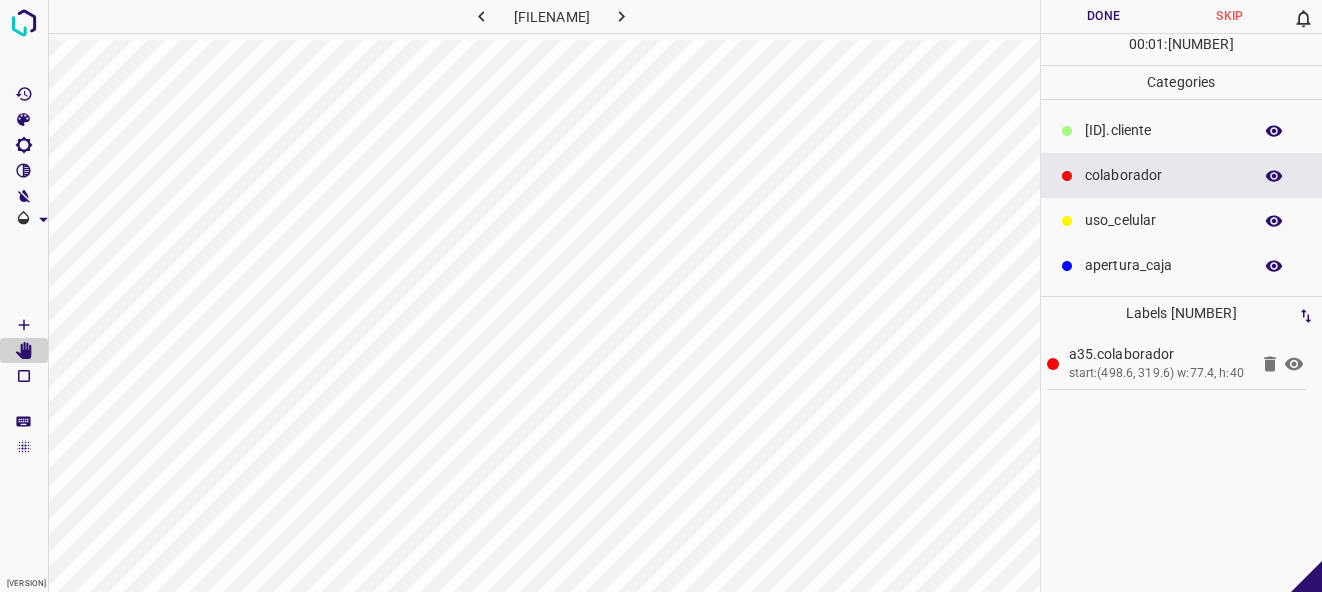 click at bounding box center (1270, 363) 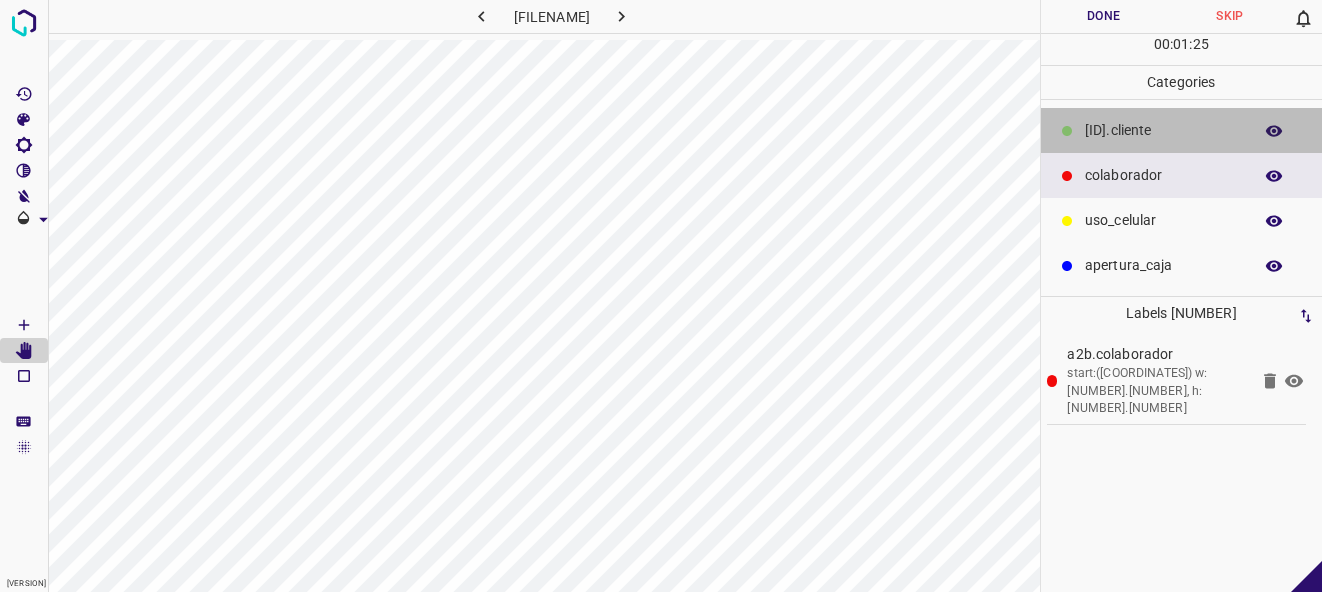 click on "[ID].cliente" at bounding box center [1163, 130] 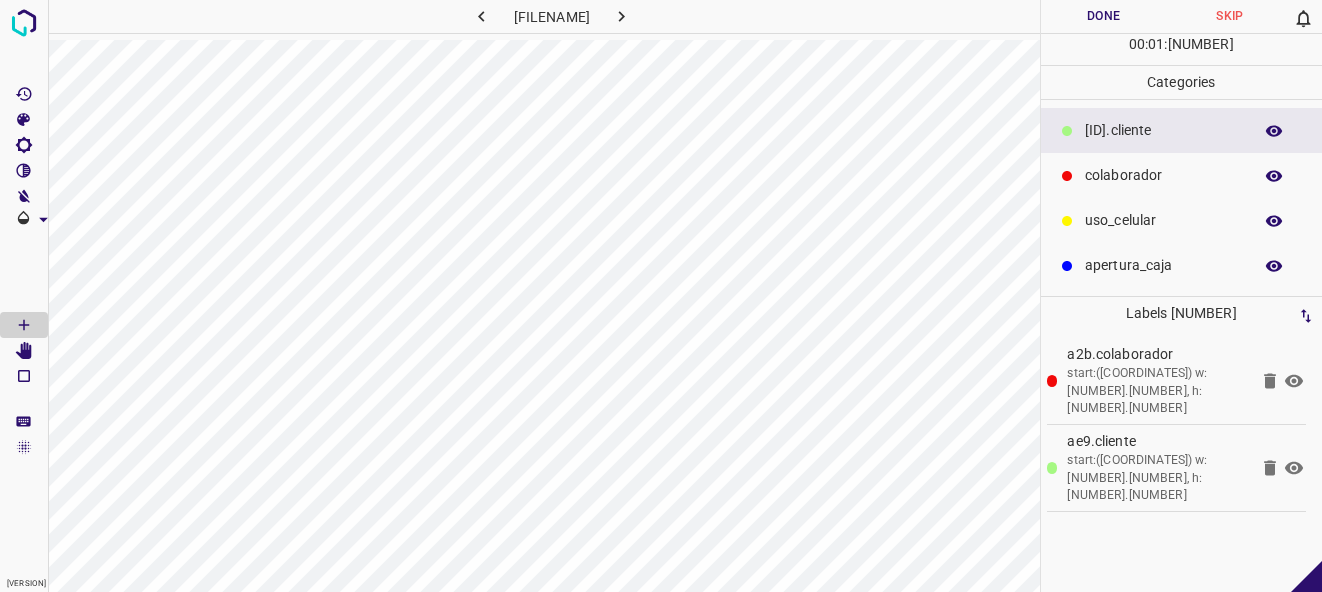 click on "Done" at bounding box center (1104, 16) 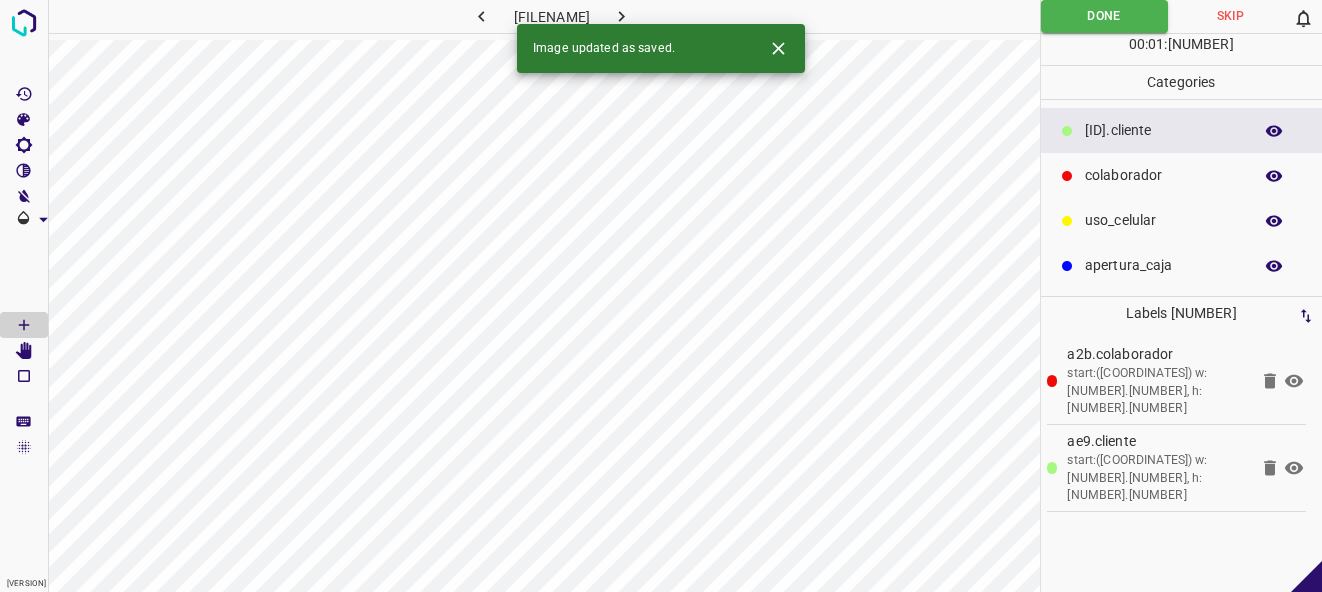 click at bounding box center (622, 16) 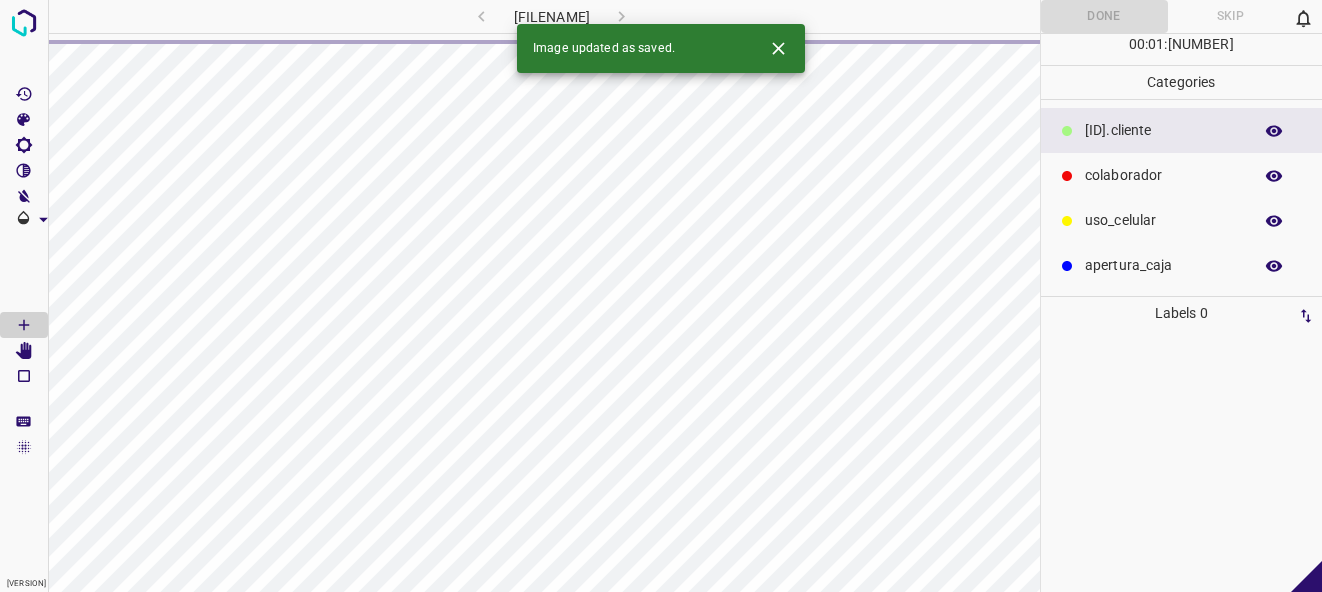 click at bounding box center (778, 48) 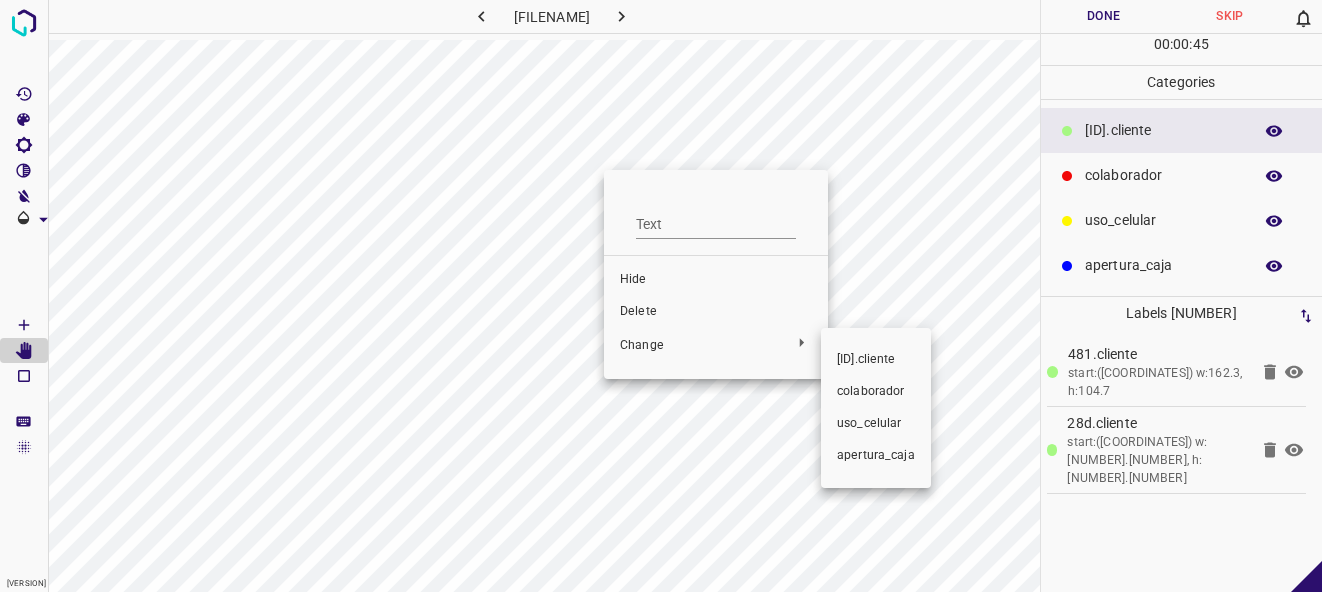 click on "colaborador" at bounding box center (876, 392) 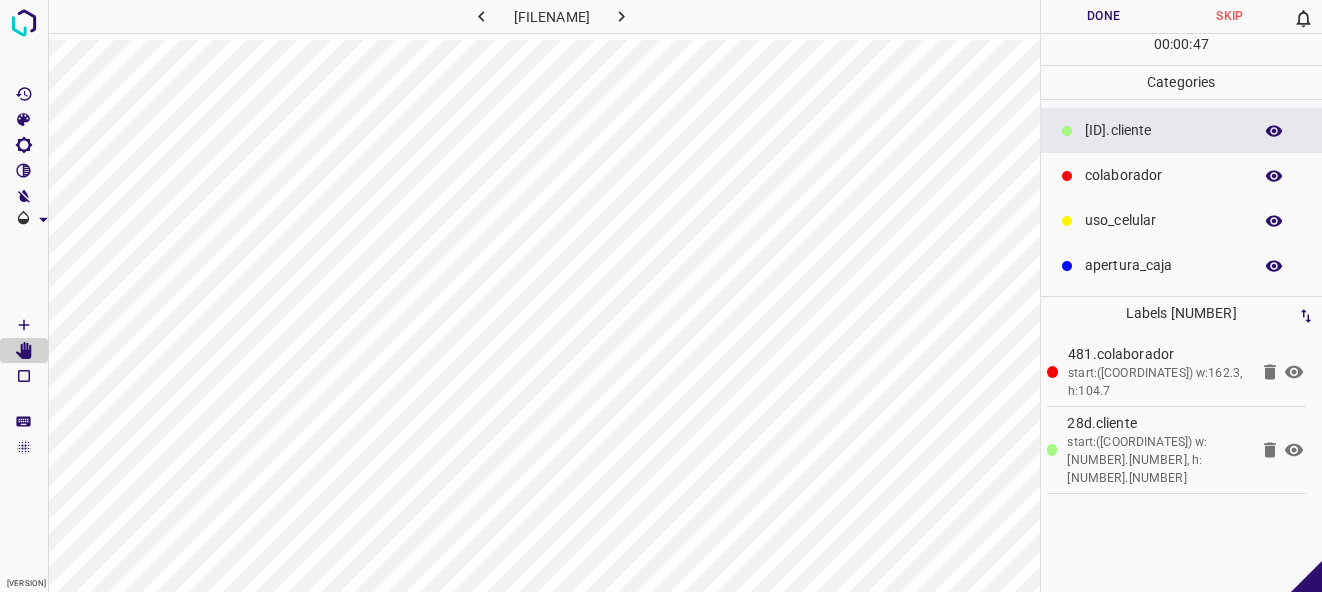 click on "Done" at bounding box center [1104, 16] 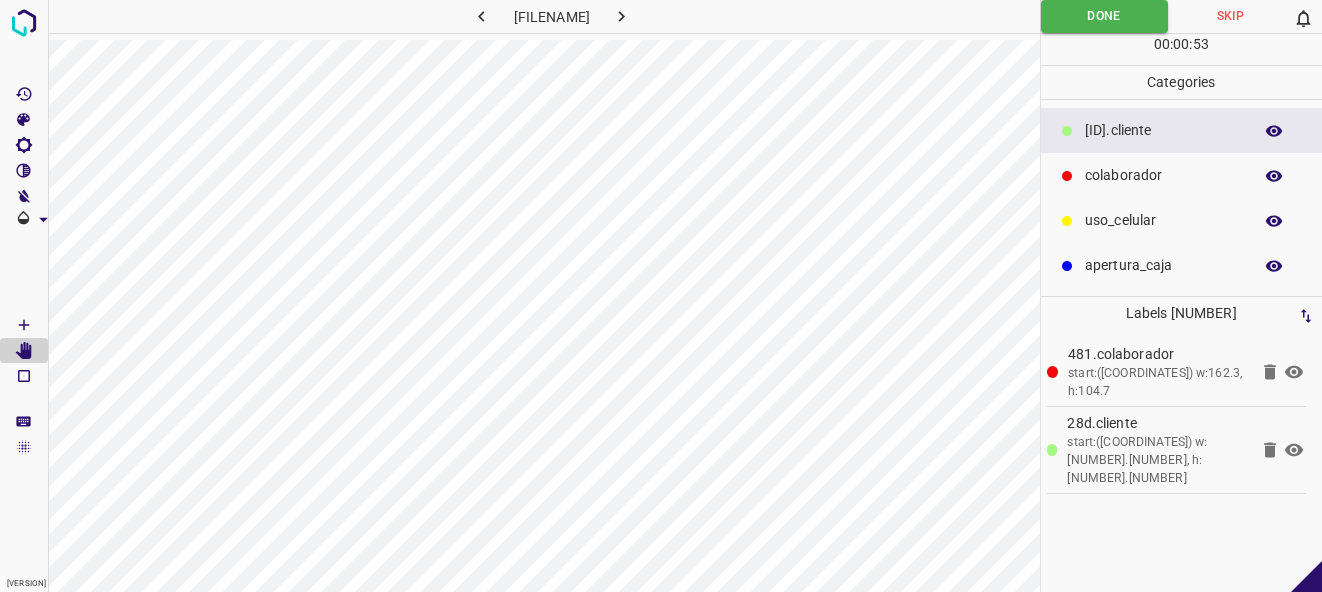 click at bounding box center [622, 16] 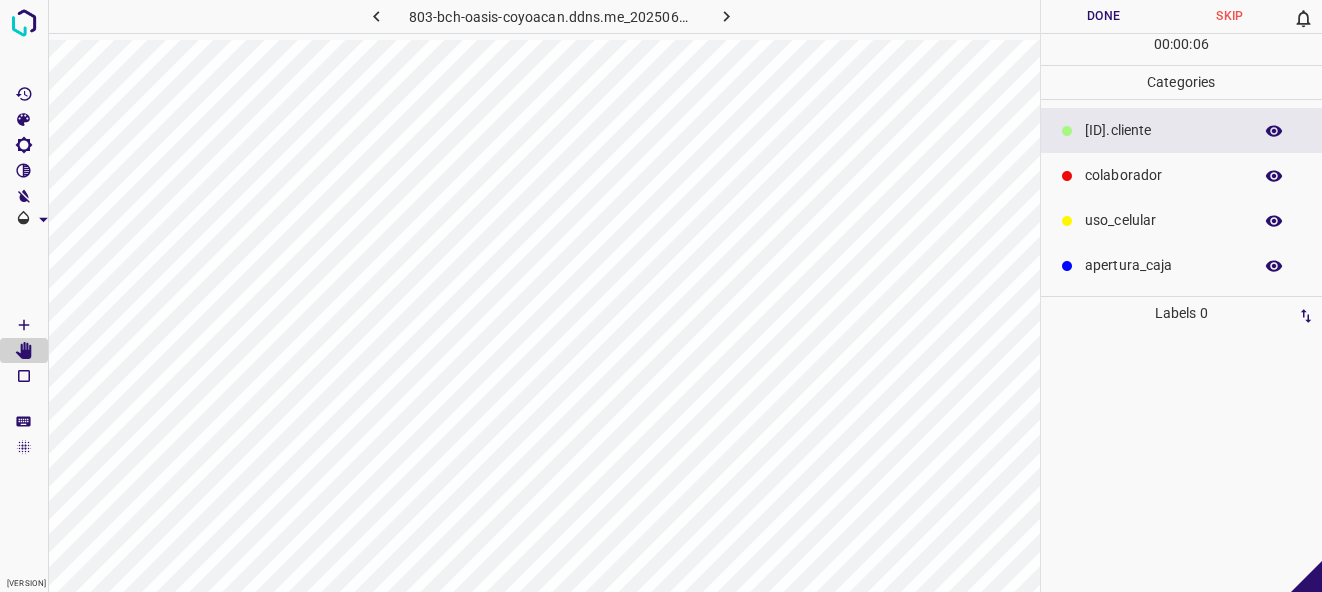 drag, startPoint x: 1219, startPoint y: 185, endPoint x: 1203, endPoint y: 183, distance: 16.124516 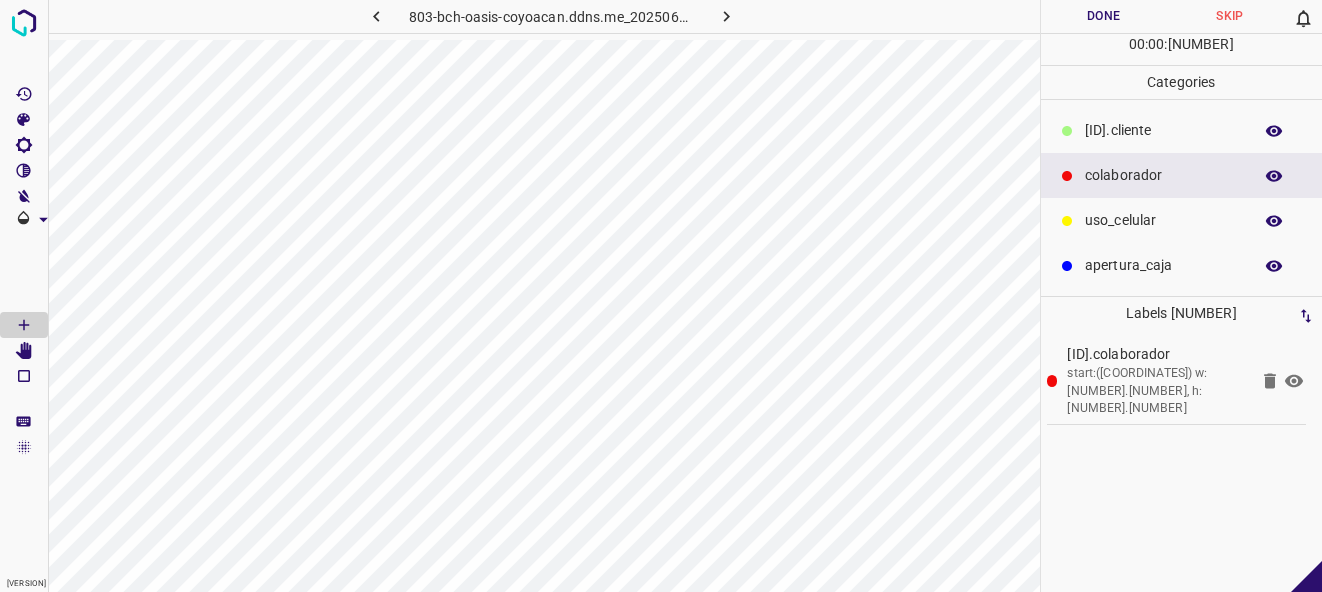 click on "Done" at bounding box center [1104, 16] 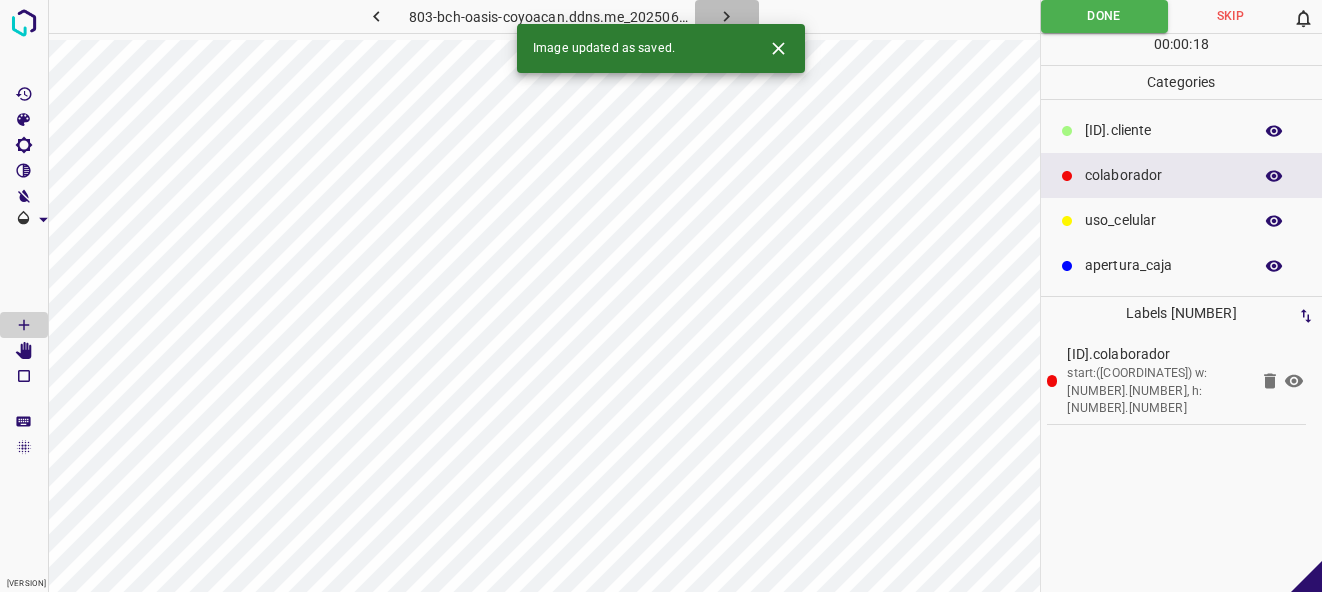 click at bounding box center [726, 16] 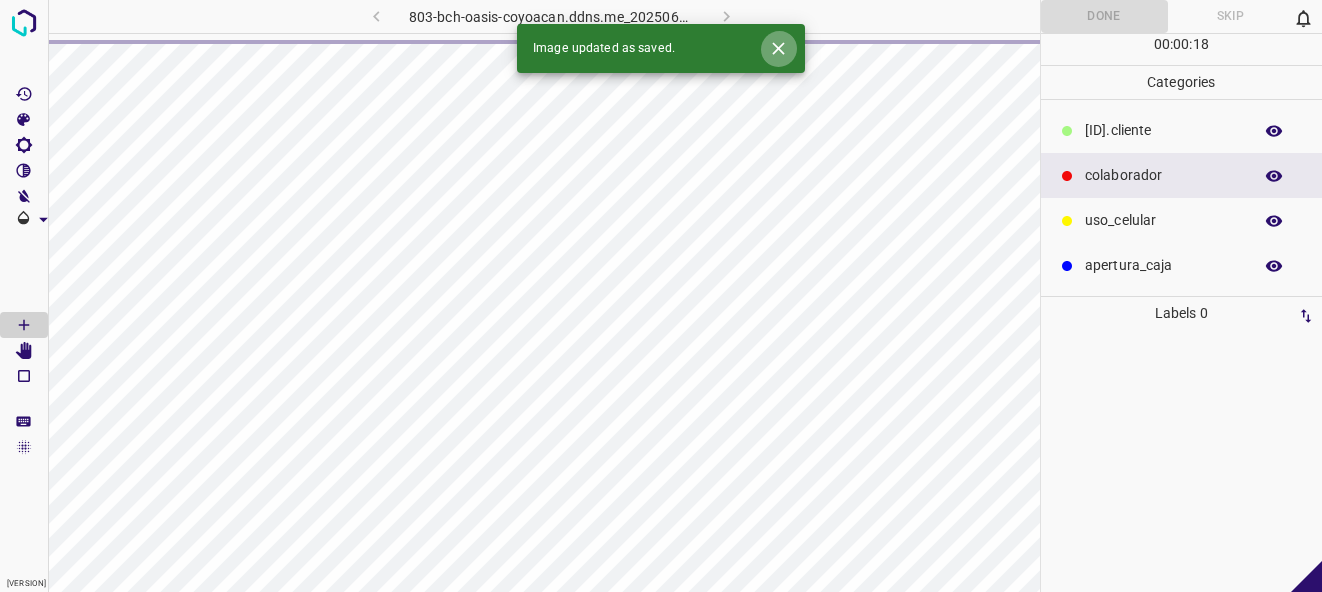 click at bounding box center (778, 48) 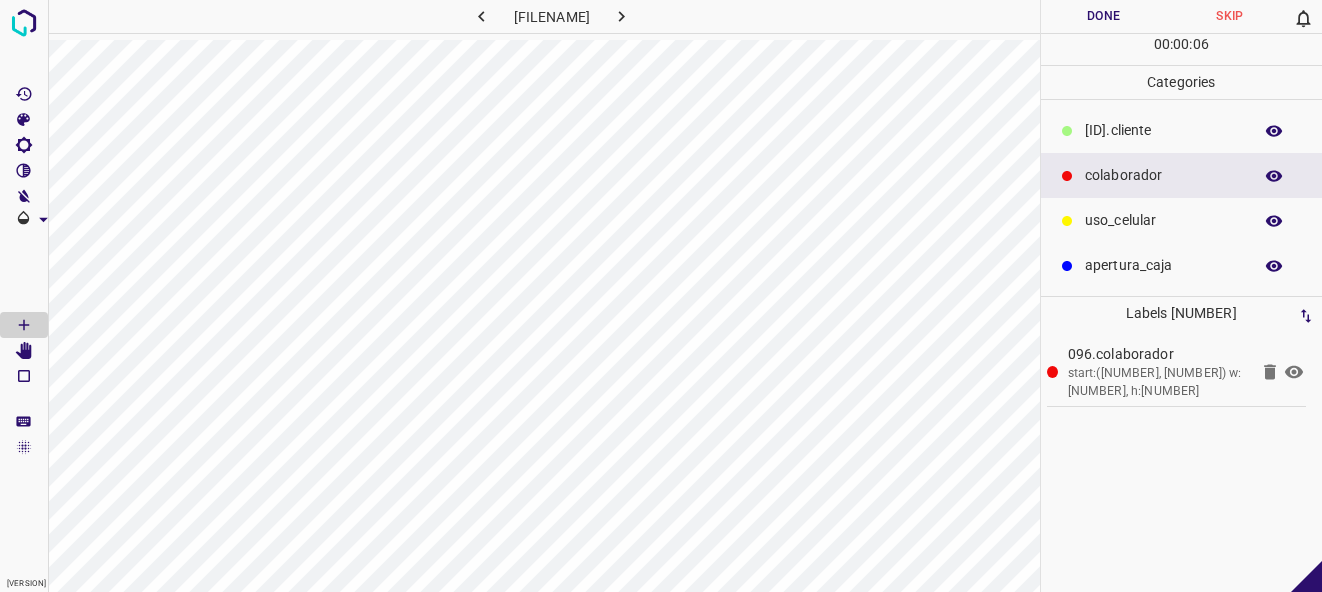 click on "[ID].cliente" at bounding box center (1182, 130) 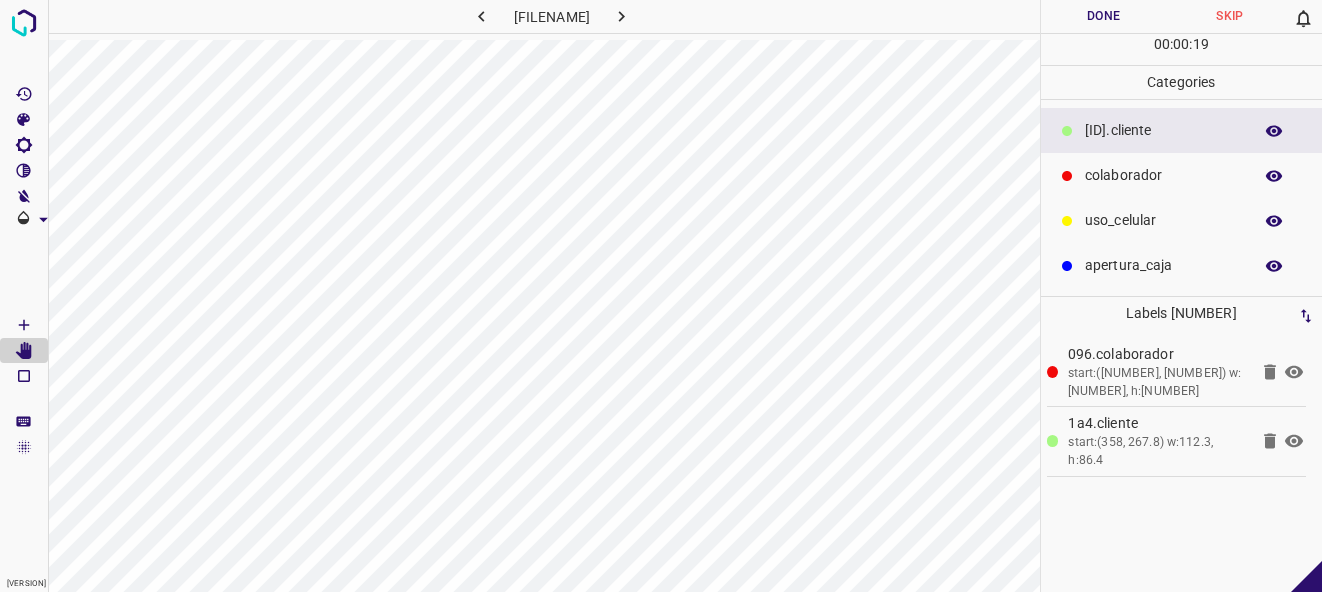 click on "Done" at bounding box center [1104, 16] 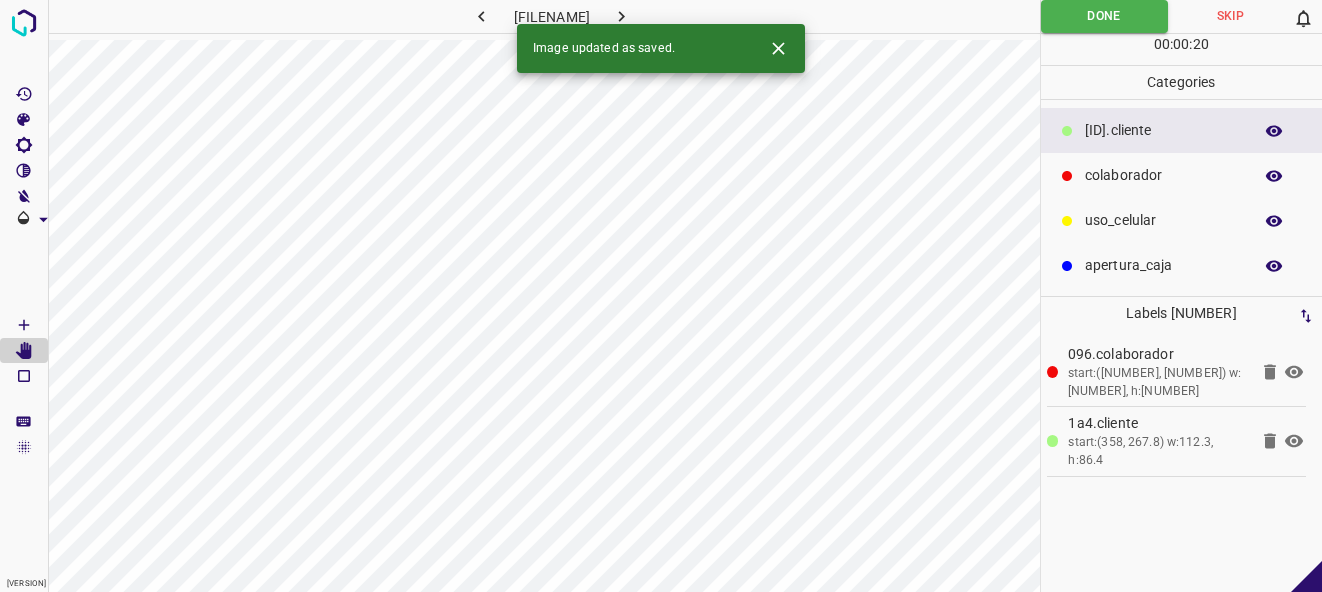 click at bounding box center [621, 16] 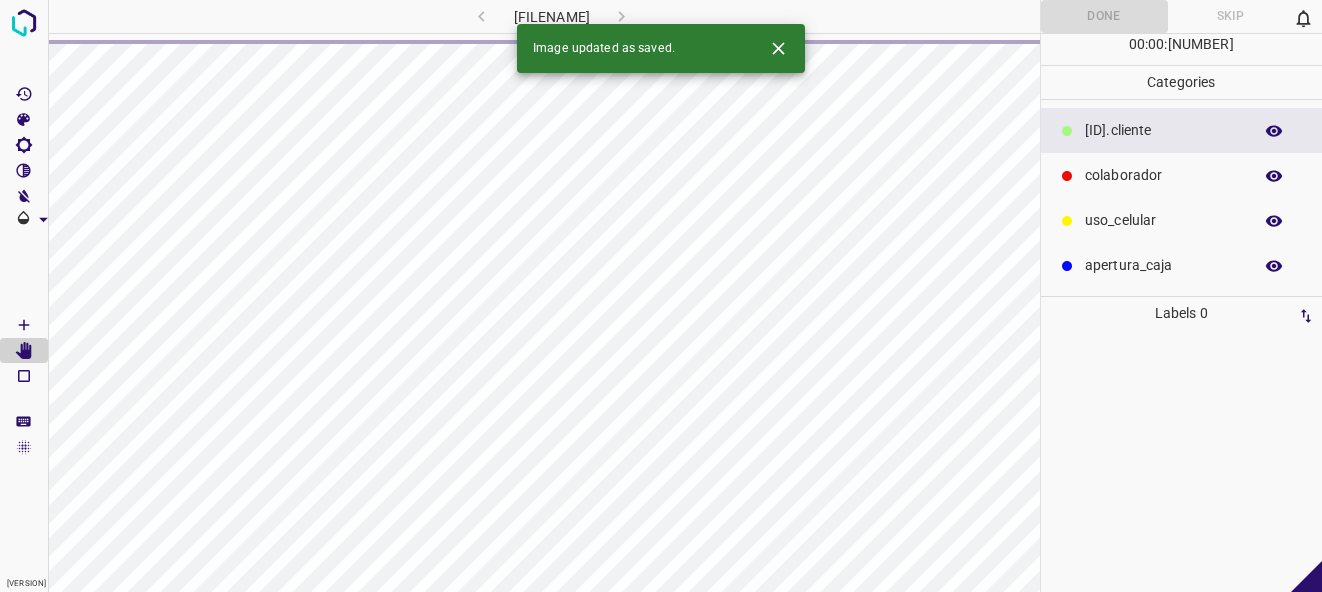 click at bounding box center (778, 48) 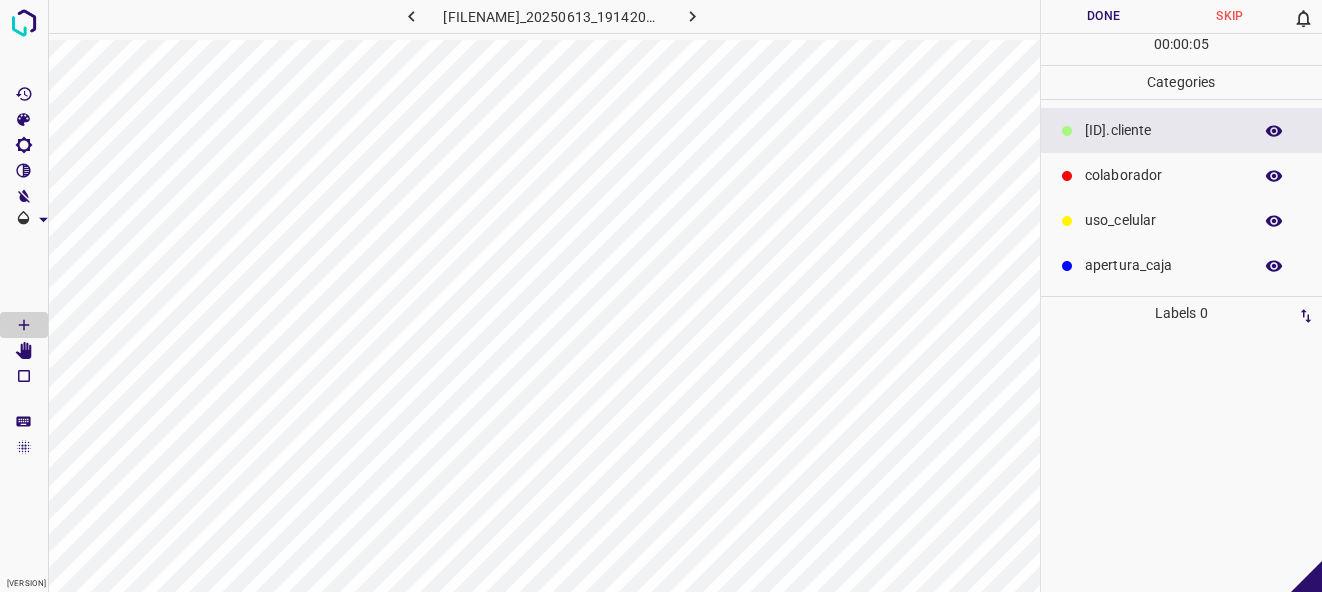 click on "colaborador" at bounding box center [1163, 130] 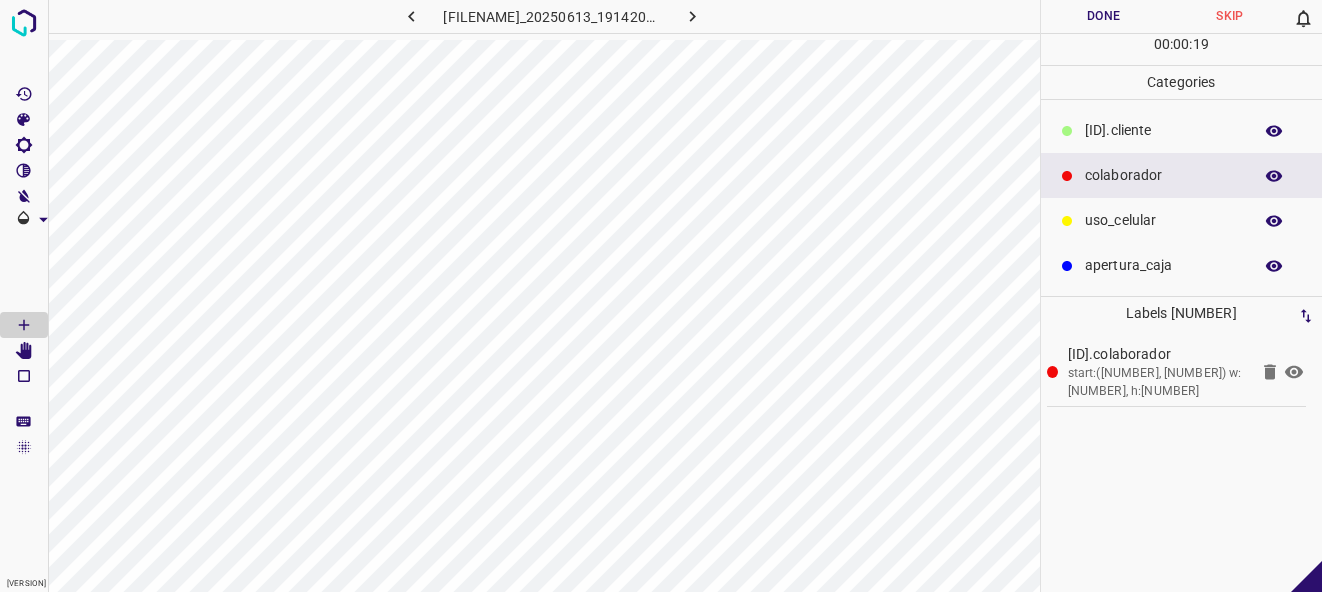 click on "[ID].cliente" at bounding box center (1163, 130) 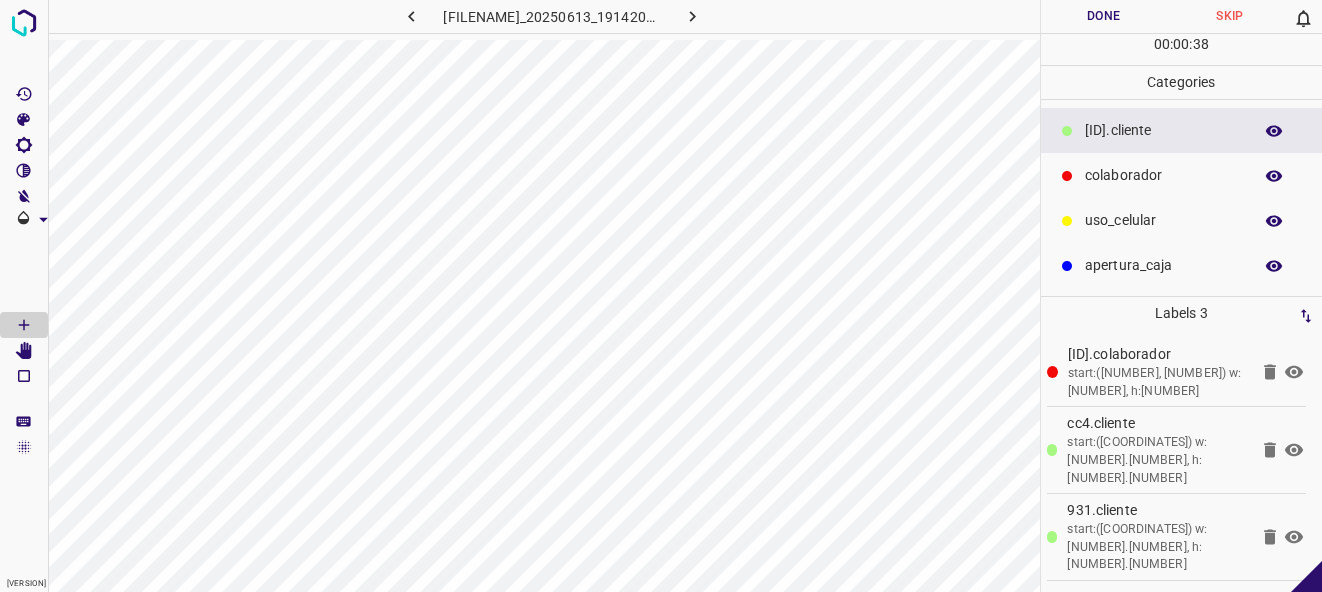 click on "Done" at bounding box center (1104, 16) 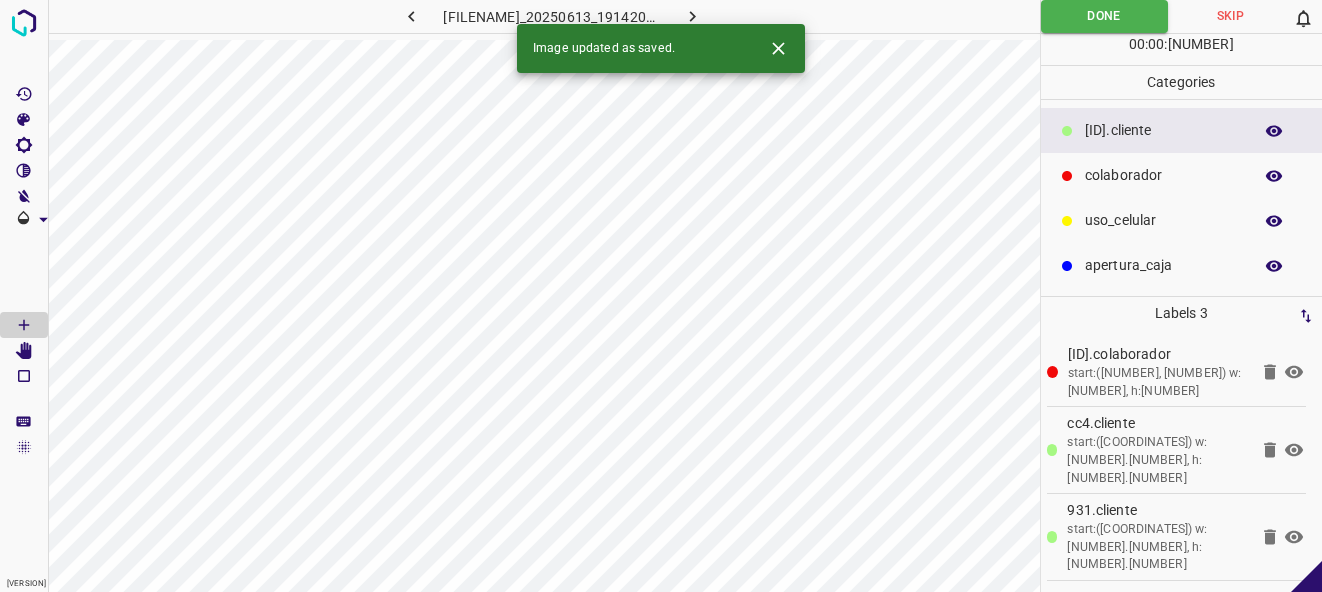 click at bounding box center [692, 16] 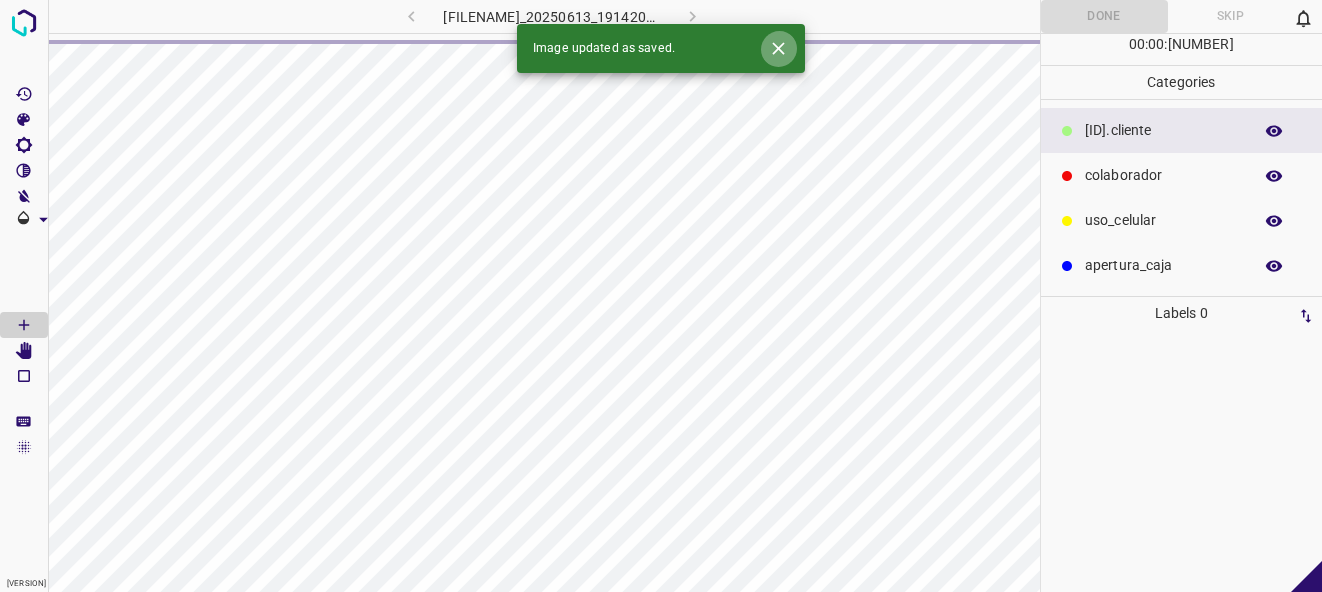 click at bounding box center [778, 48] 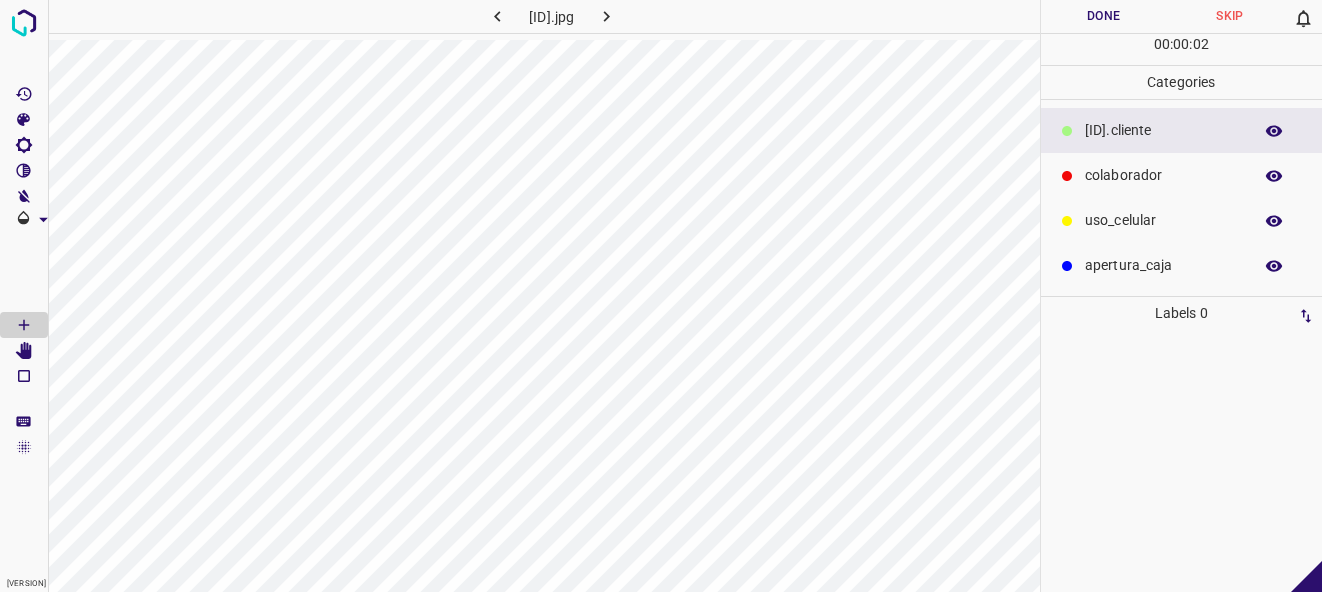 click on "colaborador" at bounding box center (1163, 130) 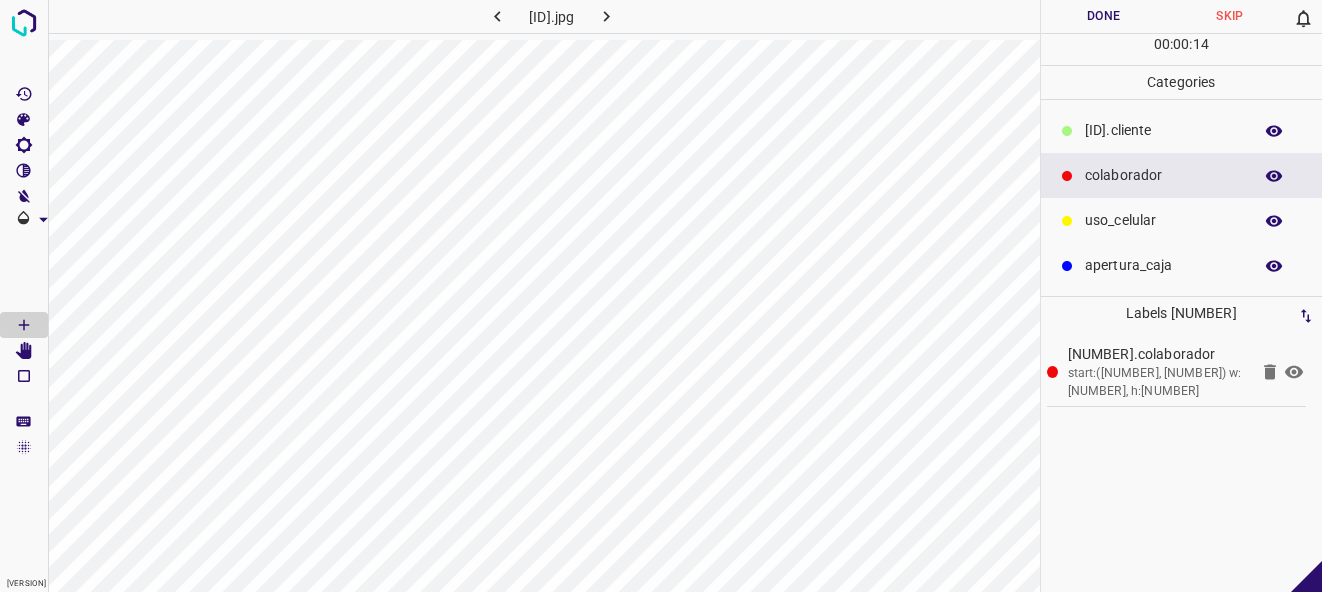 click on "[ID].cliente" at bounding box center [1182, 130] 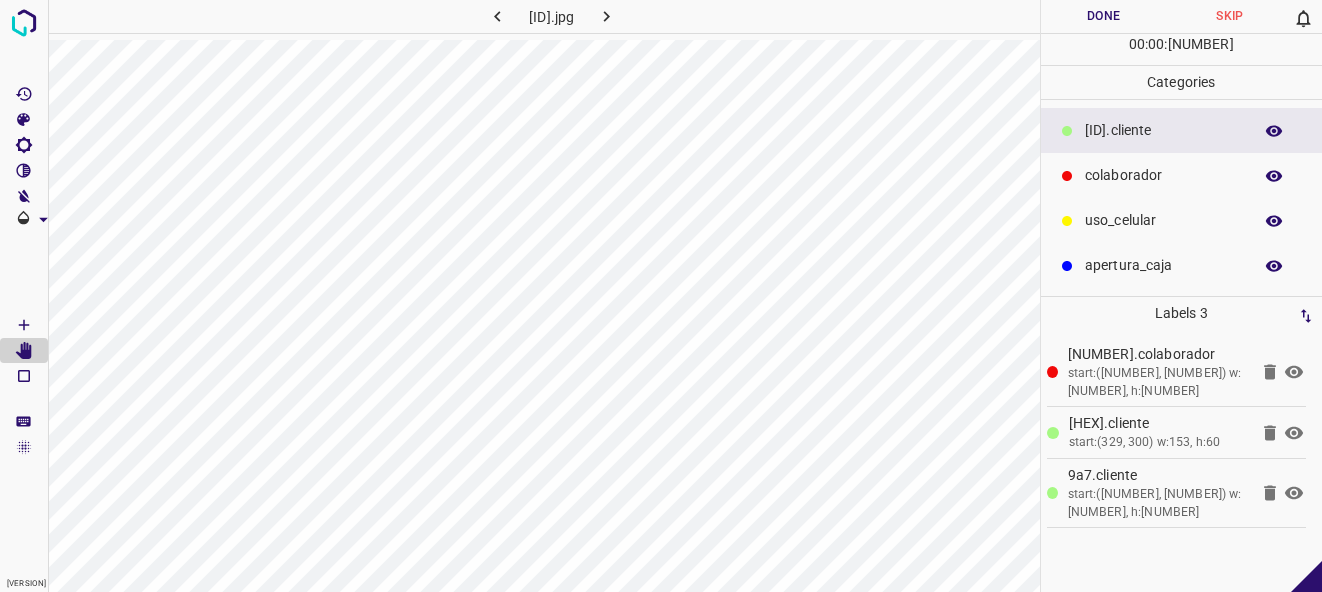 click on "Done" at bounding box center [1104, 16] 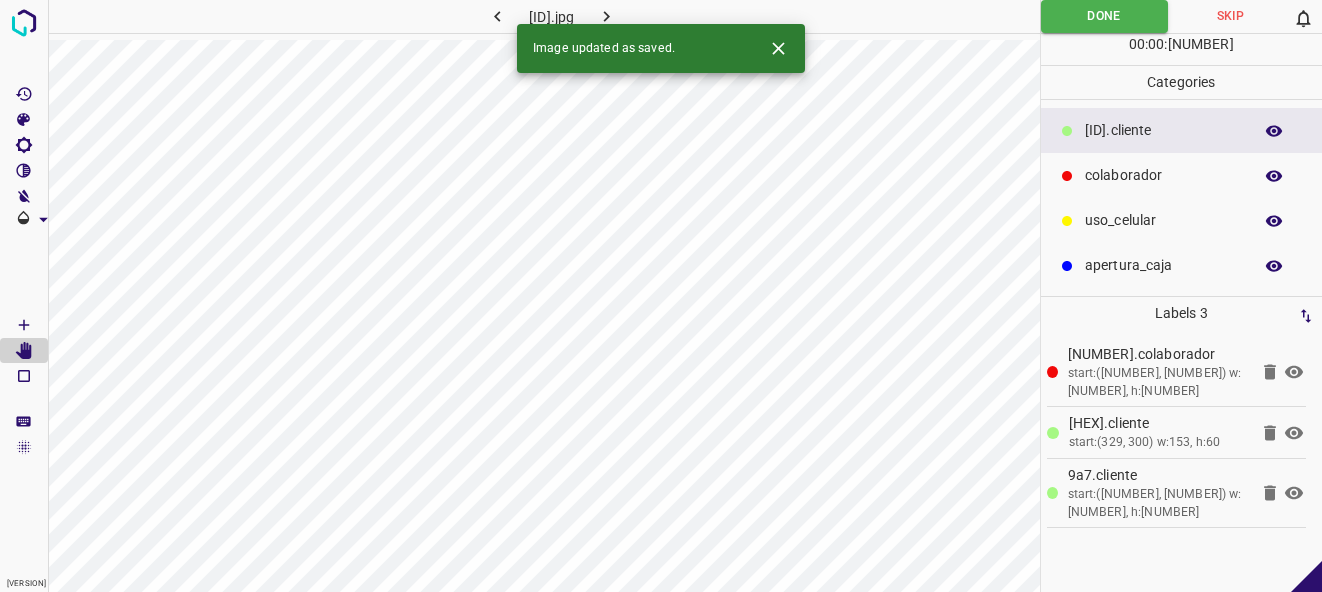 click at bounding box center [606, 16] 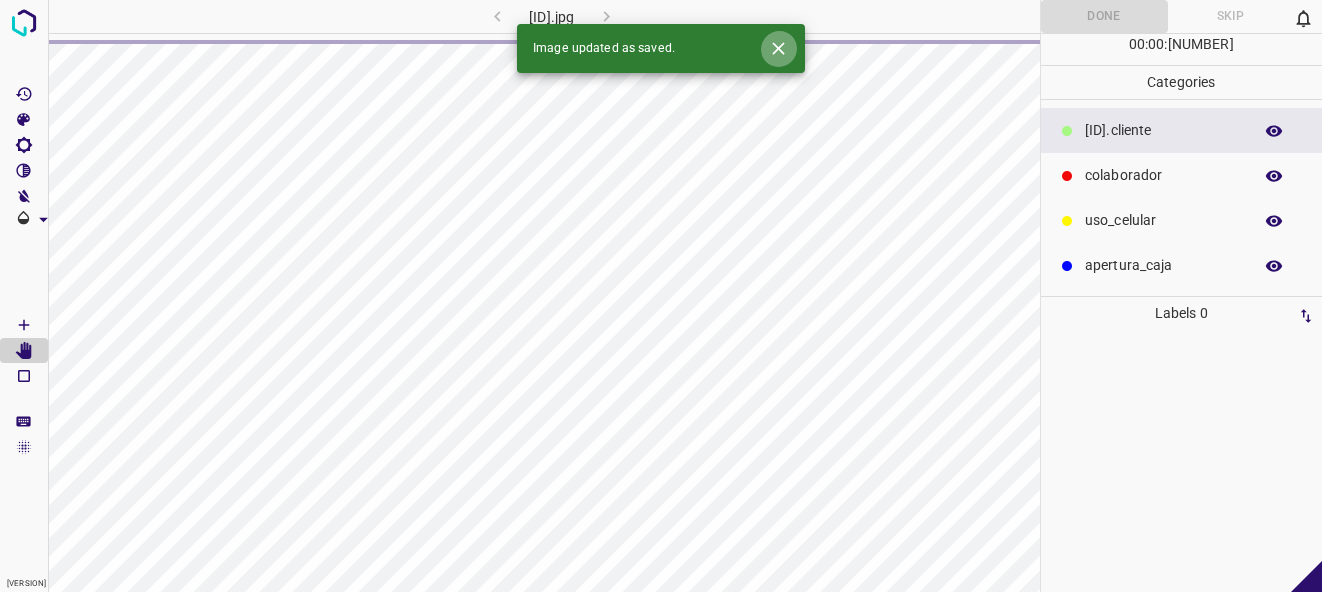 click at bounding box center (778, 48) 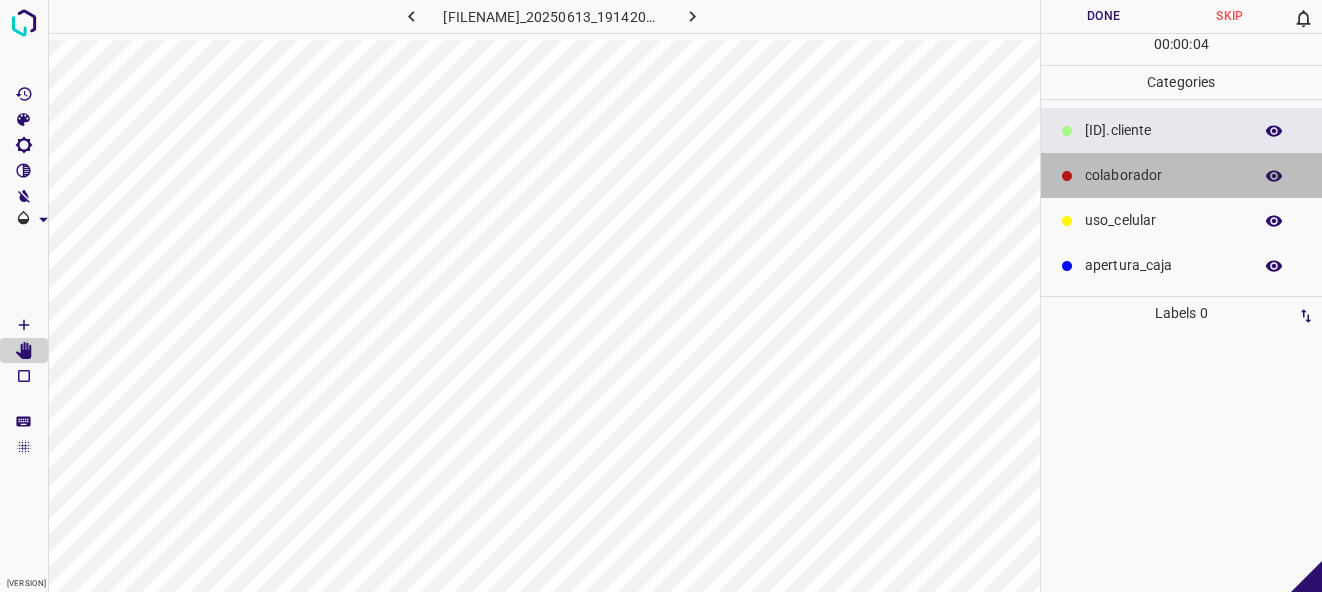 click on "colaborador" at bounding box center [1163, 130] 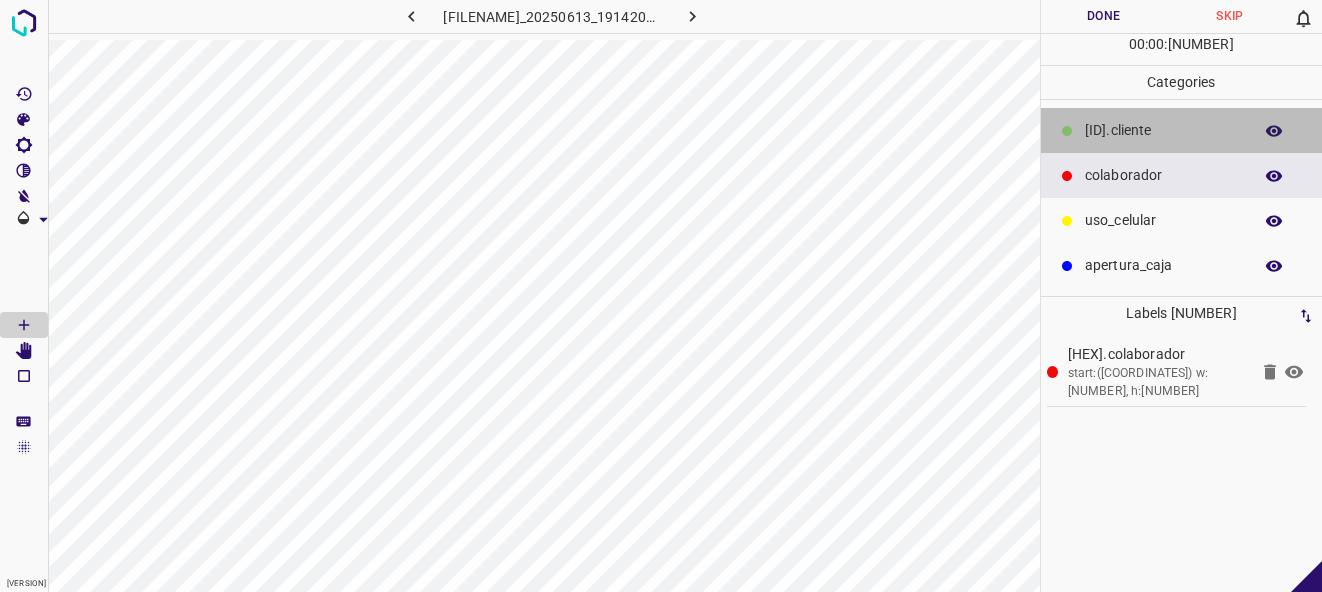 click on "[ID].cliente" at bounding box center (1163, 130) 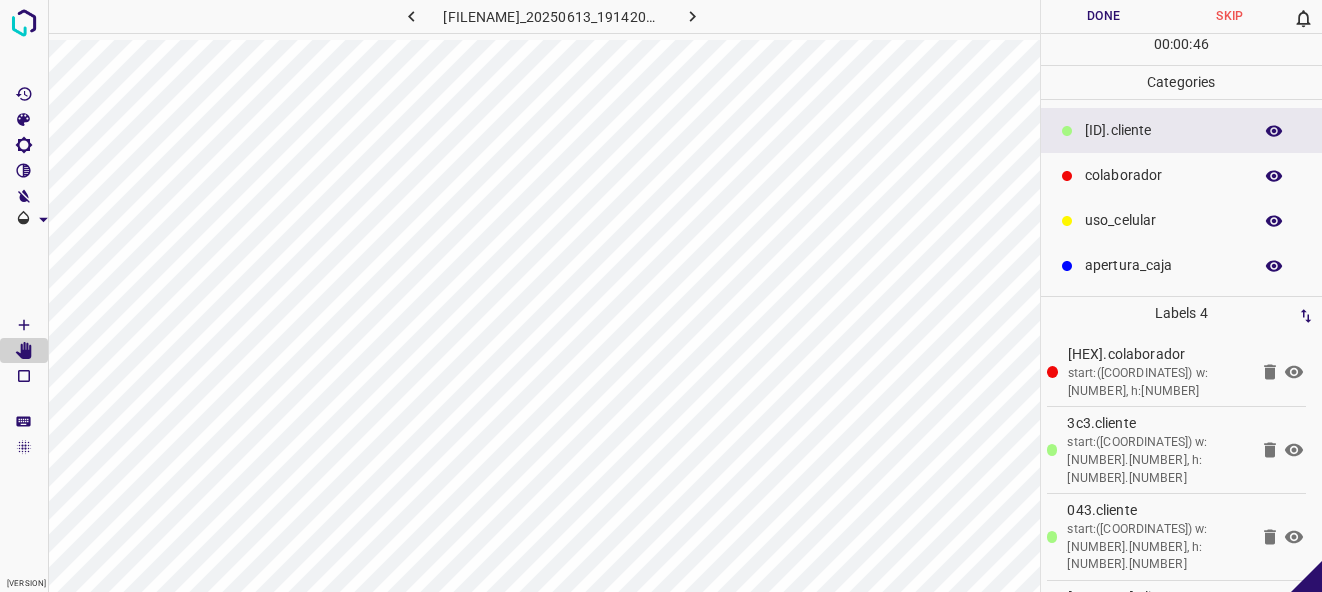 click on "Done" at bounding box center (1104, 16) 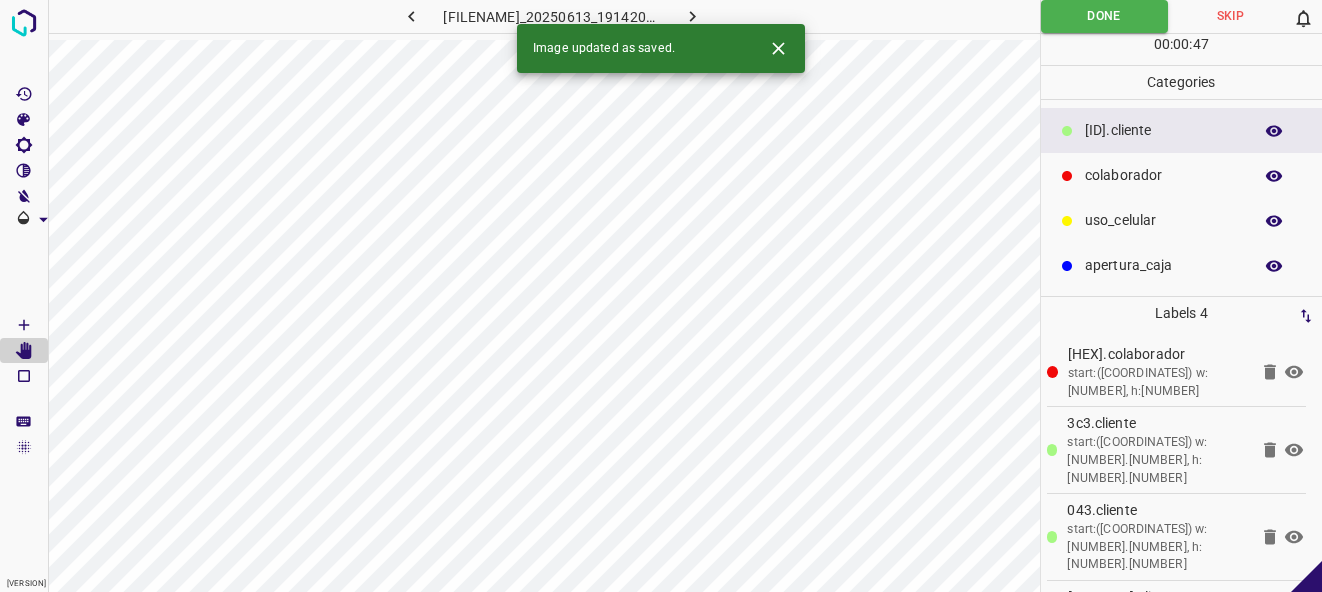 click at bounding box center [692, 16] 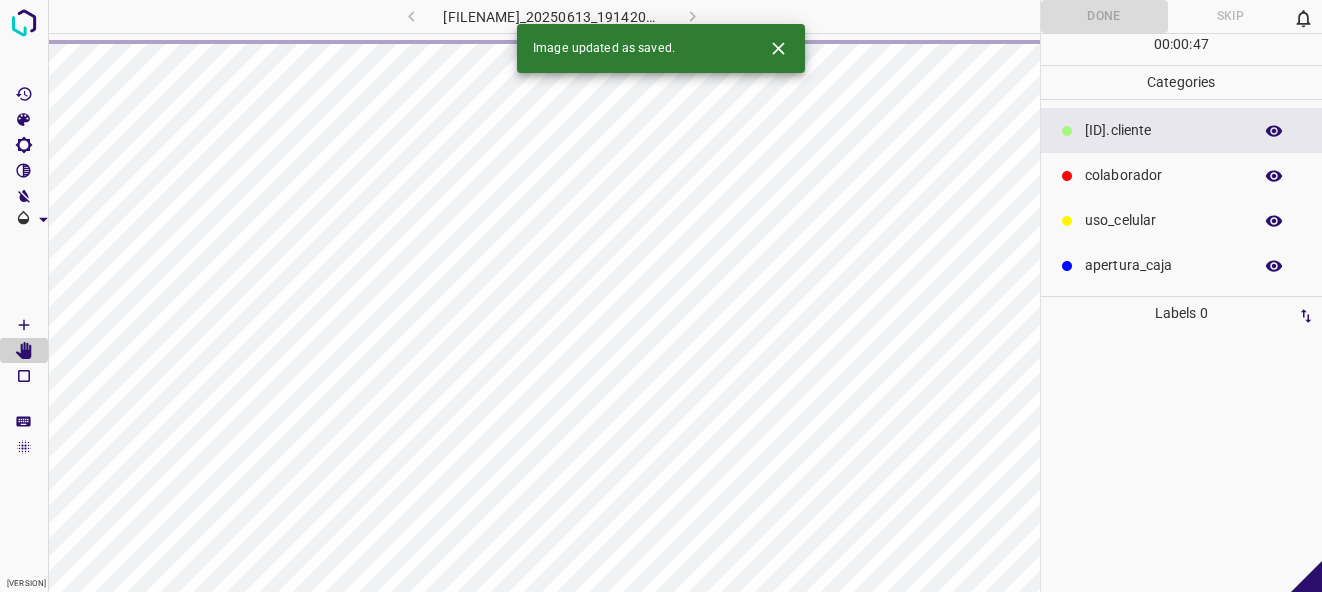 click at bounding box center (778, 48) 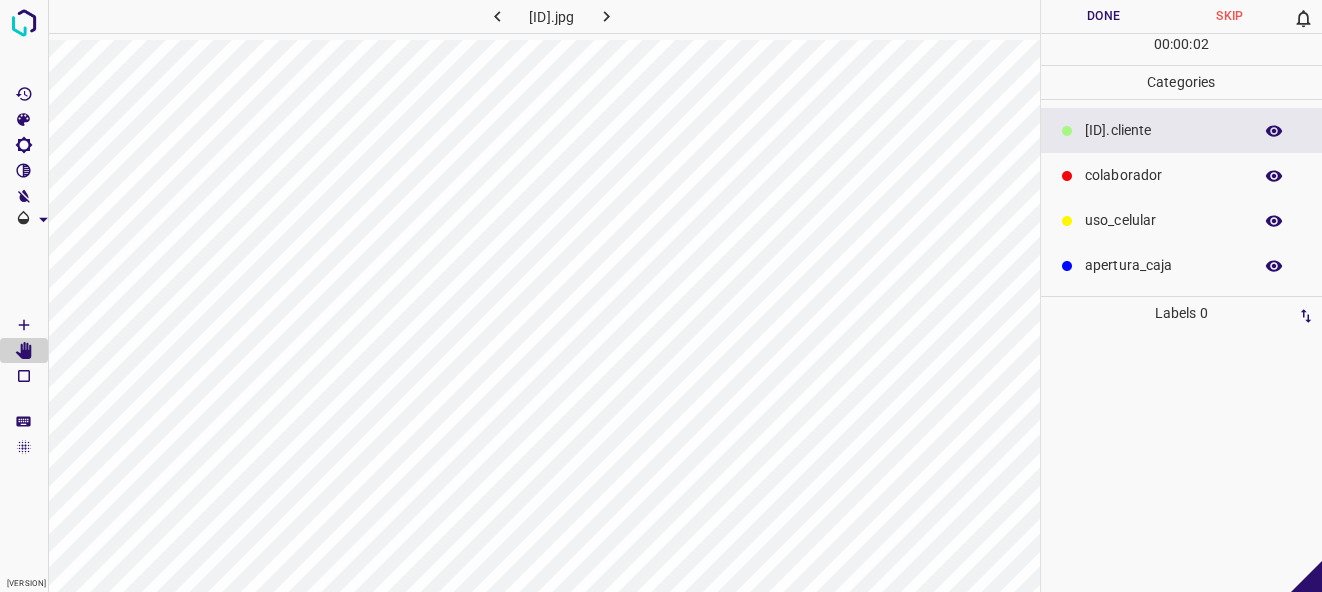 click on "colaborador" at bounding box center (1163, 130) 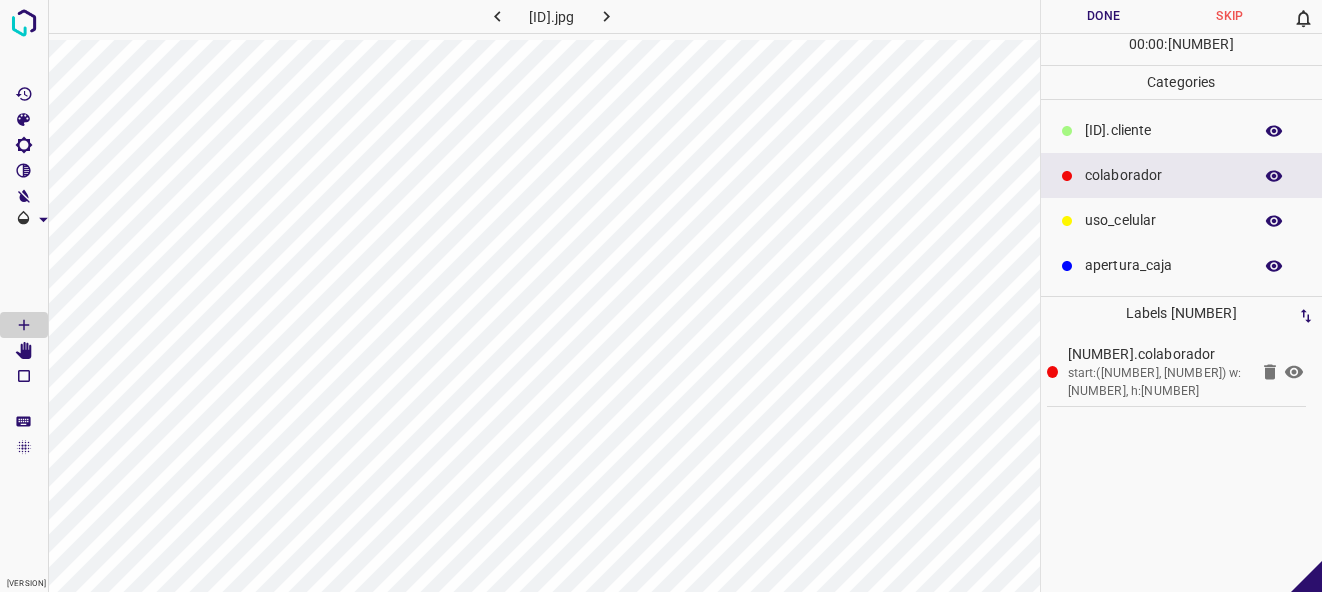 click on "[ID].cliente" at bounding box center (1163, 130) 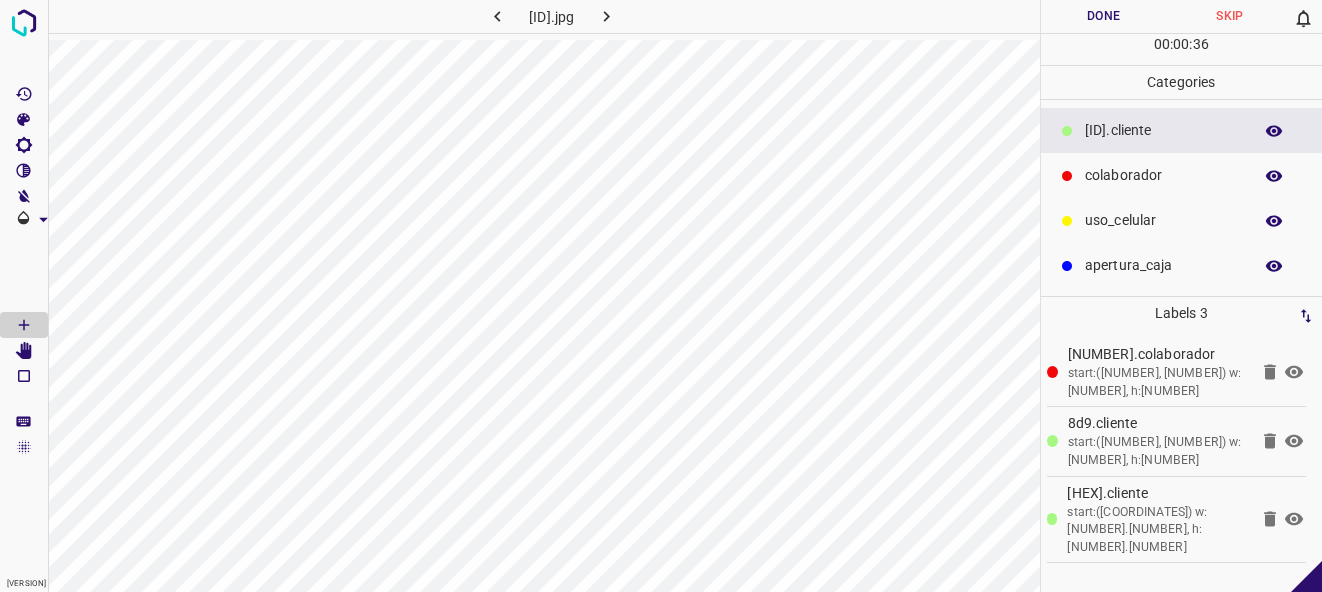 click on "Done" at bounding box center (1104, 16) 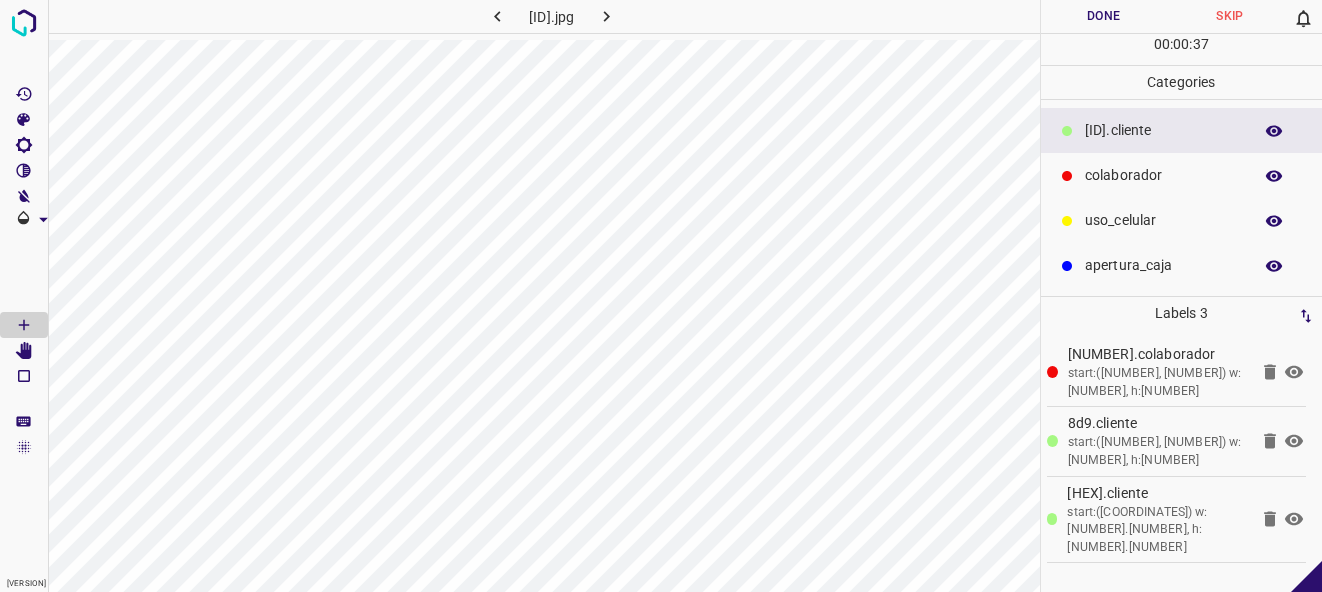 click at bounding box center (606, 16) 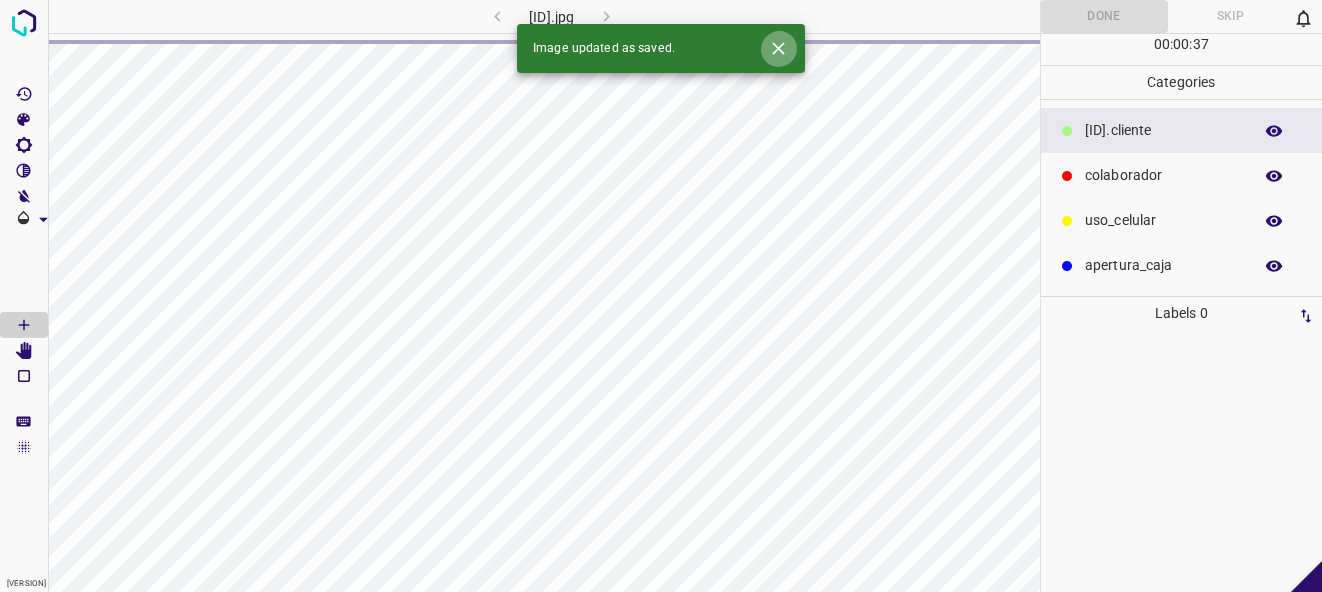 click at bounding box center [778, 48] 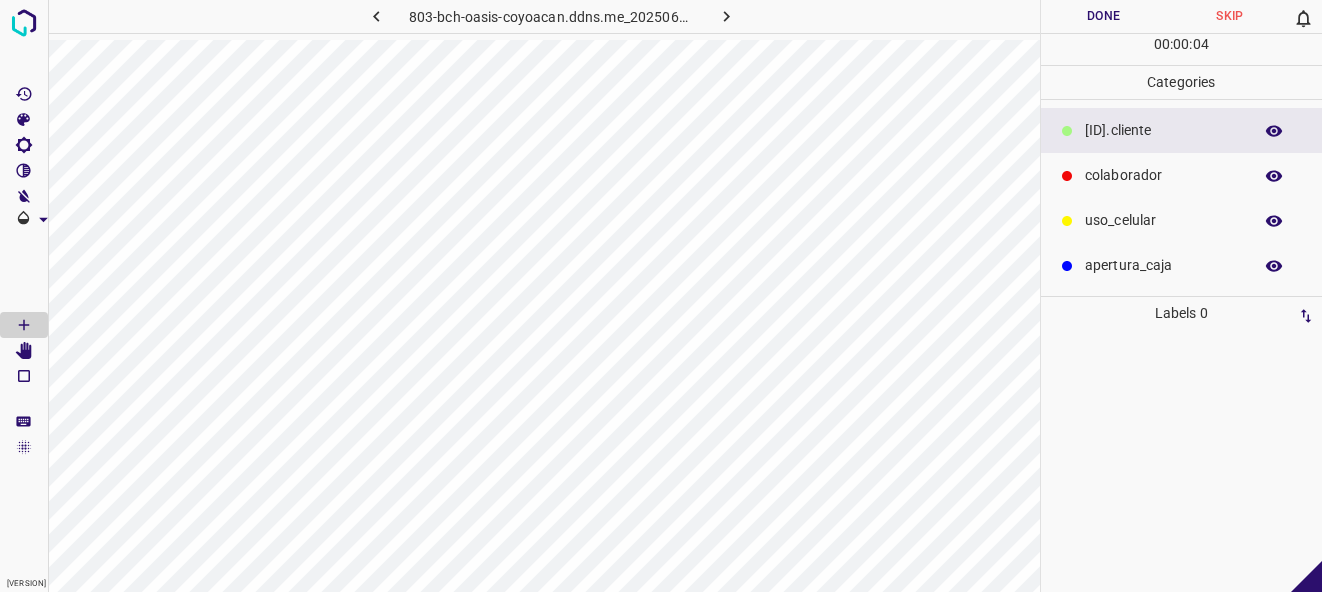 click on "colaborador" at bounding box center [1163, 130] 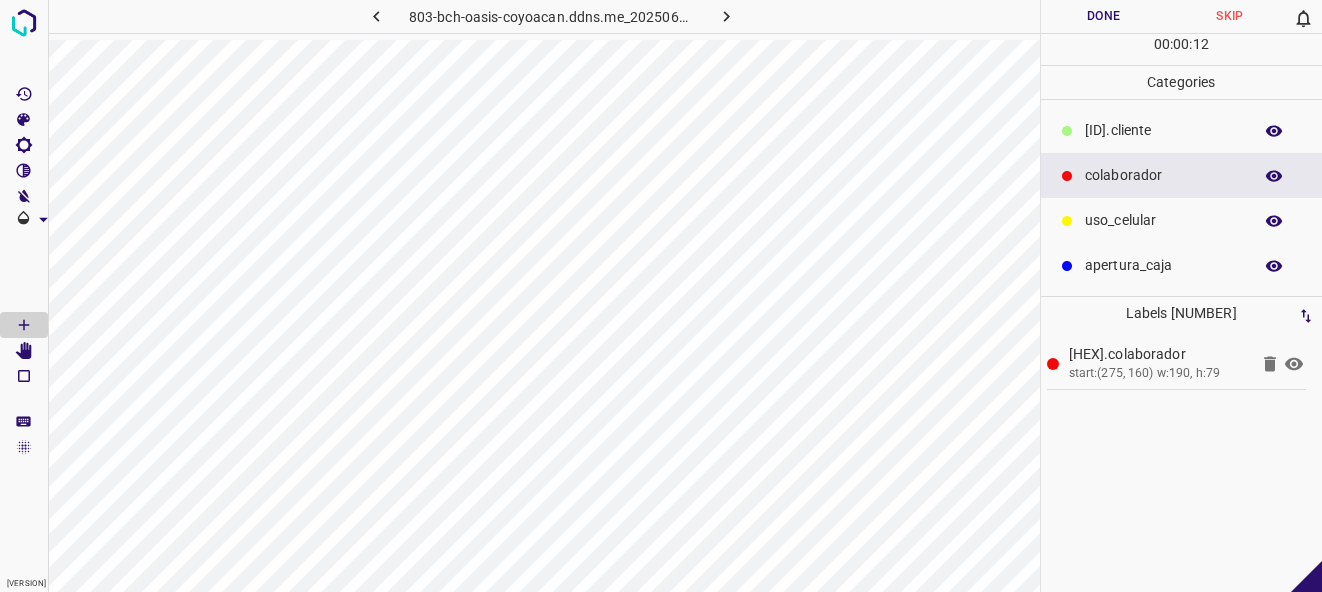 click on "[ID].cliente" at bounding box center (1163, 130) 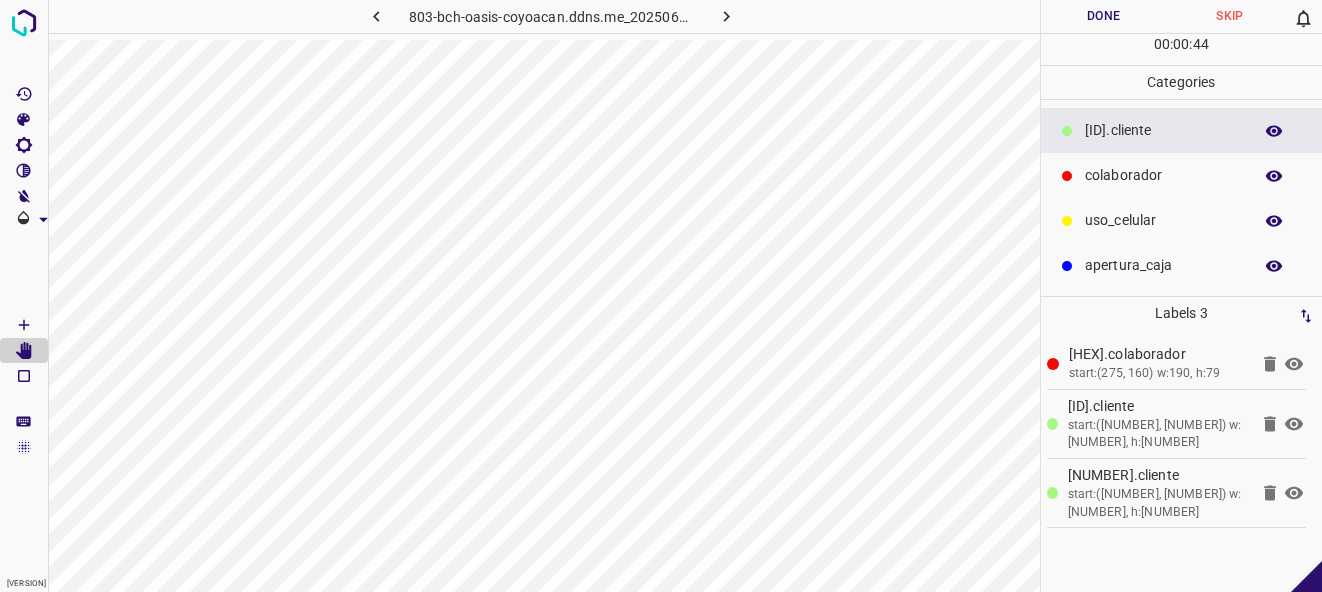 click on "Done" at bounding box center (1104, 16) 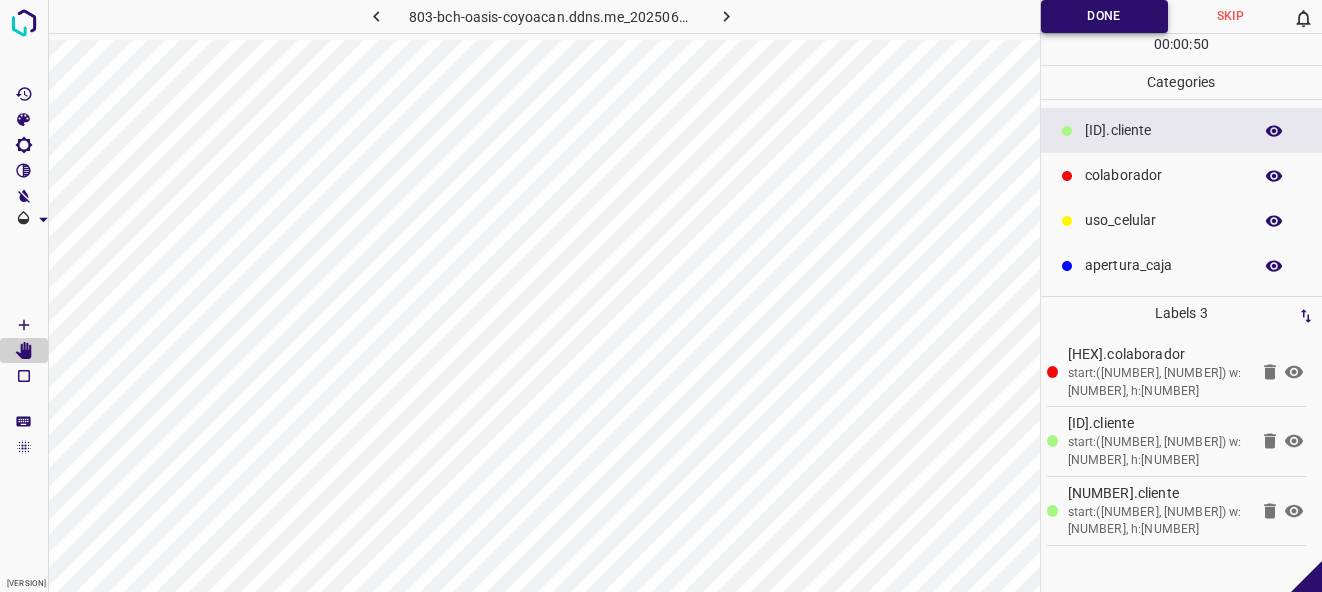 click on "Done" at bounding box center [1104, 16] 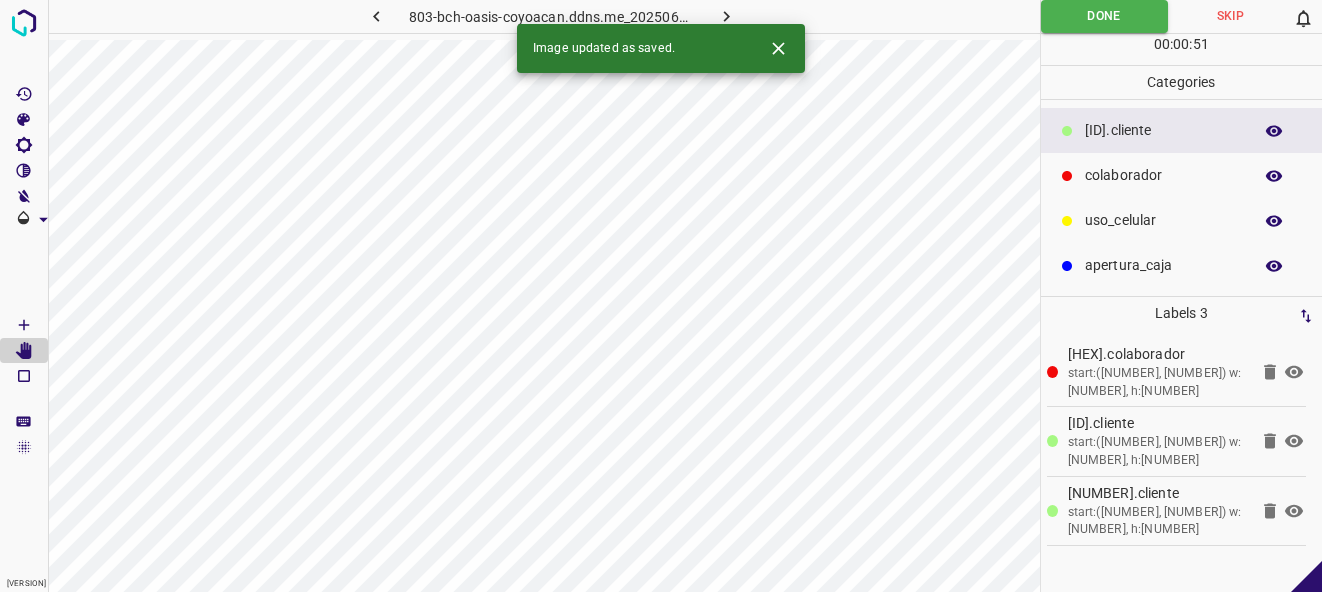 click at bounding box center [726, 16] 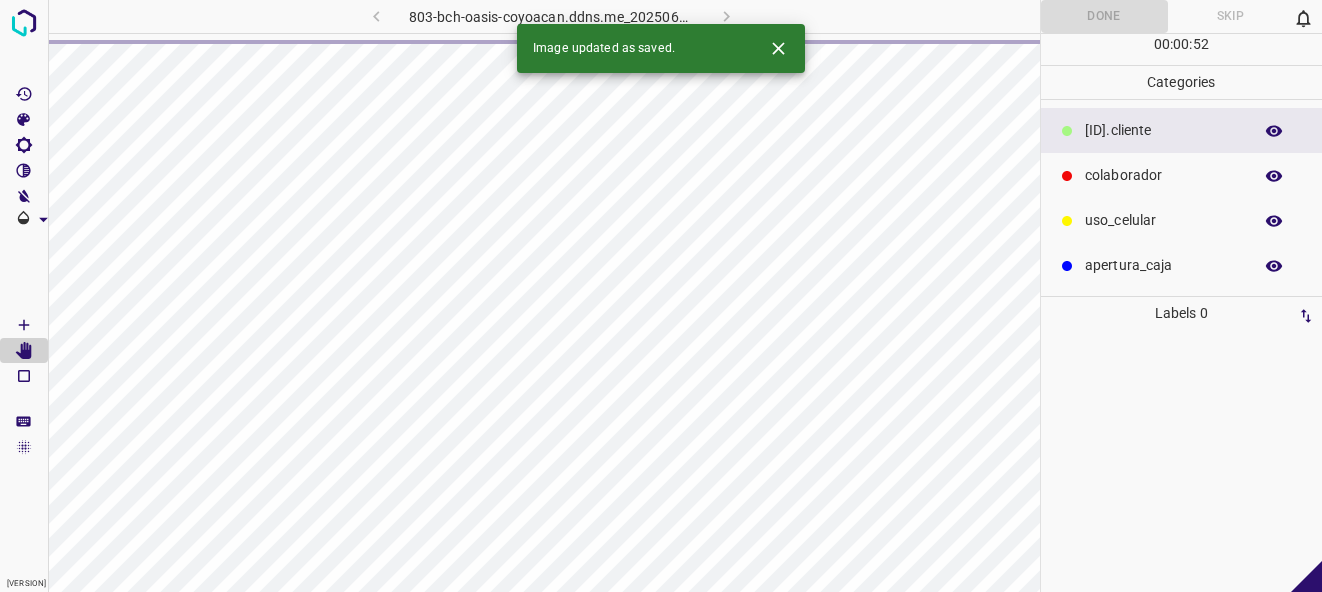 click at bounding box center (778, 48) 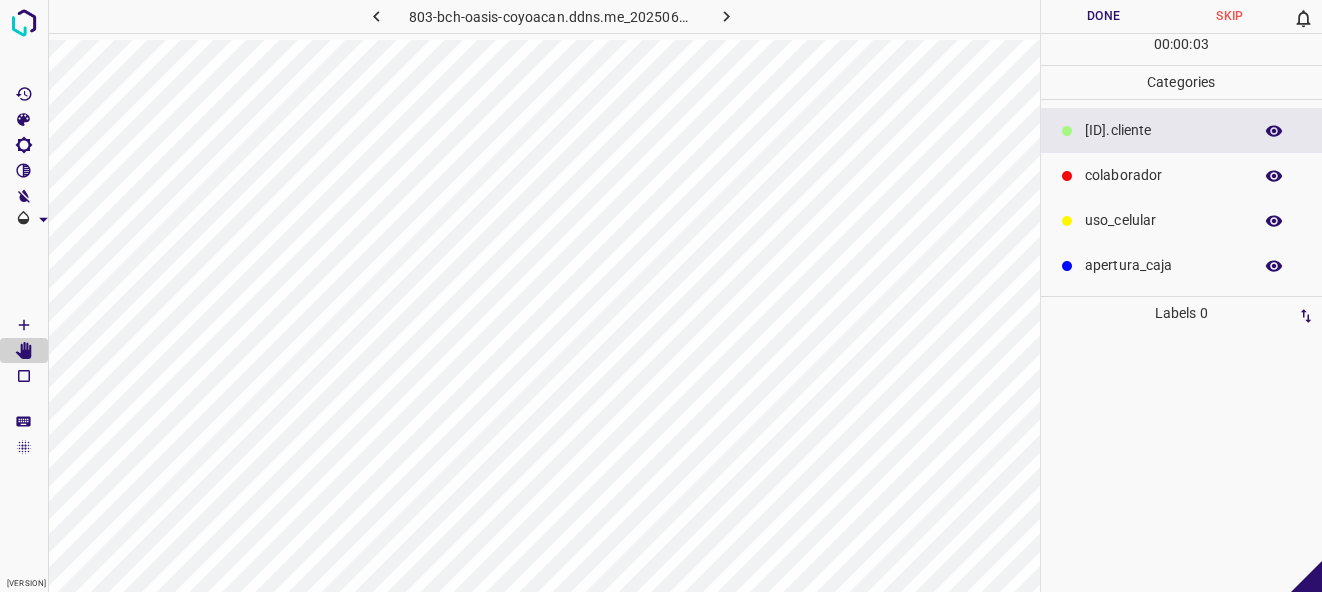 click on "colaborador" at bounding box center (1163, 130) 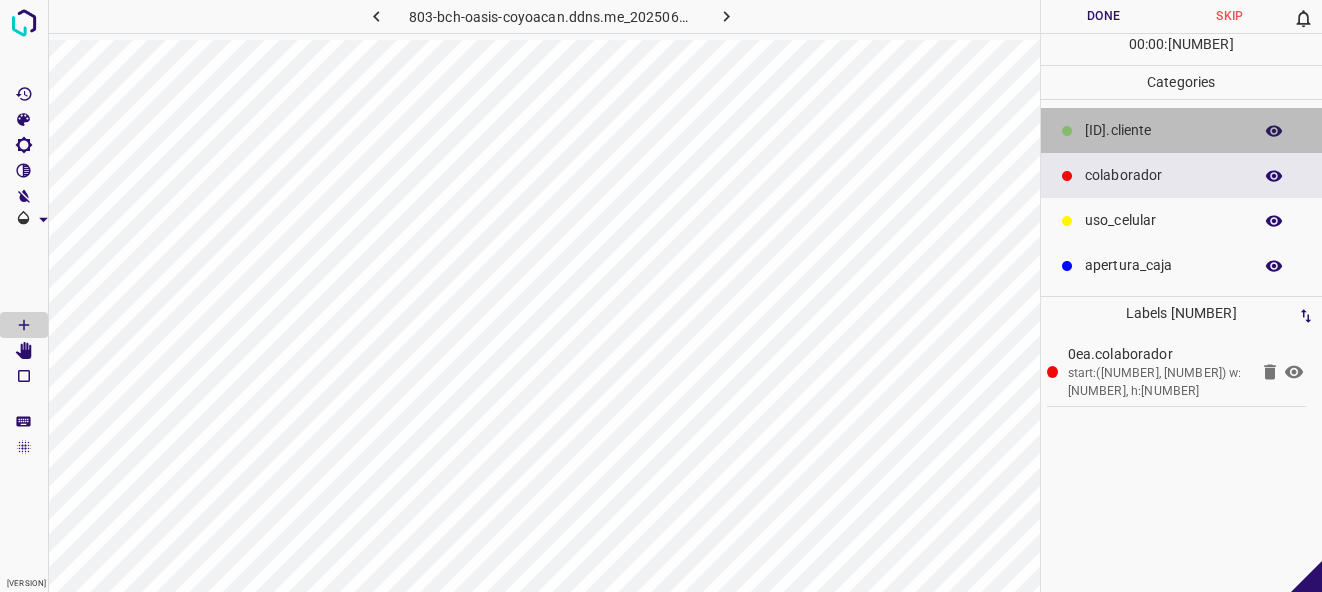 click on "[ID].cliente" at bounding box center [1163, 130] 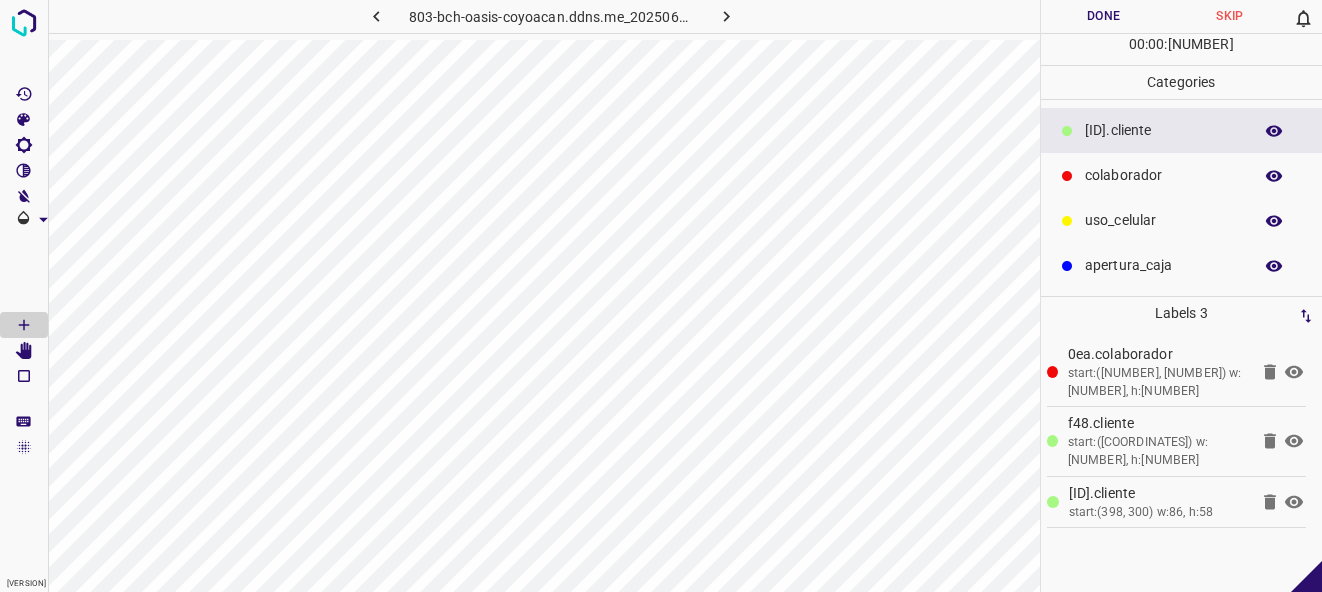 click on "00   : 00   : 27" at bounding box center [1182, 49] 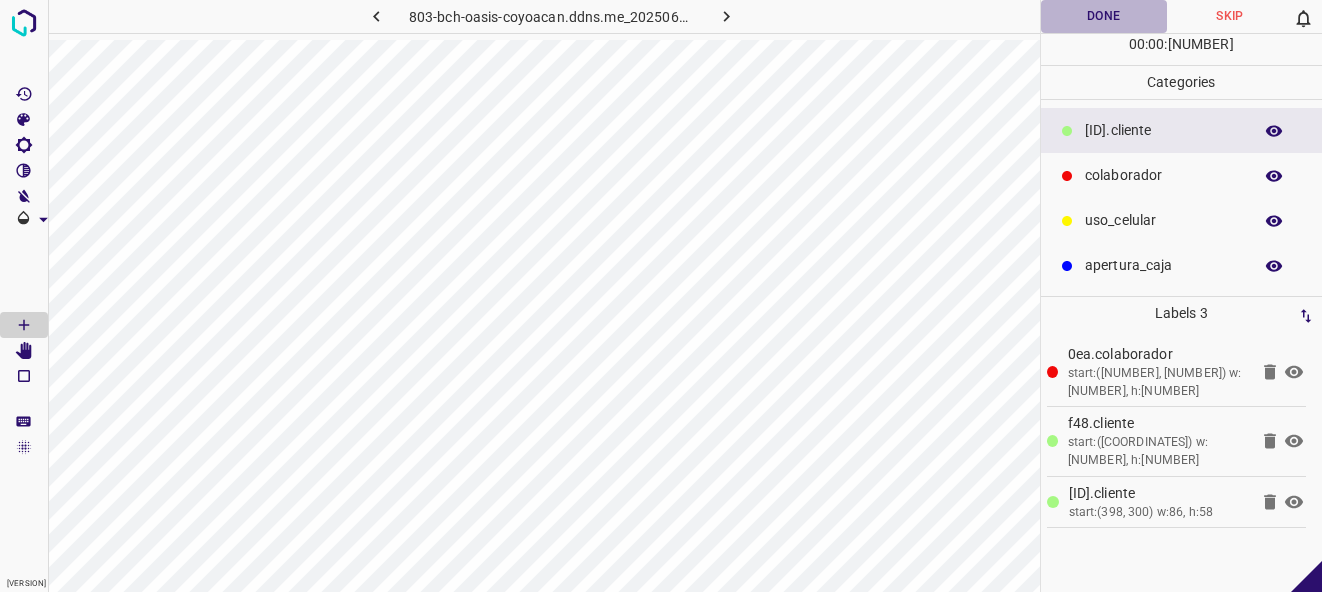 click on "Done" at bounding box center [1104, 16] 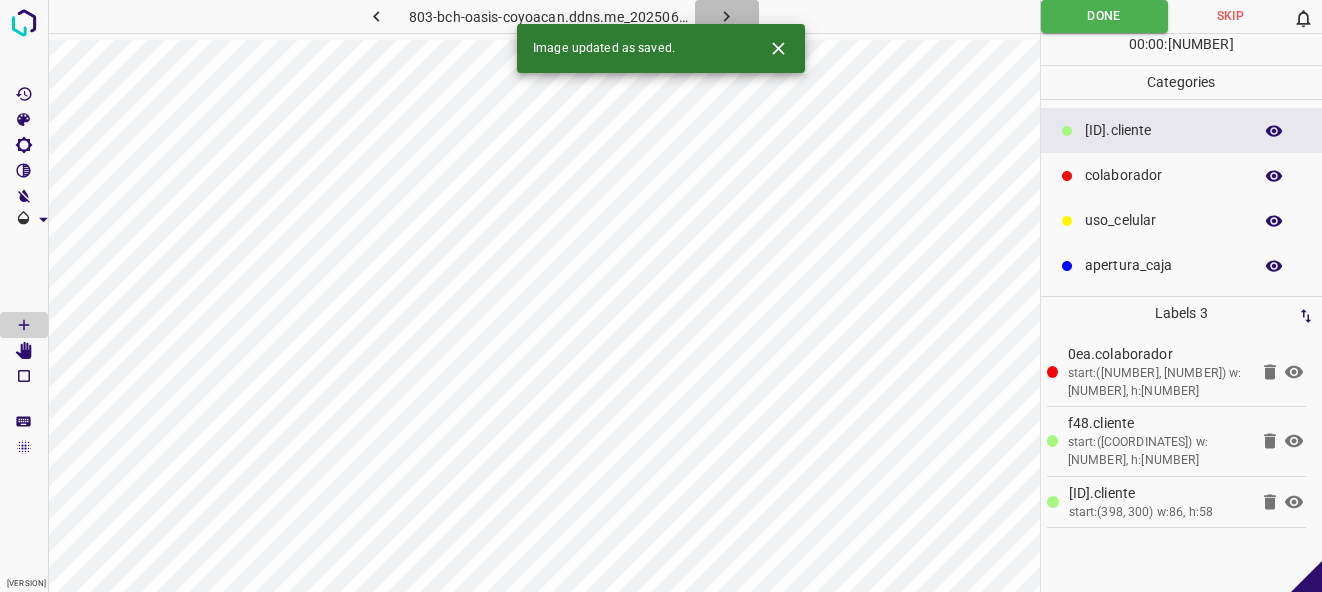 click at bounding box center [727, 16] 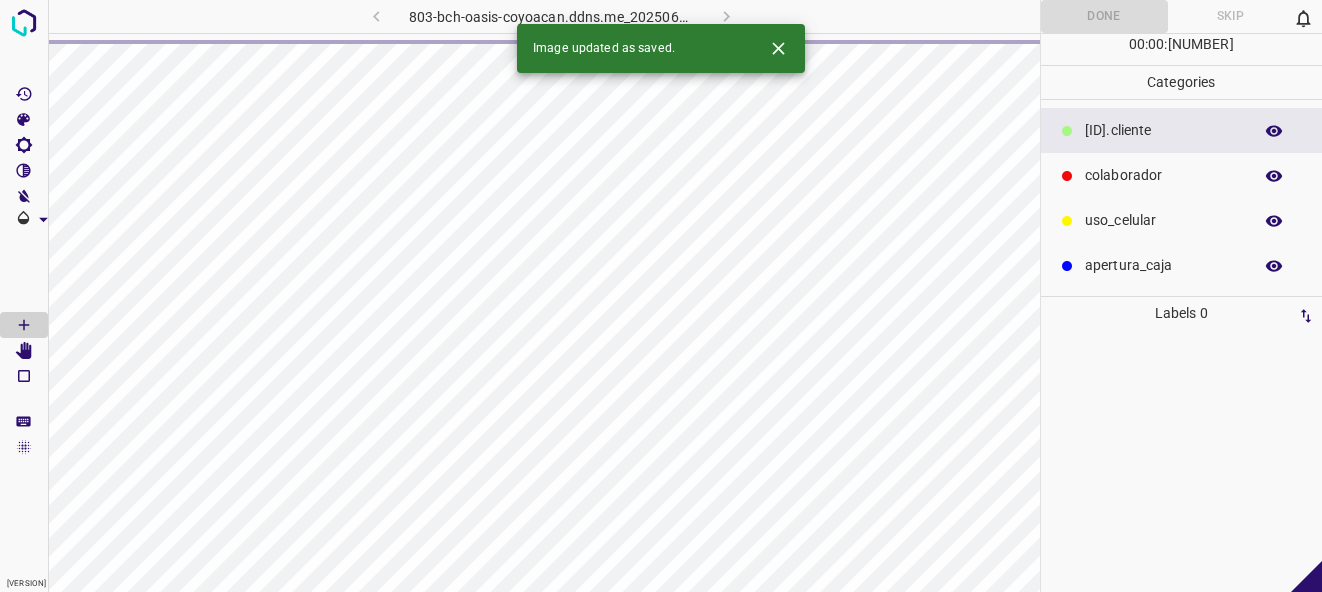 click at bounding box center (778, 48) 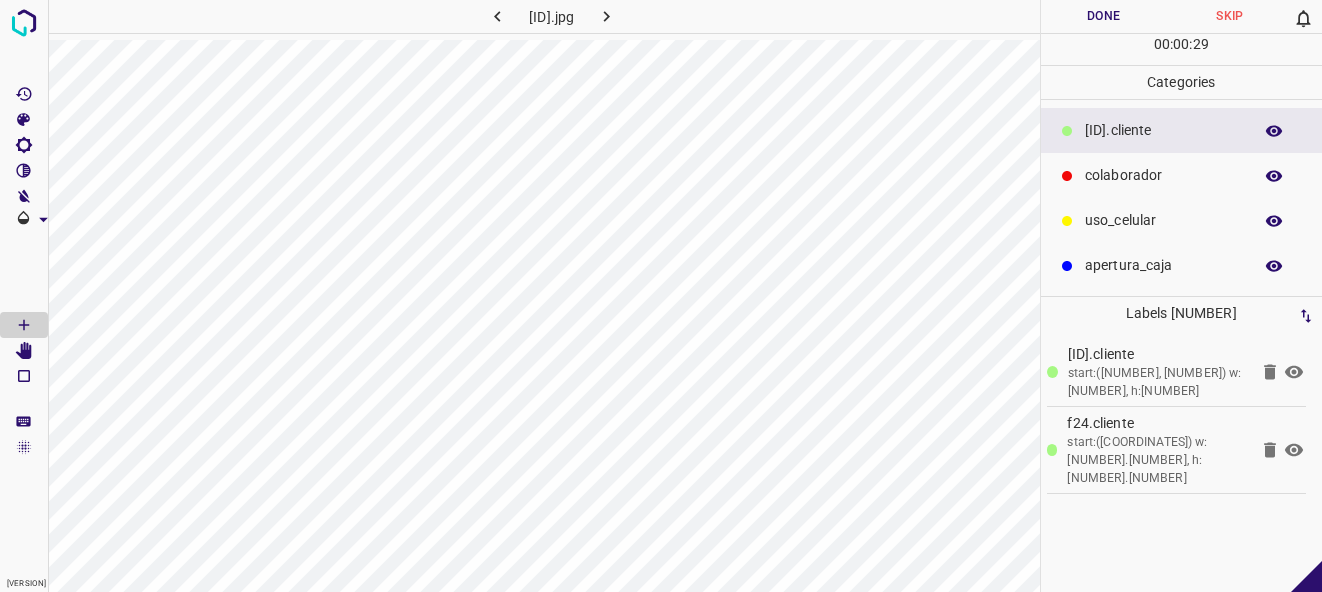 click on "colaborador" at bounding box center [1182, 175] 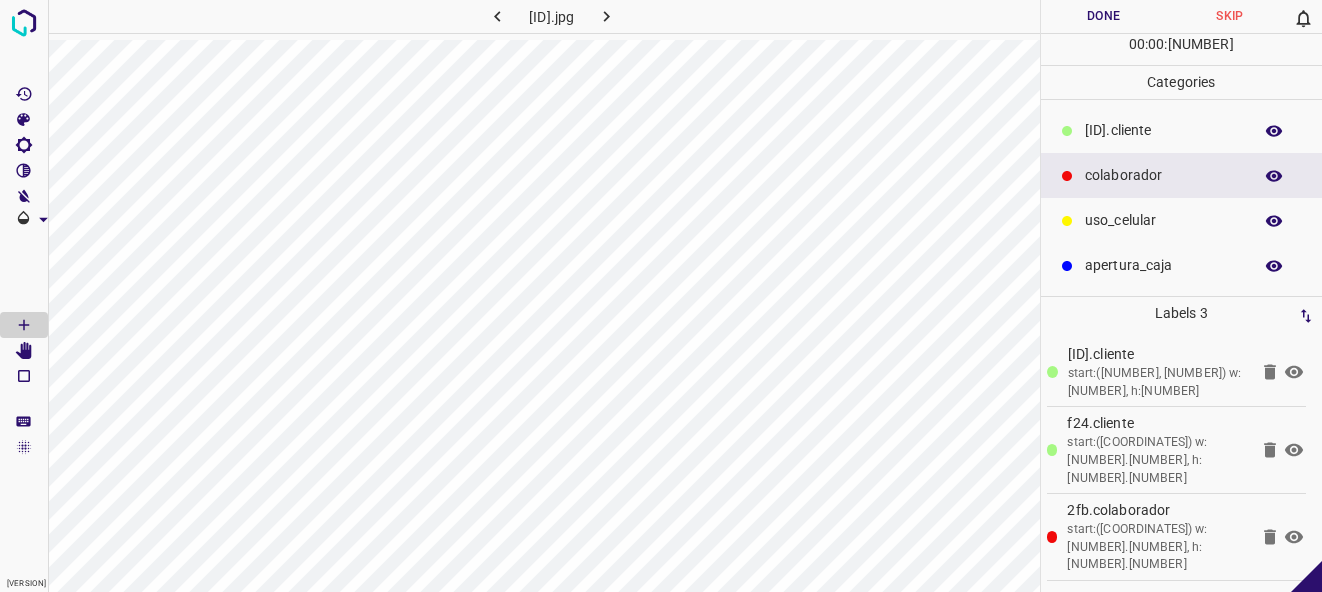 click on "Done" at bounding box center (1104, 16) 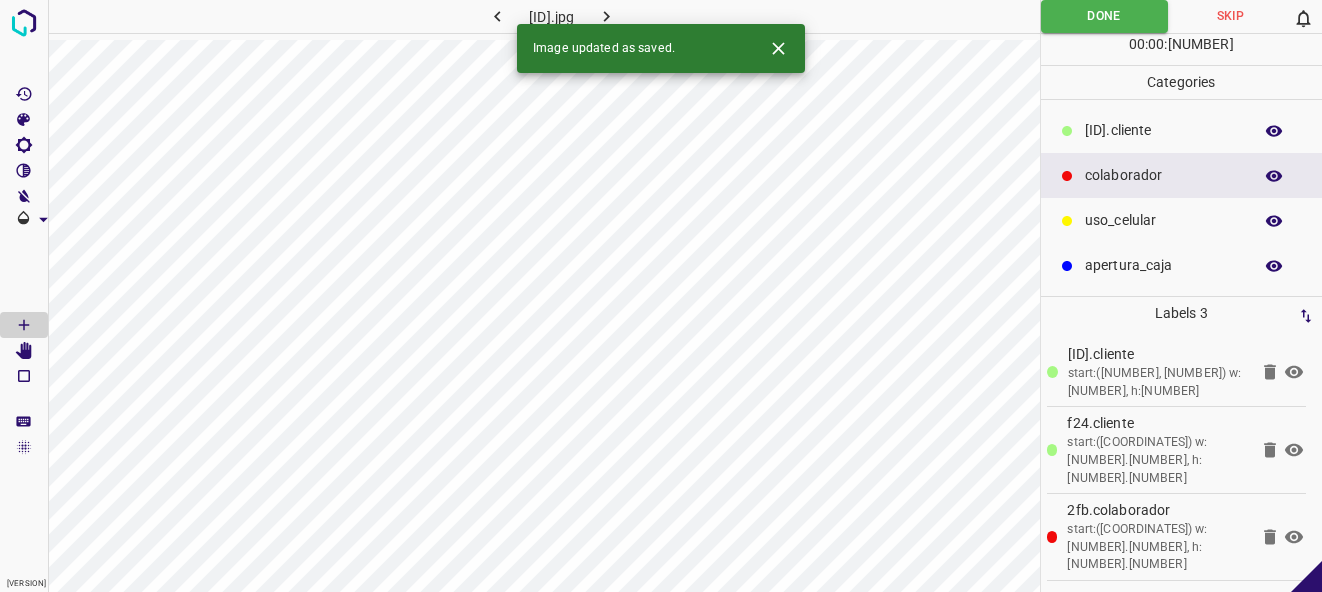 click at bounding box center [606, 16] 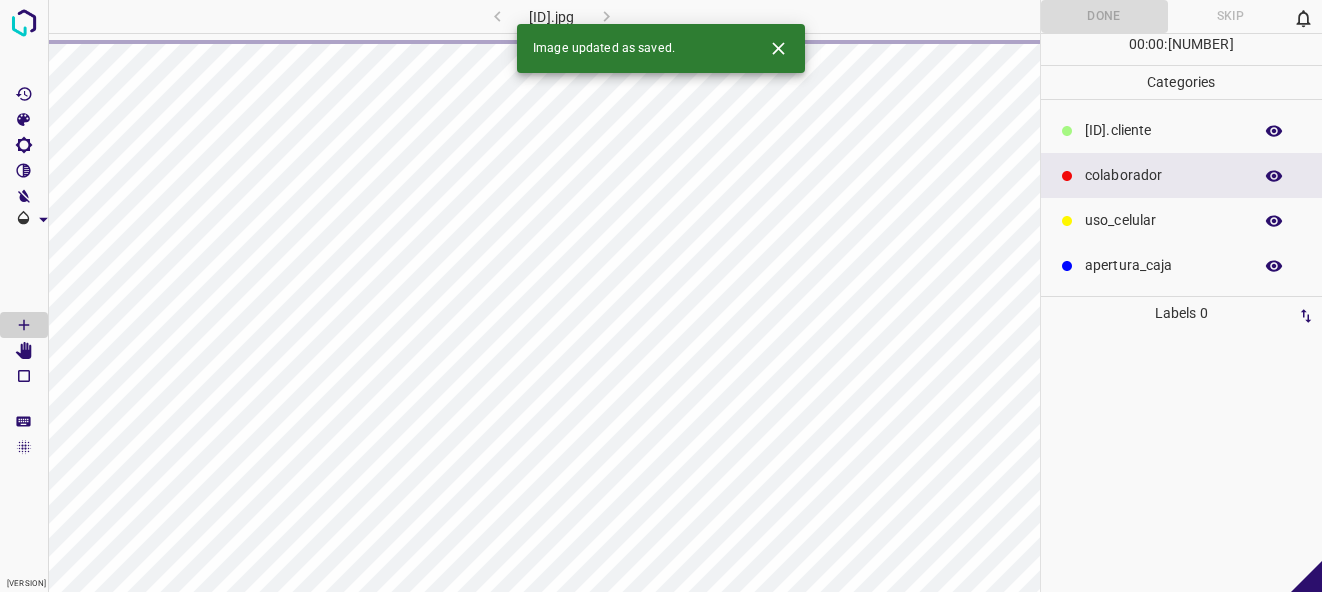 click at bounding box center (778, 48) 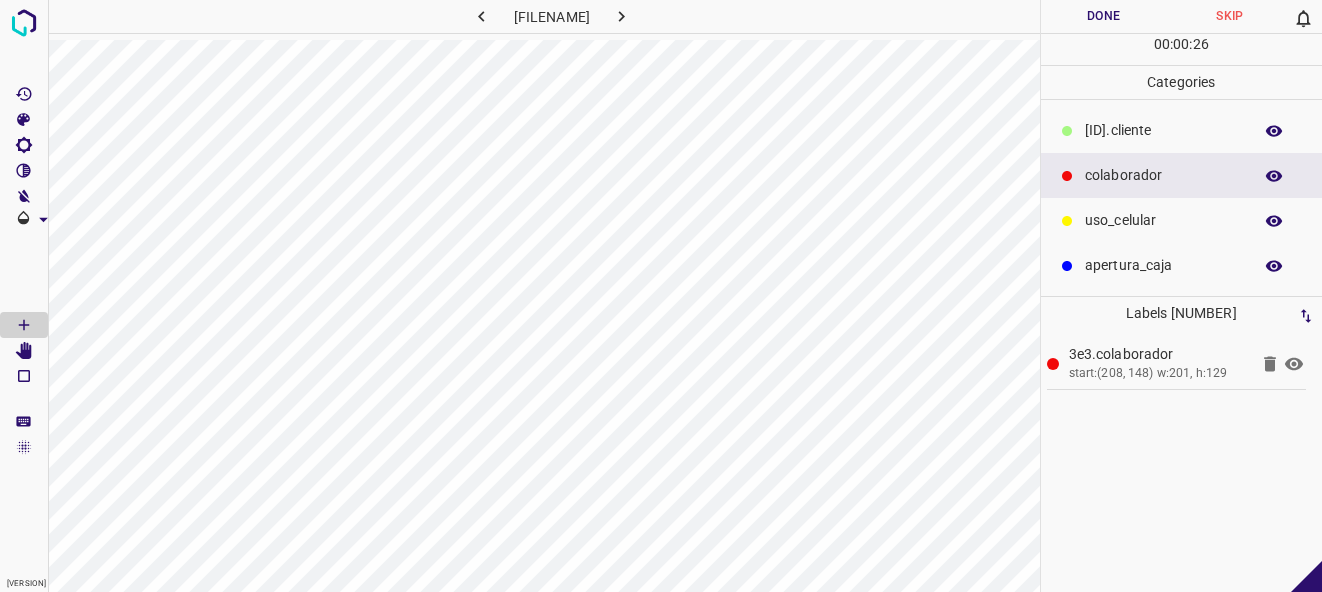 click on "[ID].cliente" at bounding box center (1163, 130) 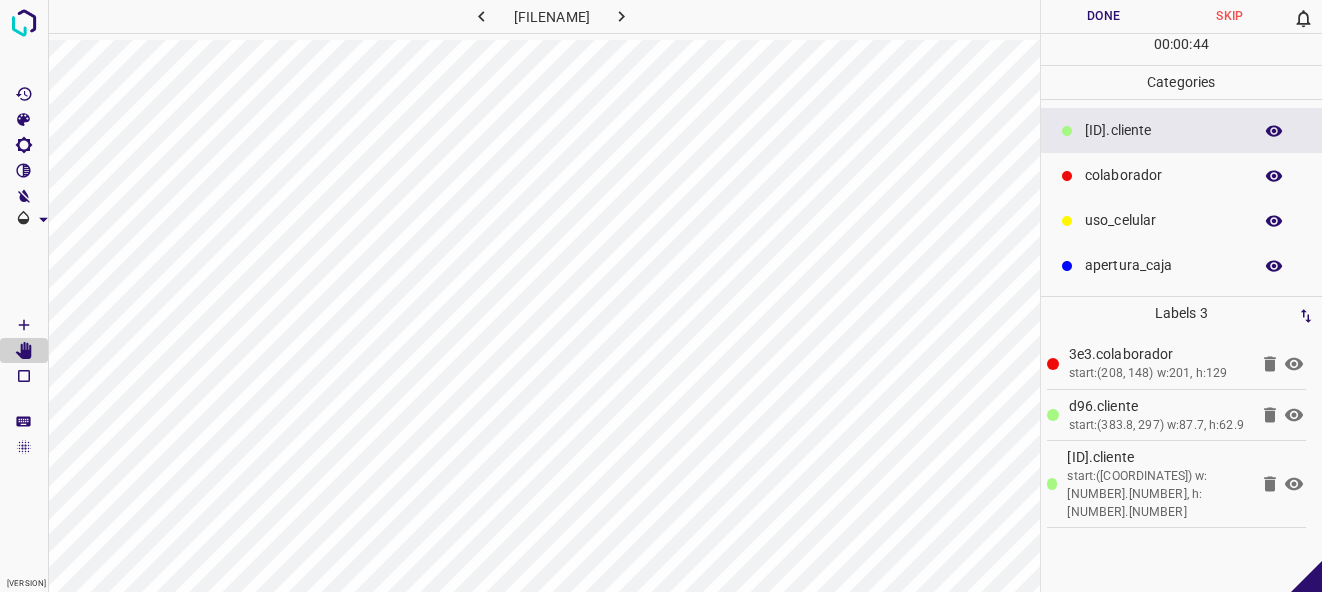 click on "Done" at bounding box center [1104, 16] 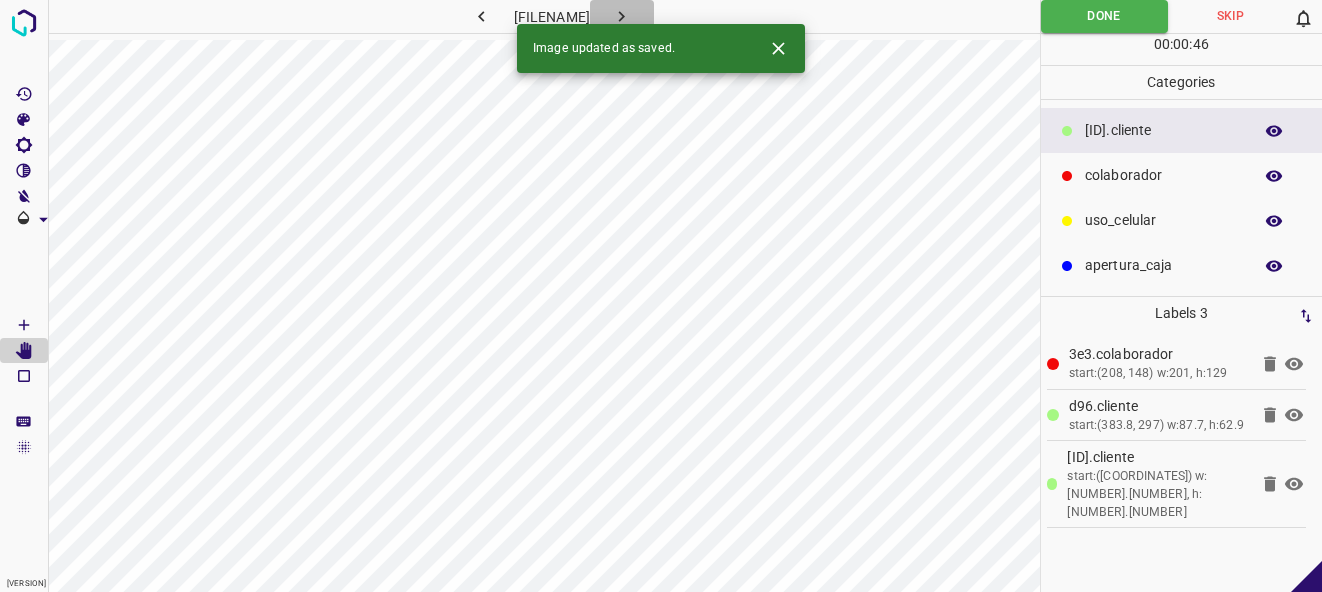 click at bounding box center (622, 16) 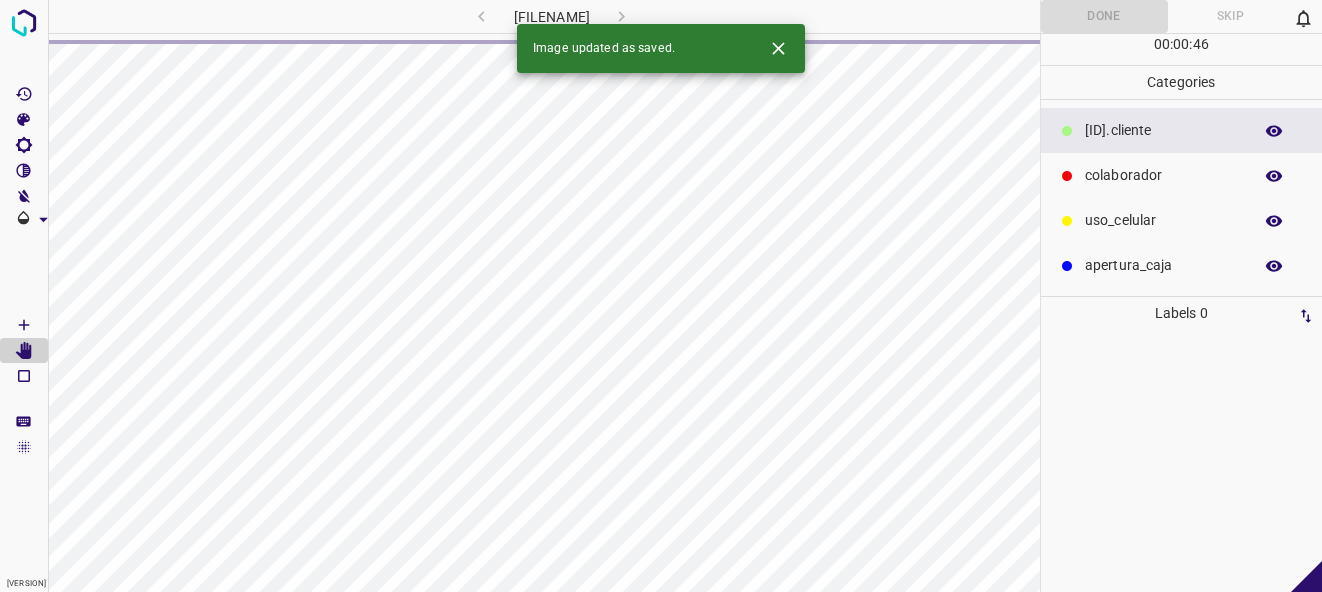 click at bounding box center (778, 48) 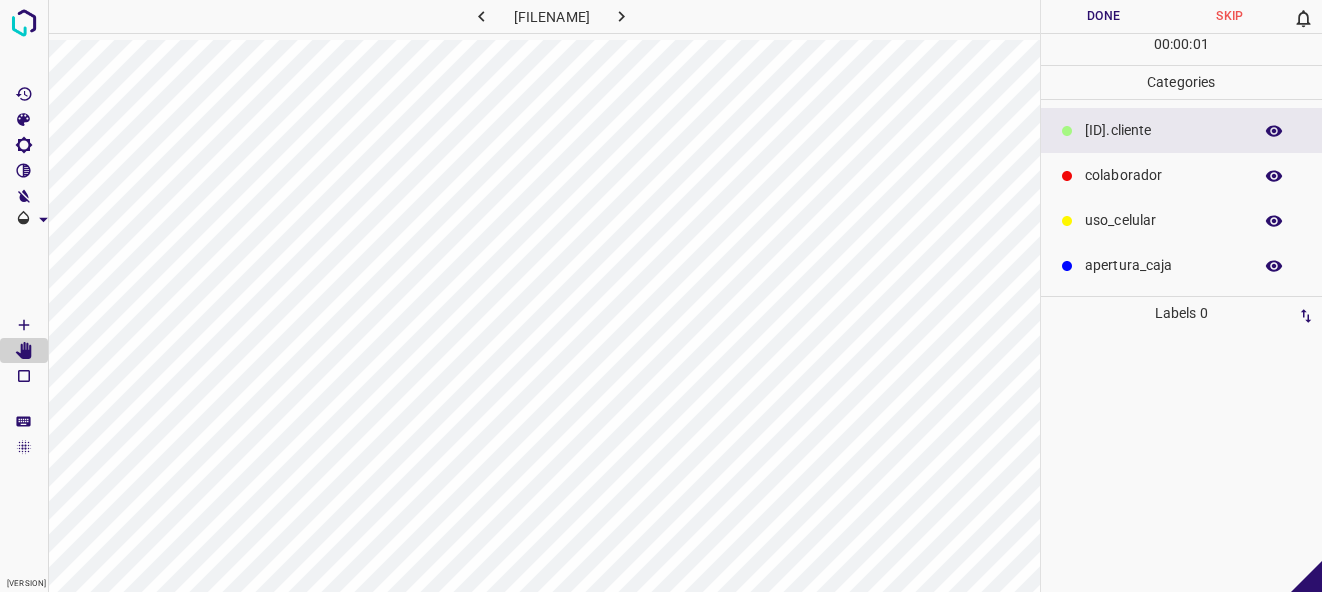 click on "colaborador" at bounding box center [1182, 175] 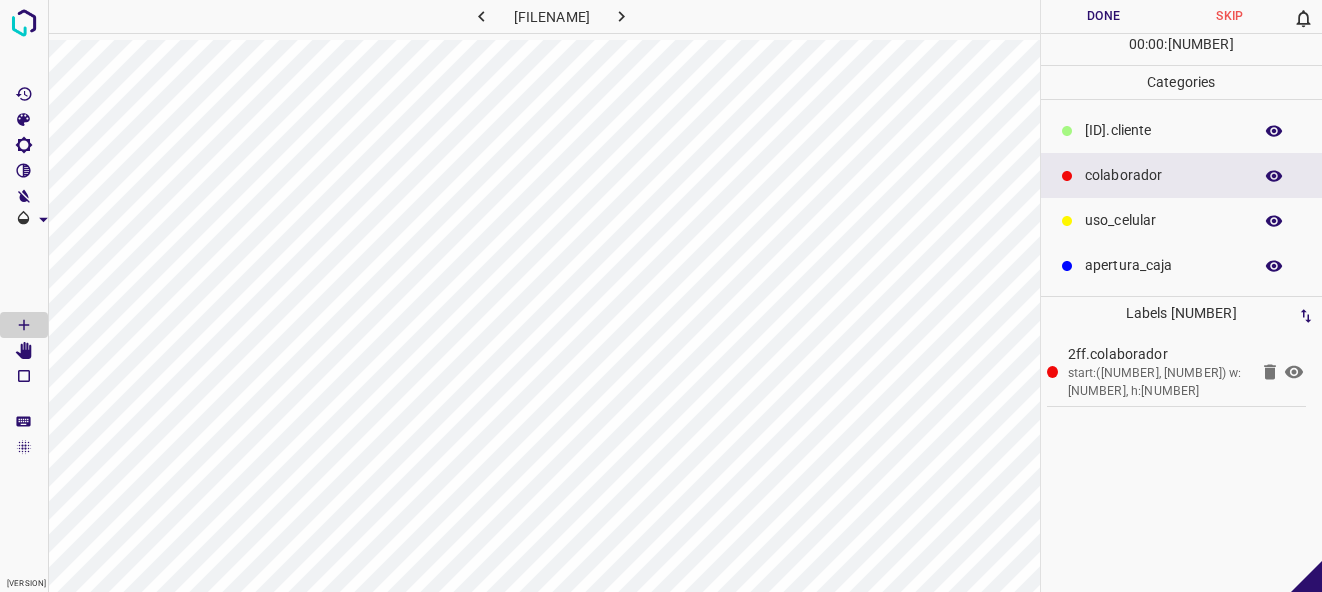 click on "[ID].cliente" at bounding box center [1163, 130] 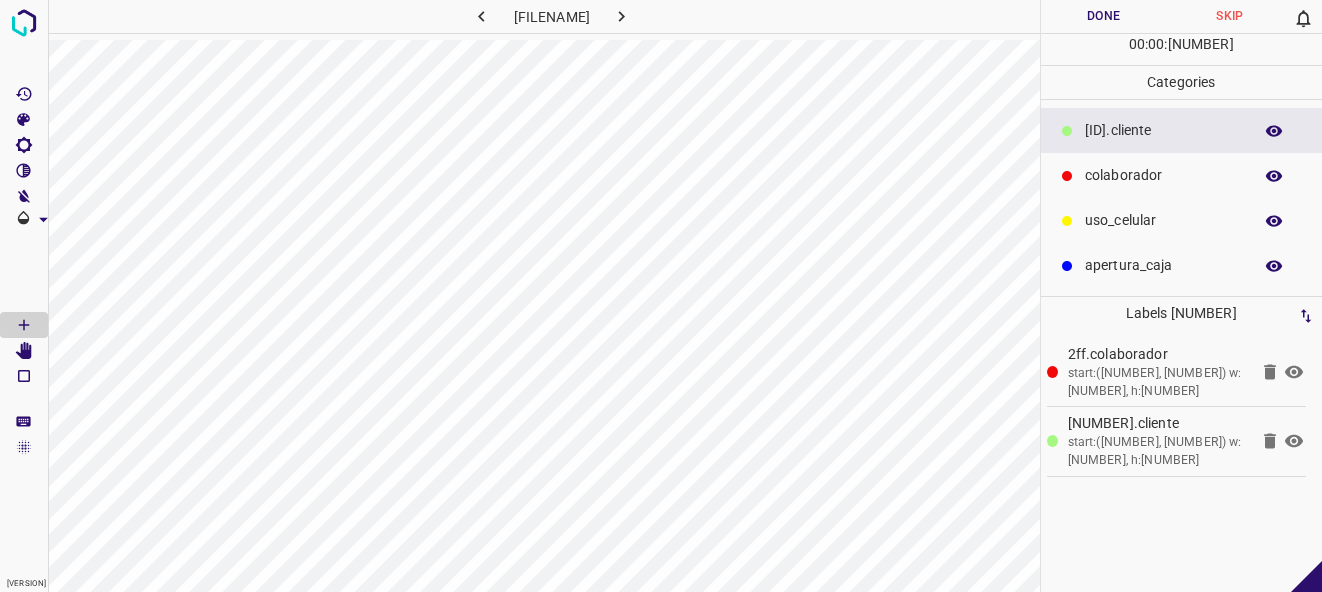 click on "Done" at bounding box center (1104, 16) 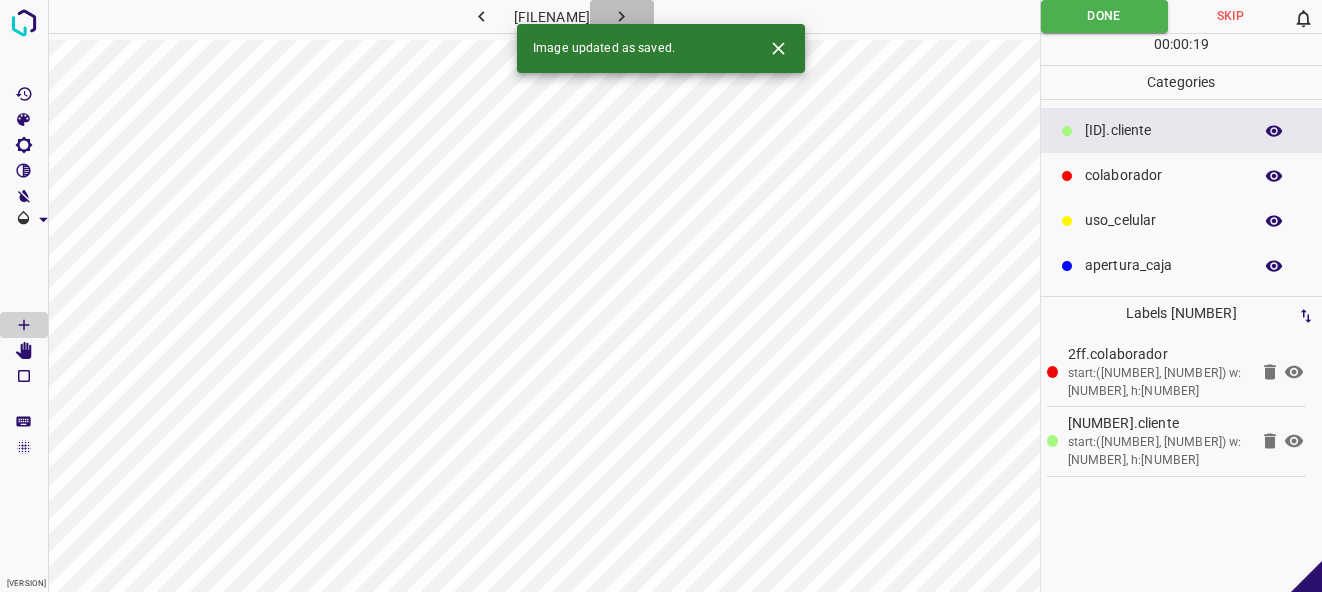 click at bounding box center (622, 16) 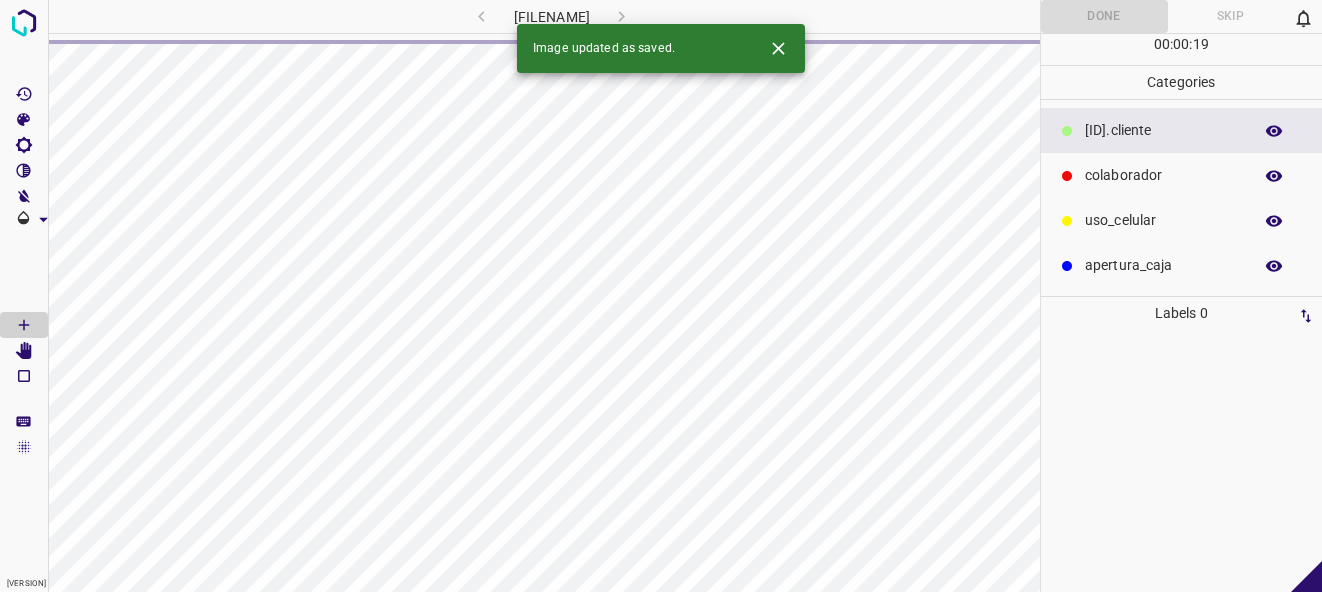 click at bounding box center [778, 48] 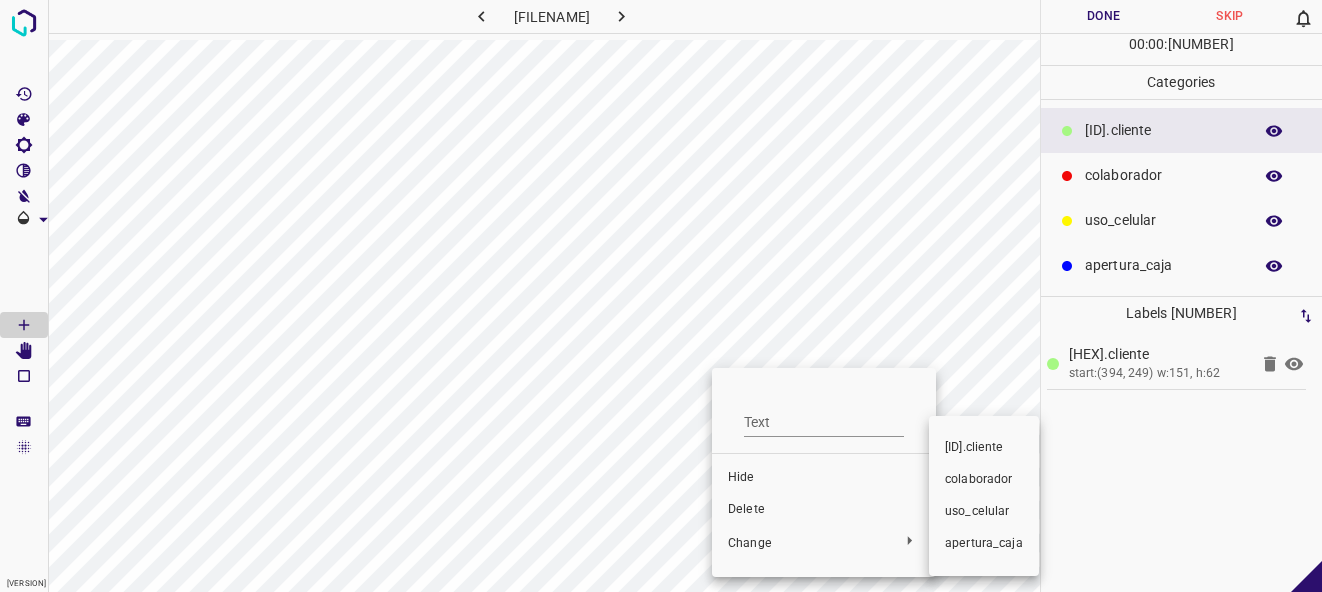 click on "colaborador" at bounding box center (824, 478) 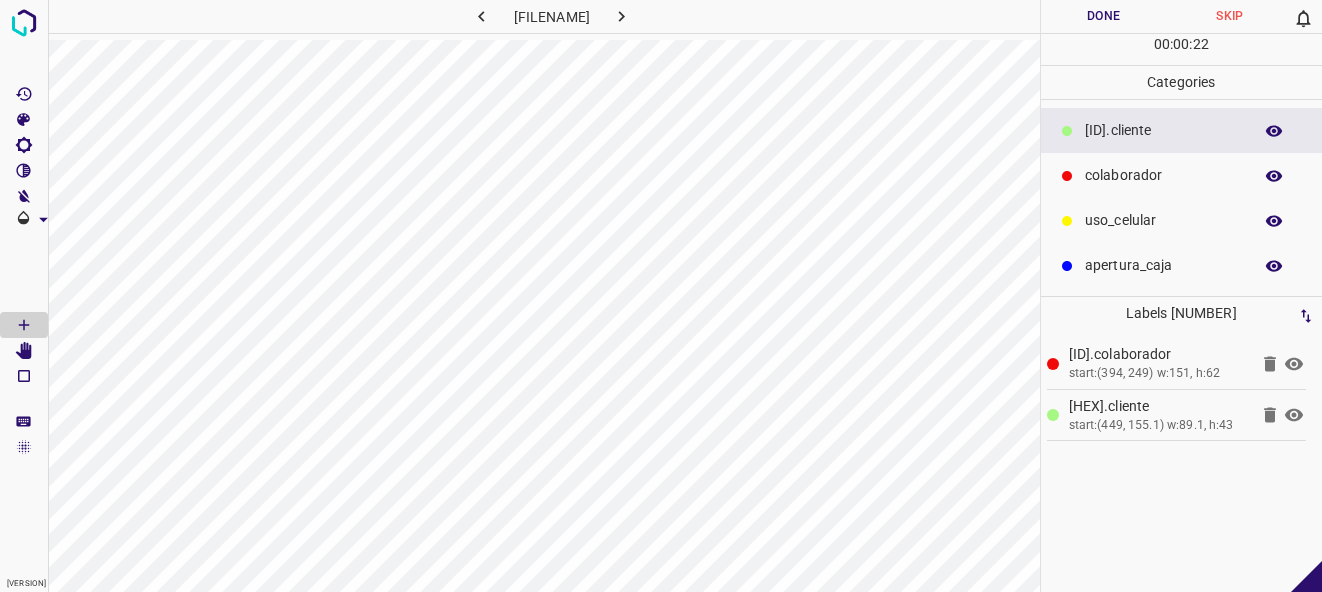 click on "Done" at bounding box center (1104, 16) 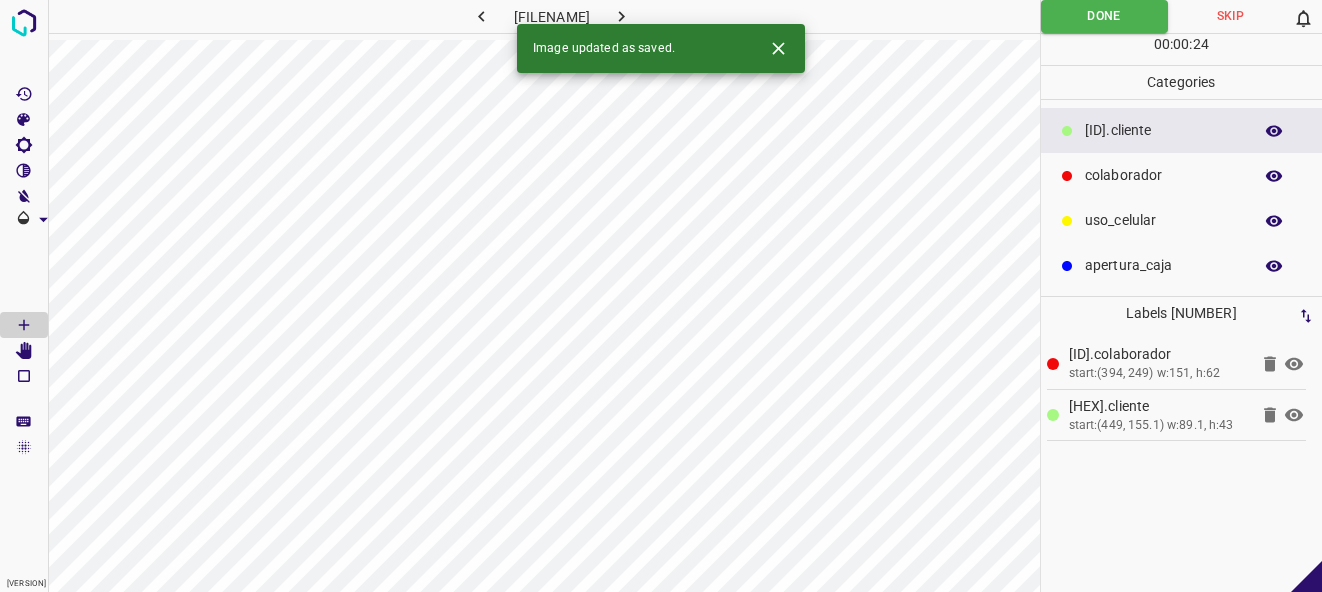 click at bounding box center [621, 16] 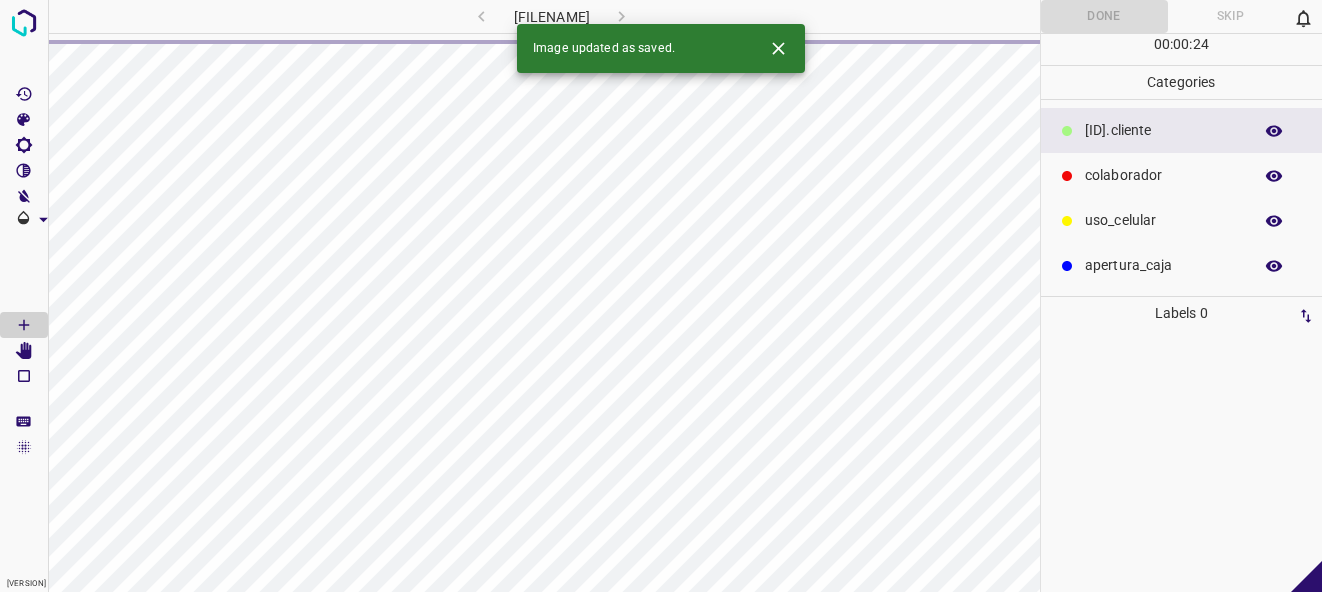 click at bounding box center [778, 48] 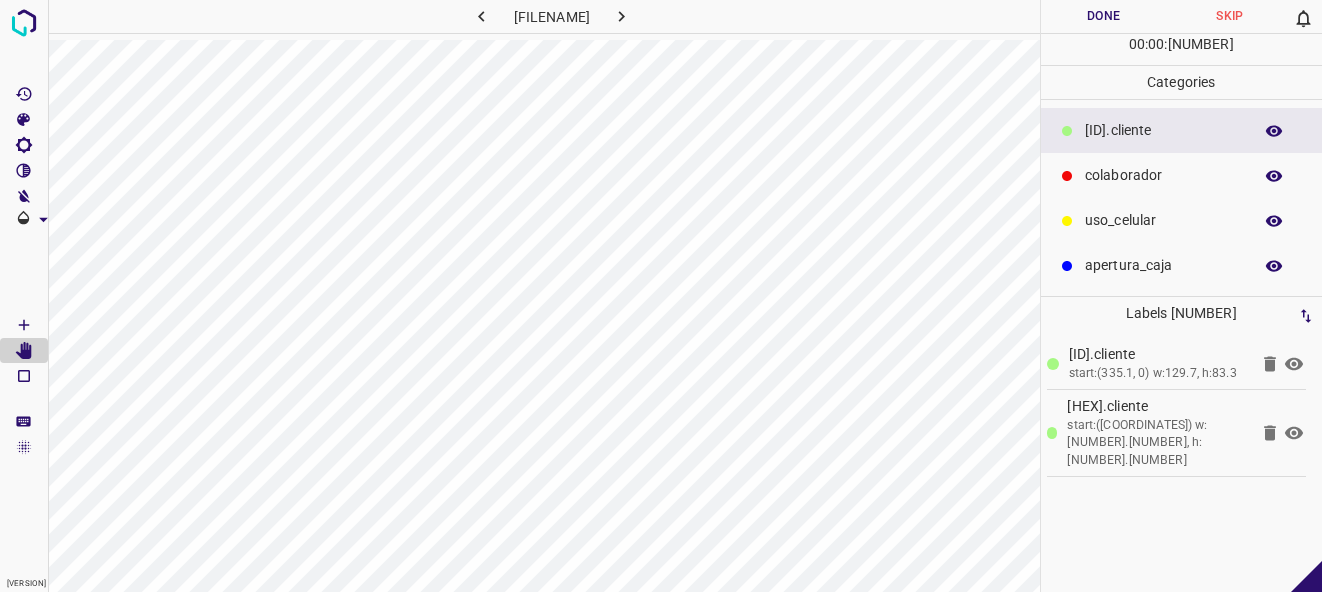click on "Done" at bounding box center [1104, 16] 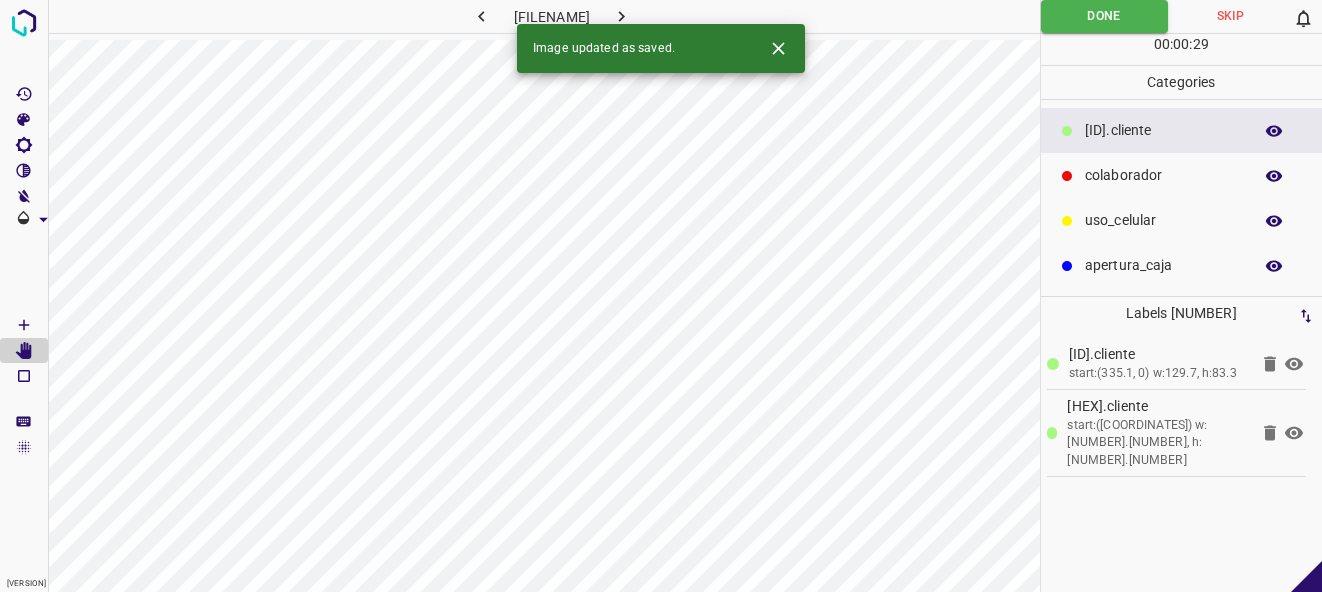 click at bounding box center [621, 16] 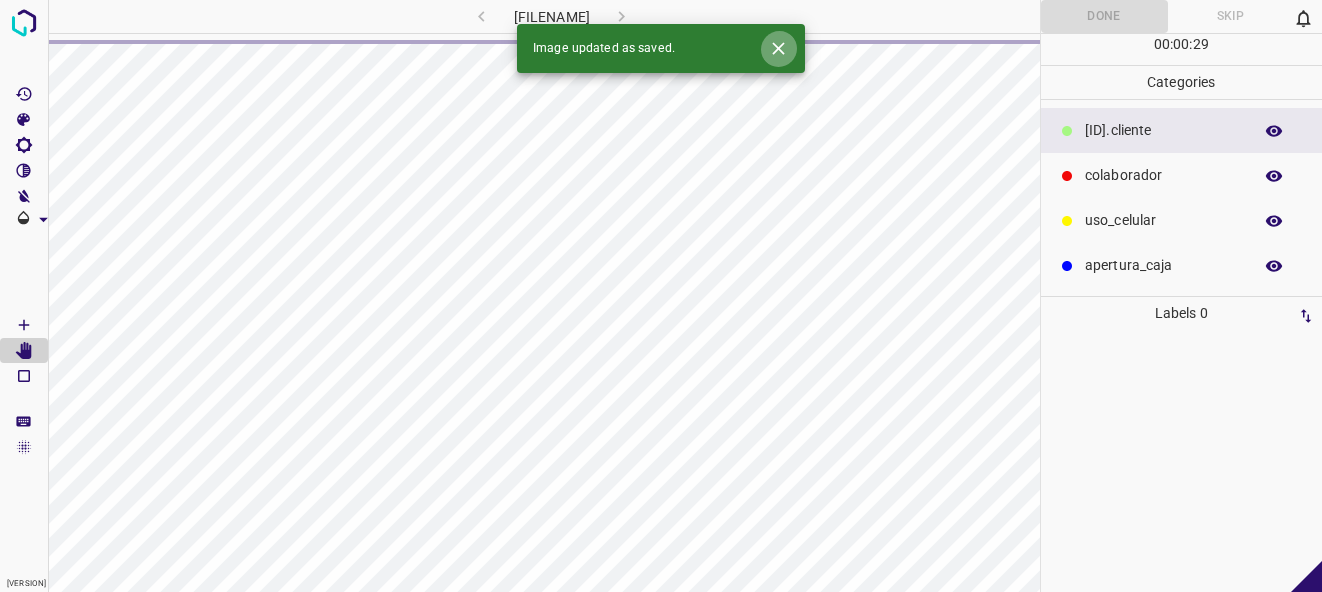 click at bounding box center (778, 48) 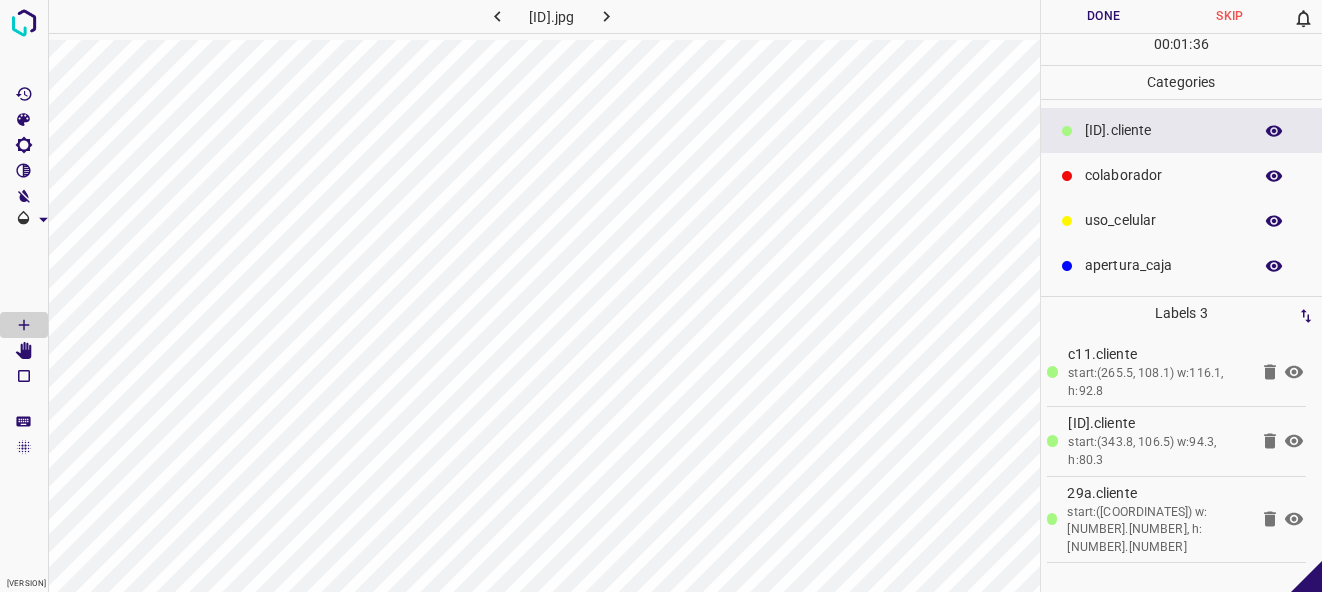 click on "00   : 01   : 36" at bounding box center (1182, 49) 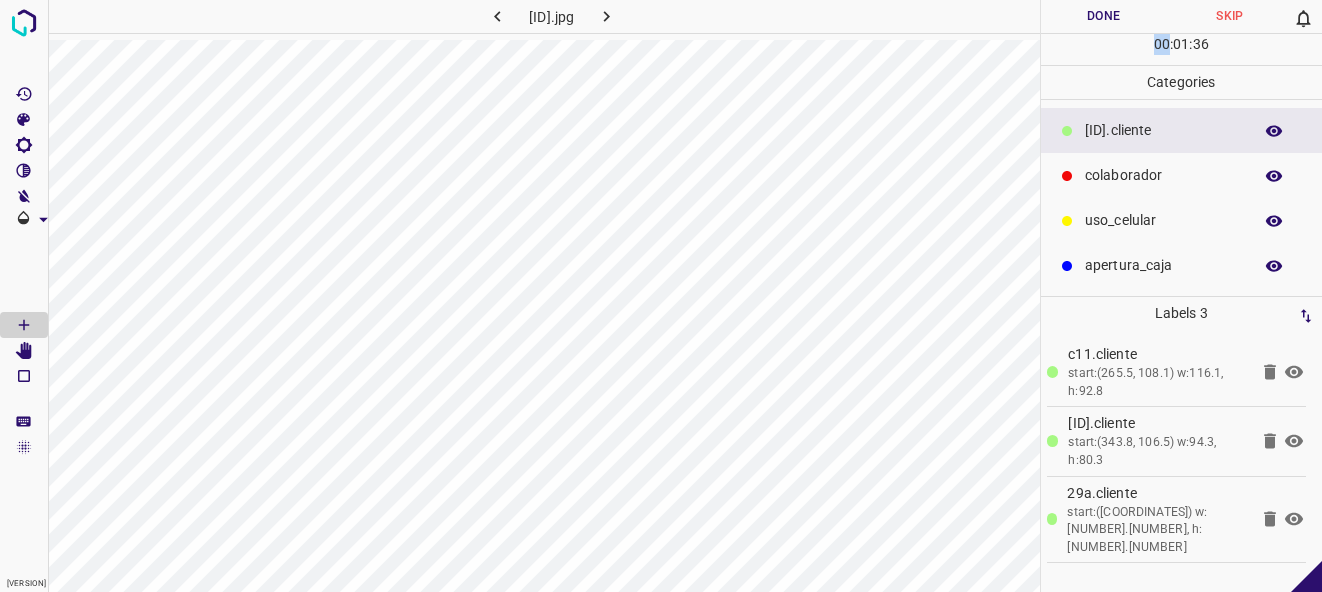 click on "00   : 01   : 36" at bounding box center [1182, 49] 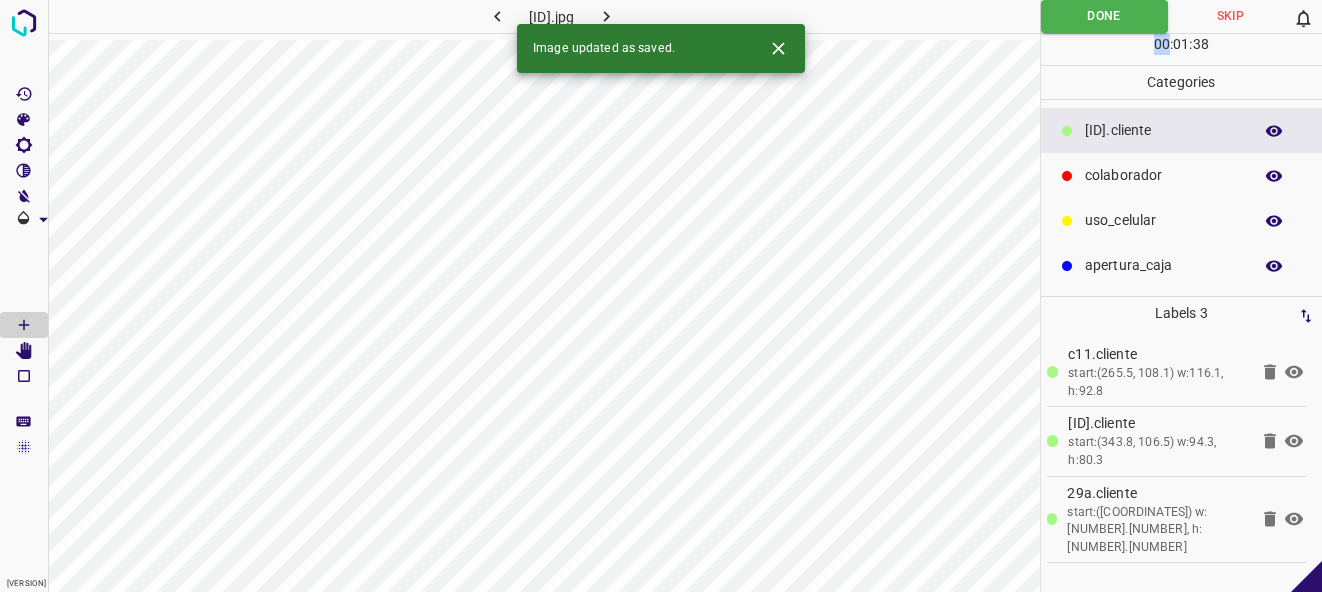 click at bounding box center [606, 16] 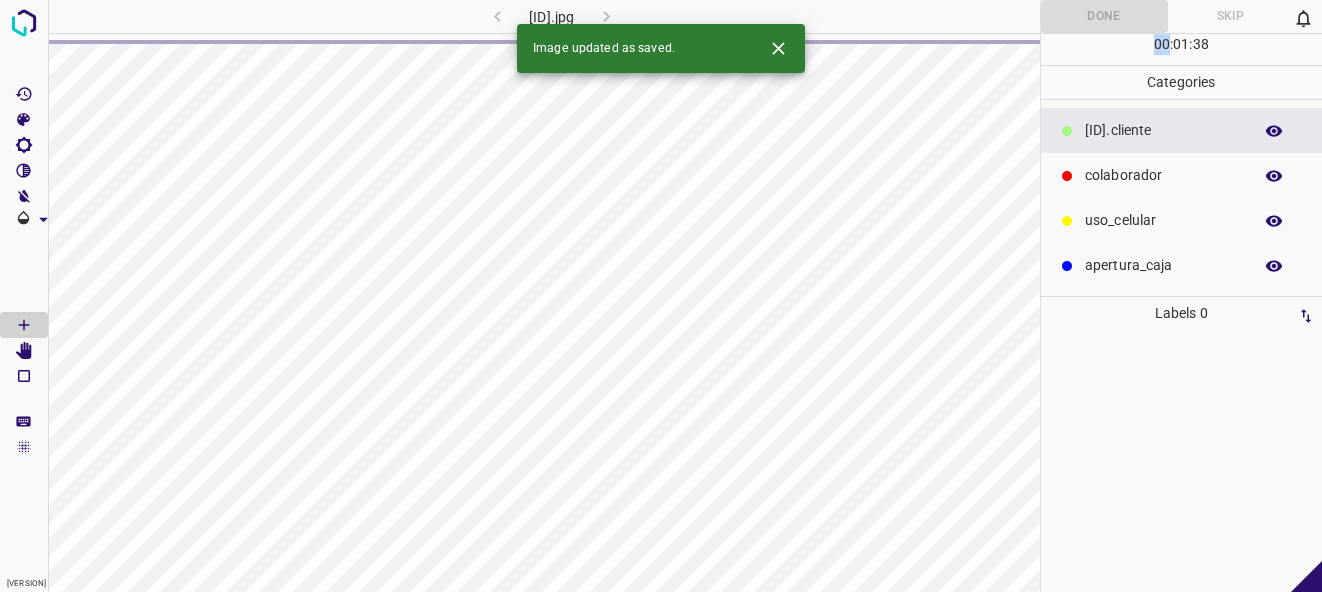 click at bounding box center (778, 48) 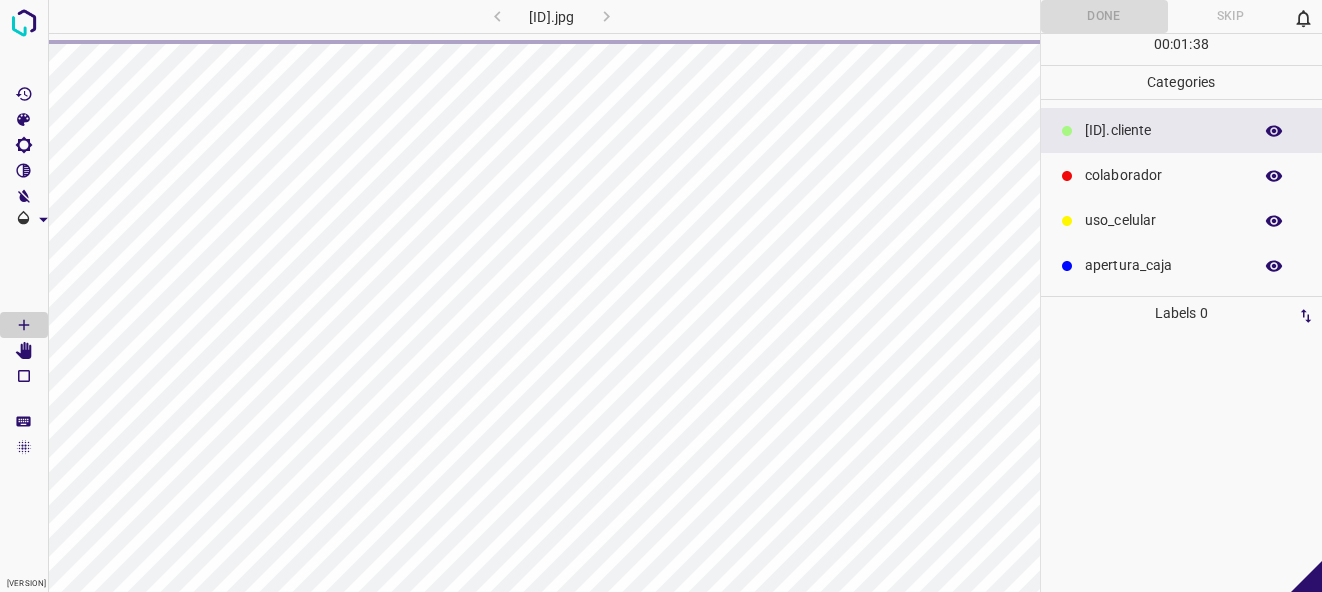 click at bounding box center [876, 16] 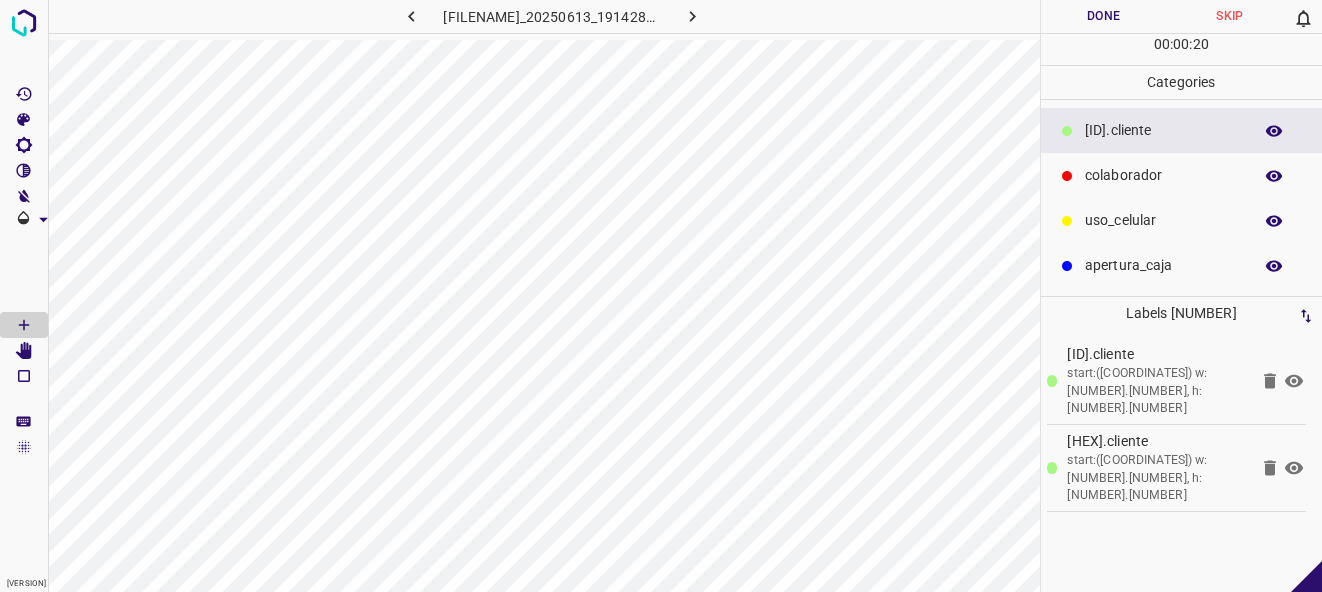 click on "colaborador" at bounding box center [1163, 130] 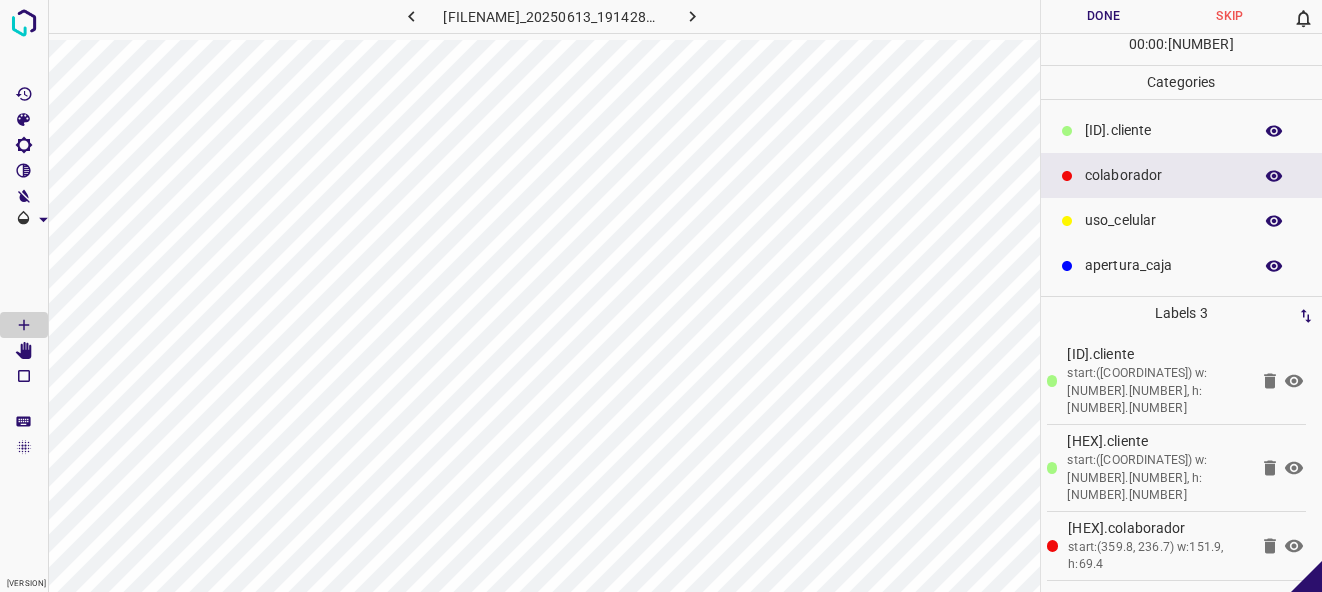 click on "Done" at bounding box center [1104, 16] 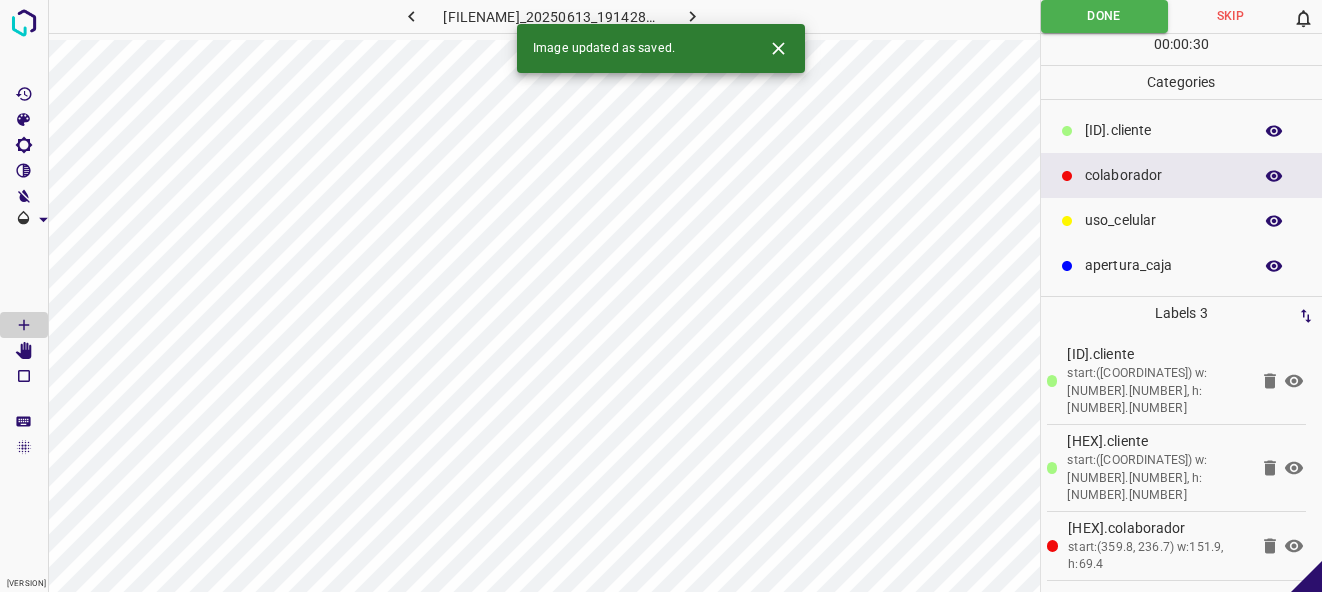 click at bounding box center (692, 16) 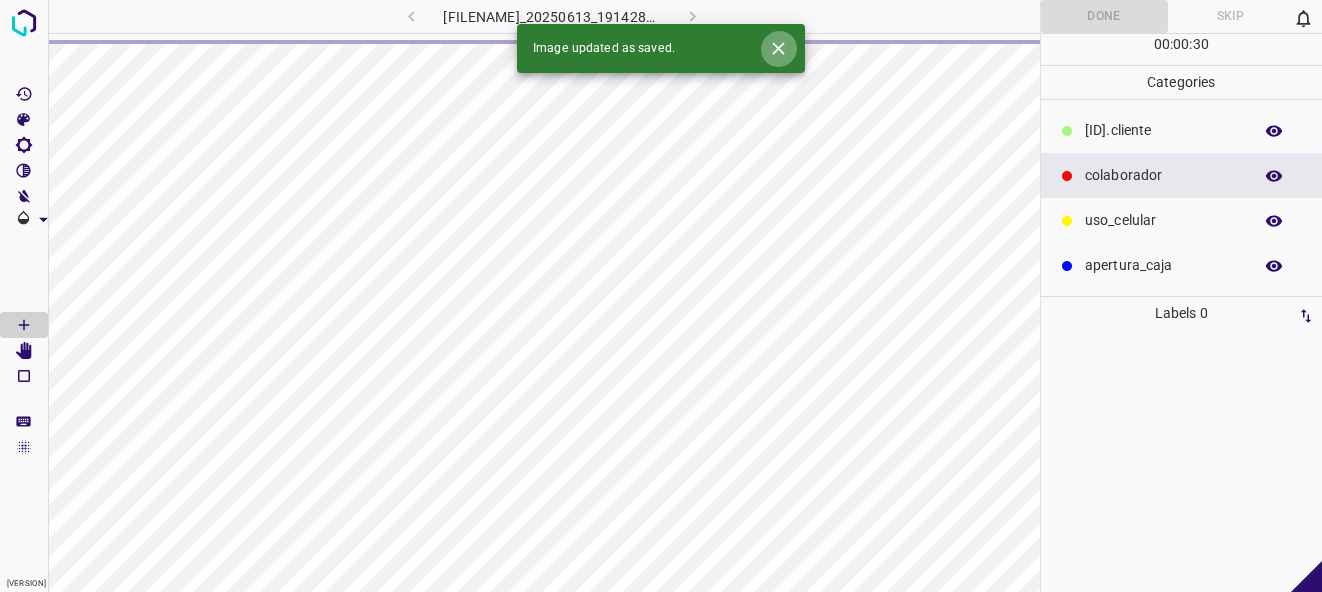 click at bounding box center (778, 48) 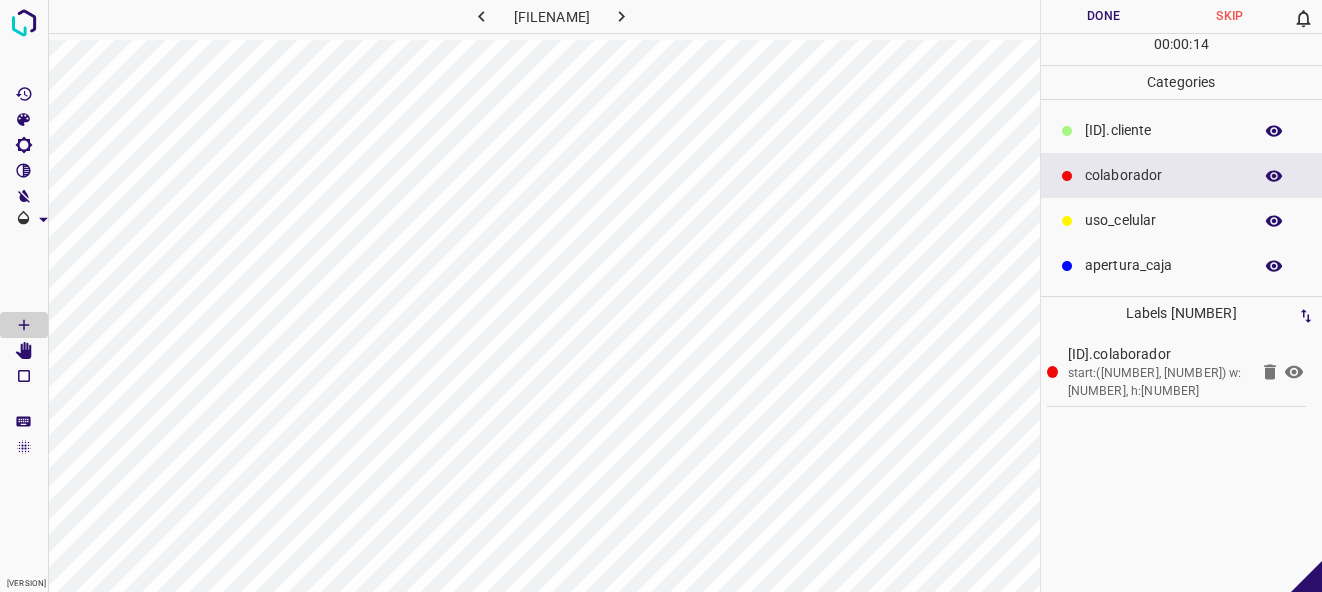 click on "[ID].cliente" at bounding box center [1163, 130] 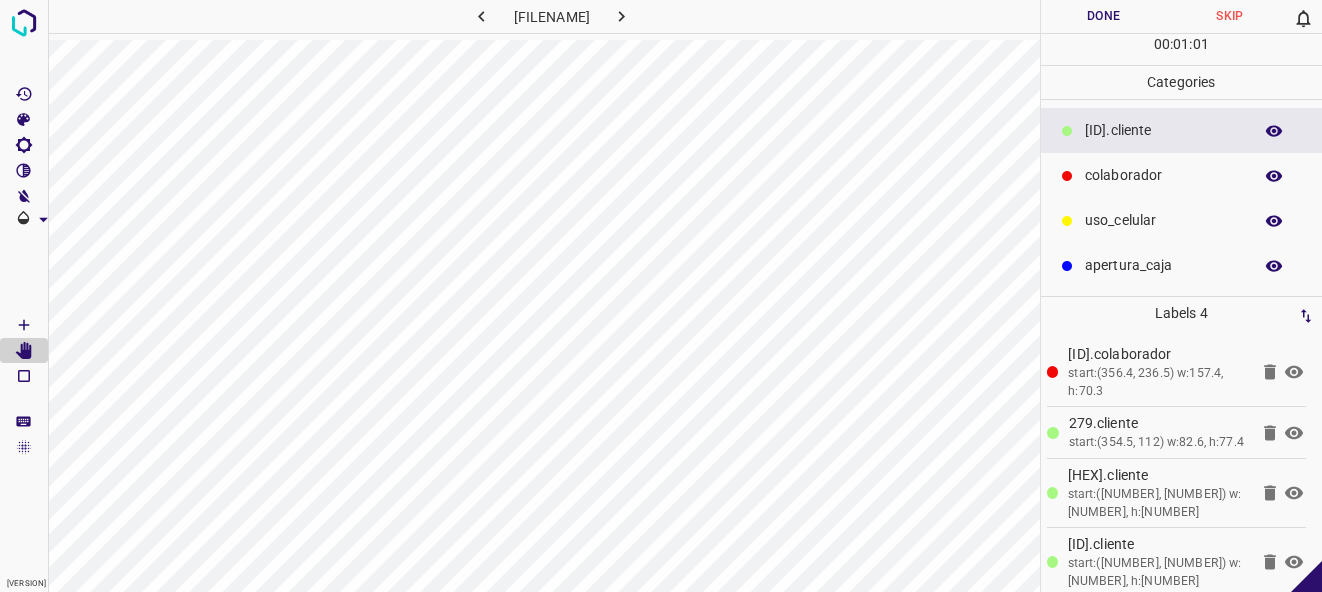 click on "Done" at bounding box center [1104, 16] 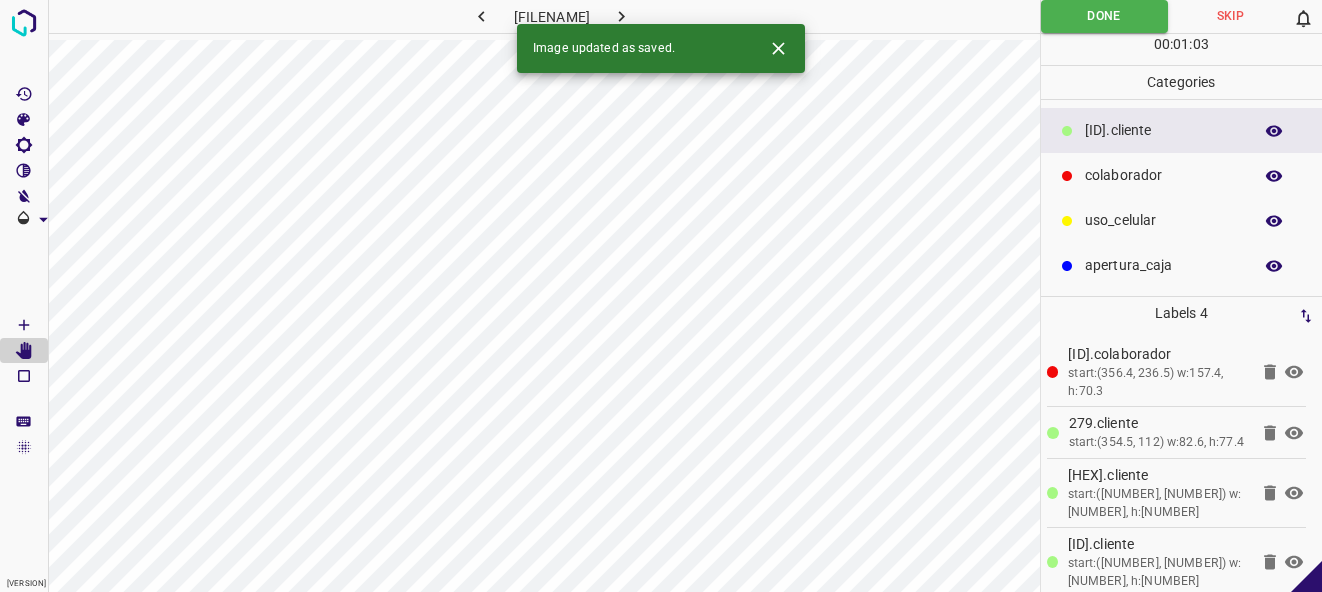 click at bounding box center [622, 16] 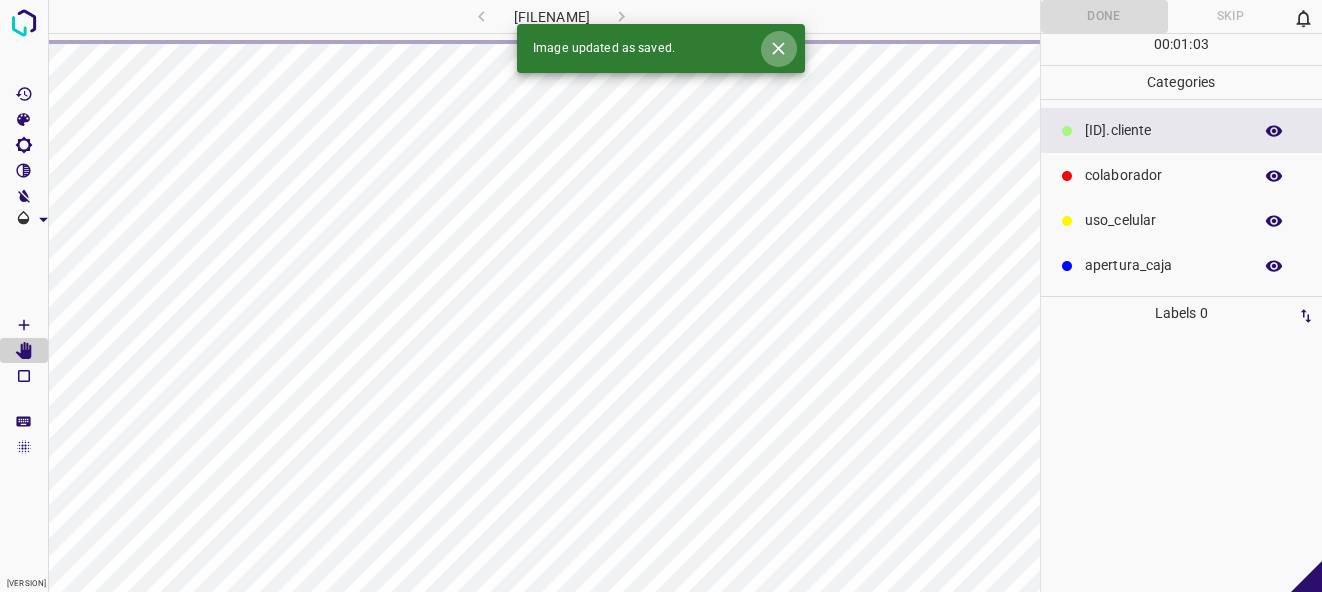 click at bounding box center [778, 48] 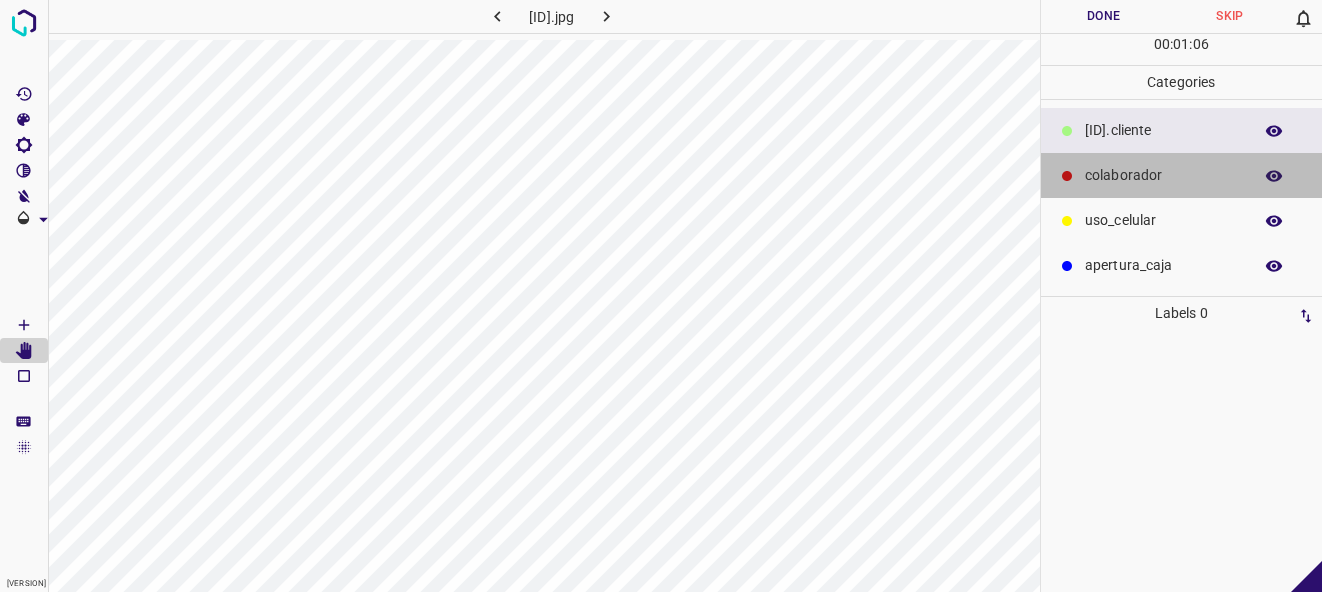 click on "colaborador" at bounding box center [1163, 130] 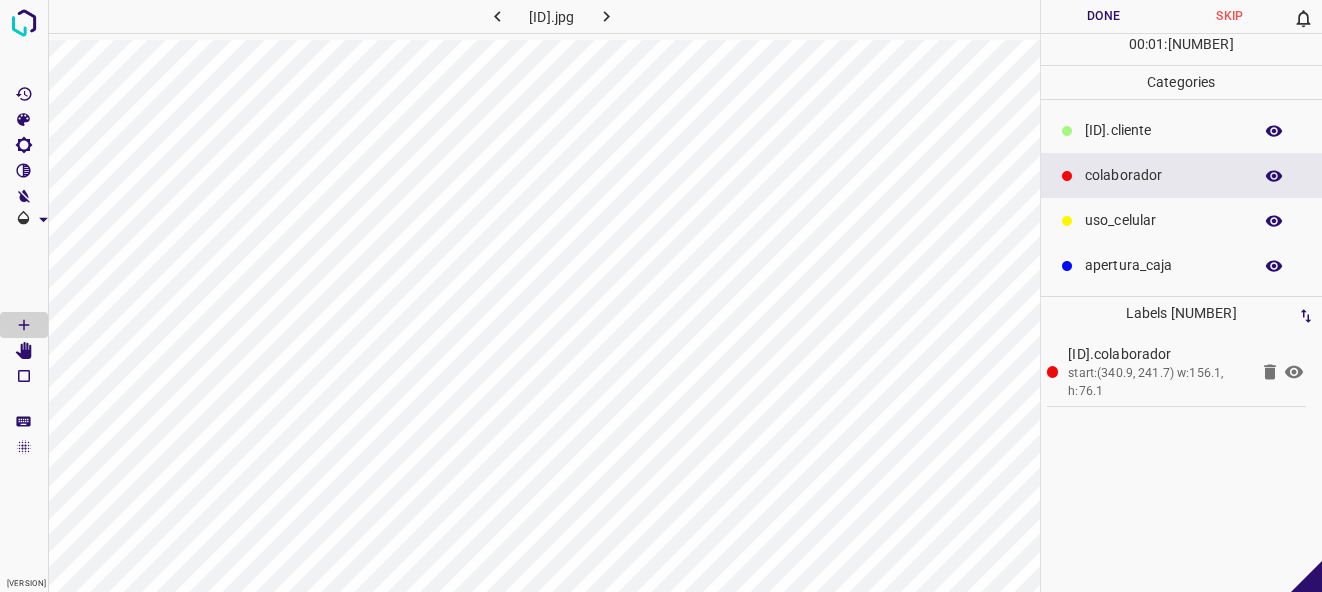 click on "[ID].cliente" at bounding box center [1163, 130] 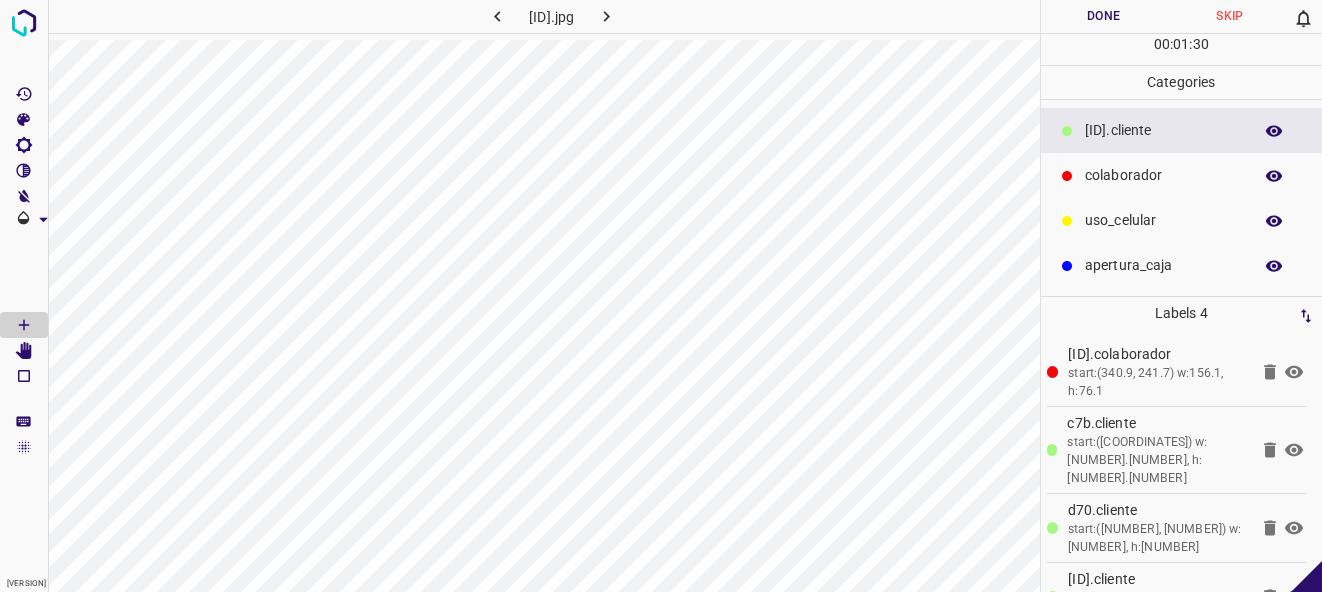 click on "Done" at bounding box center (1104, 16) 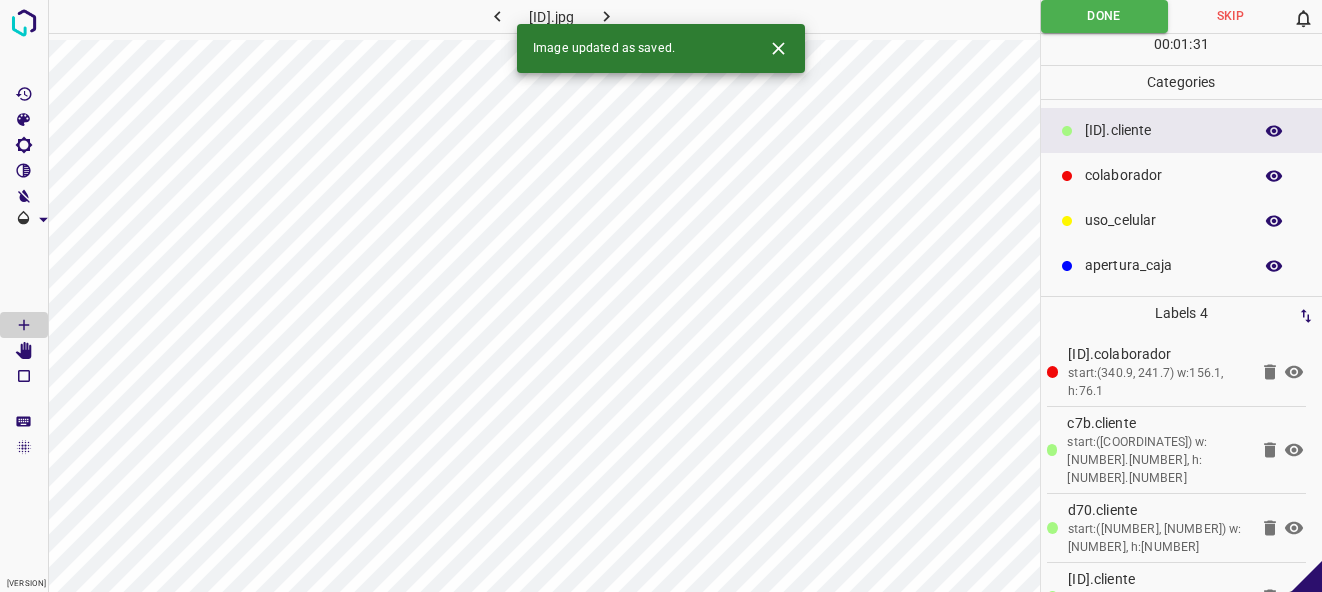 click at bounding box center [606, 16] 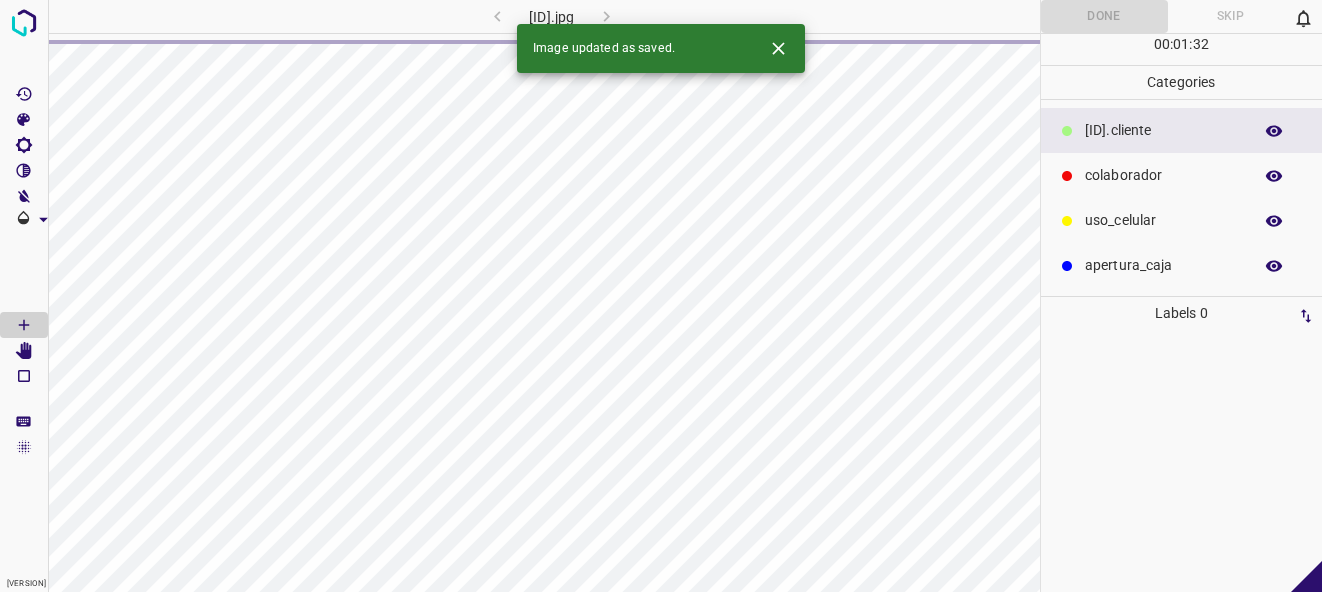 click at bounding box center [778, 48] 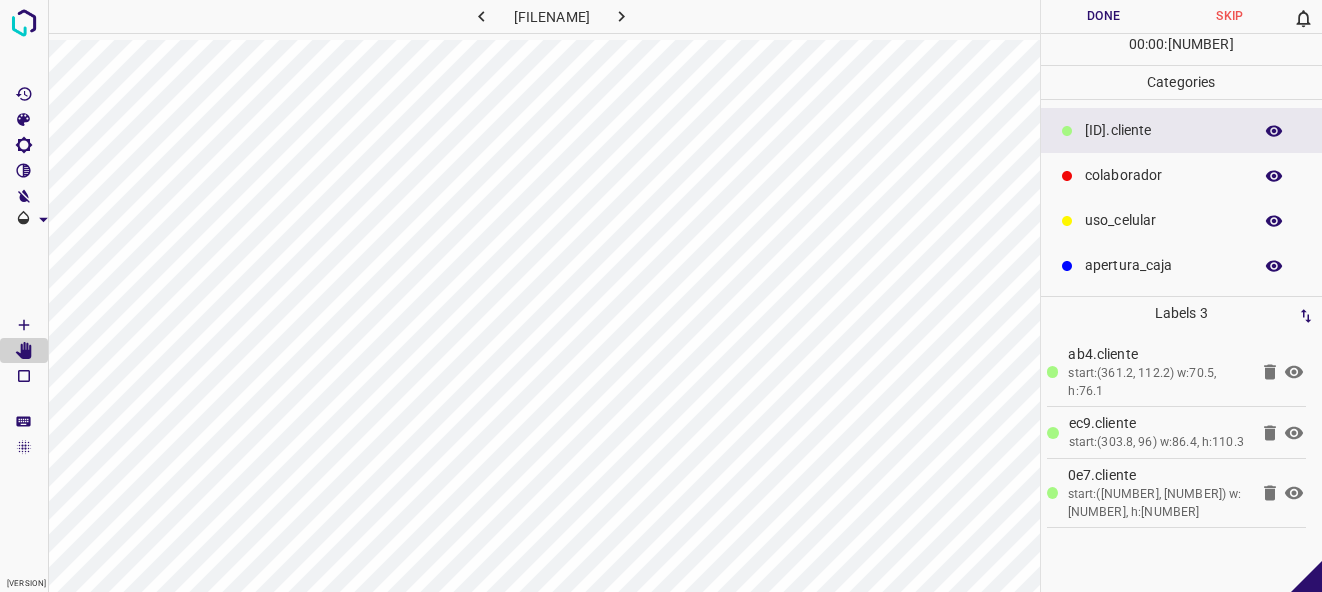click on "colaborador" at bounding box center [1163, 130] 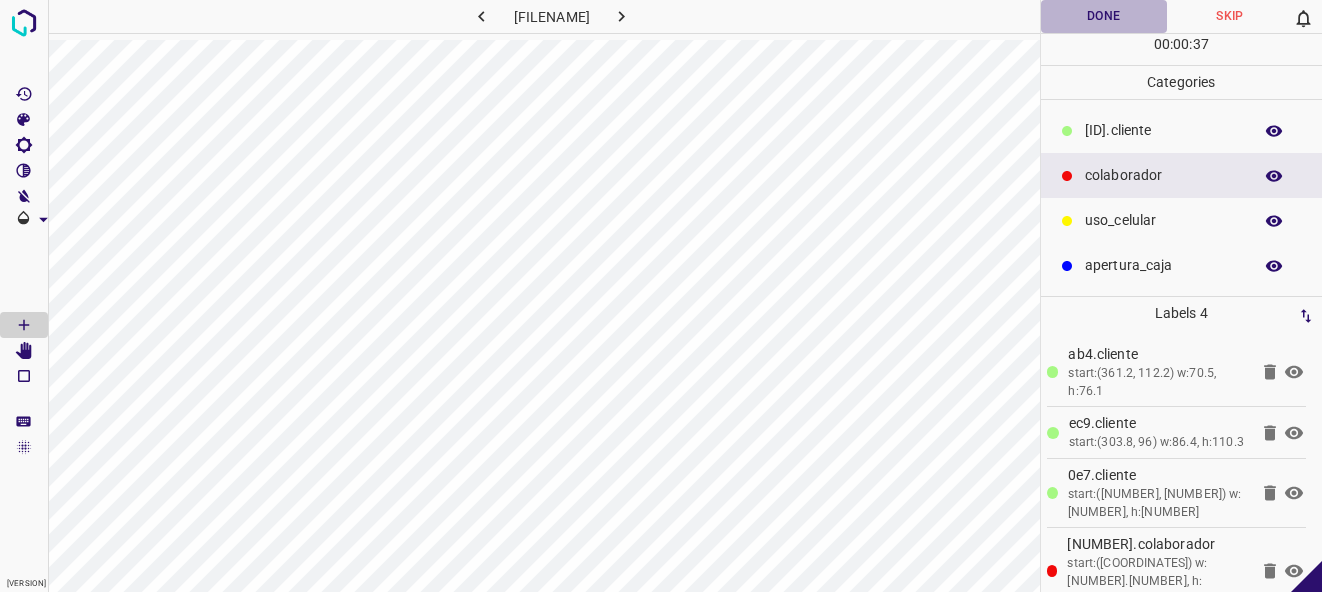 click on "Done" at bounding box center [1104, 16] 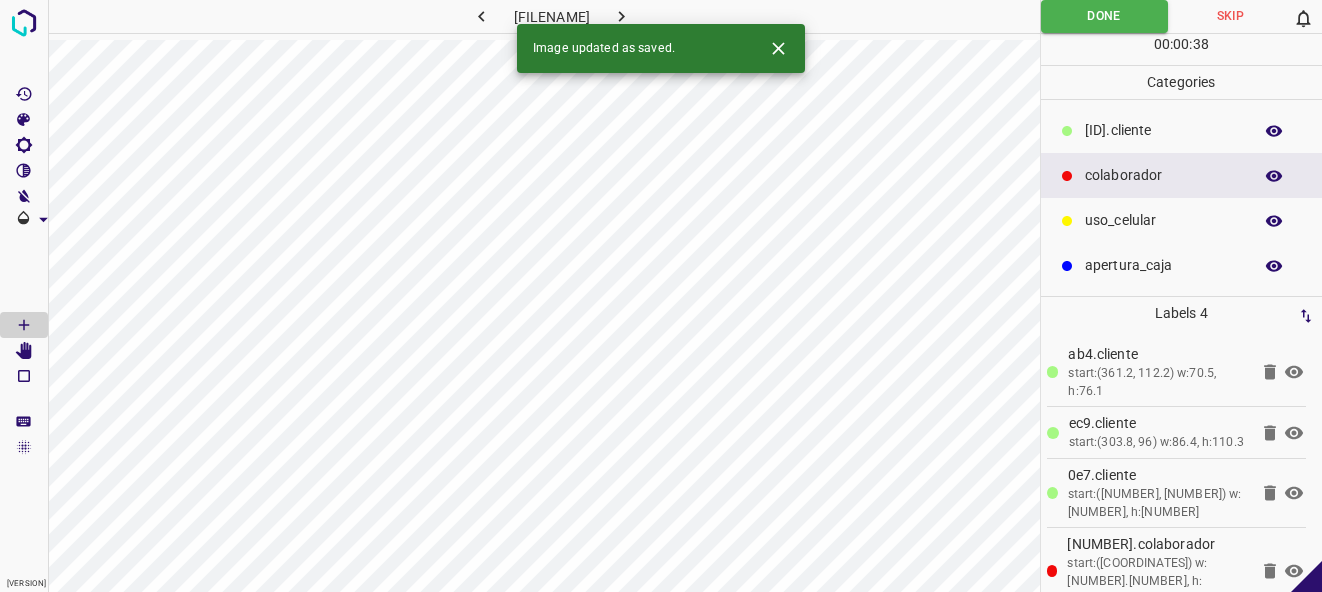 click at bounding box center (621, 16) 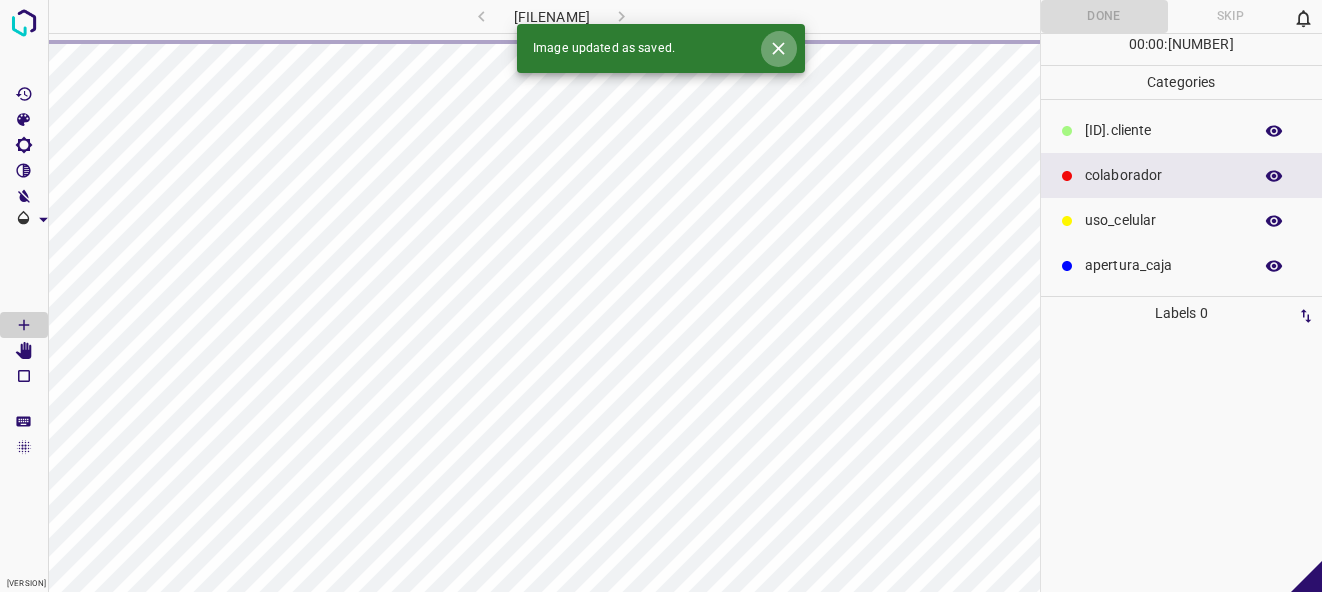 click at bounding box center (778, 48) 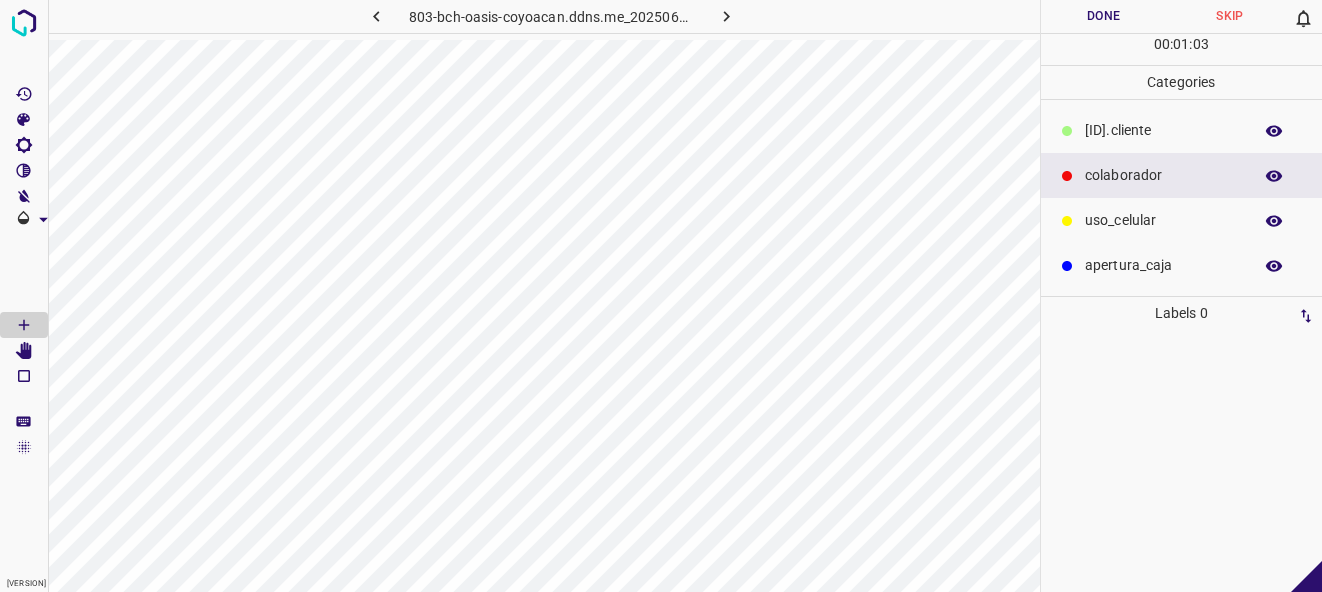 click on "[ID].cliente" at bounding box center [1163, 130] 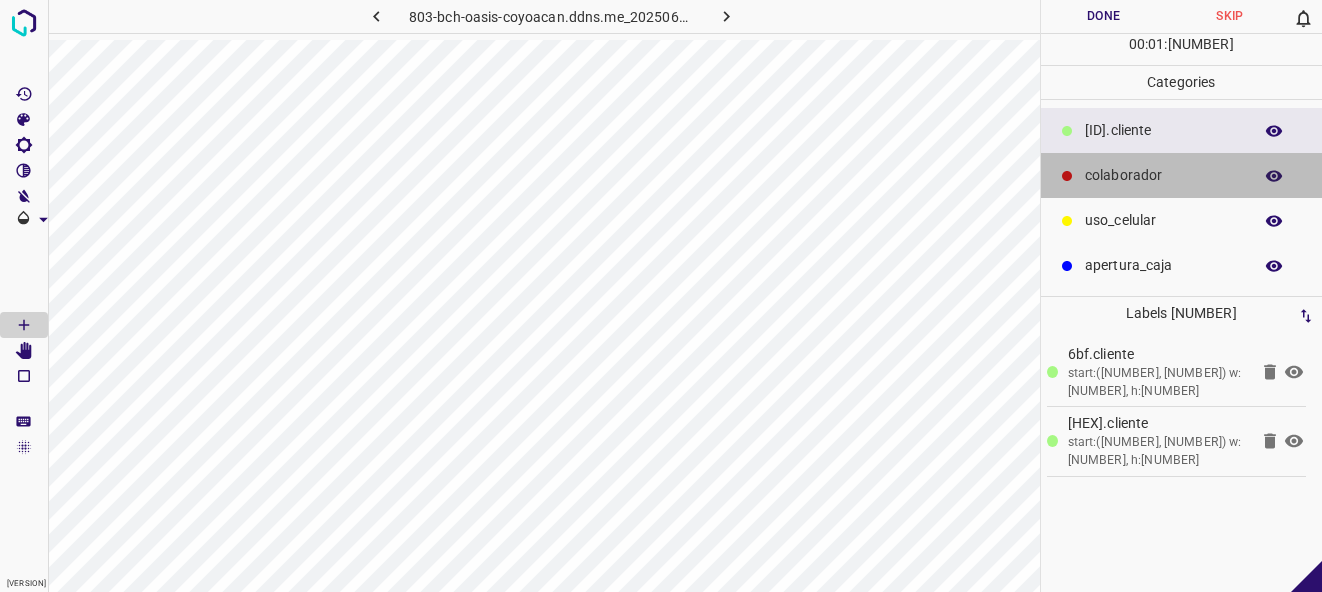 drag, startPoint x: 1105, startPoint y: 180, endPoint x: 1081, endPoint y: 190, distance: 26 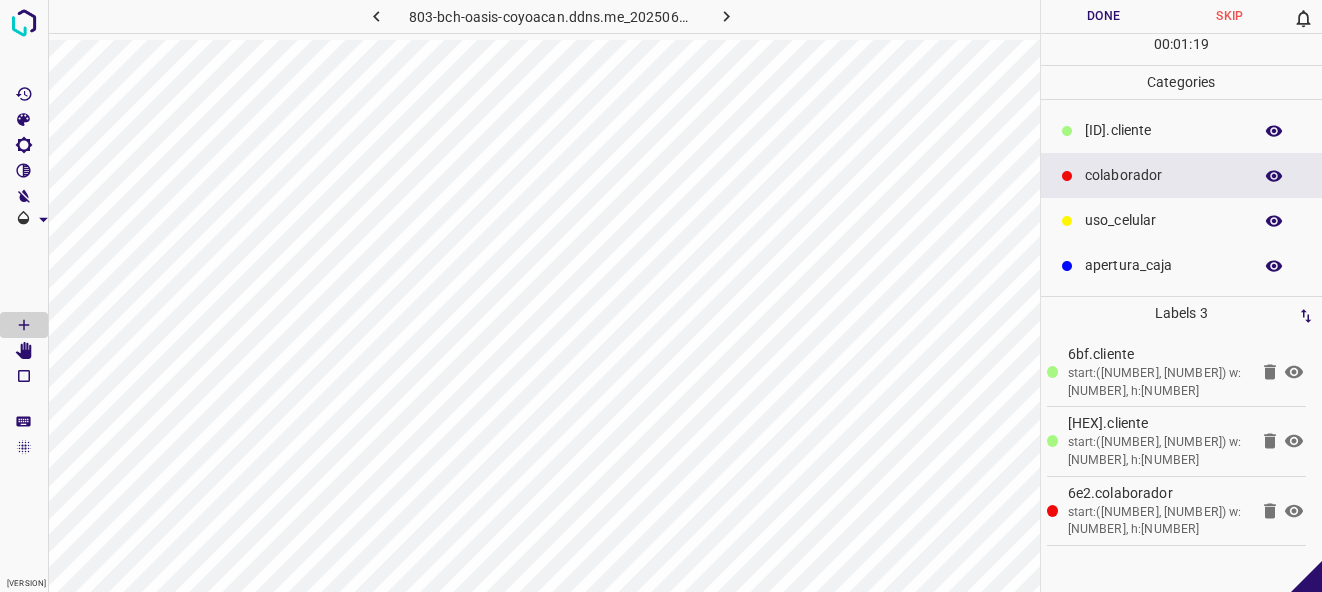 click on "Done" at bounding box center [1104, 16] 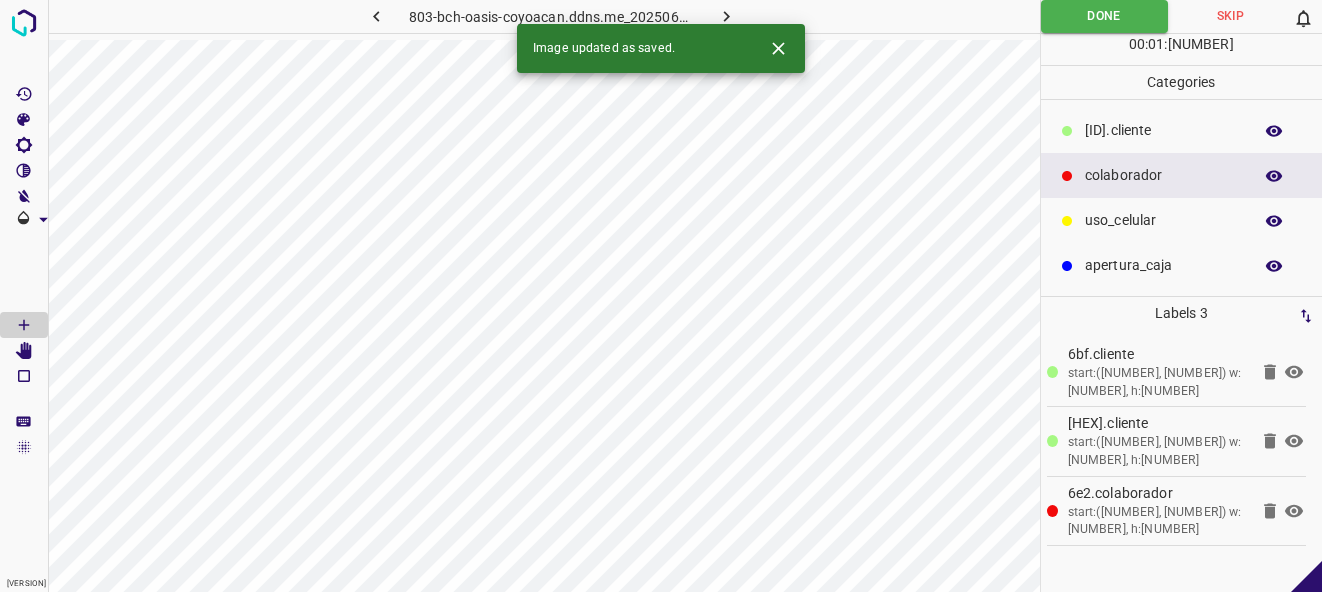 click at bounding box center (726, 16) 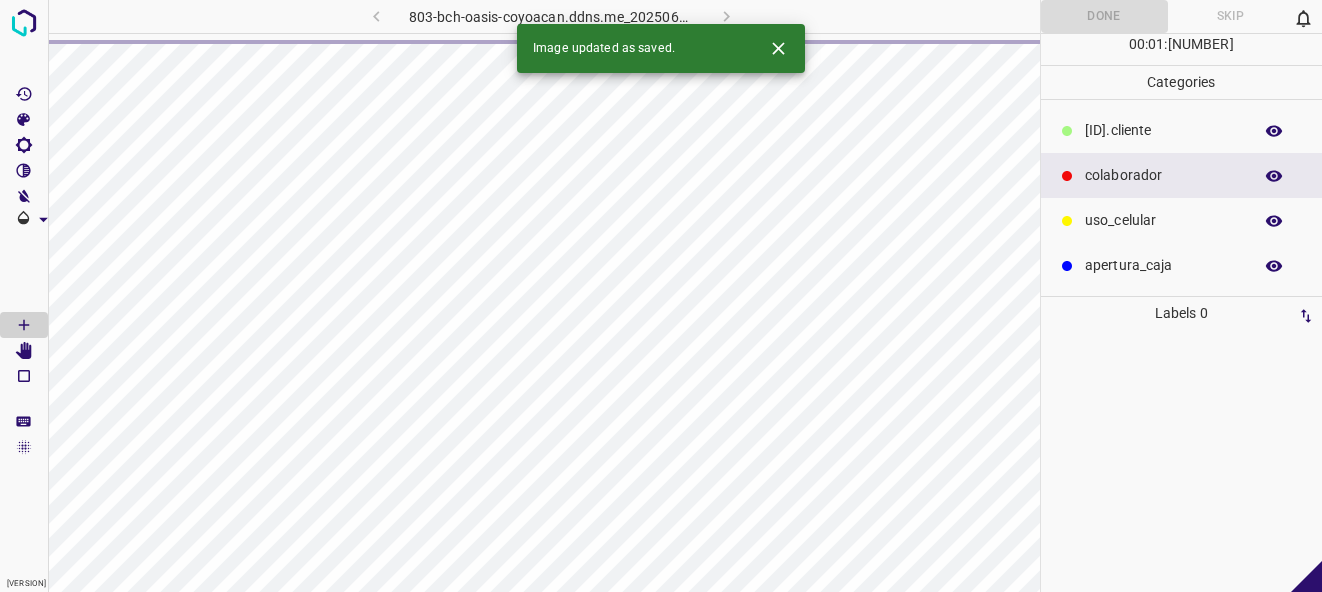 click at bounding box center [778, 48] 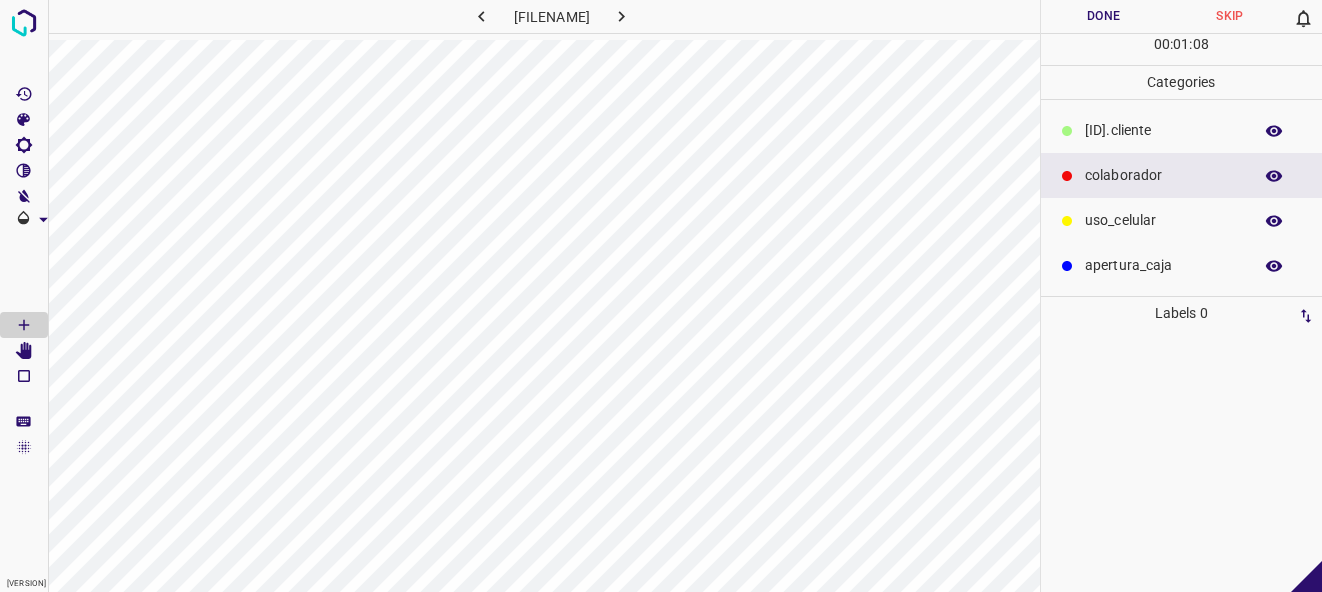 click at bounding box center [1067, 131] 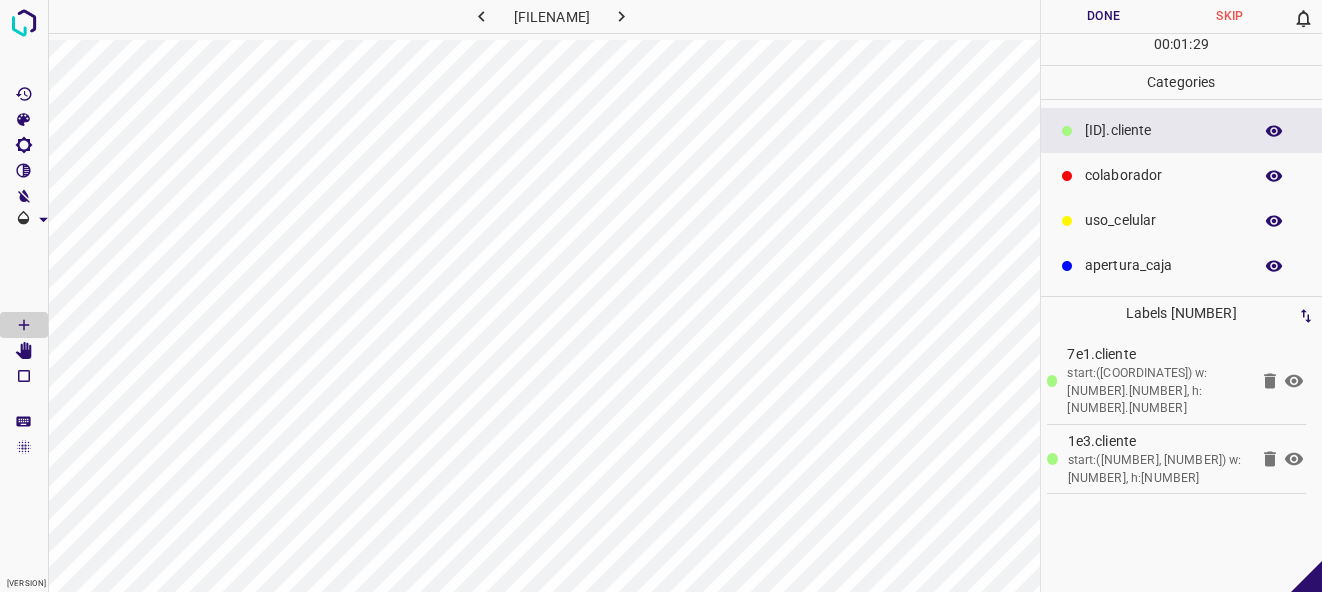 click on "colaborador" at bounding box center [1163, 130] 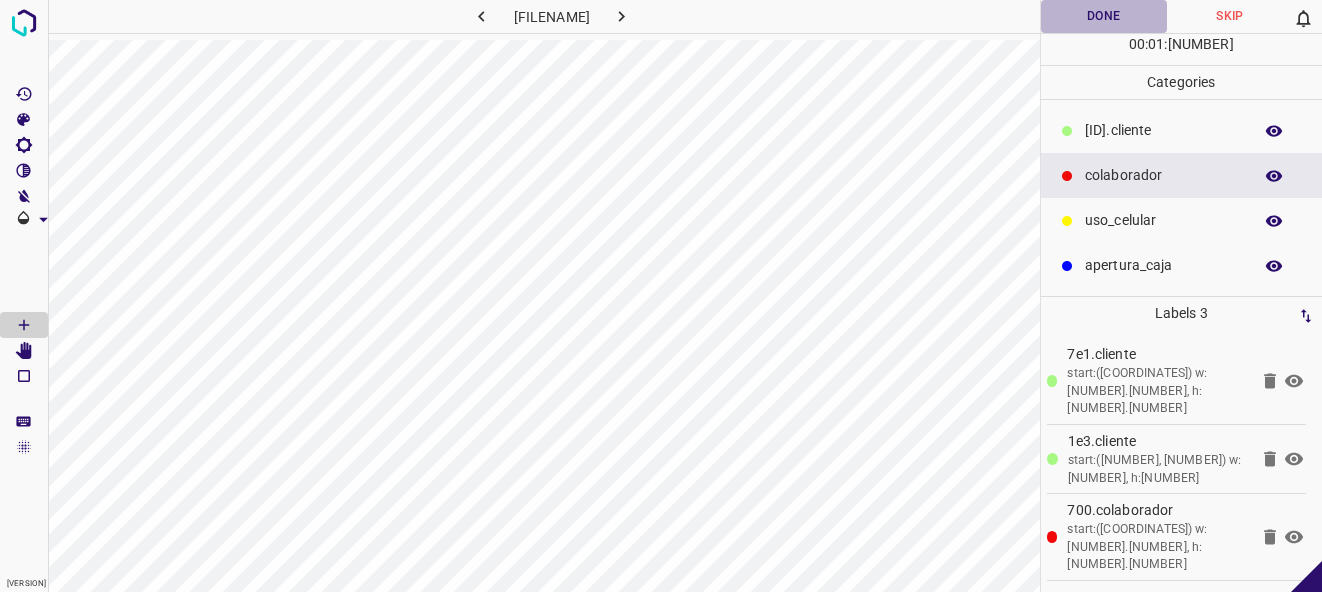 click on "Done" at bounding box center [1104, 16] 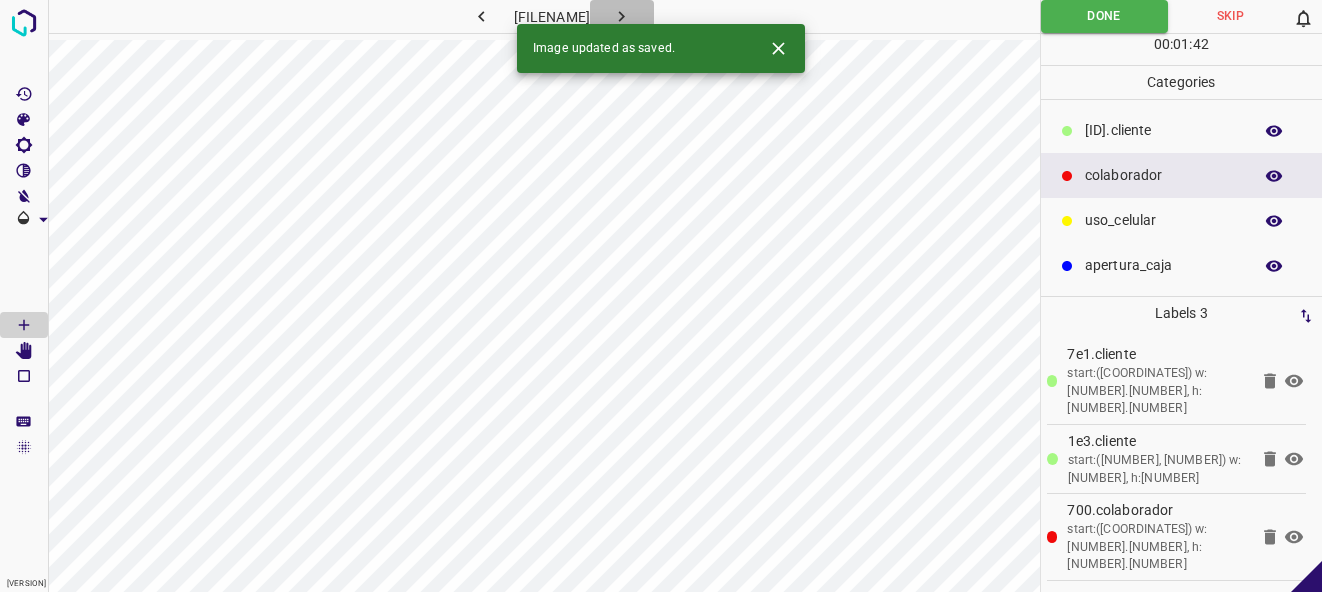 click at bounding box center (621, 16) 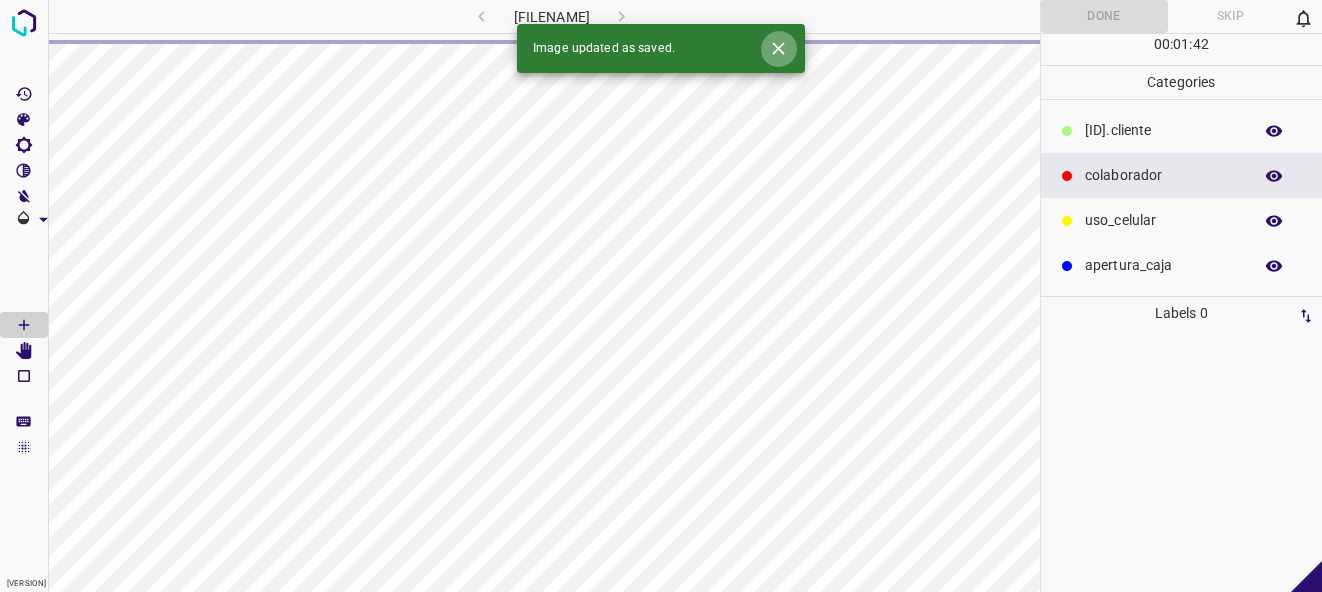 click at bounding box center [778, 48] 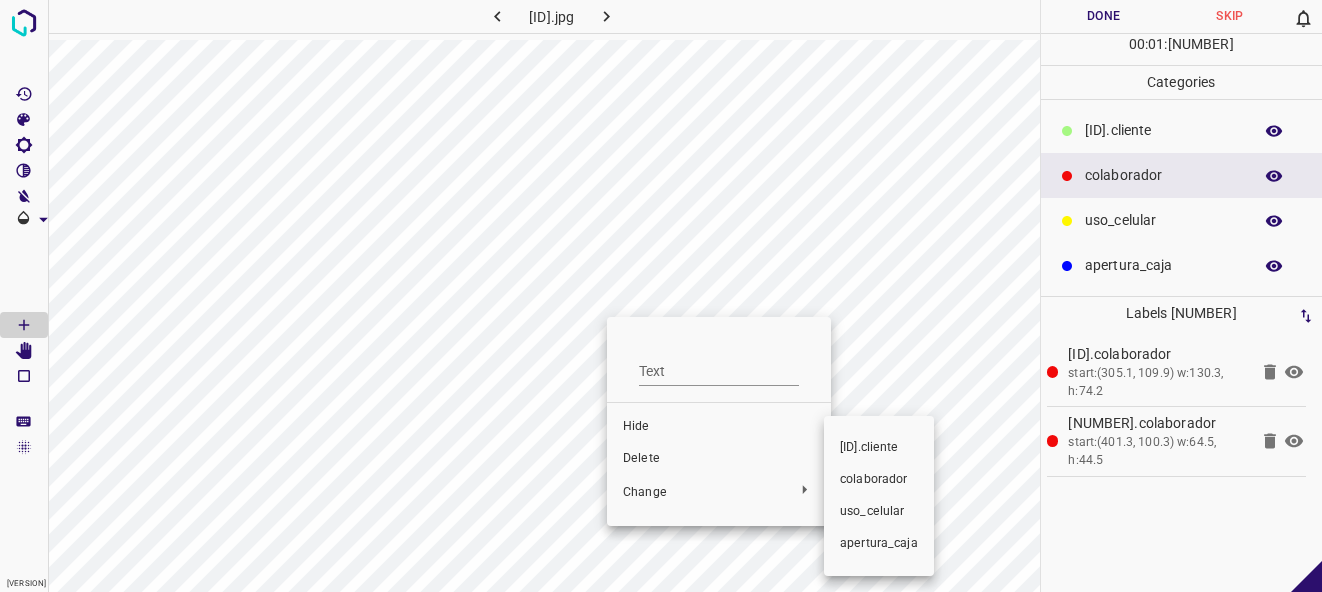 click on "[ID].cliente" at bounding box center (719, 427) 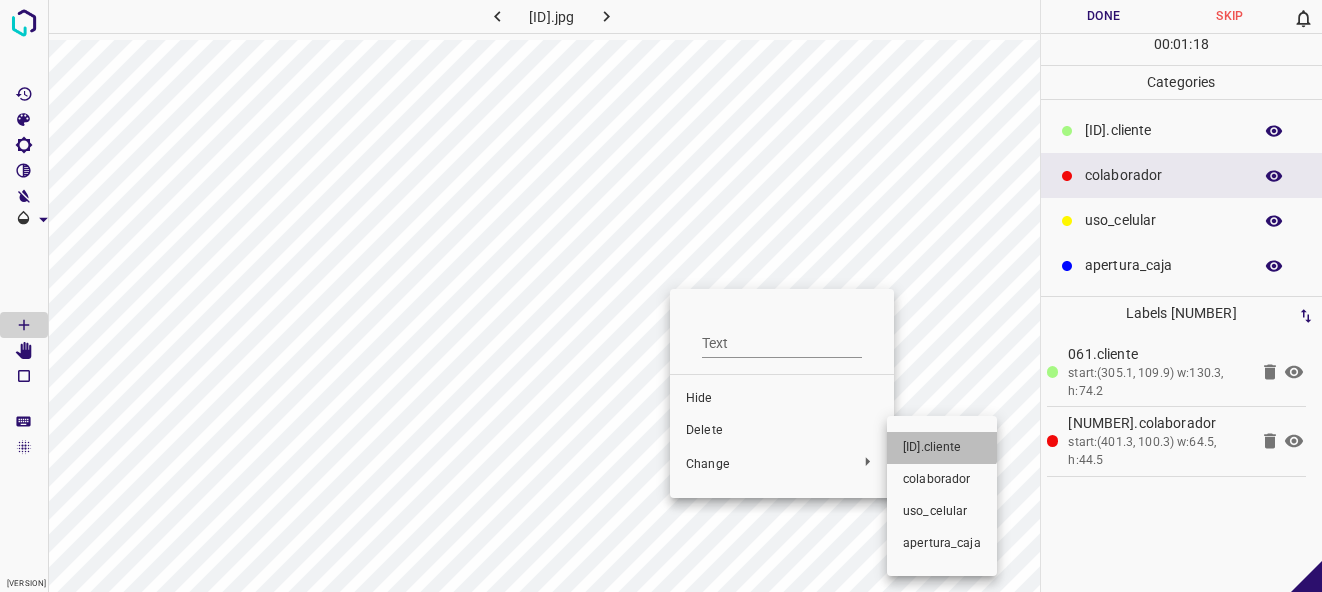 click on "[ID].cliente" at bounding box center [782, 335] 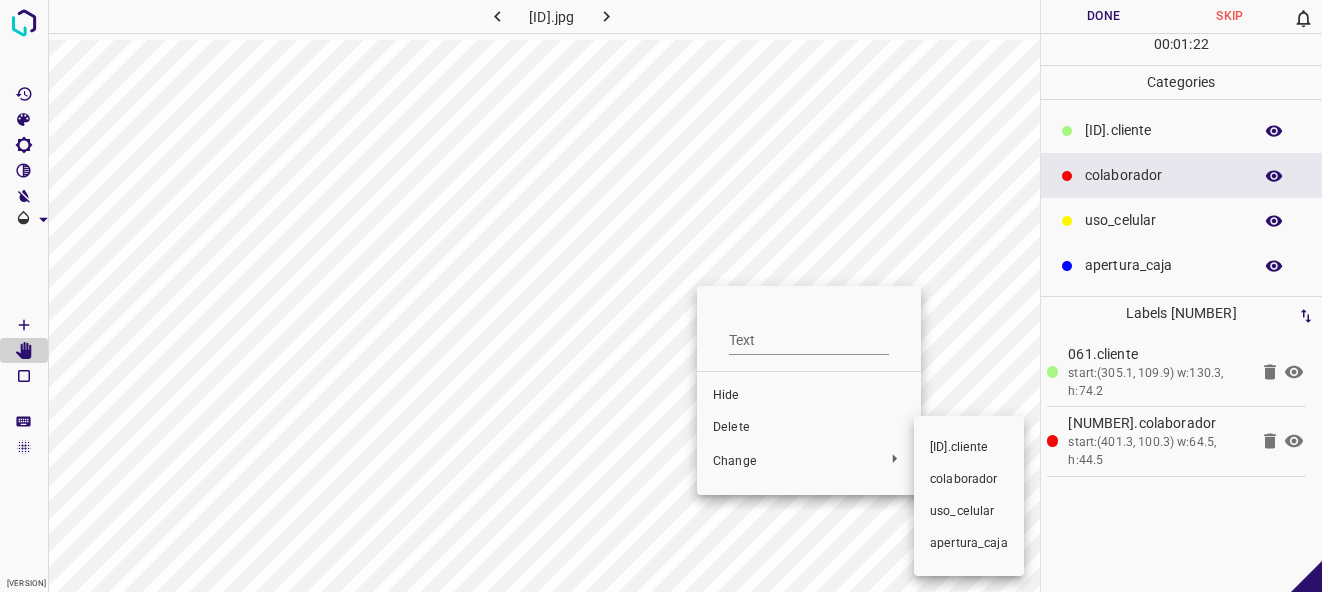 click on "[ID].cliente" at bounding box center (809, 396) 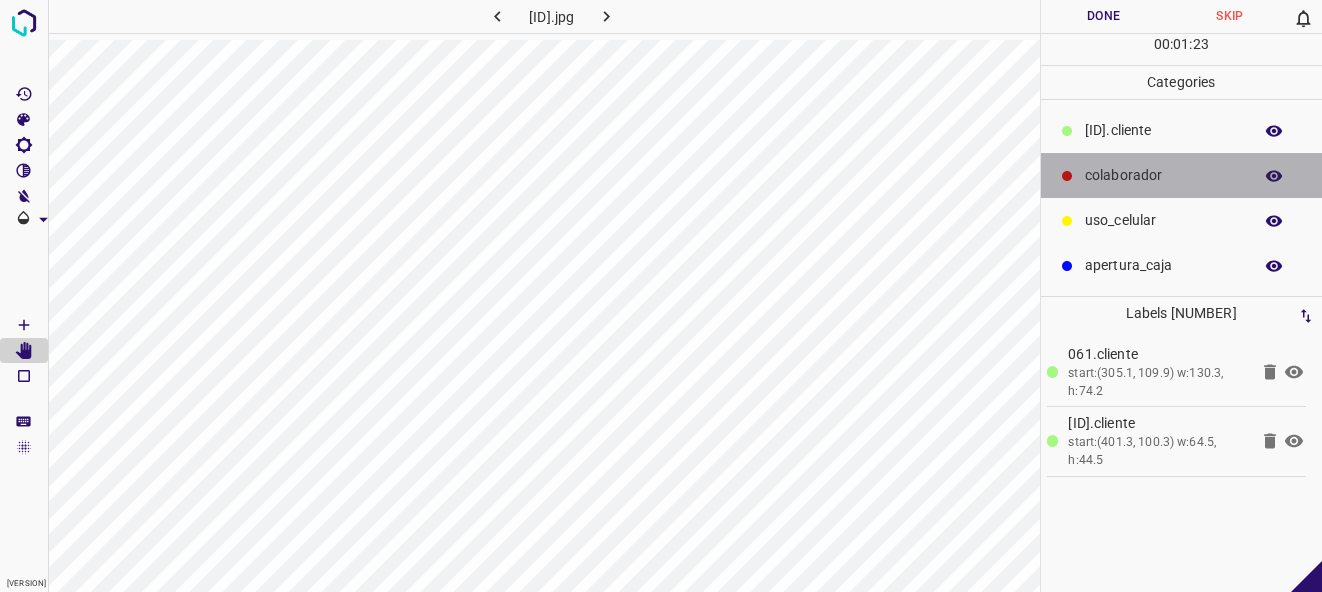 click on "colaborador" at bounding box center (1163, 175) 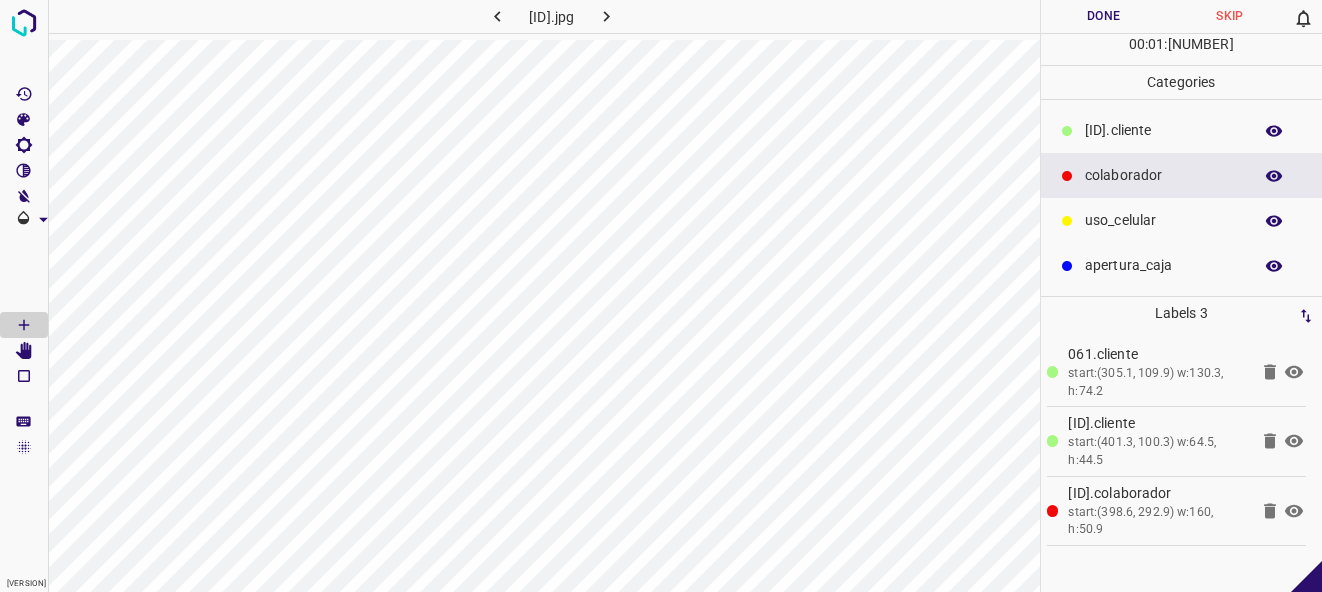 click on "Done" at bounding box center [1104, 16] 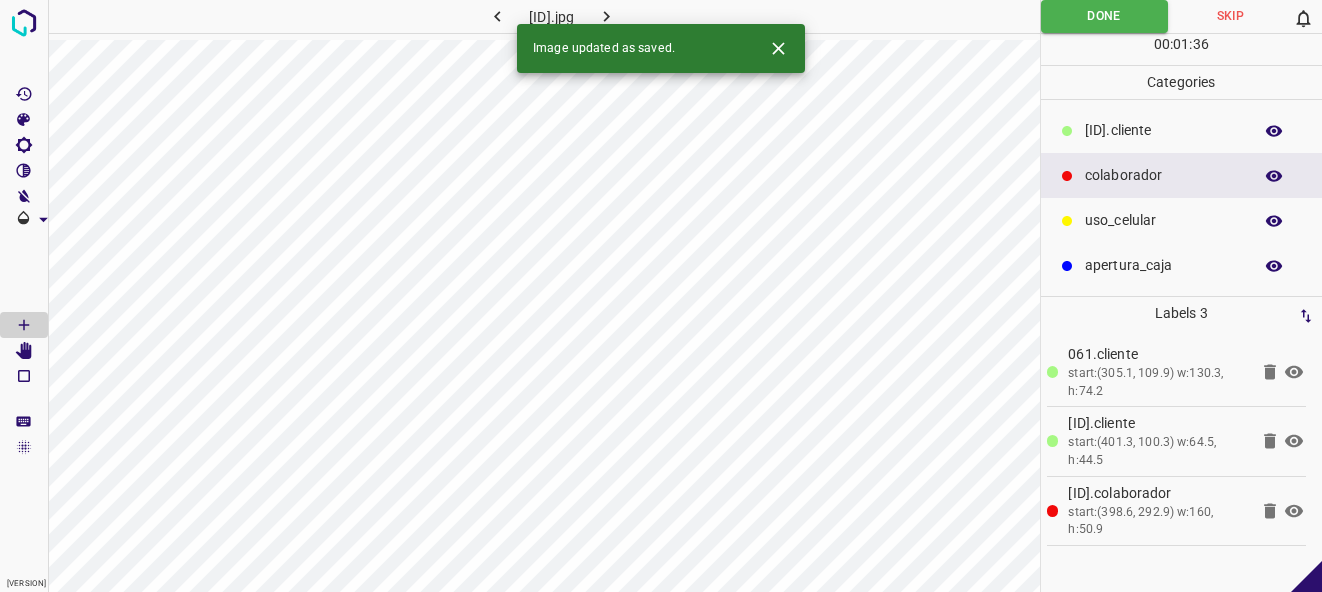 click at bounding box center (606, 16) 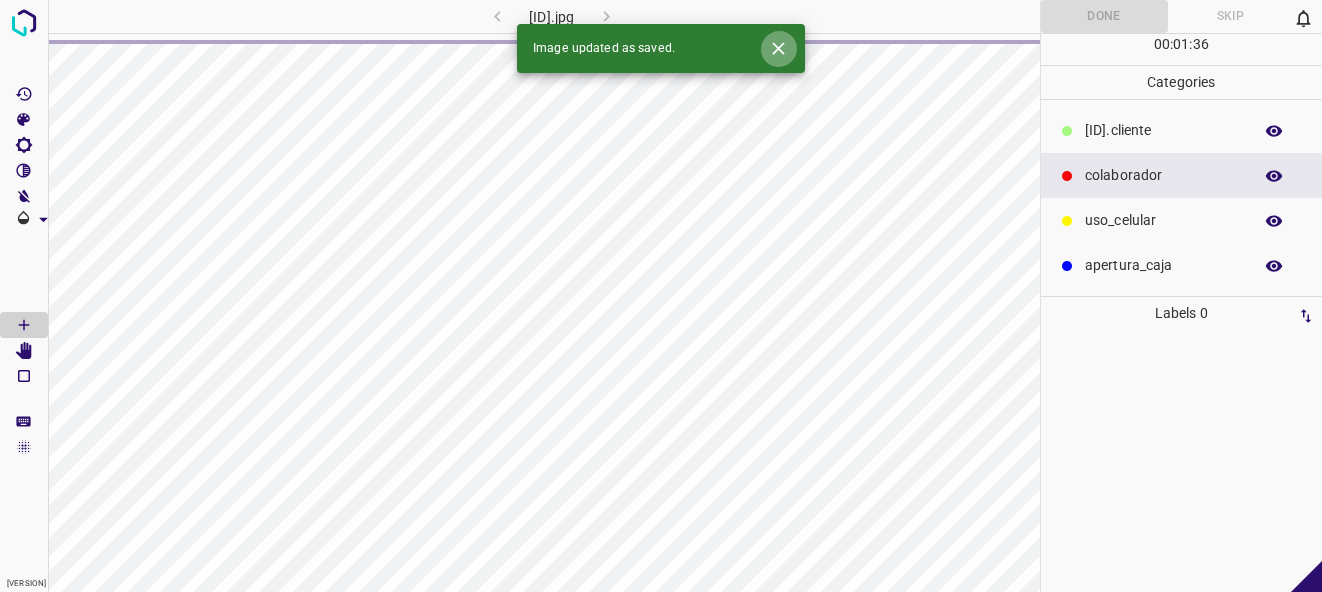 click at bounding box center [778, 48] 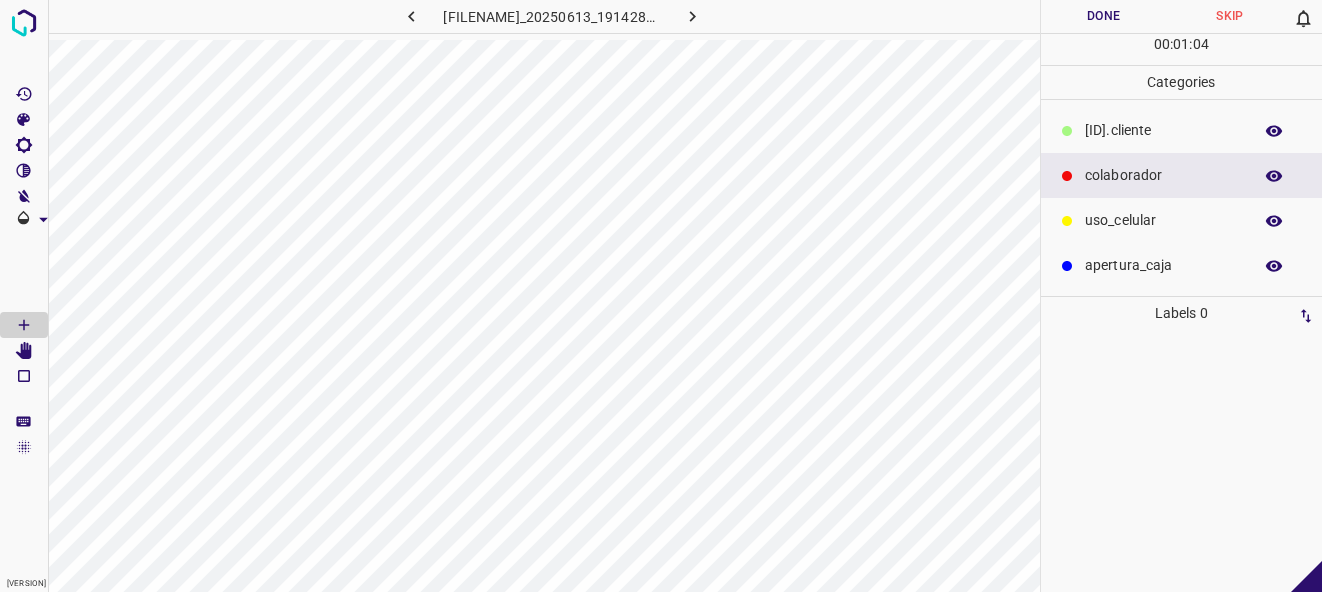 click on "[ID].cliente" at bounding box center (1182, 130) 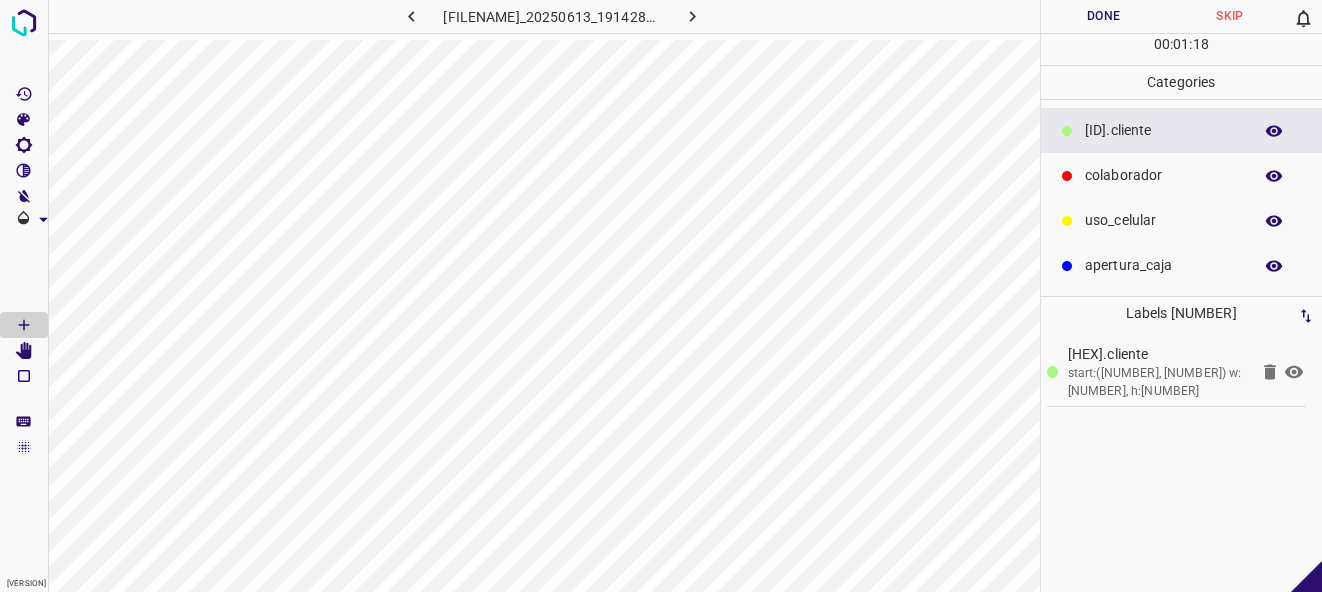 click on "colaborador" at bounding box center [1182, 175] 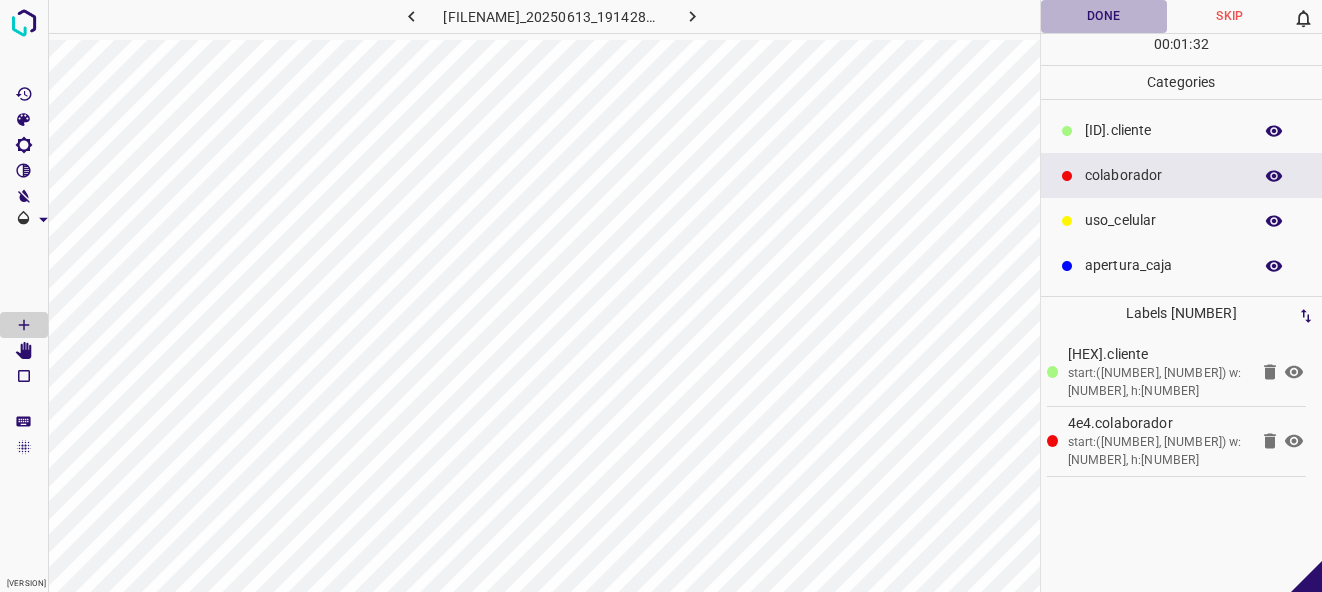 click on "Done" at bounding box center [1104, 16] 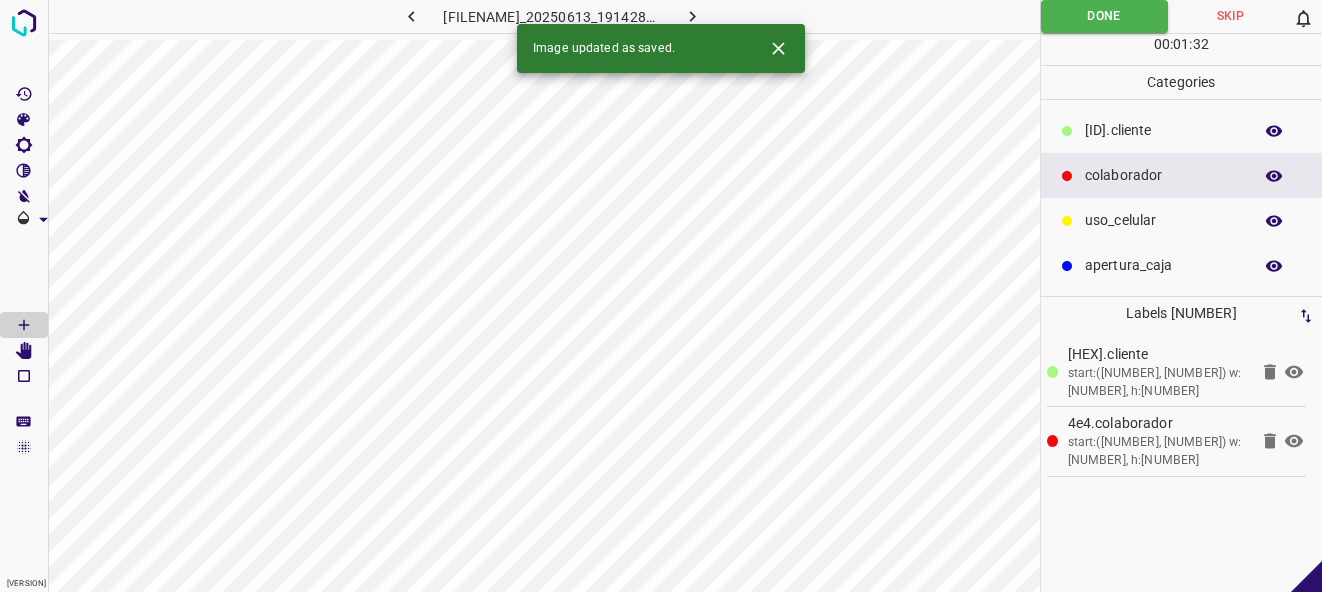 click at bounding box center [692, 16] 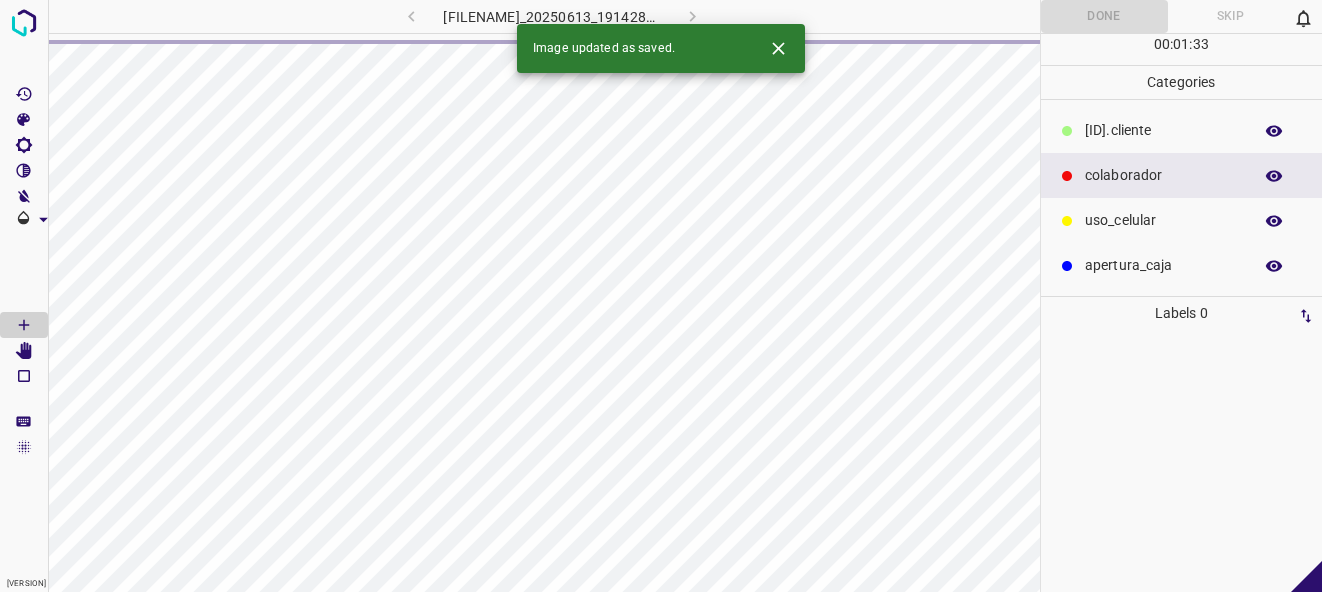 click at bounding box center (778, 48) 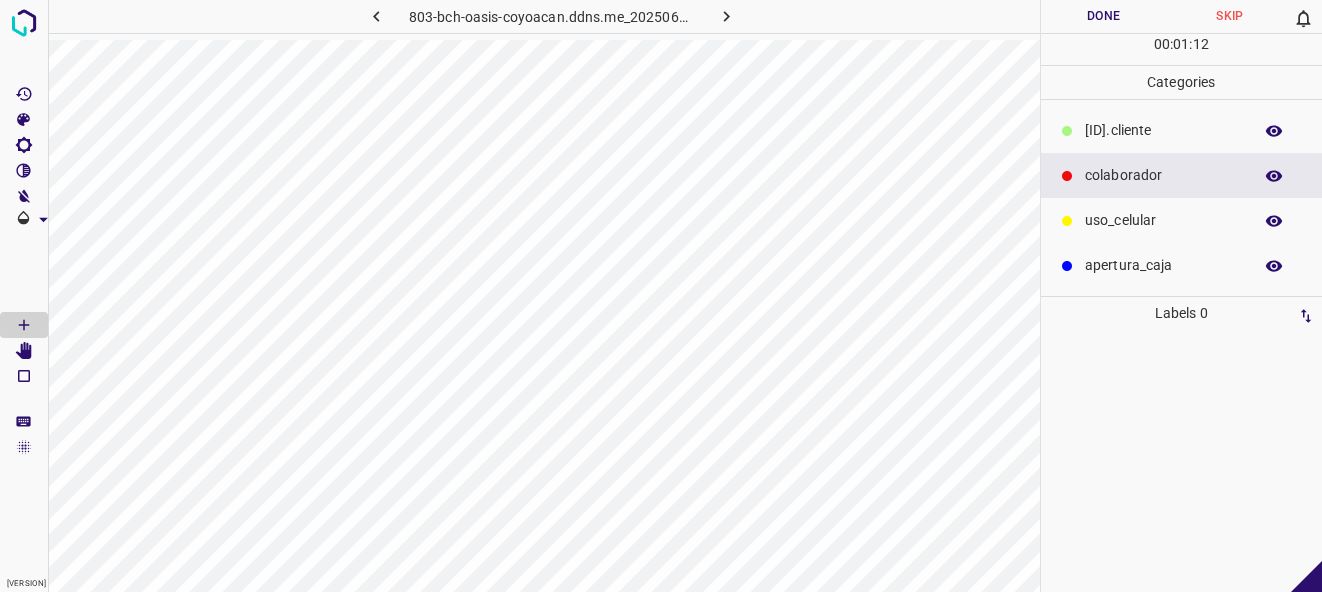 click at bounding box center (1067, 131) 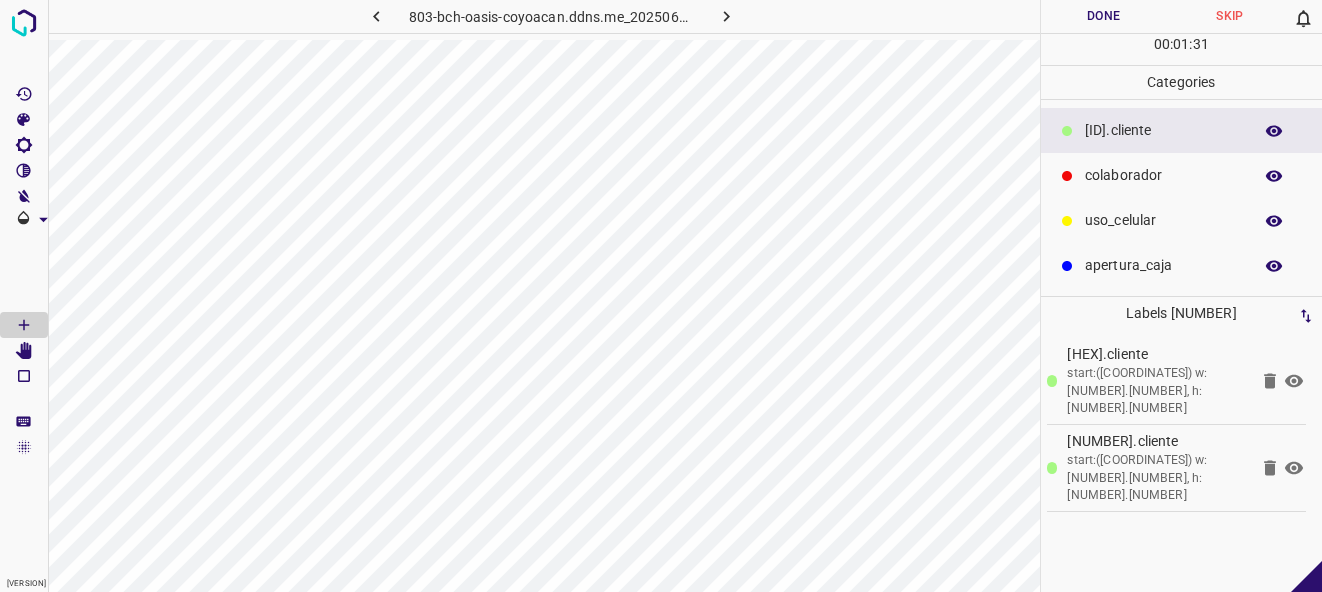 click on "colaborador" at bounding box center (1163, 130) 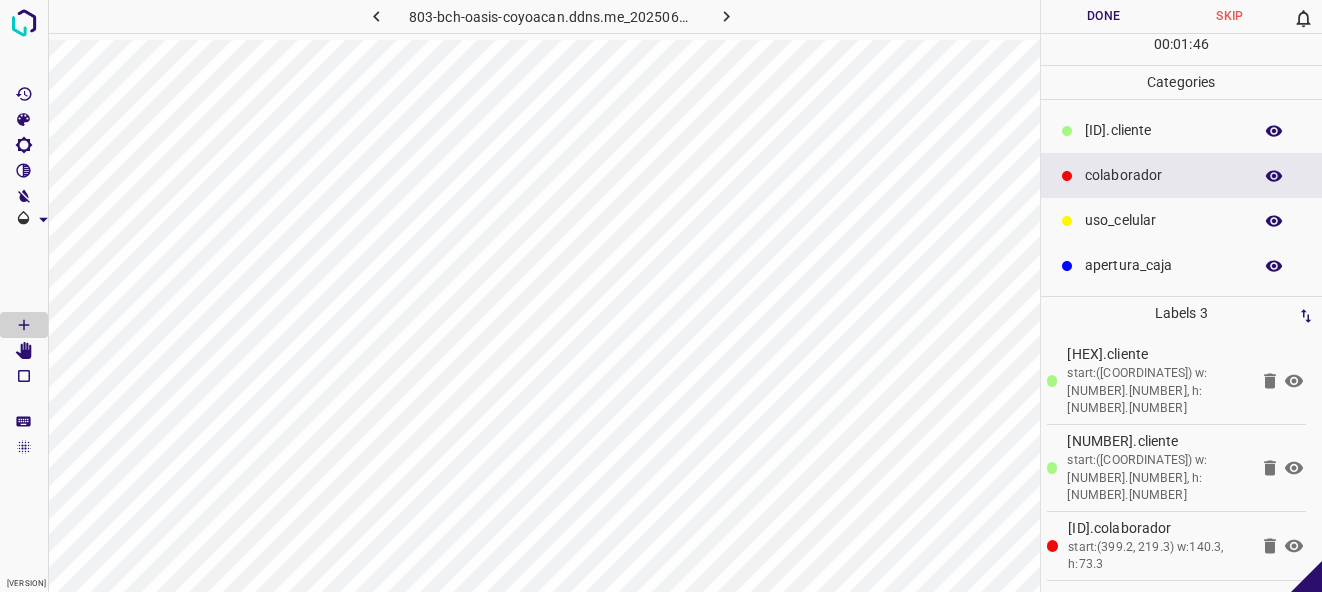 click on "Done" at bounding box center [1104, 16] 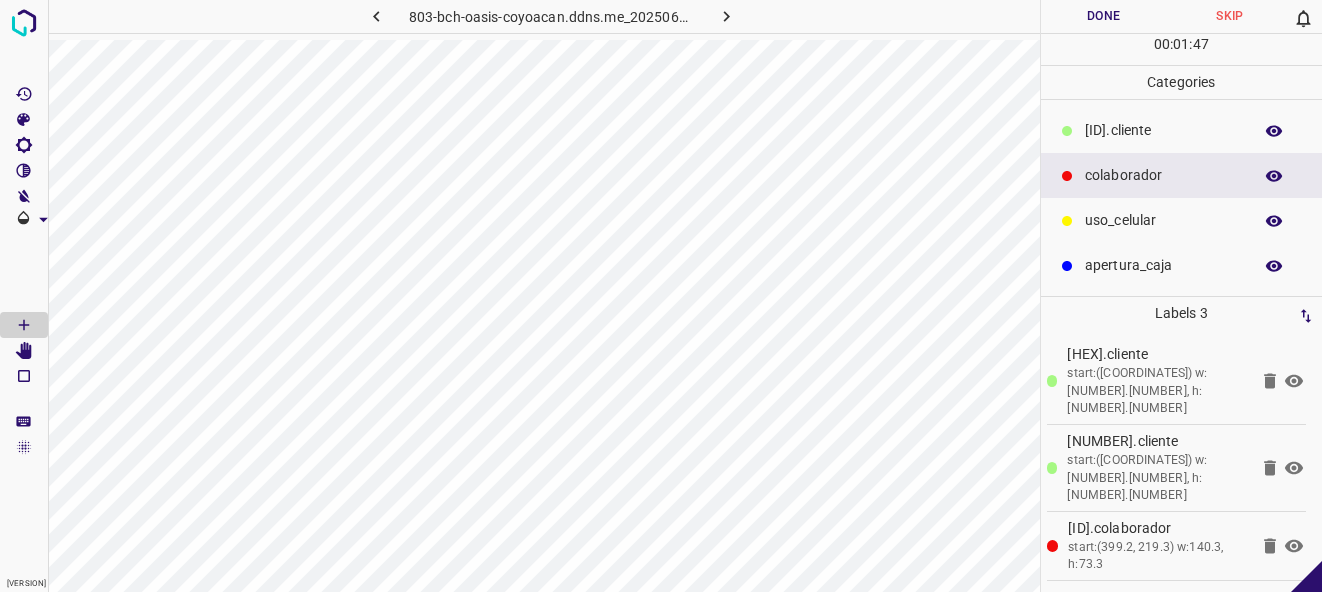 click at bounding box center [726, 16] 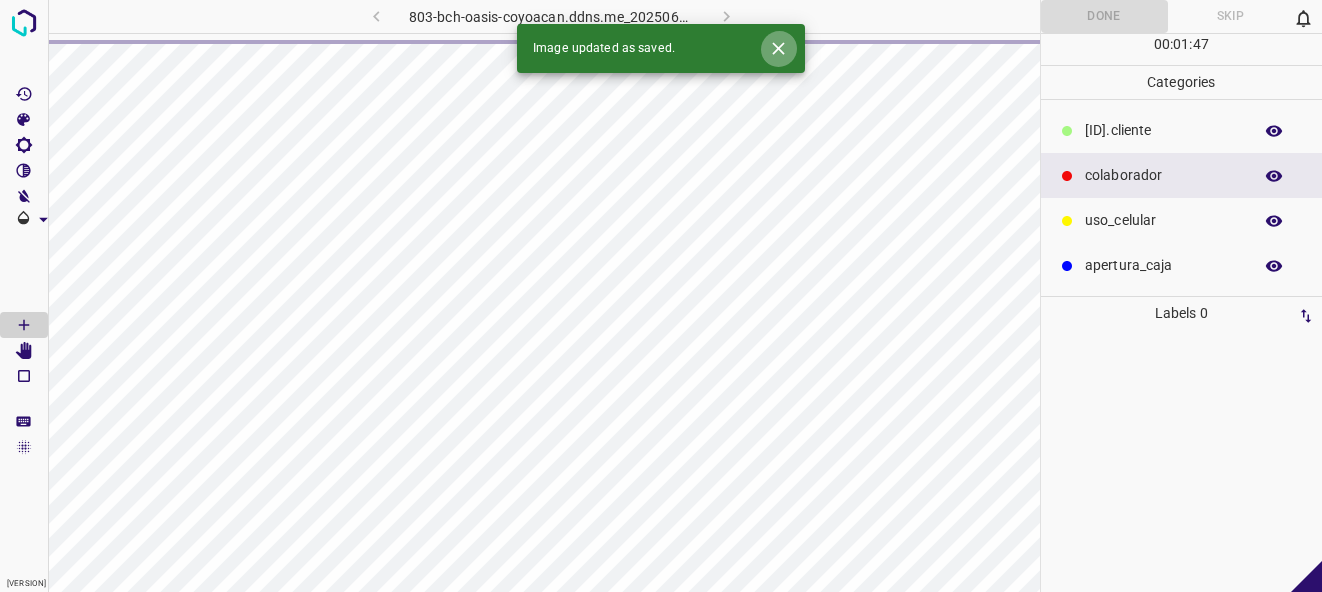 click at bounding box center (778, 48) 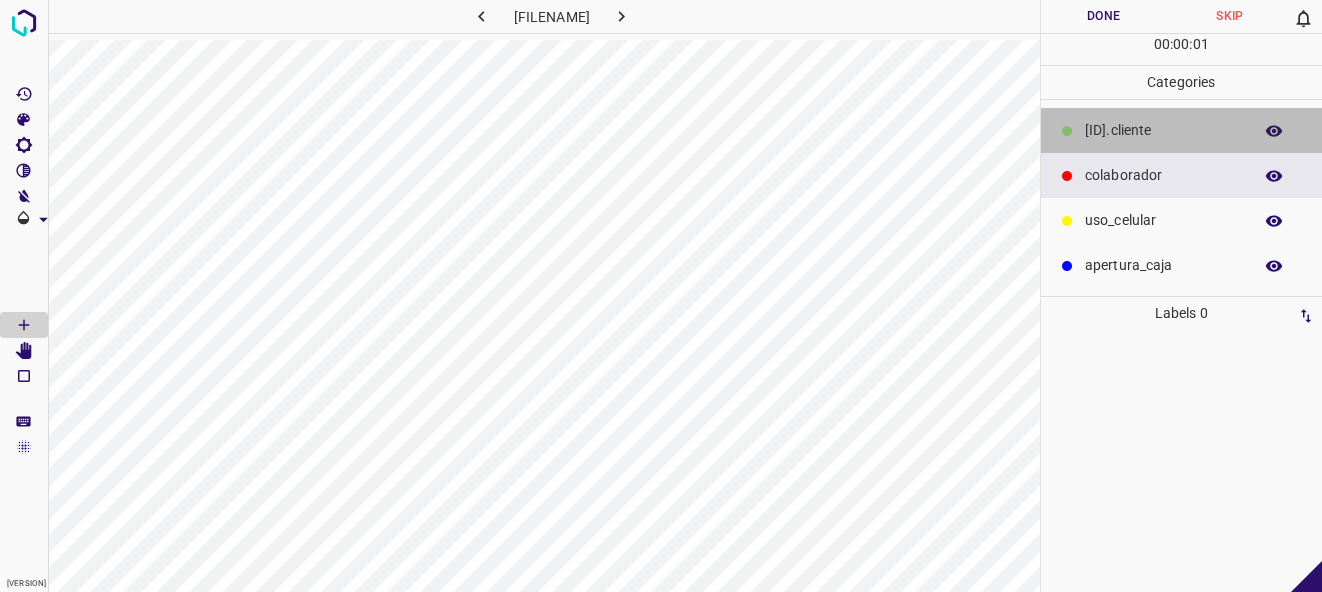 click on "[ID].cliente" at bounding box center (1182, 130) 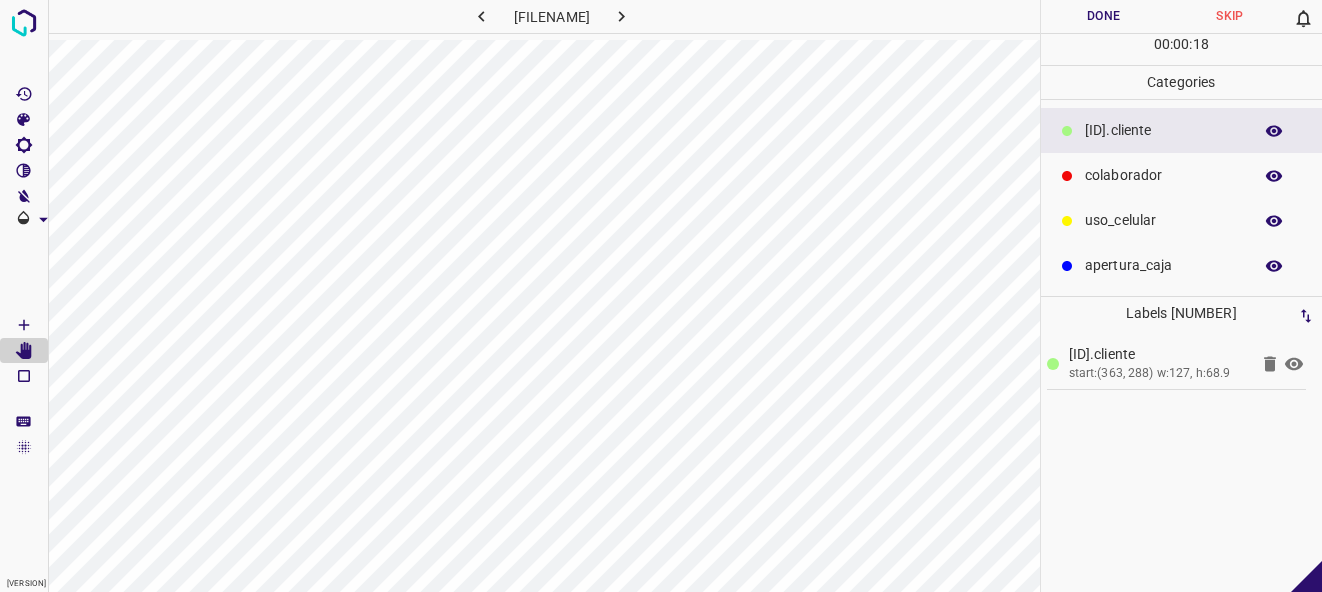 click on "colaborador" at bounding box center (1163, 130) 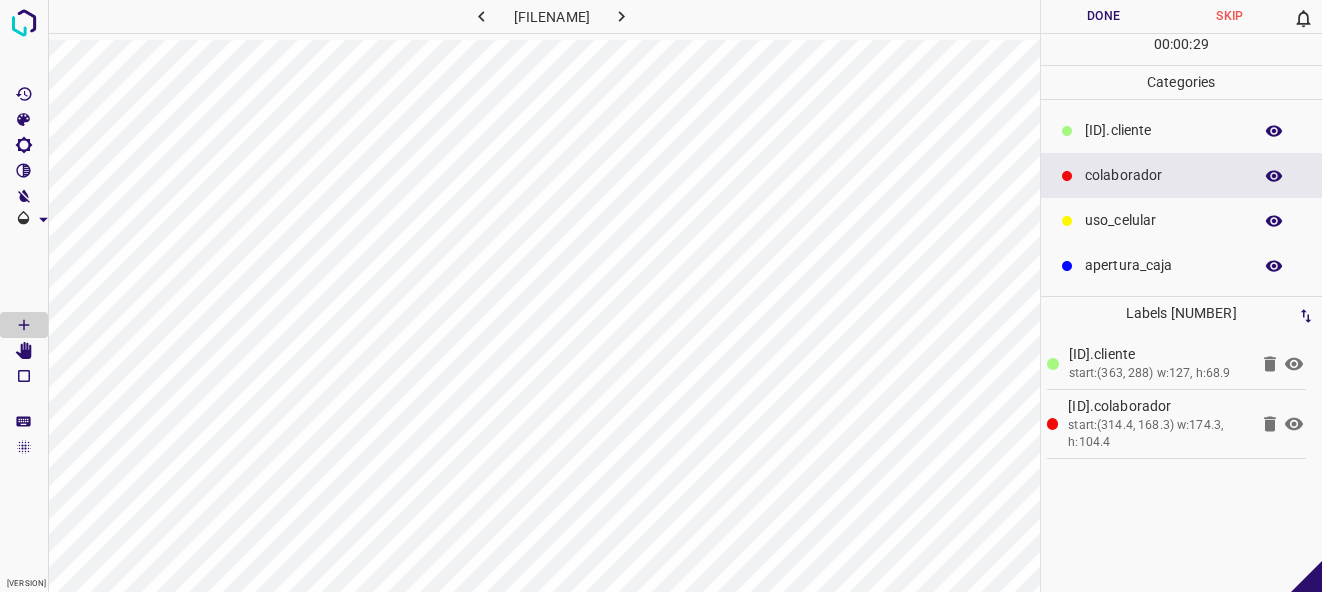 click on "Done" at bounding box center [1104, 16] 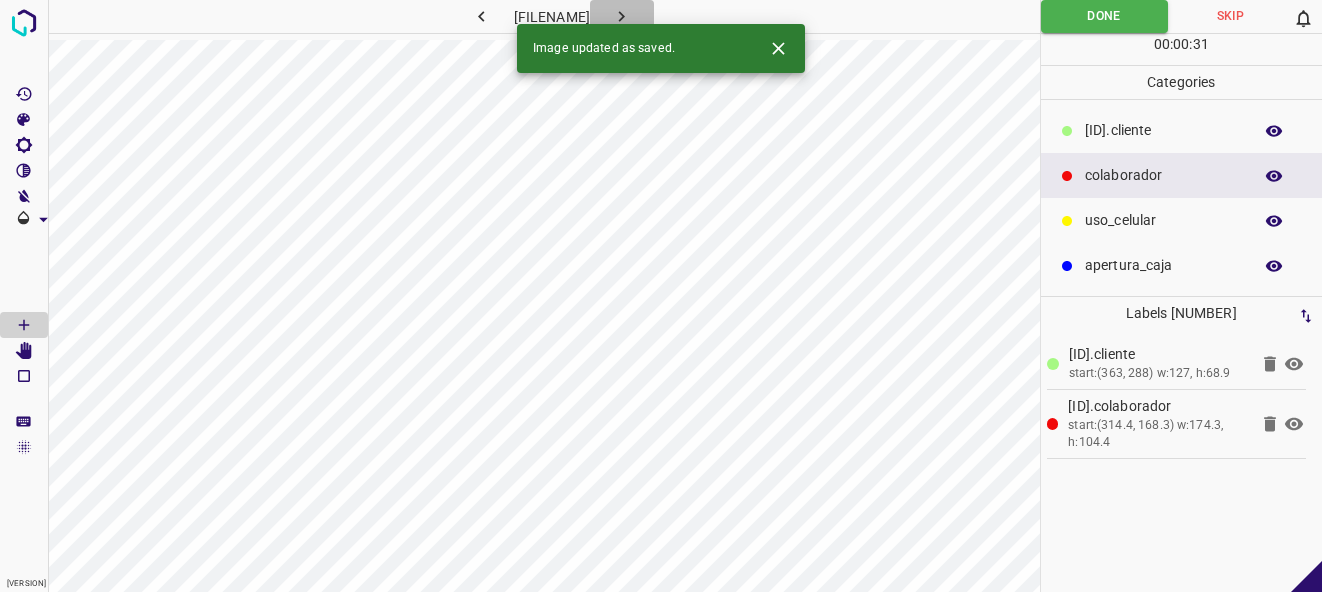 click at bounding box center [621, 16] 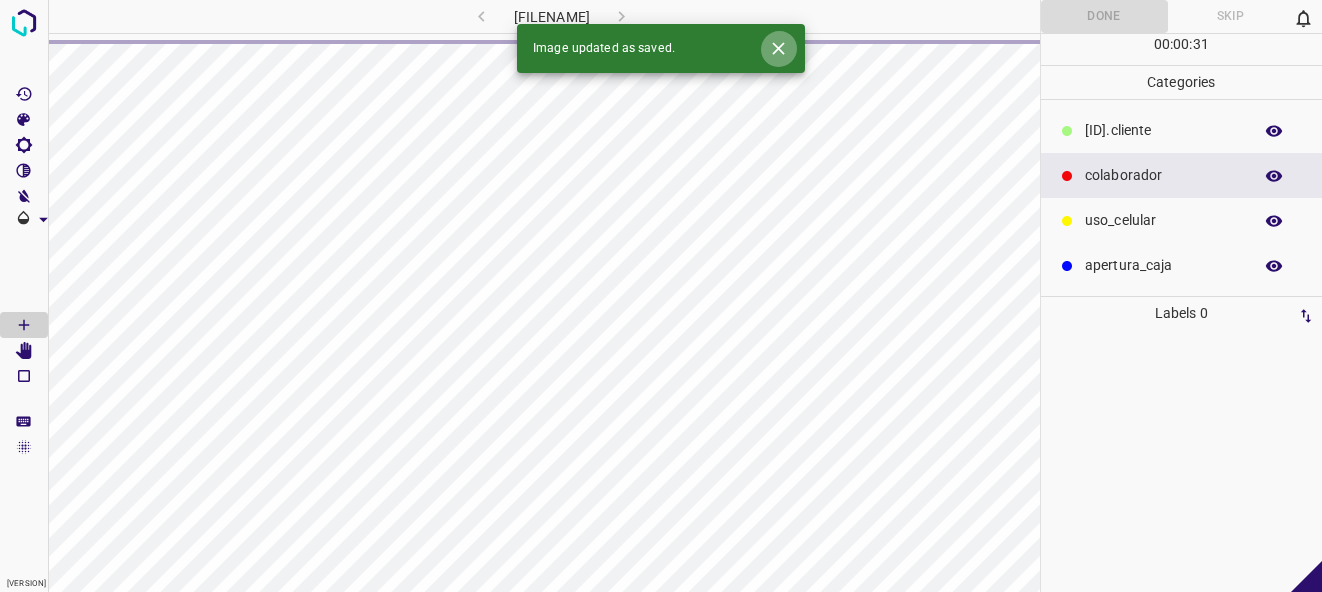 click at bounding box center [778, 48] 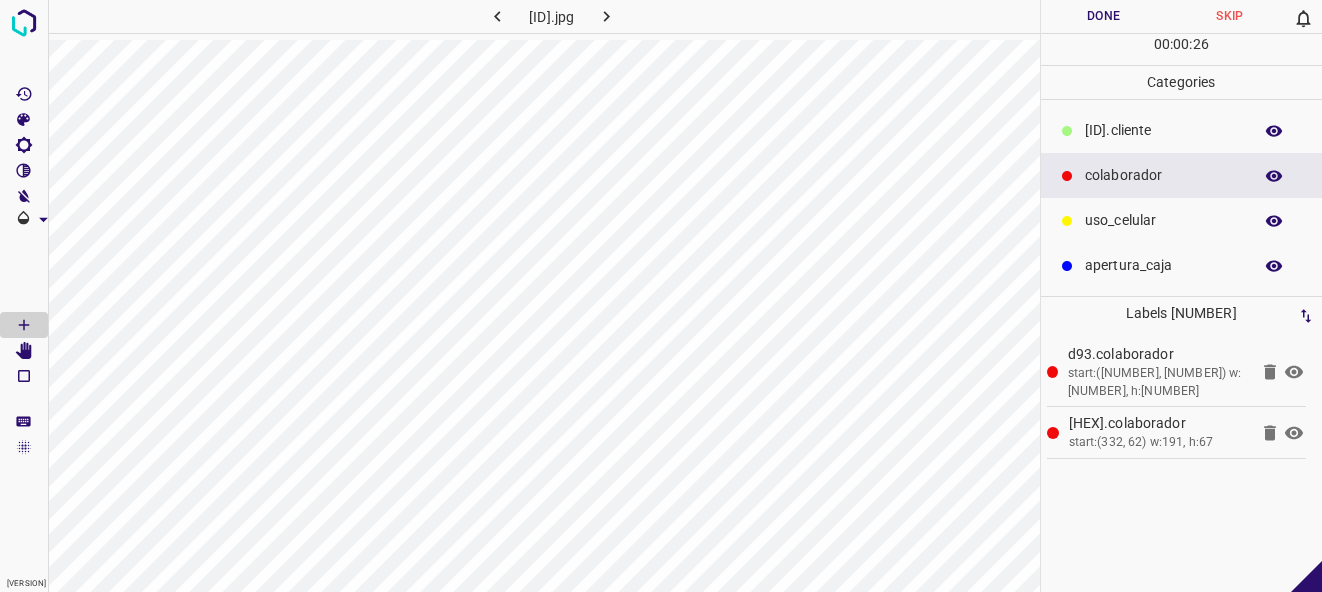 click on "Done" at bounding box center [1104, 16] 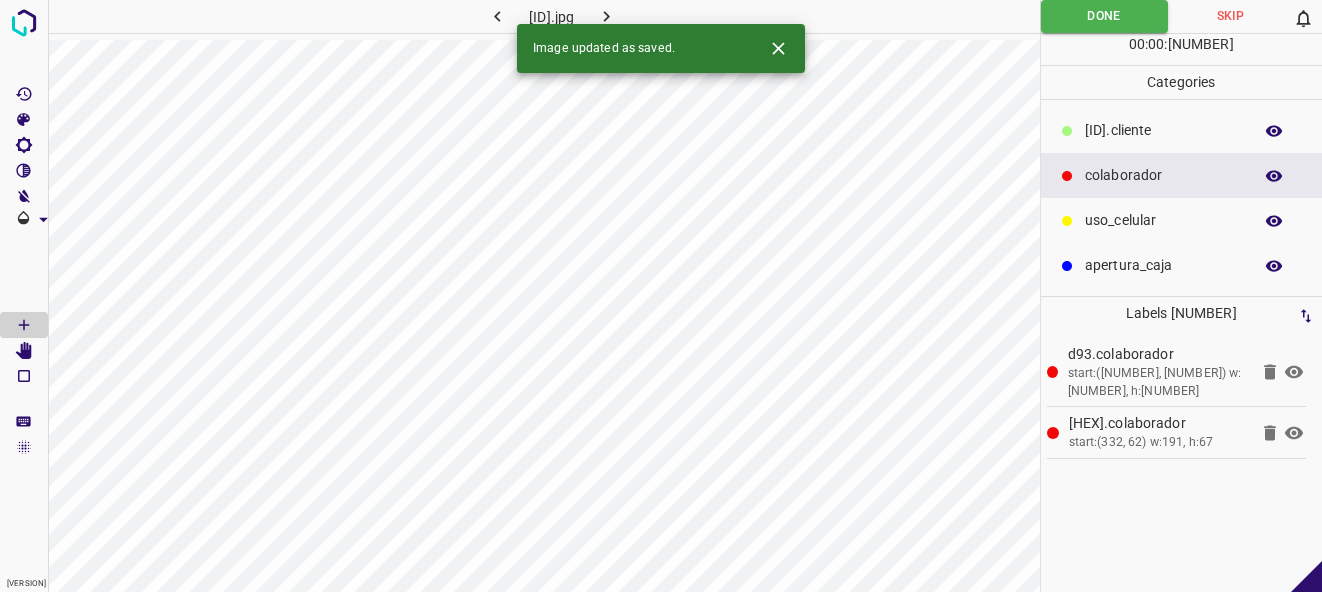 click at bounding box center [606, 16] 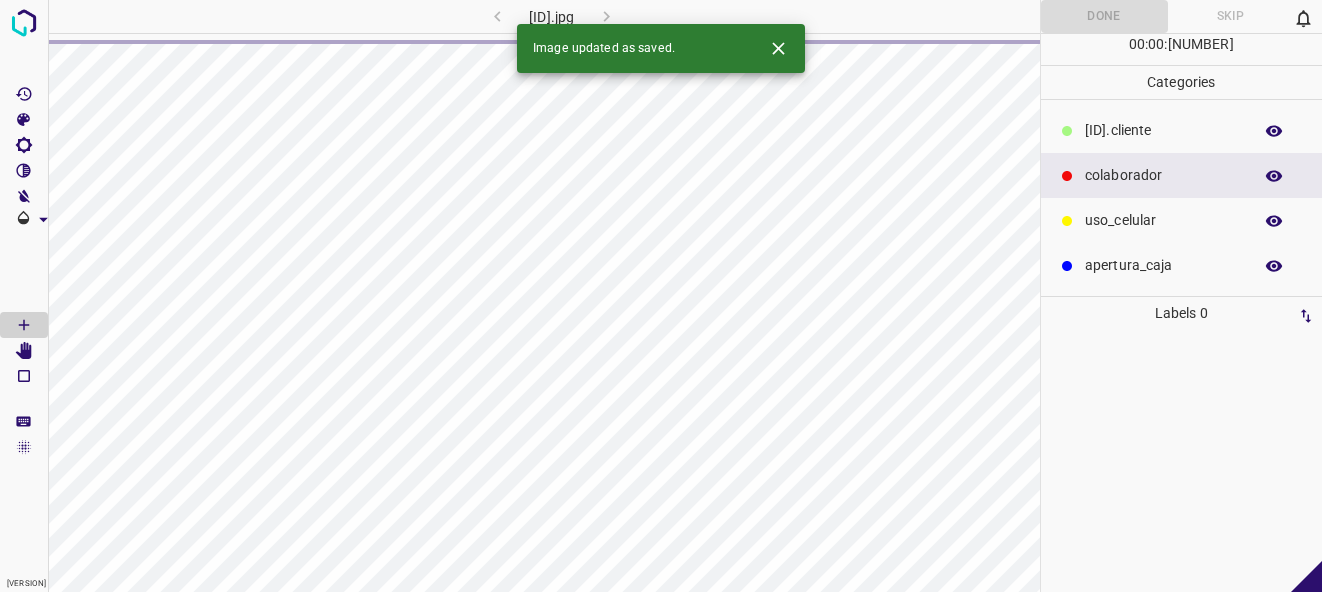 click at bounding box center [778, 48] 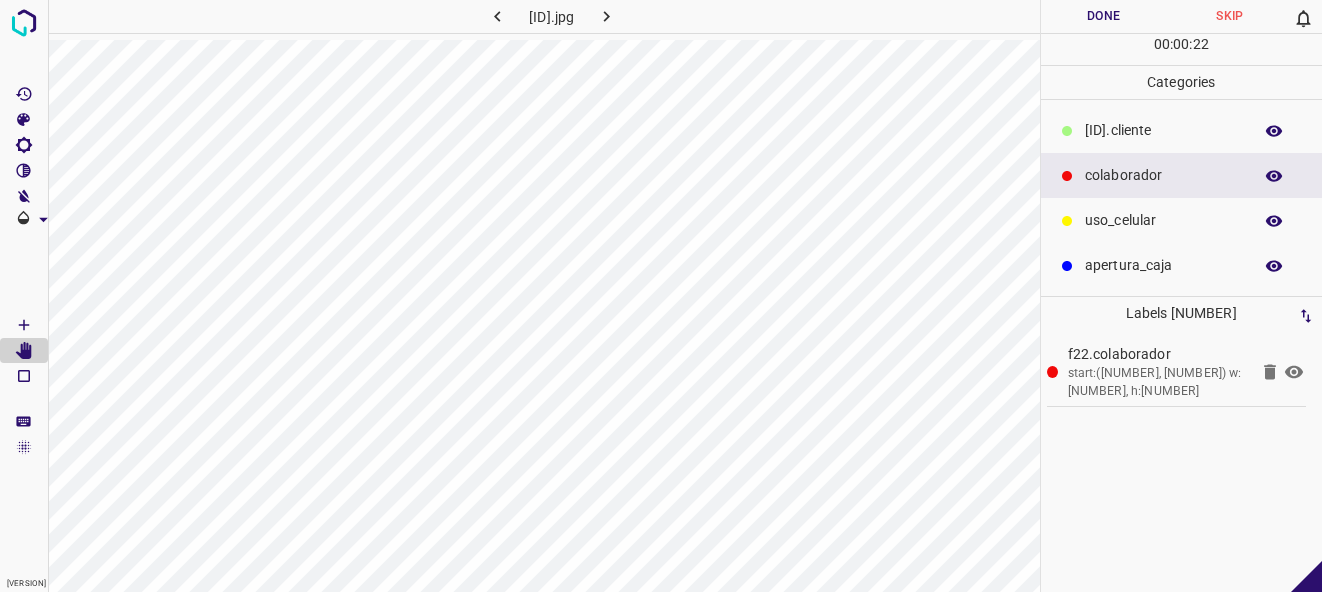 click on "Done" at bounding box center [1104, 16] 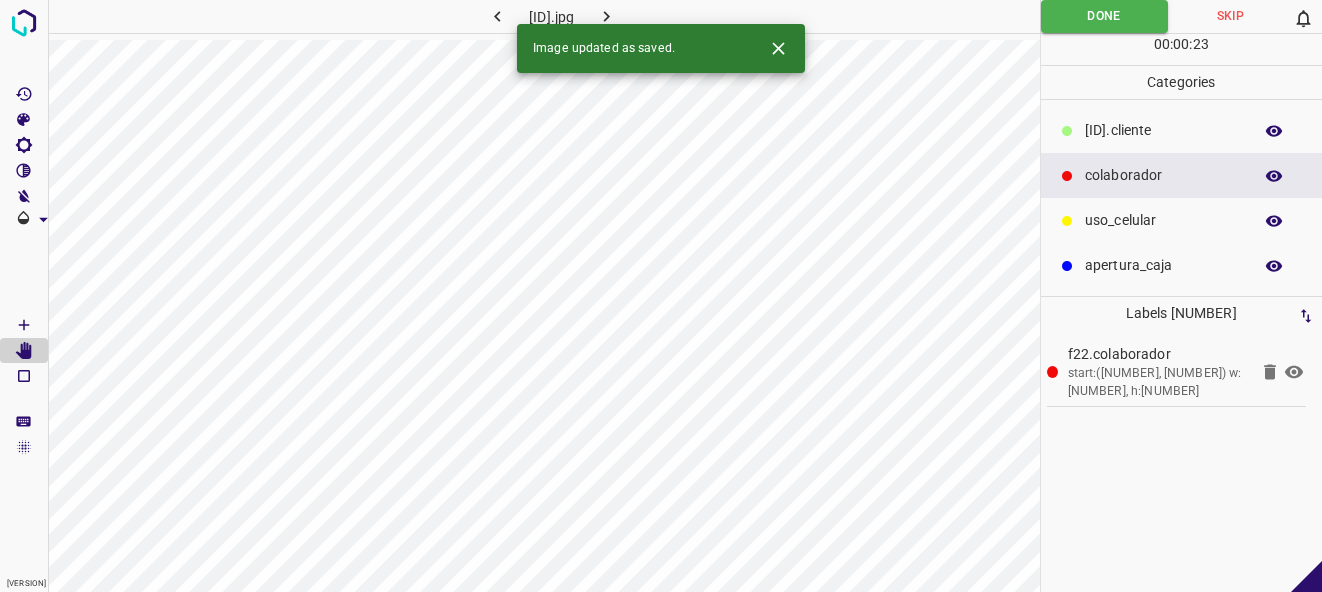 click at bounding box center (606, 16) 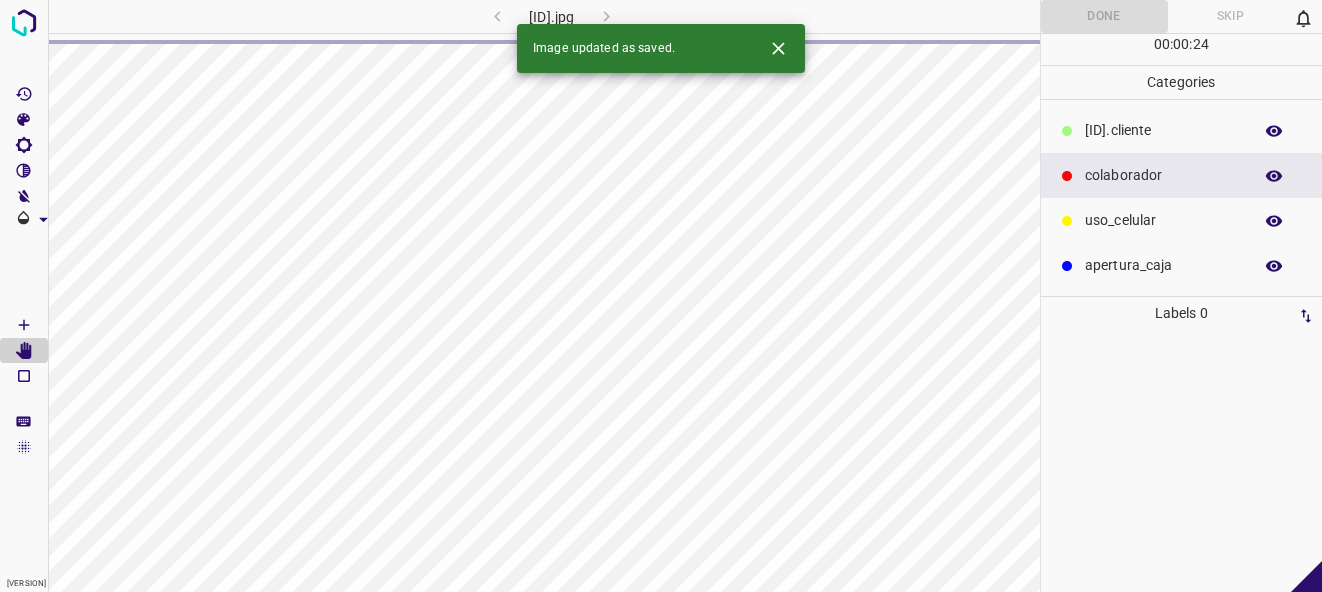 click at bounding box center [770, 48] 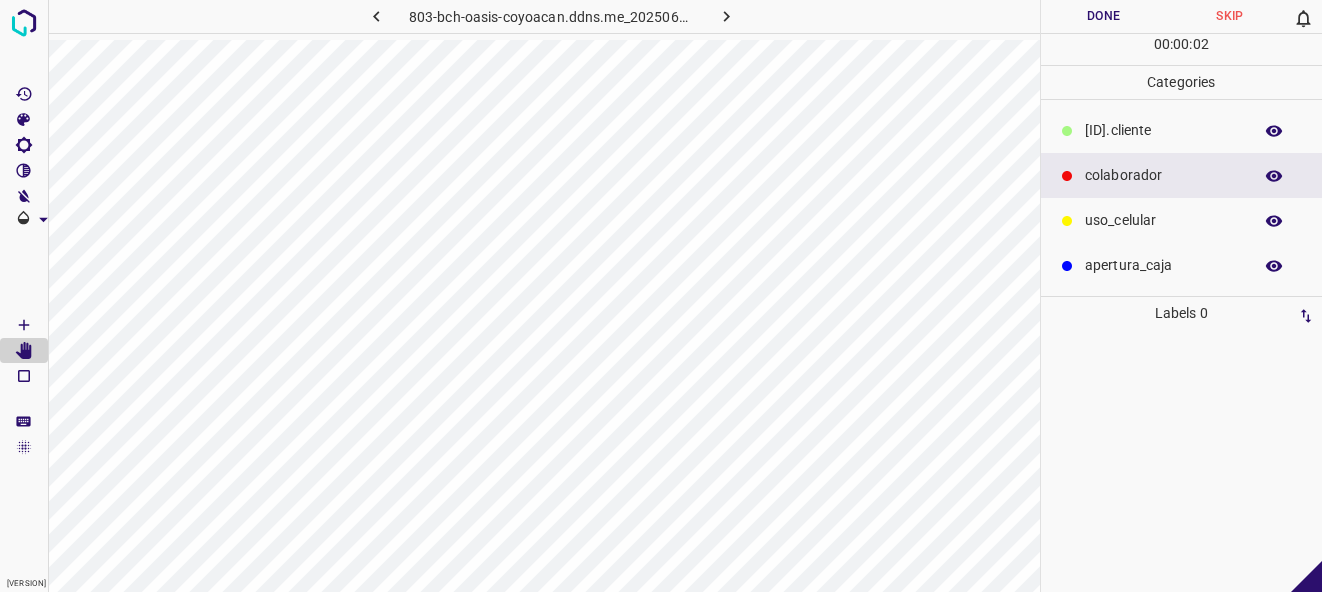 click on "Skip" at bounding box center (1230, 16) 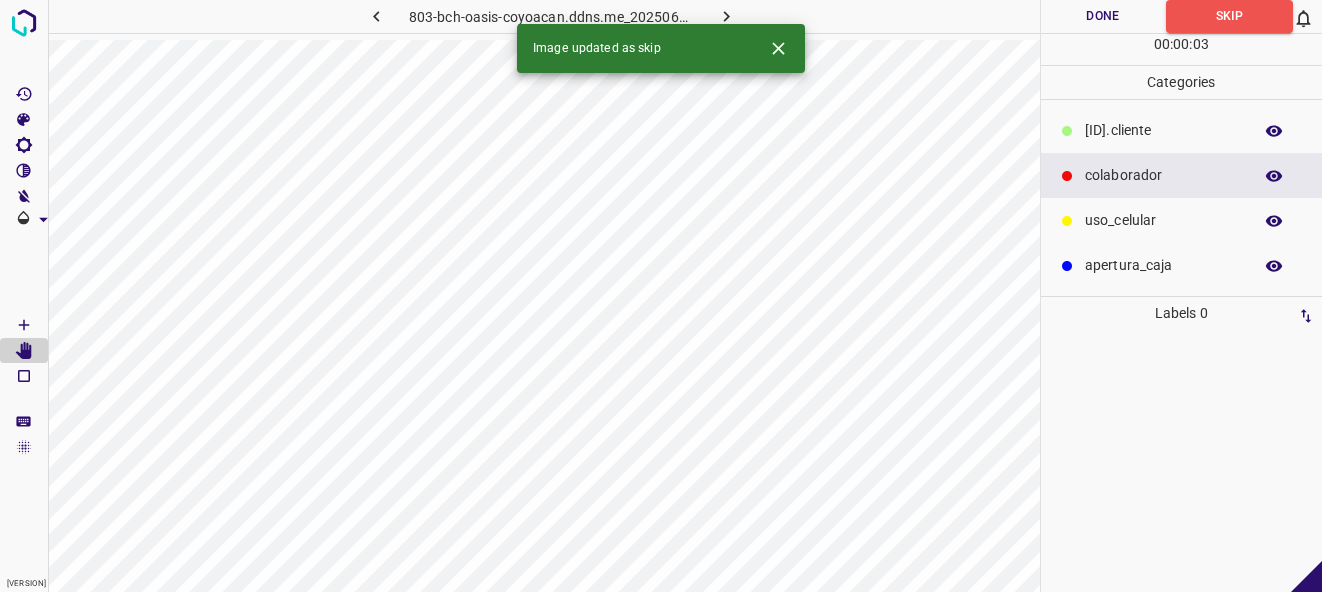 click at bounding box center [727, 16] 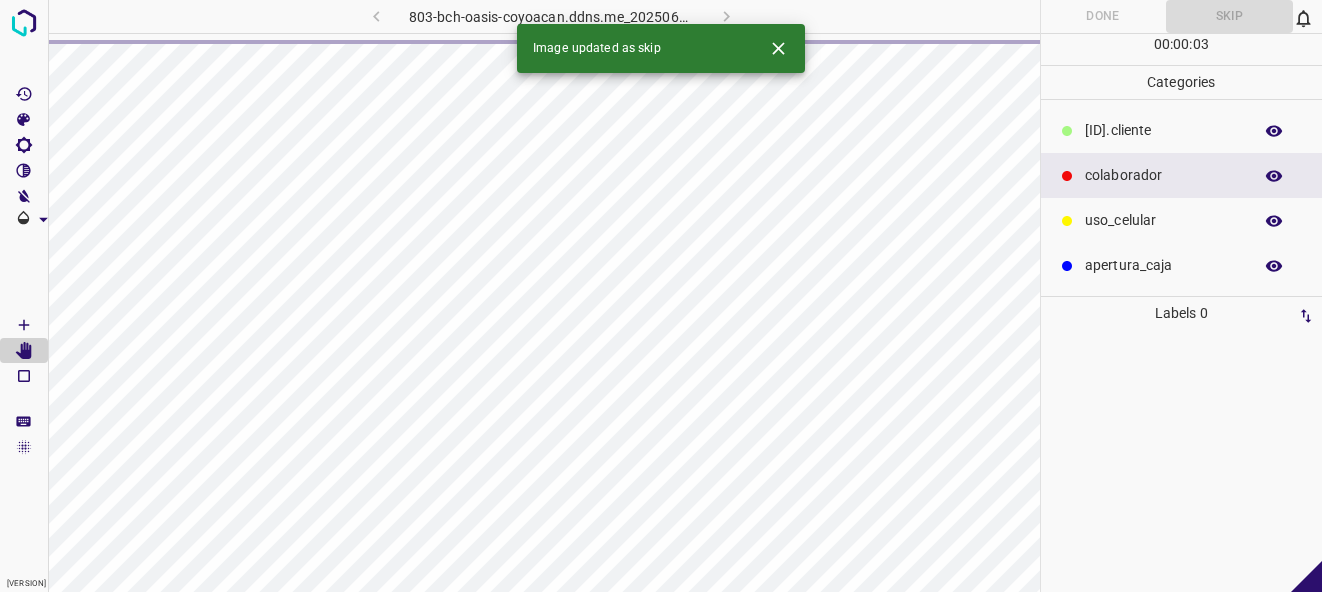 click at bounding box center (778, 48) 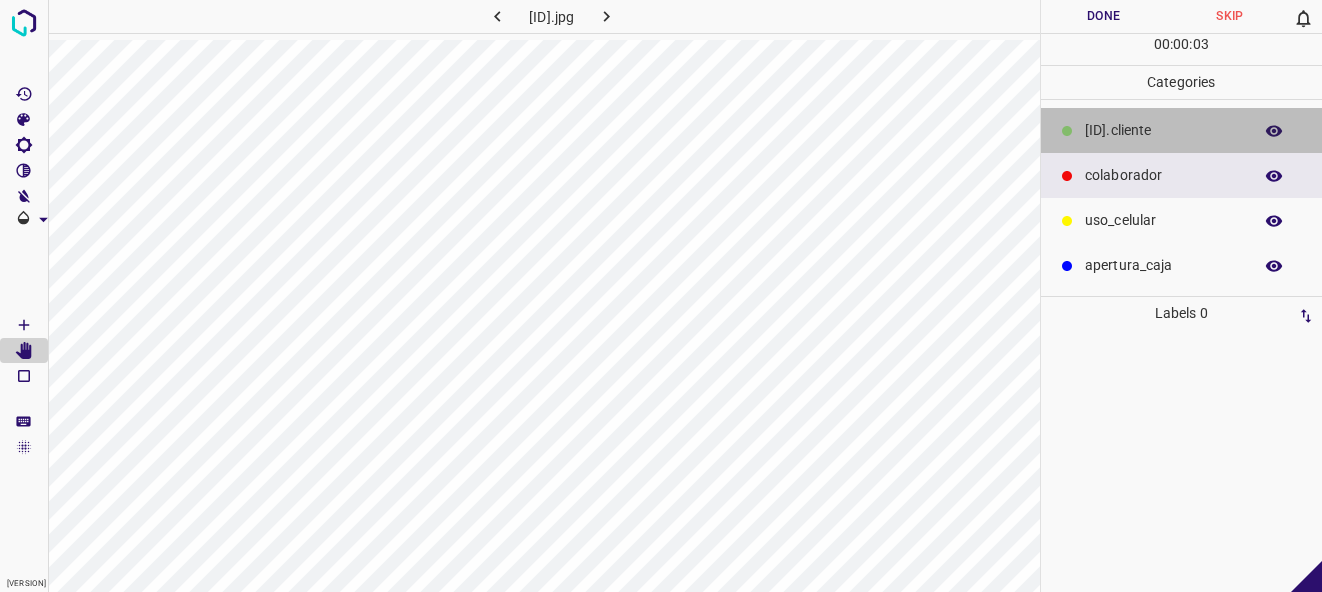 click on "[ID].cliente" at bounding box center (1182, 130) 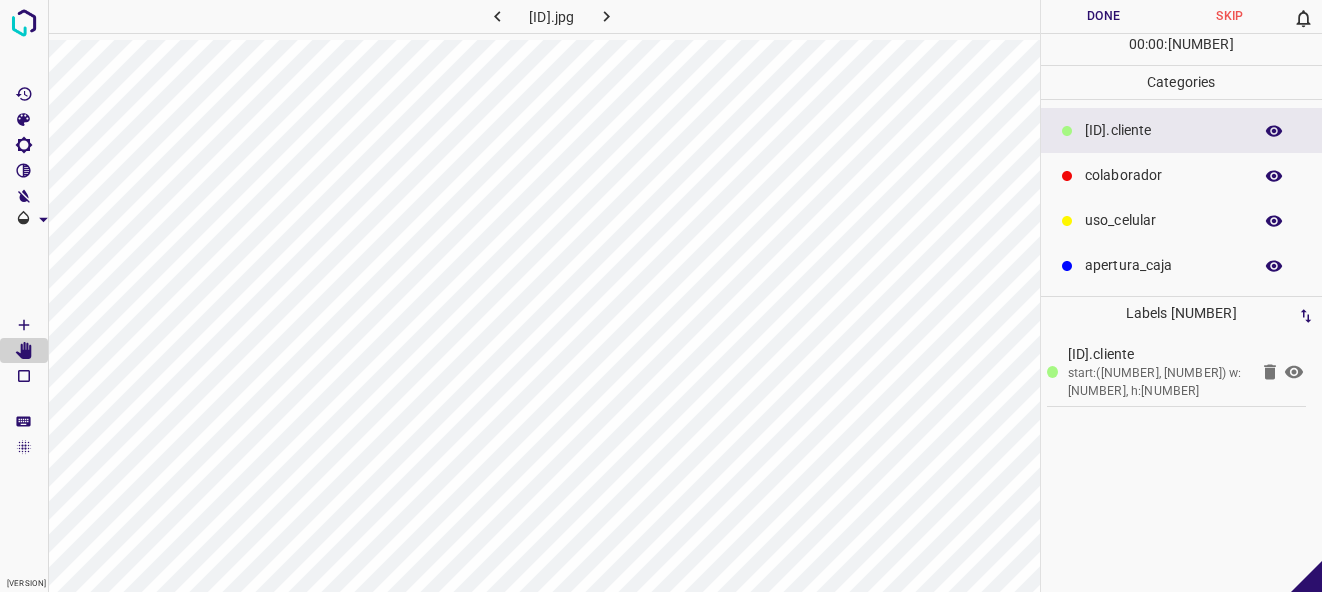 click on "Done" at bounding box center [1104, 16] 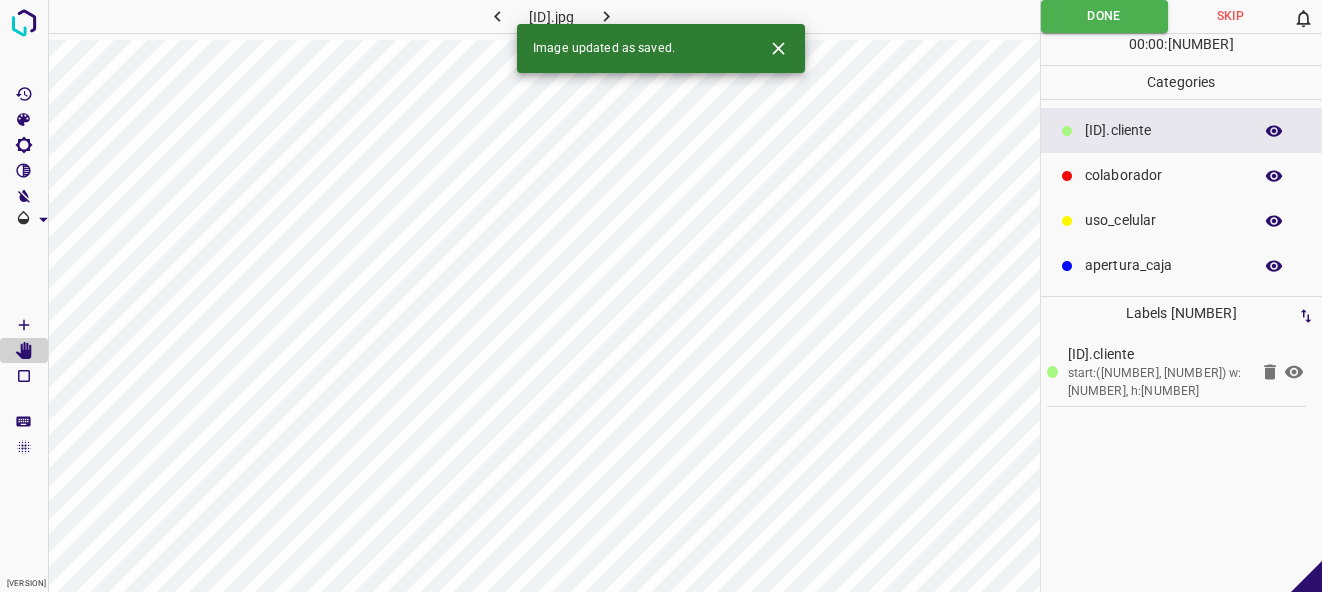 click at bounding box center [606, 16] 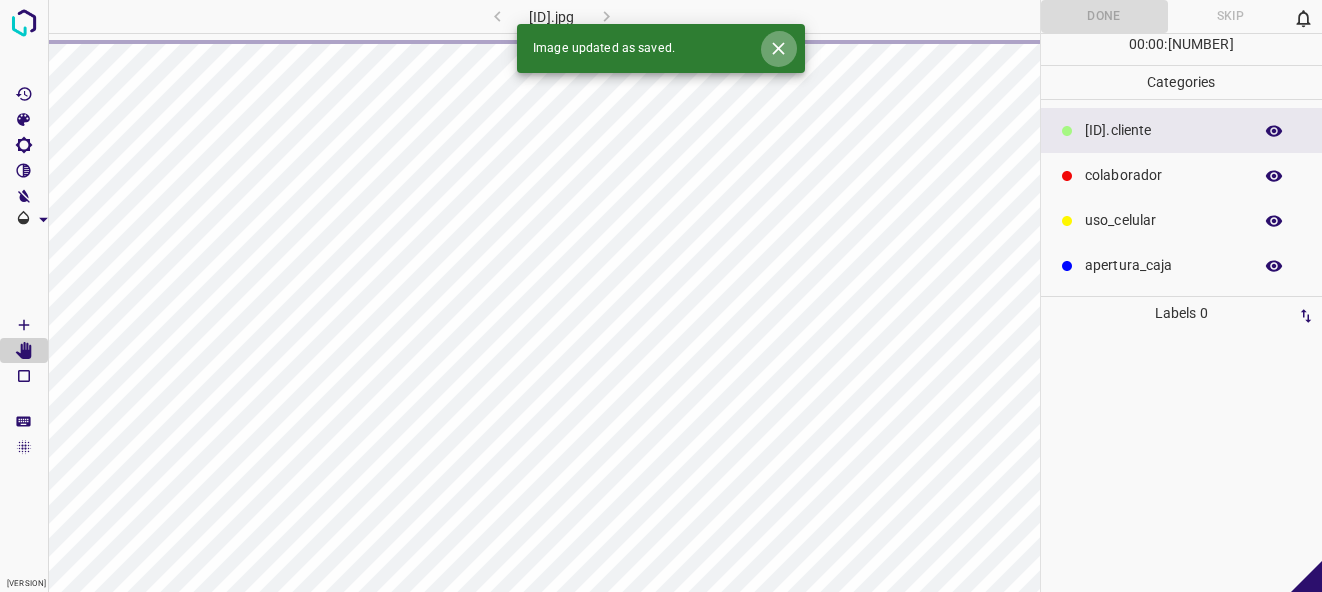 click at bounding box center [778, 48] 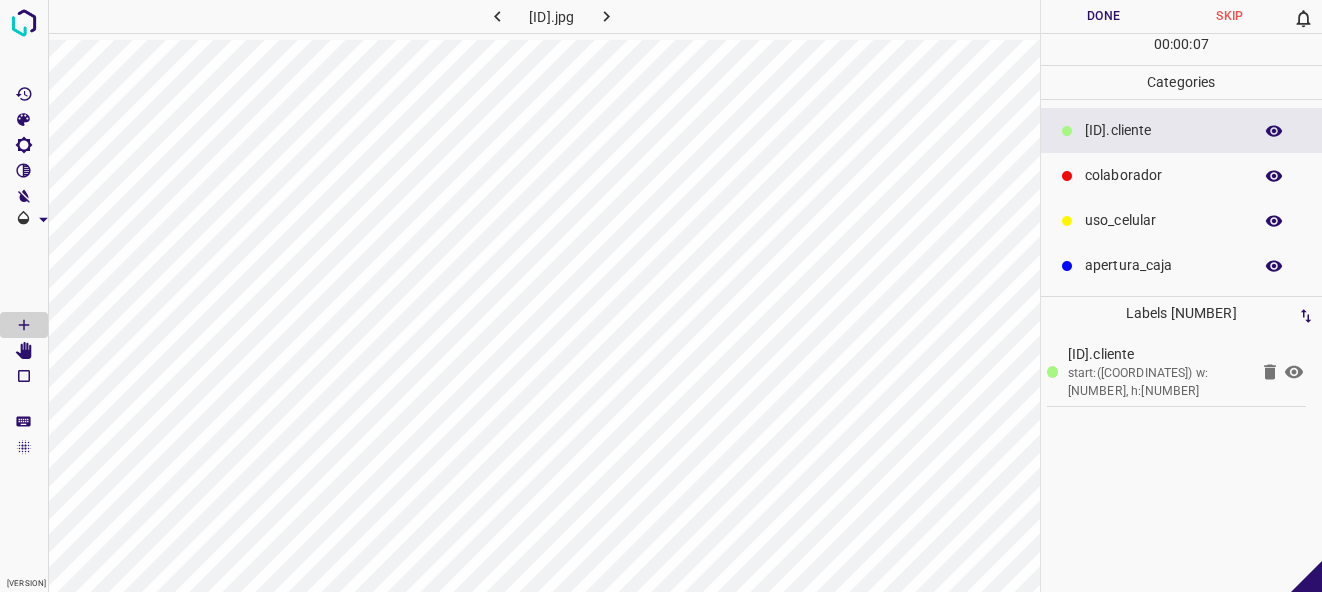 click on "Done" at bounding box center [1104, 16] 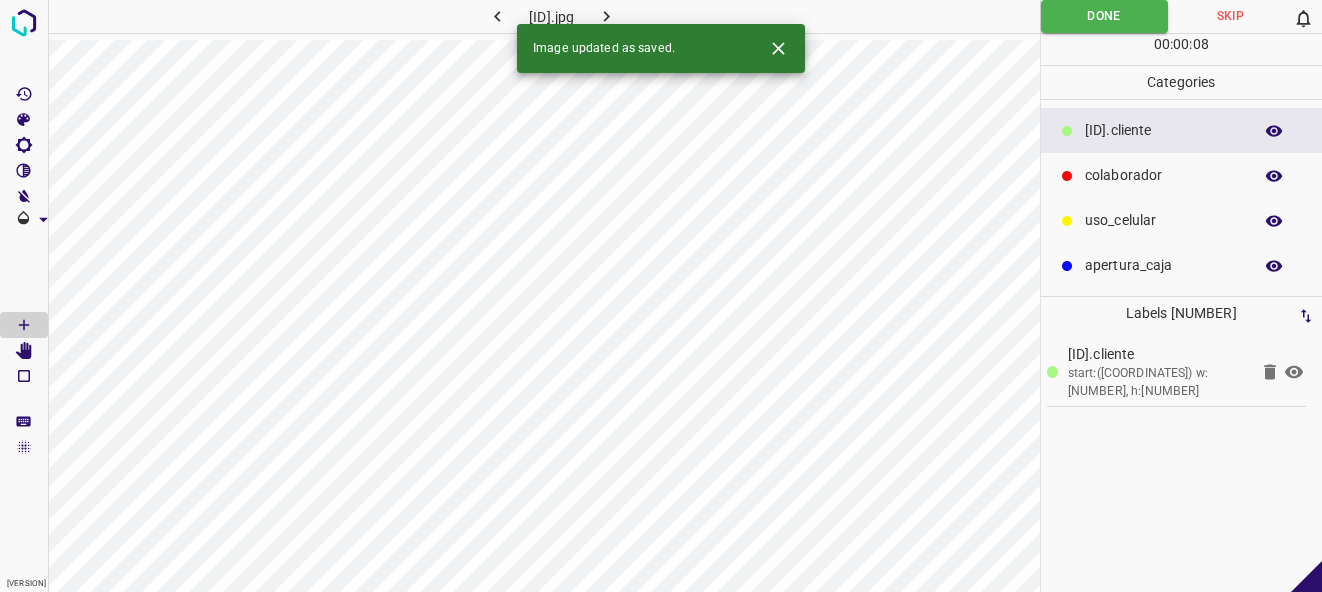 click at bounding box center [606, 16] 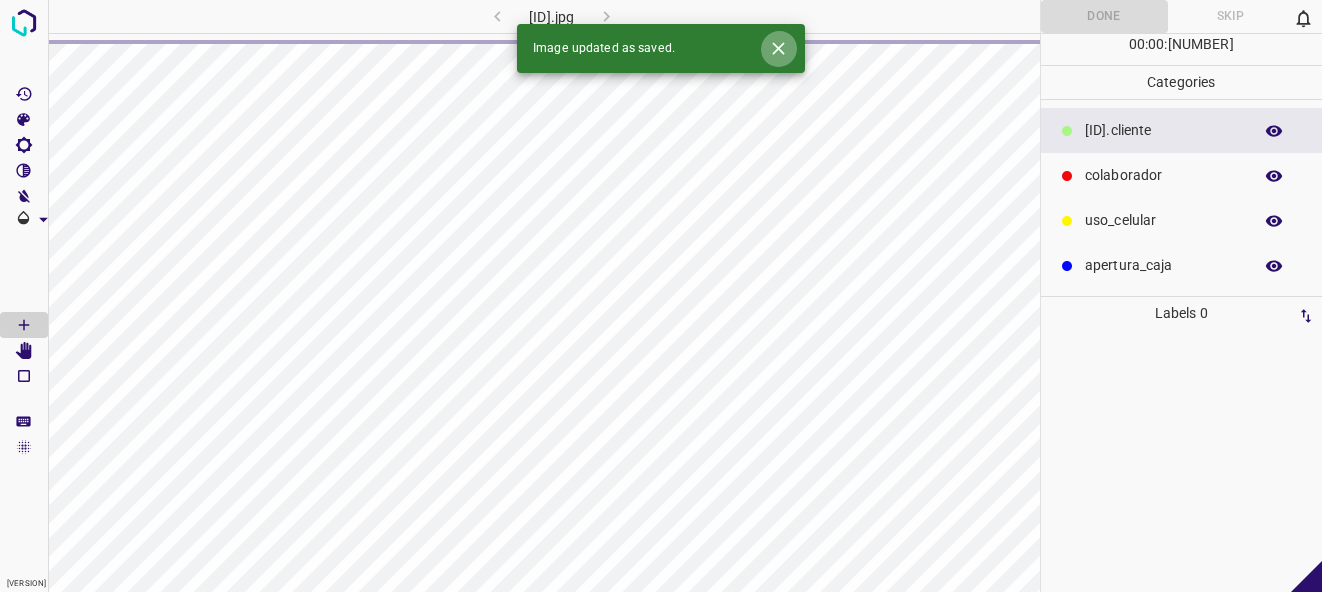 click at bounding box center (778, 48) 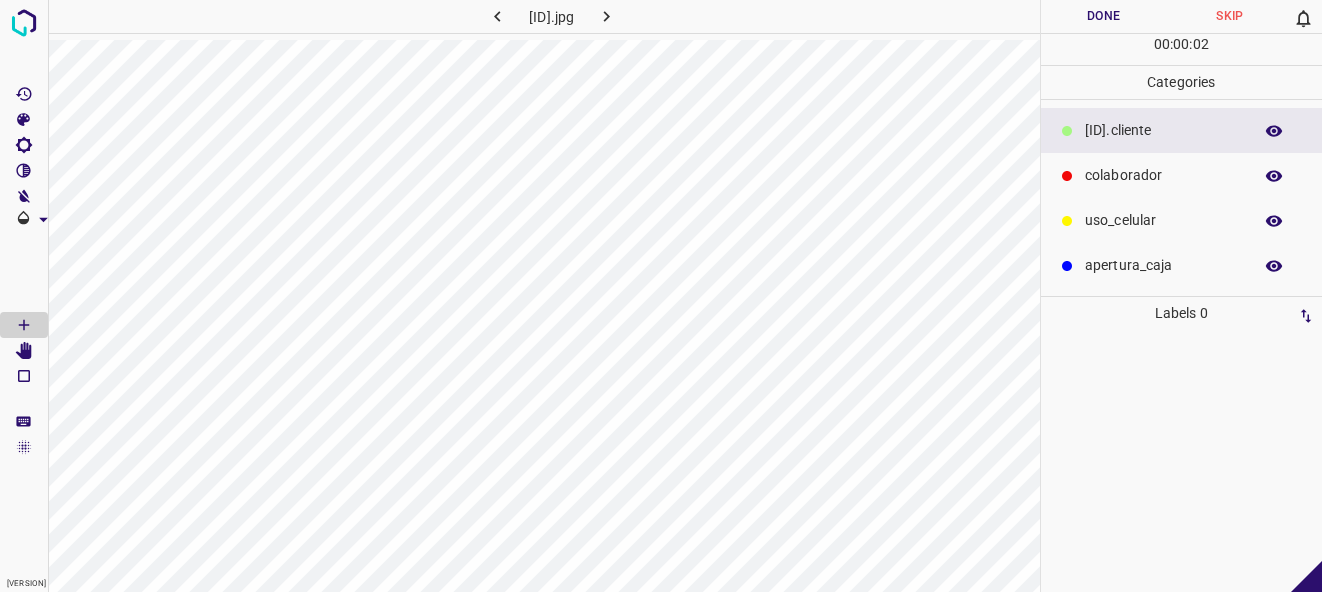 click on "Skip" at bounding box center (1230, 16) 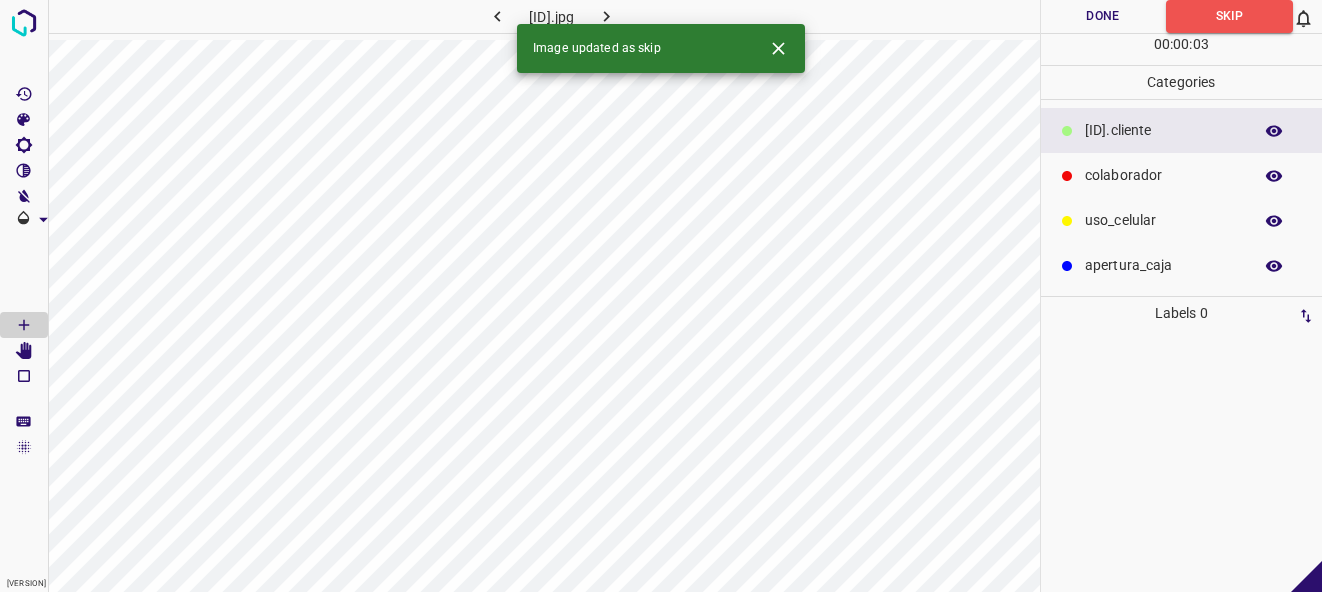 click at bounding box center (606, 16) 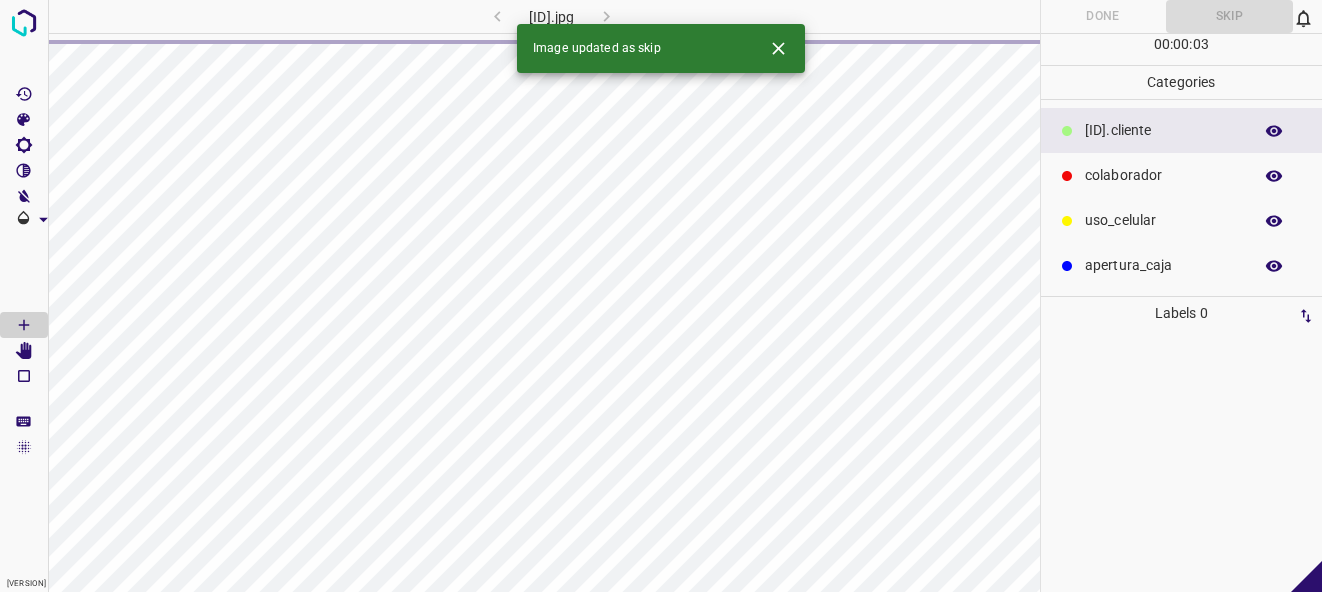 click at bounding box center (778, 48) 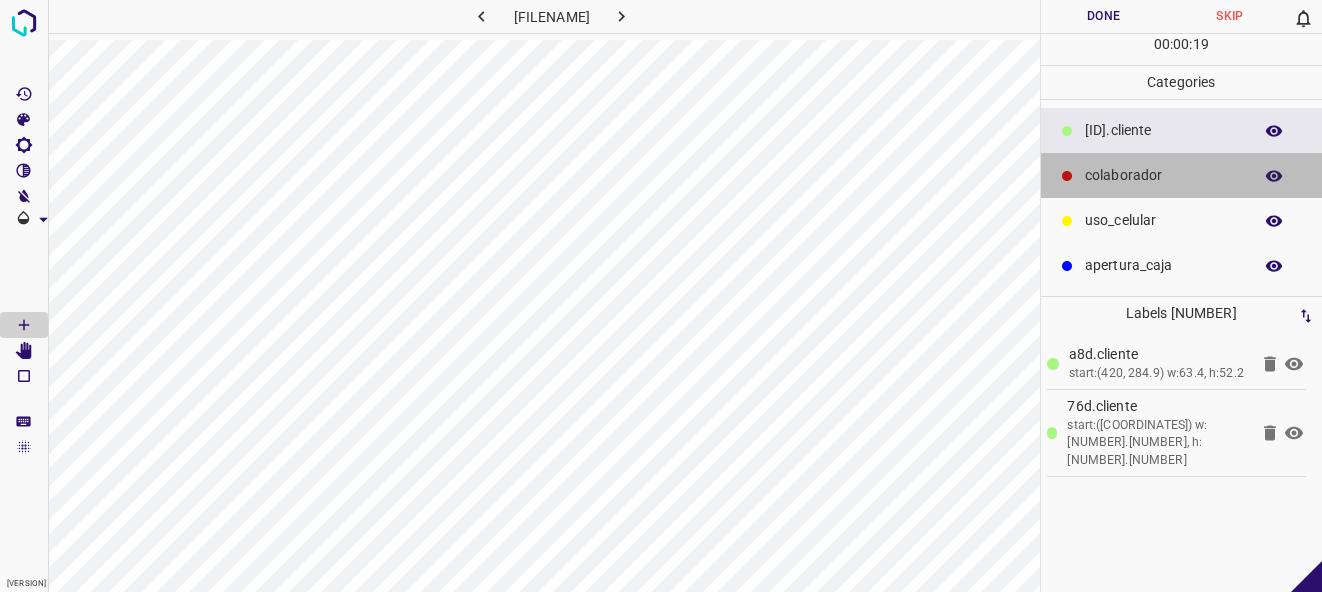 click on "colaborador" at bounding box center (1163, 130) 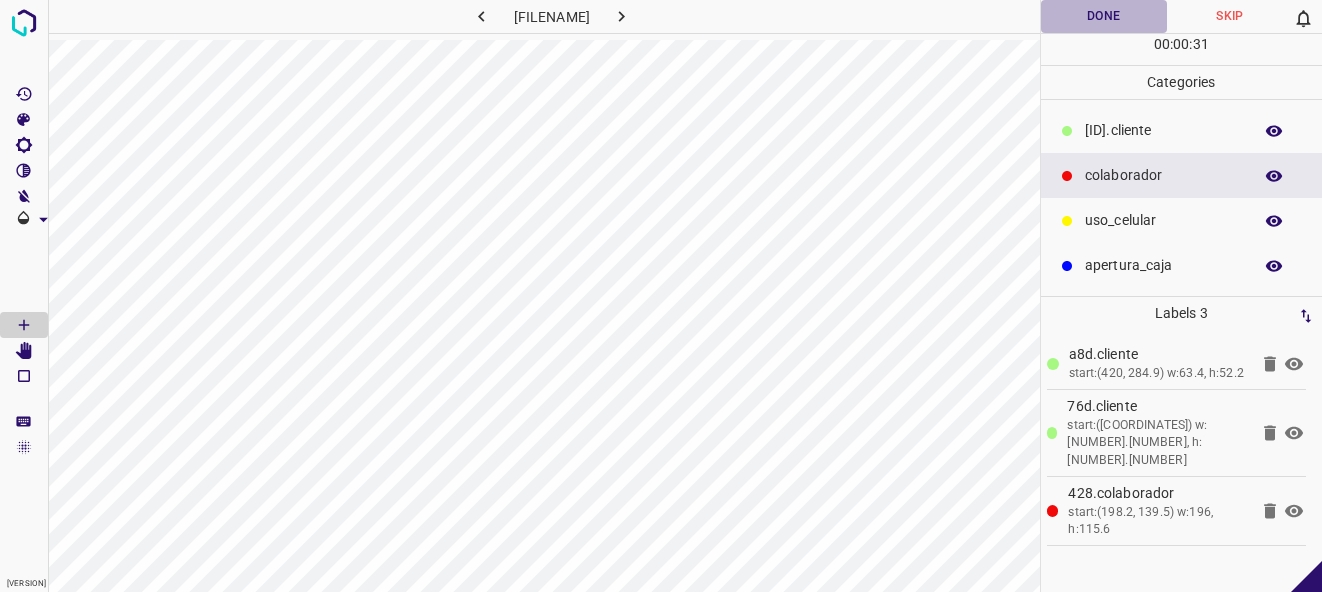 click on "Done" at bounding box center (1104, 16) 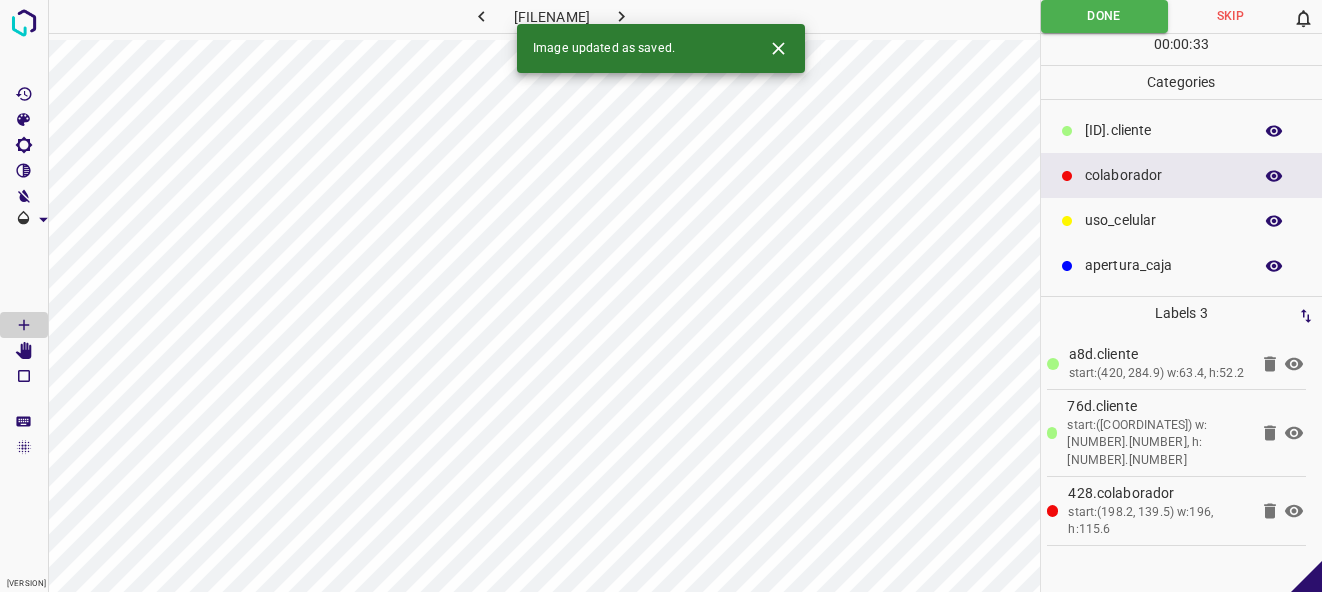 type 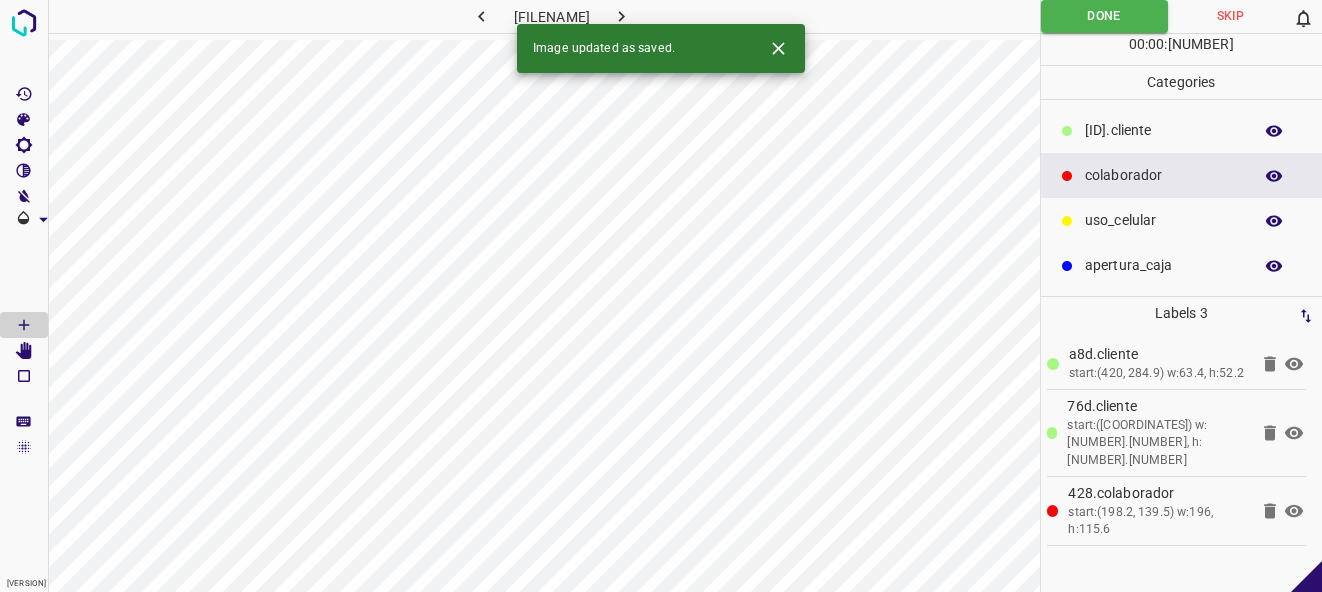 click on "Done" at bounding box center (1104, 16) 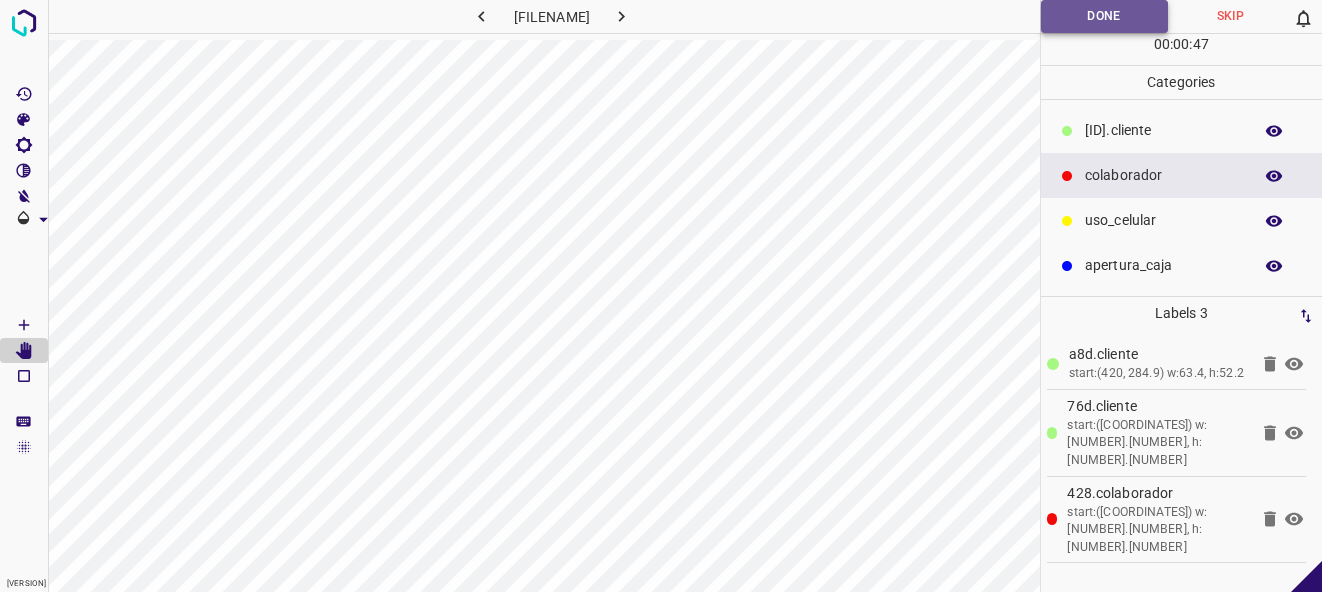 click on "Done" at bounding box center (1104, 16) 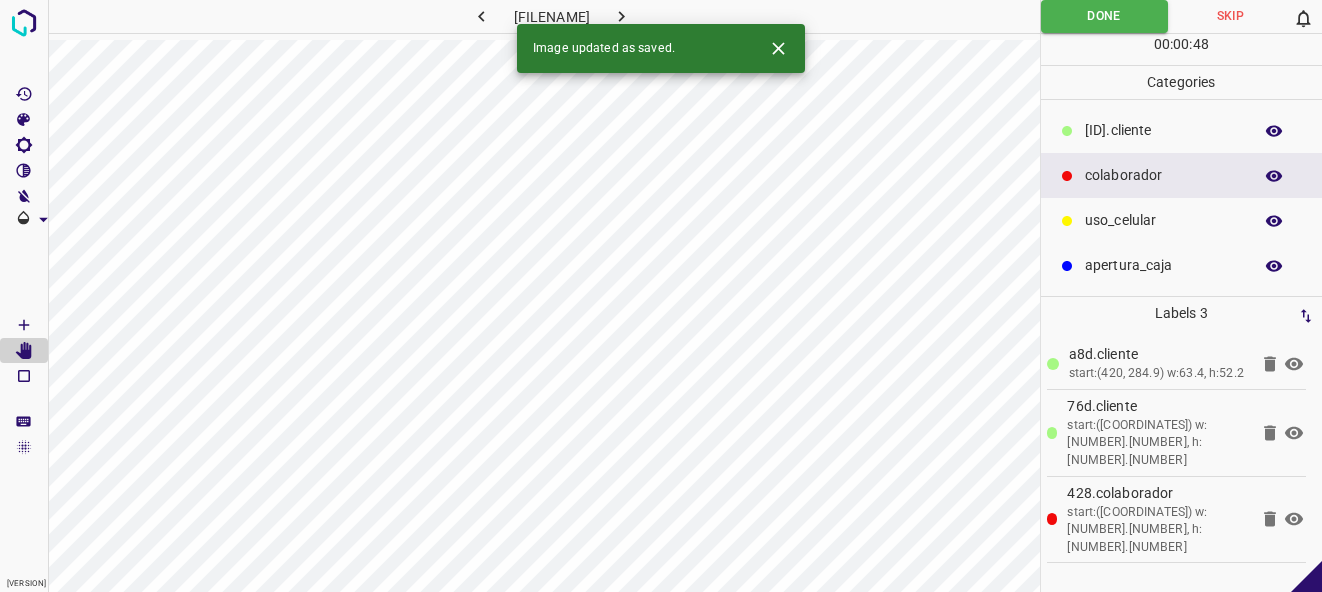 click at bounding box center (621, 16) 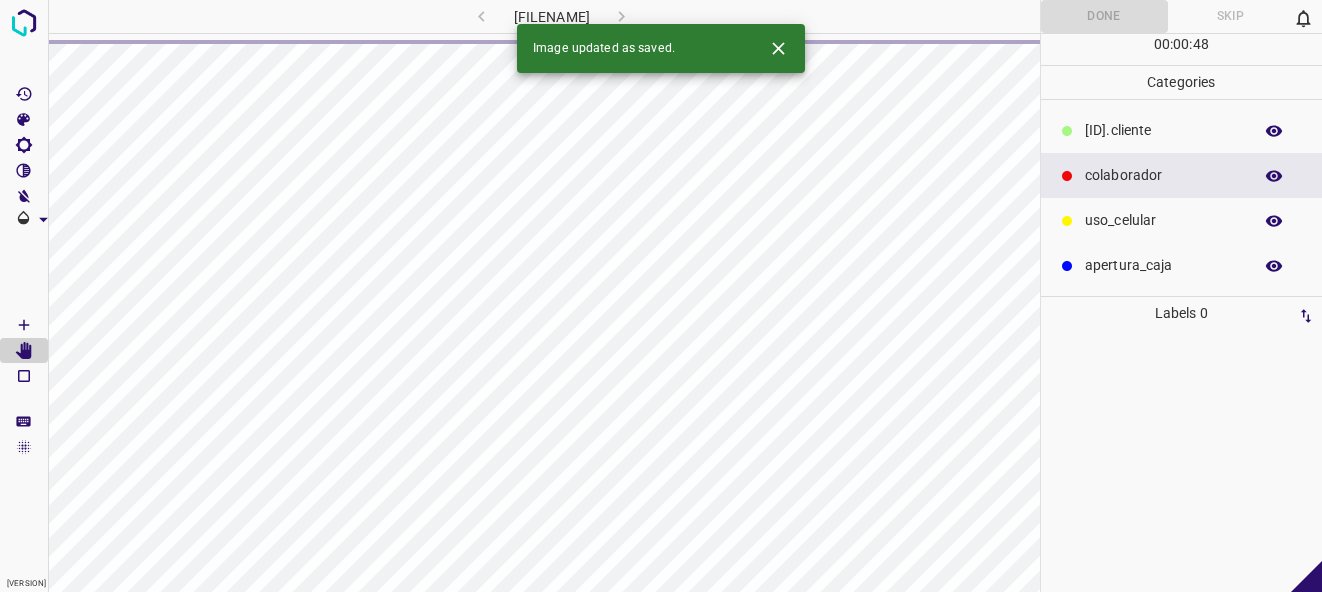 click at bounding box center [778, 48] 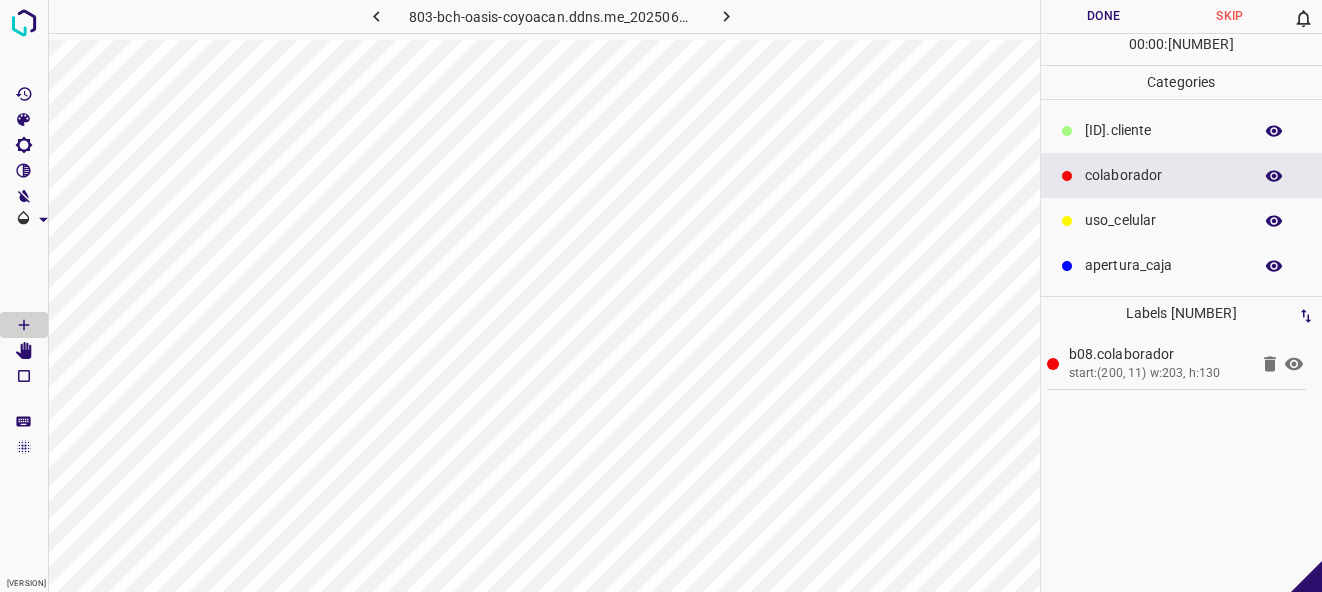 click on "[ID].cliente" at bounding box center [1163, 130] 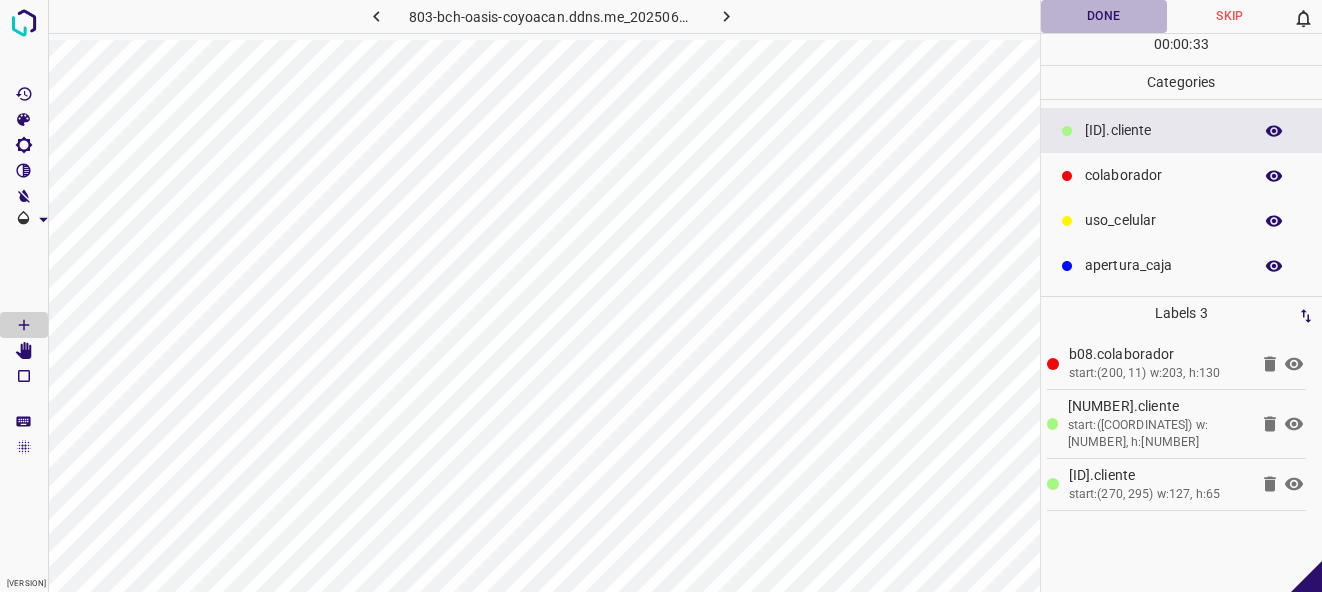 click on "Done" at bounding box center [1104, 16] 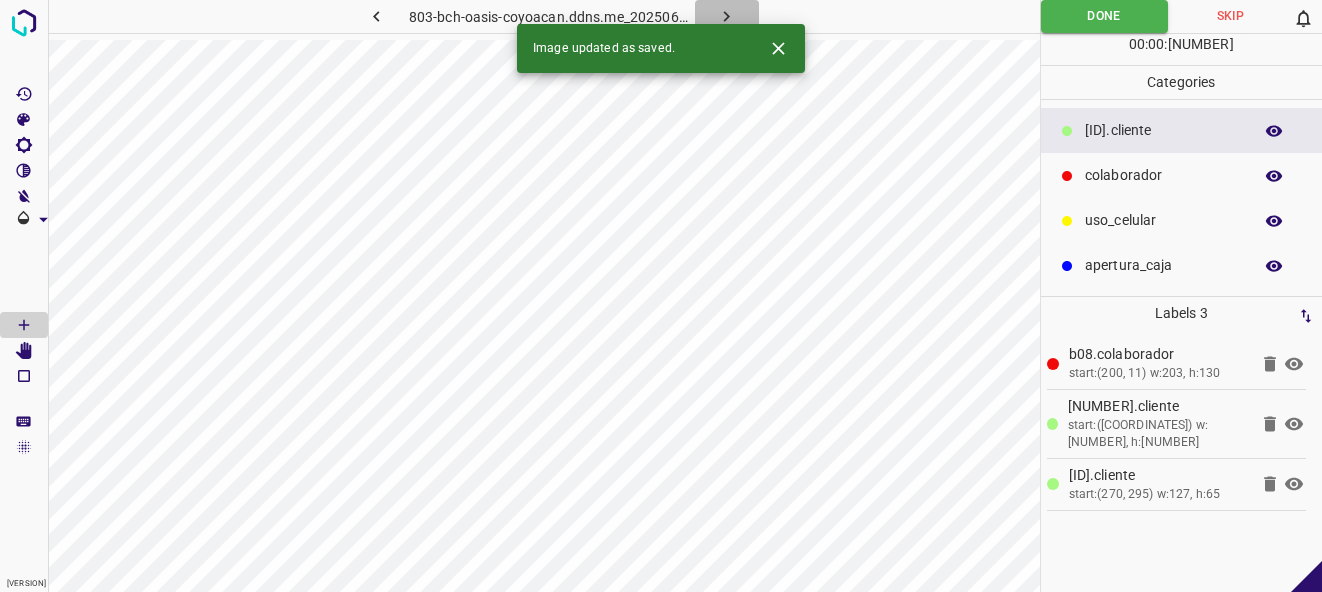 click at bounding box center [726, 16] 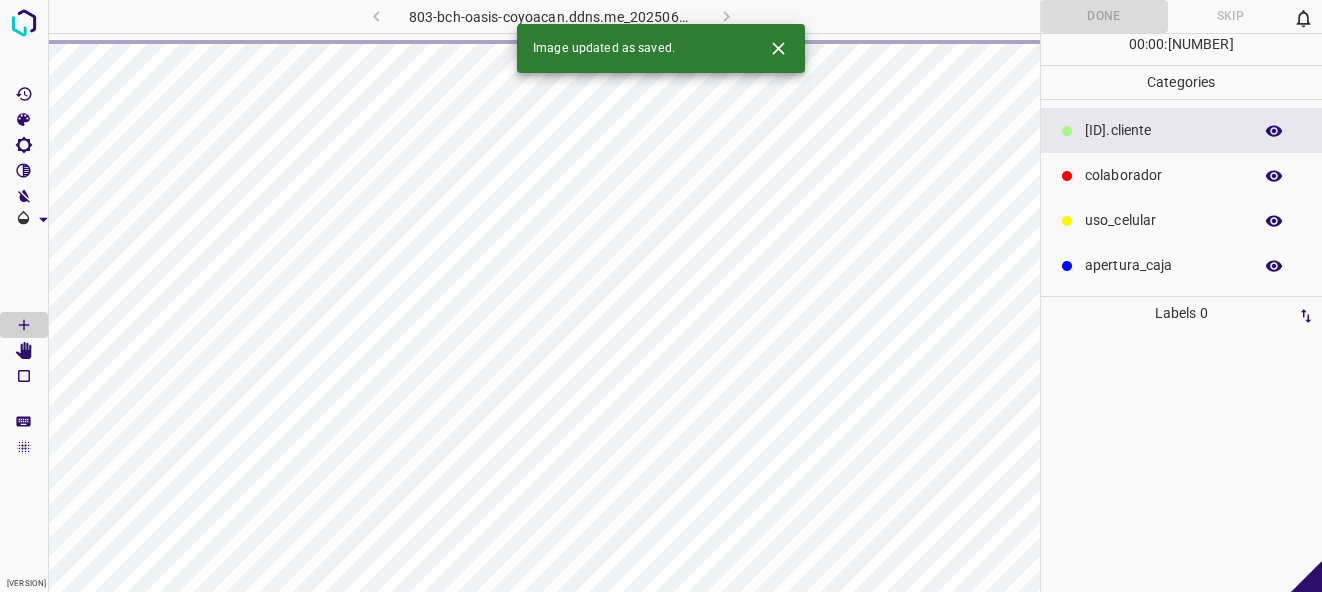 click at bounding box center [778, 48] 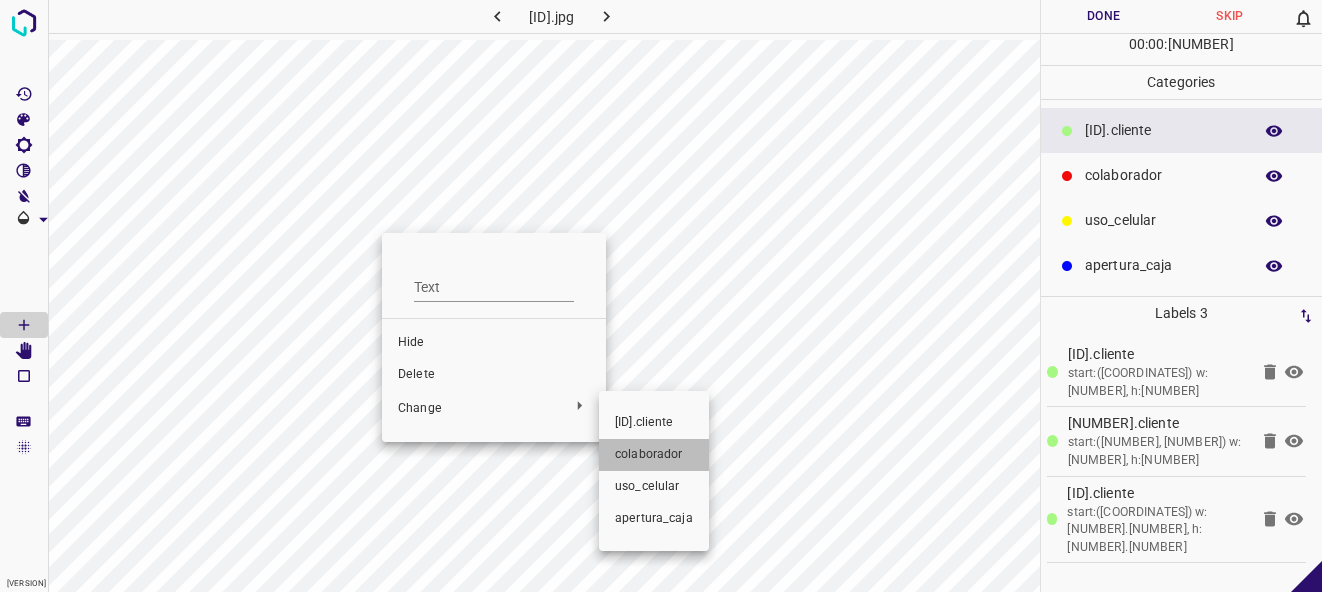 click on "colaborador" at bounding box center (494, 343) 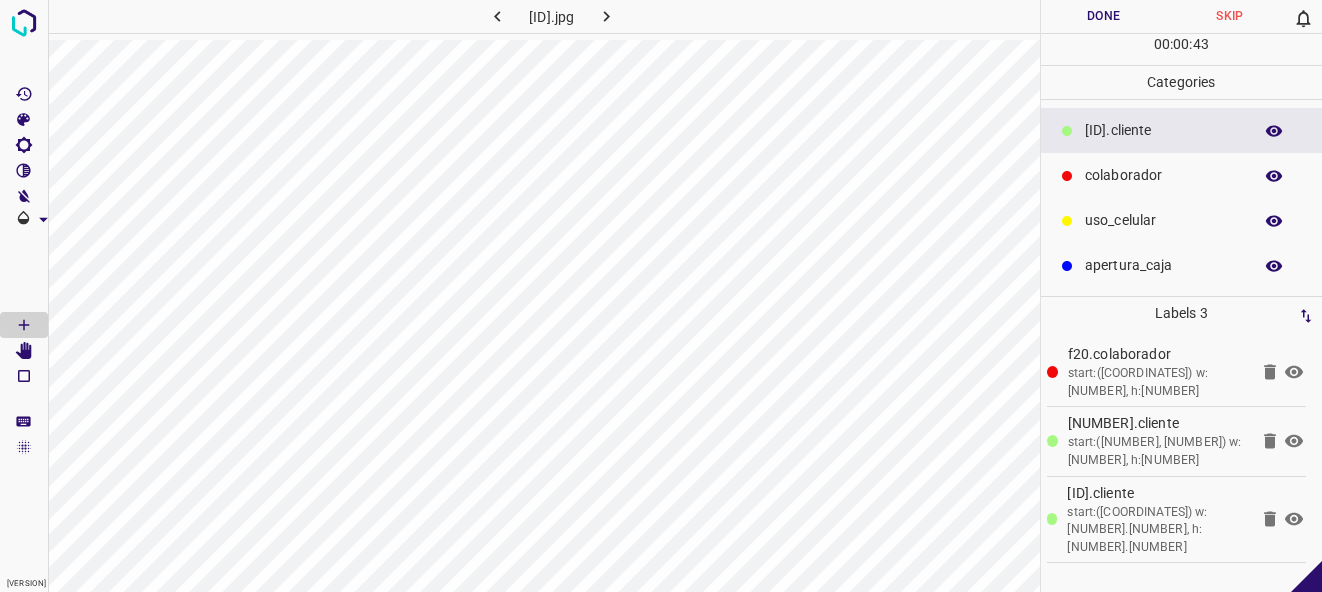 click on "Done" at bounding box center (1104, 16) 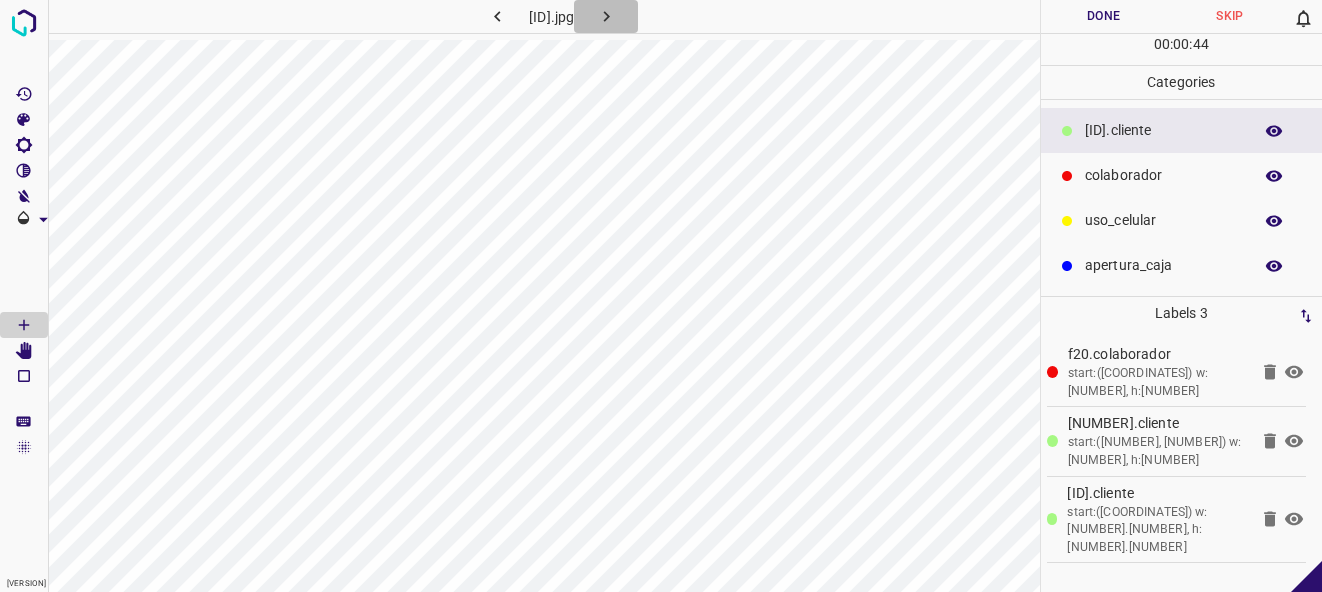 click at bounding box center (606, 16) 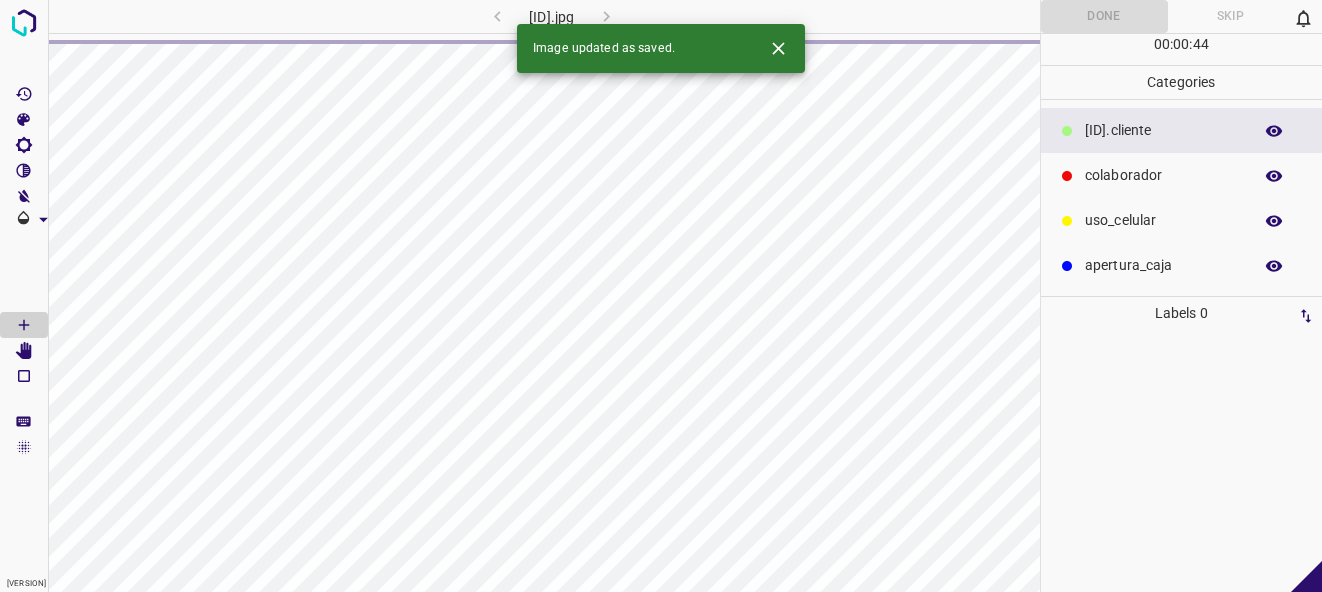 click at bounding box center (778, 48) 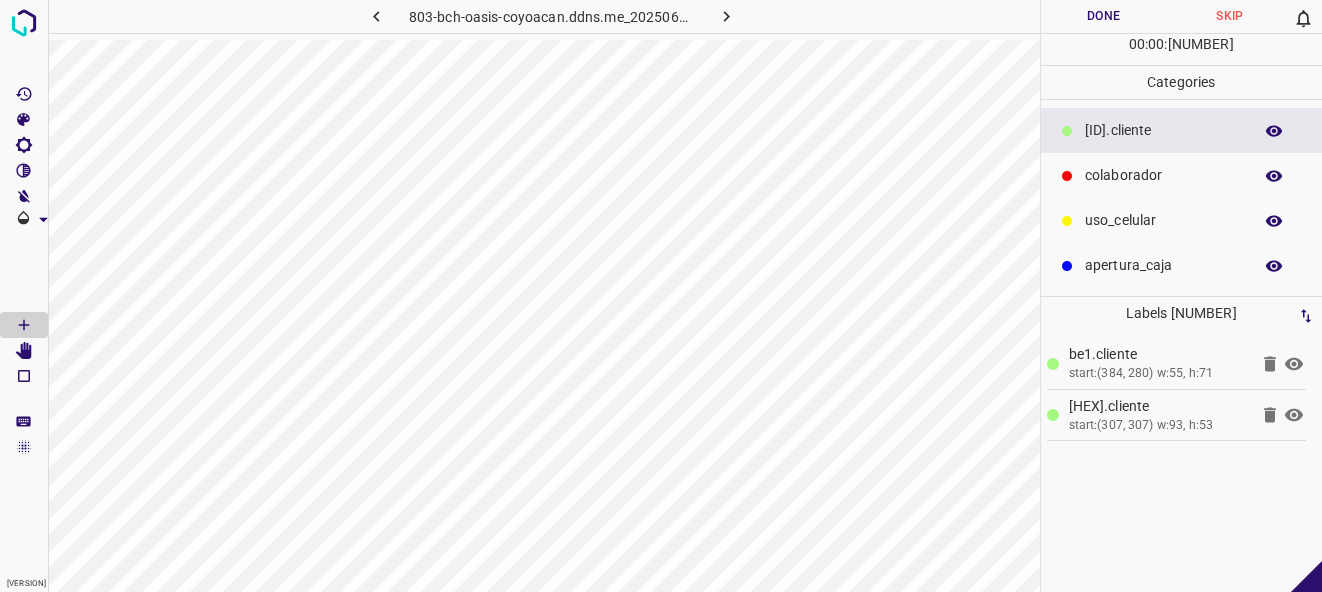 click on "colaborador" at bounding box center (1163, 130) 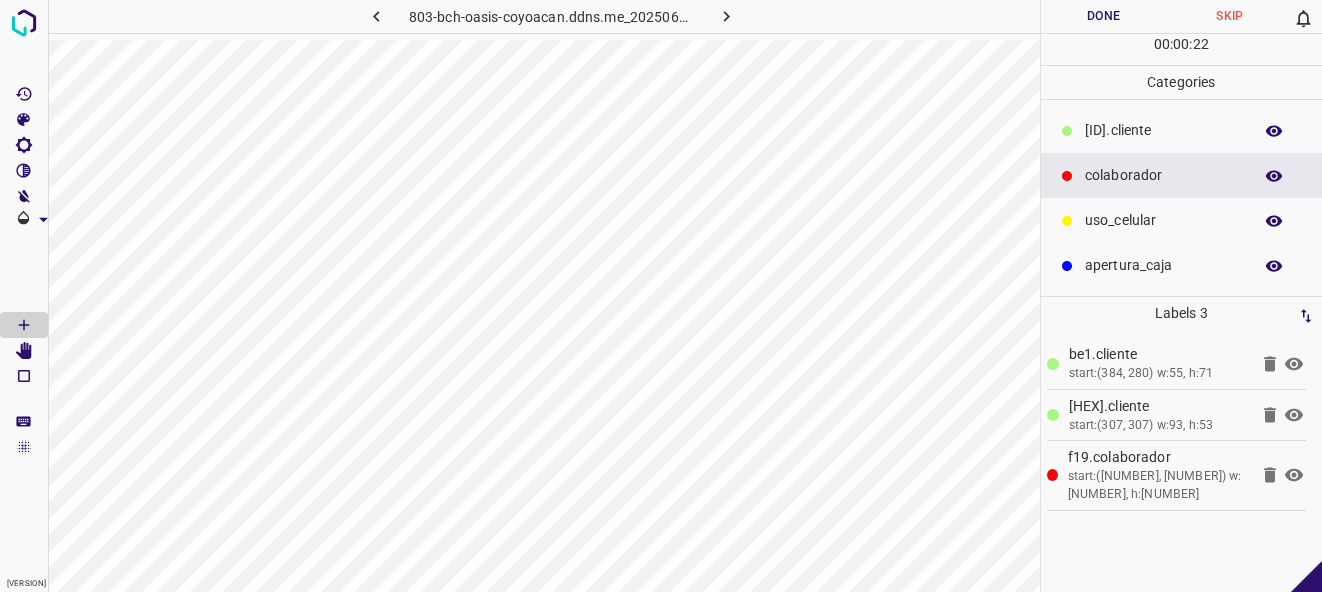 click on "Done" at bounding box center [1104, 16] 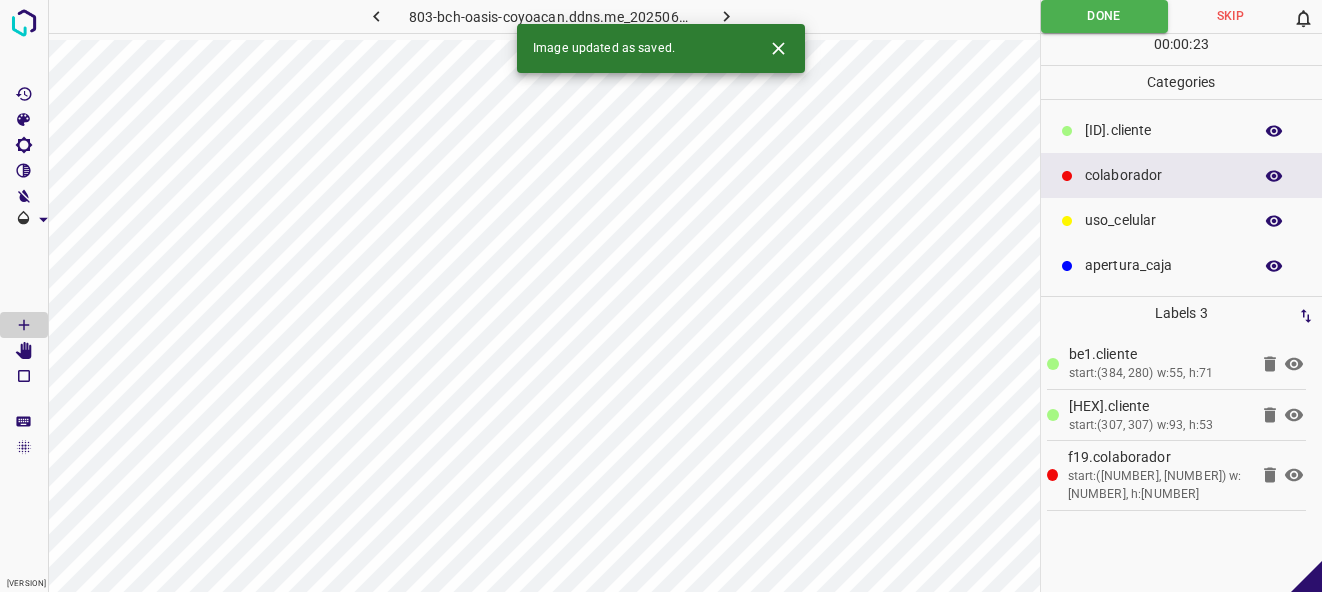click at bounding box center (726, 16) 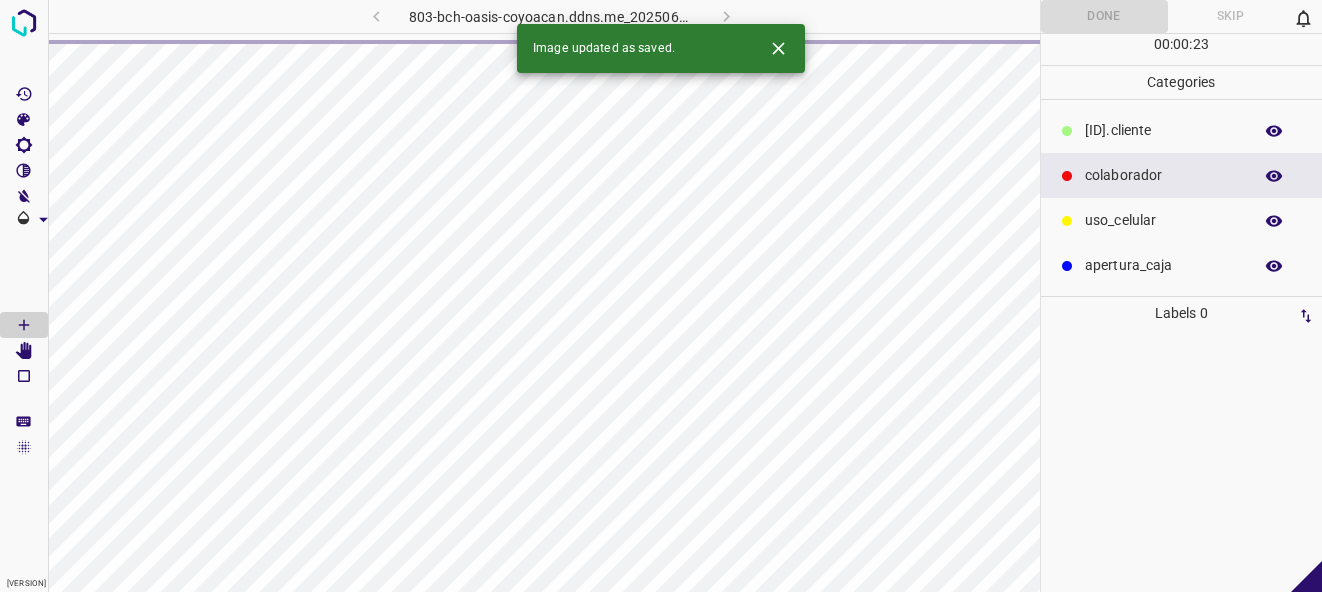 click at bounding box center (778, 48) 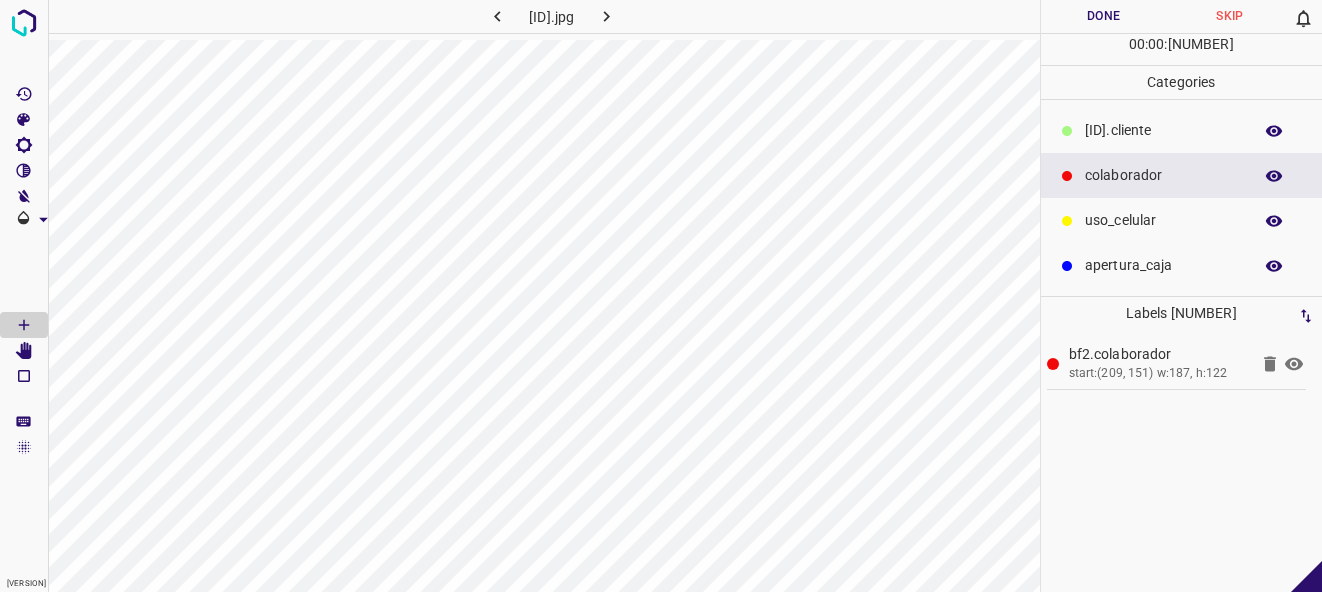 click on "[ID].cliente" at bounding box center (1163, 130) 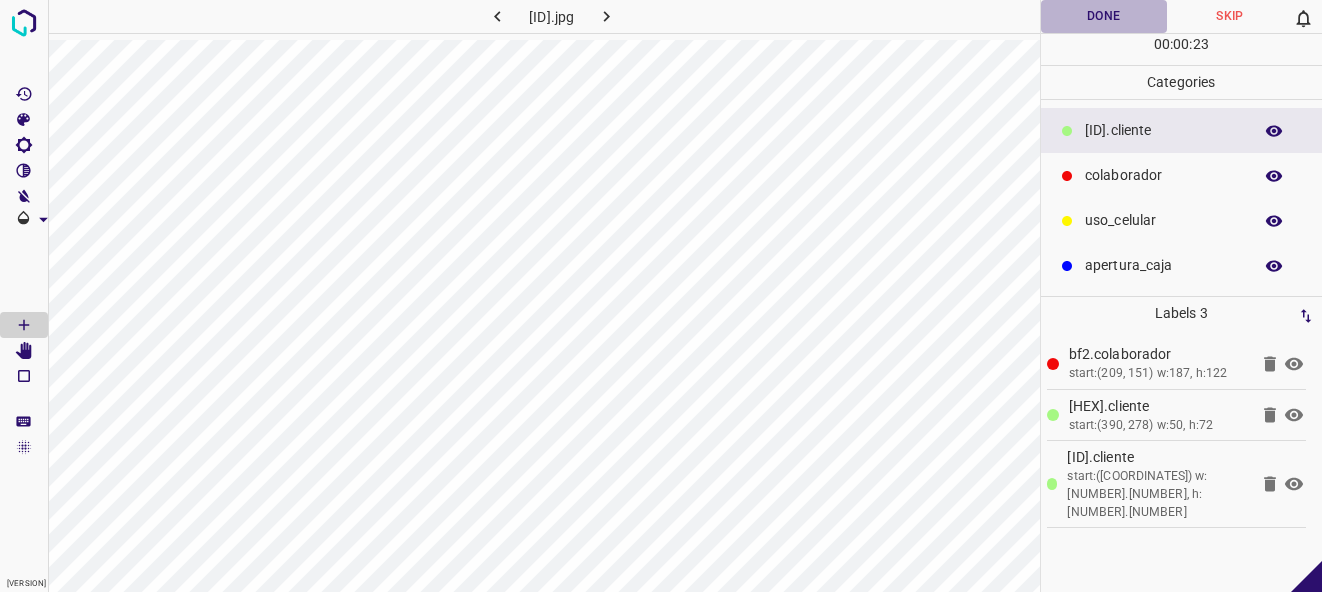 click on "Done" at bounding box center [1104, 16] 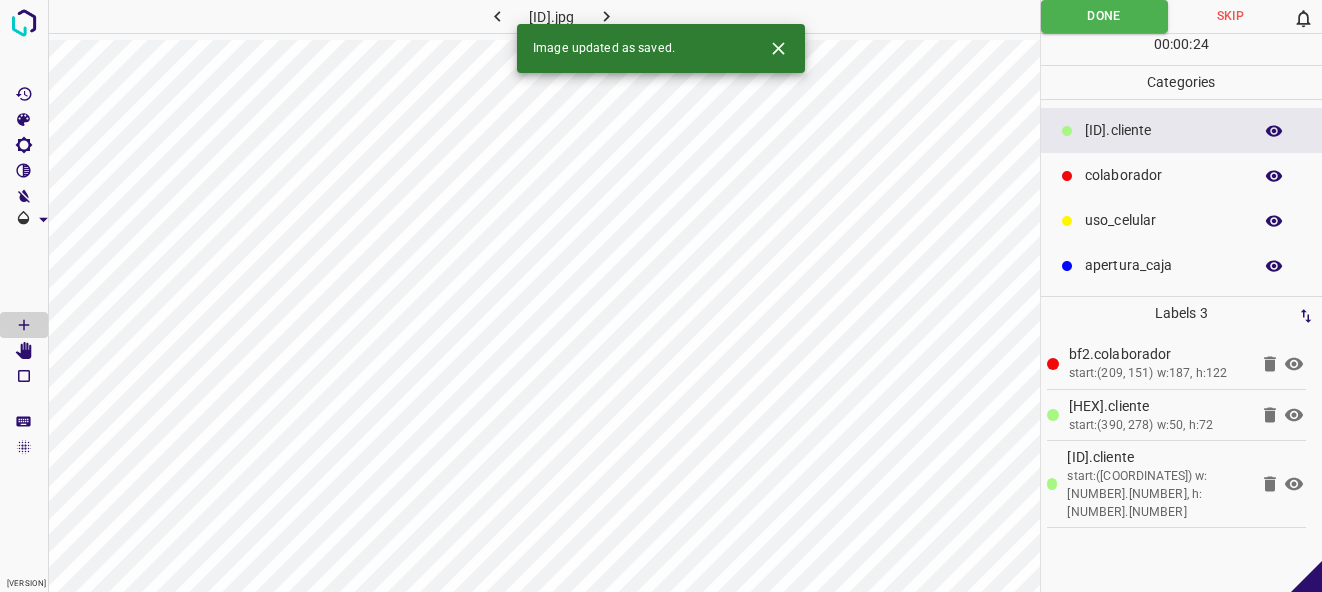 click at bounding box center [606, 16] 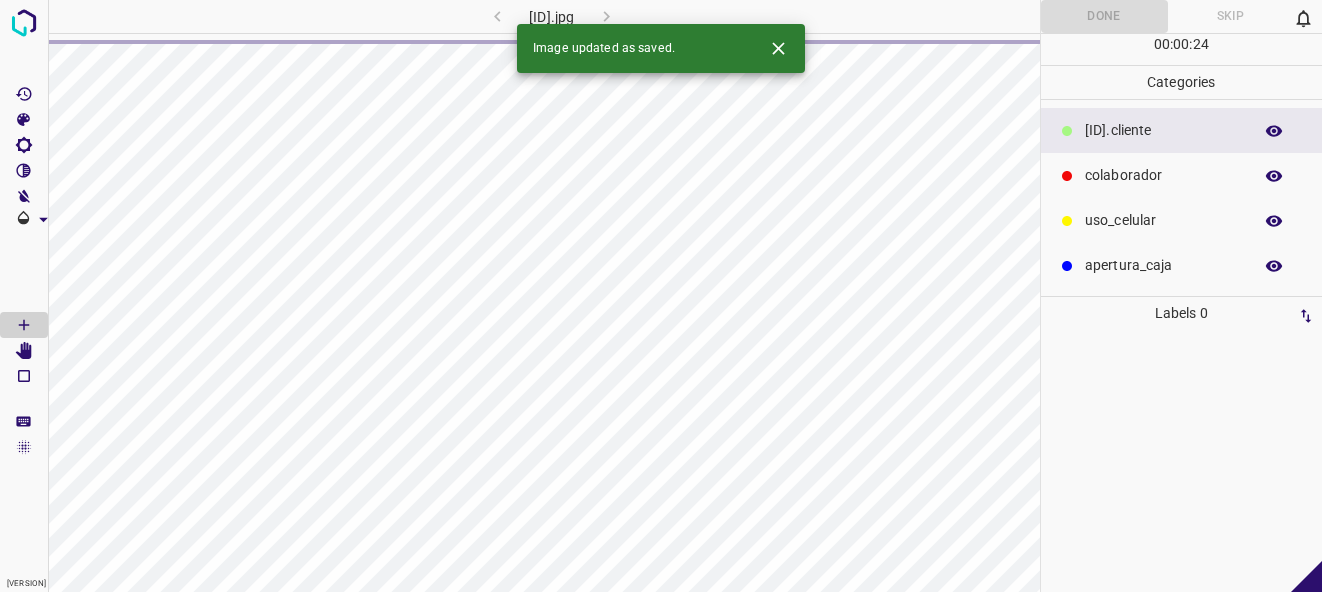 click at bounding box center (778, 48) 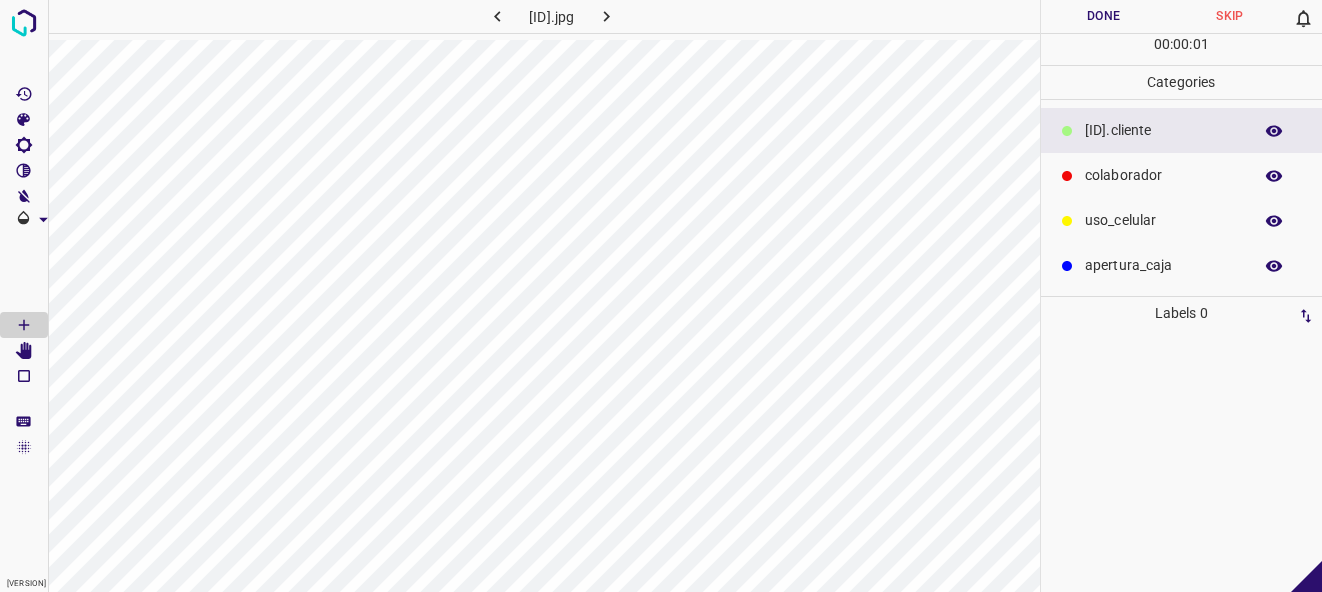 click on "colaborador" at bounding box center [1182, 175] 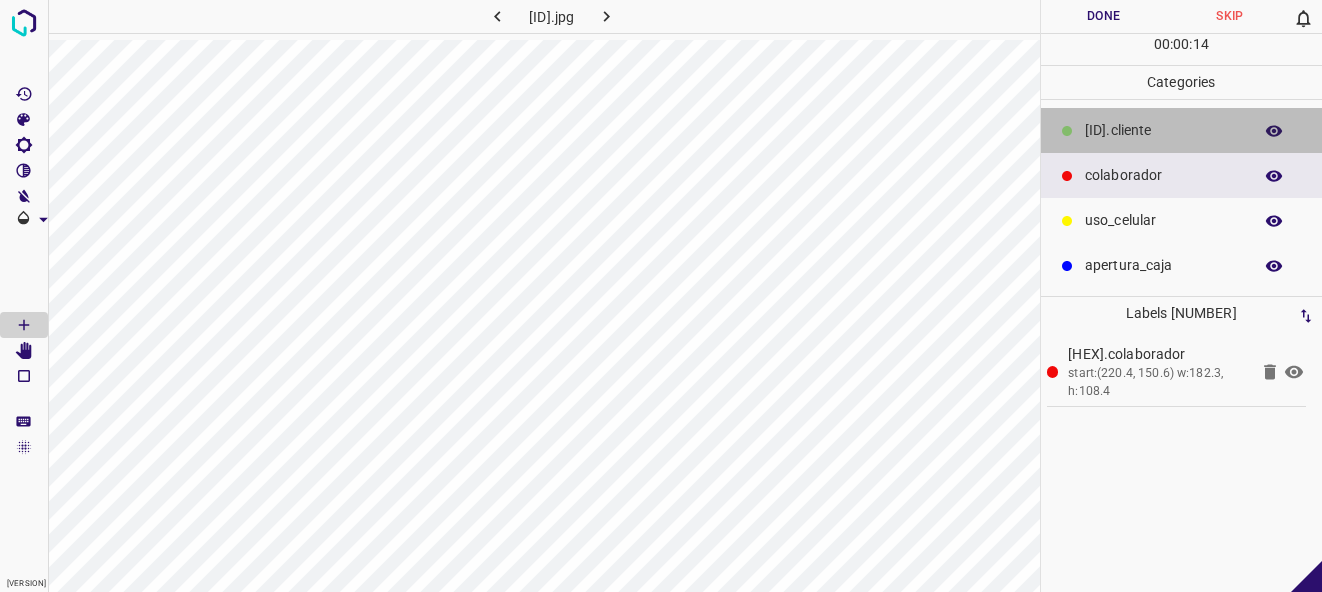 click on "[ID].cliente" at bounding box center [1163, 130] 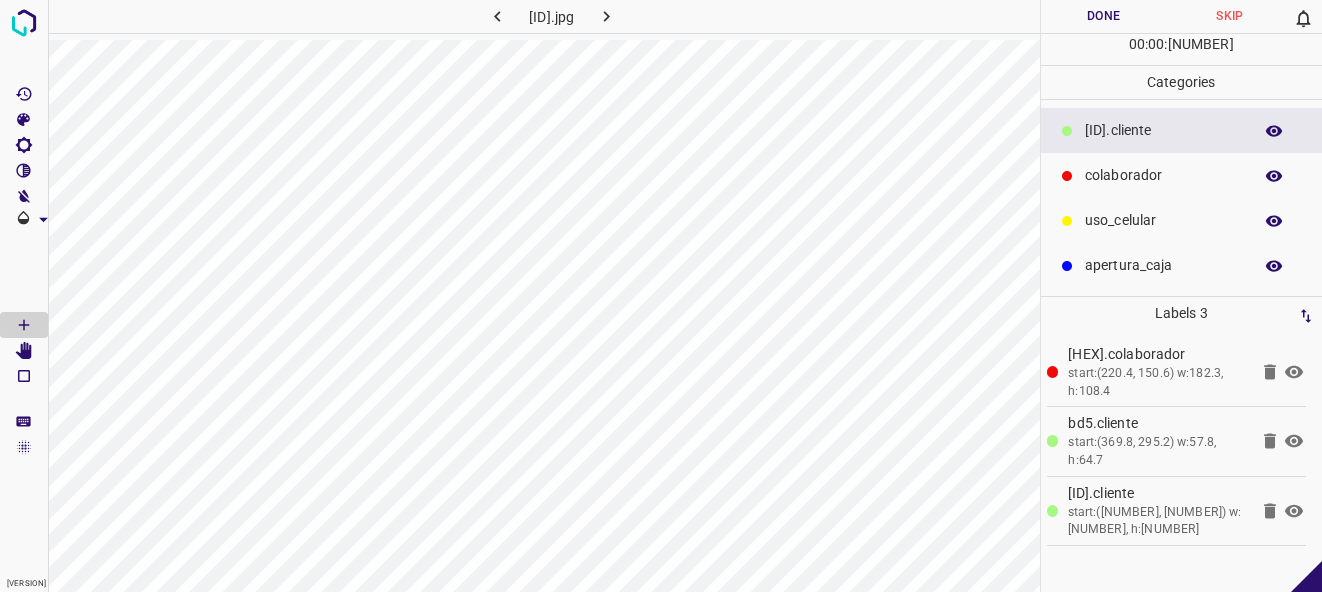 click on "Done" at bounding box center (1104, 16) 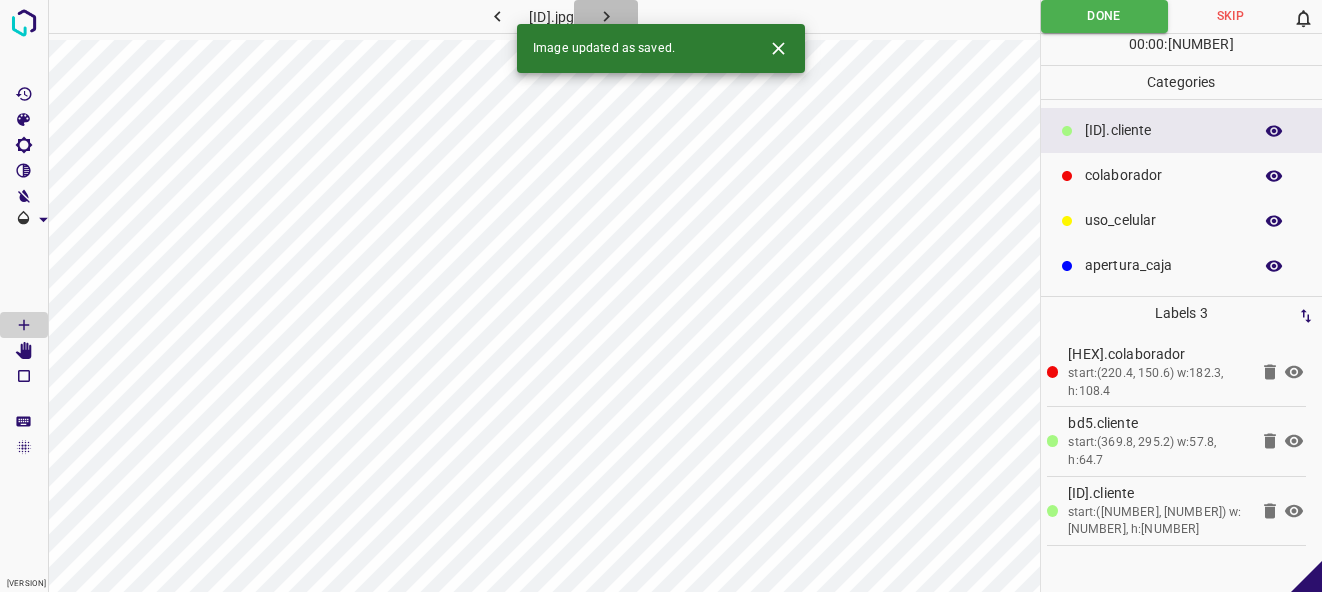 click at bounding box center [606, 16] 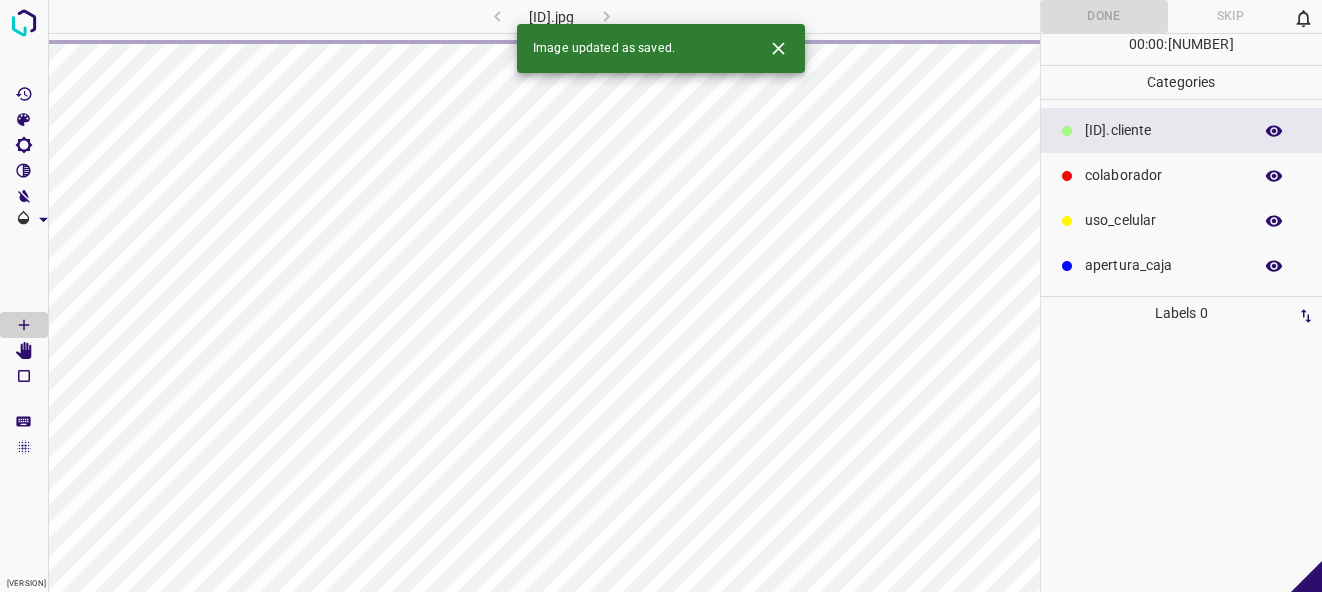 click at bounding box center [778, 48] 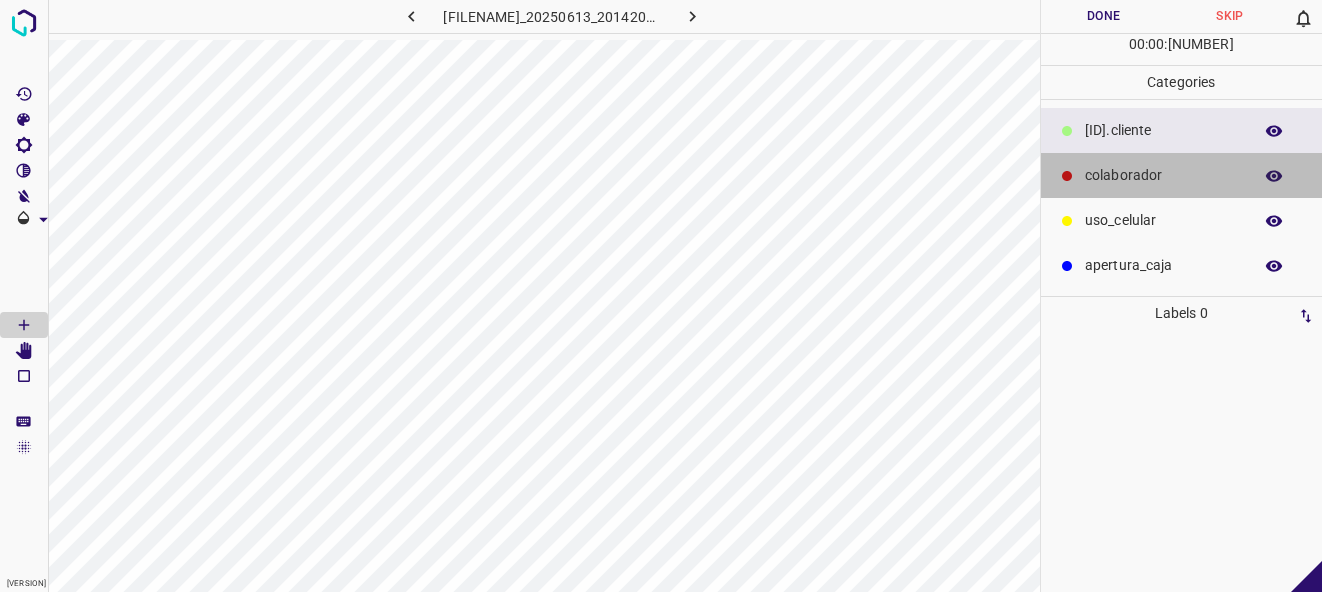 click on "colaborador" at bounding box center (1163, 130) 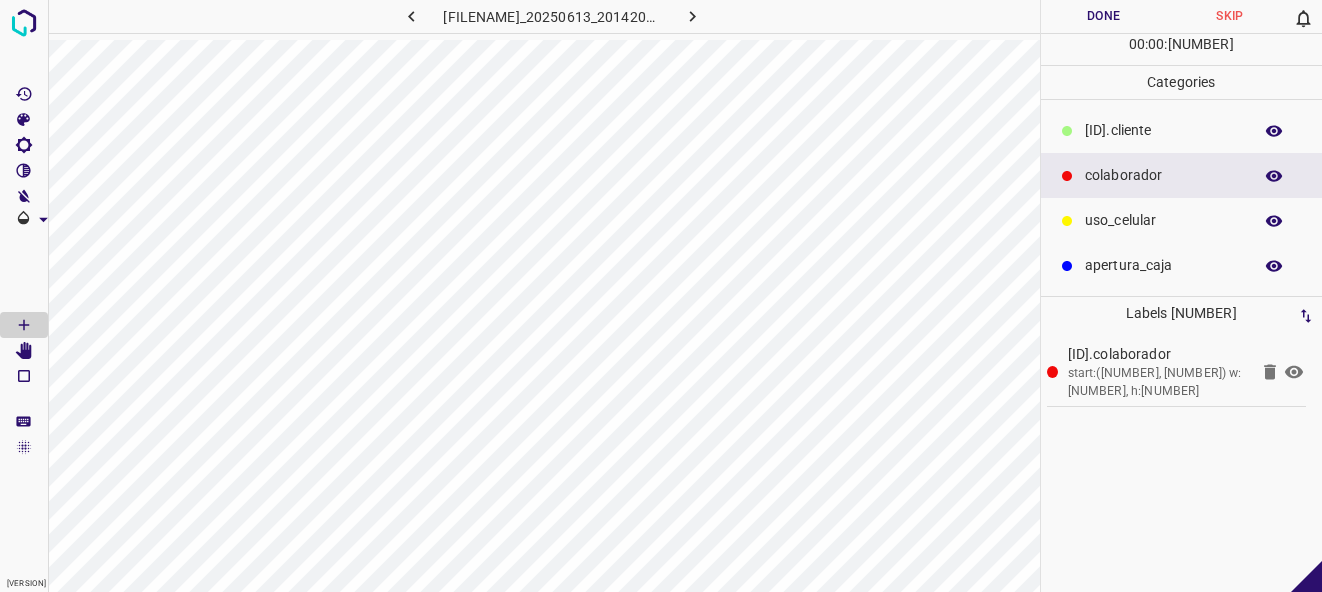 click on "[ID].cliente" at bounding box center [1163, 130] 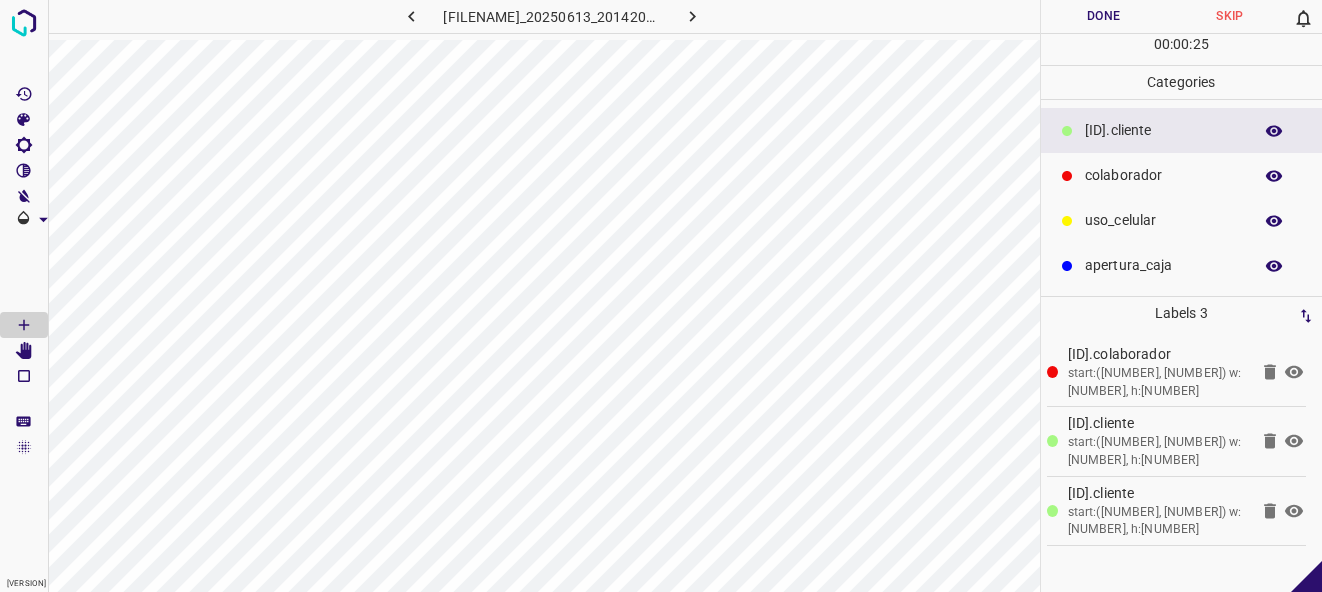 click on "Done" at bounding box center [1104, 16] 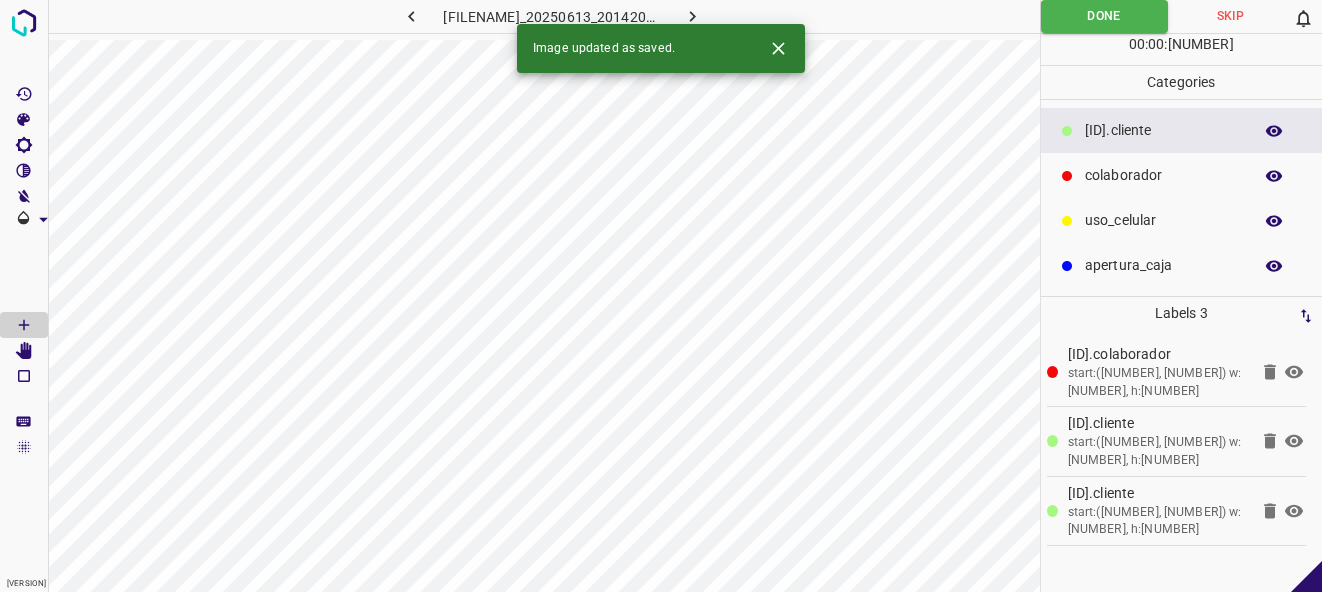 click at bounding box center (692, 16) 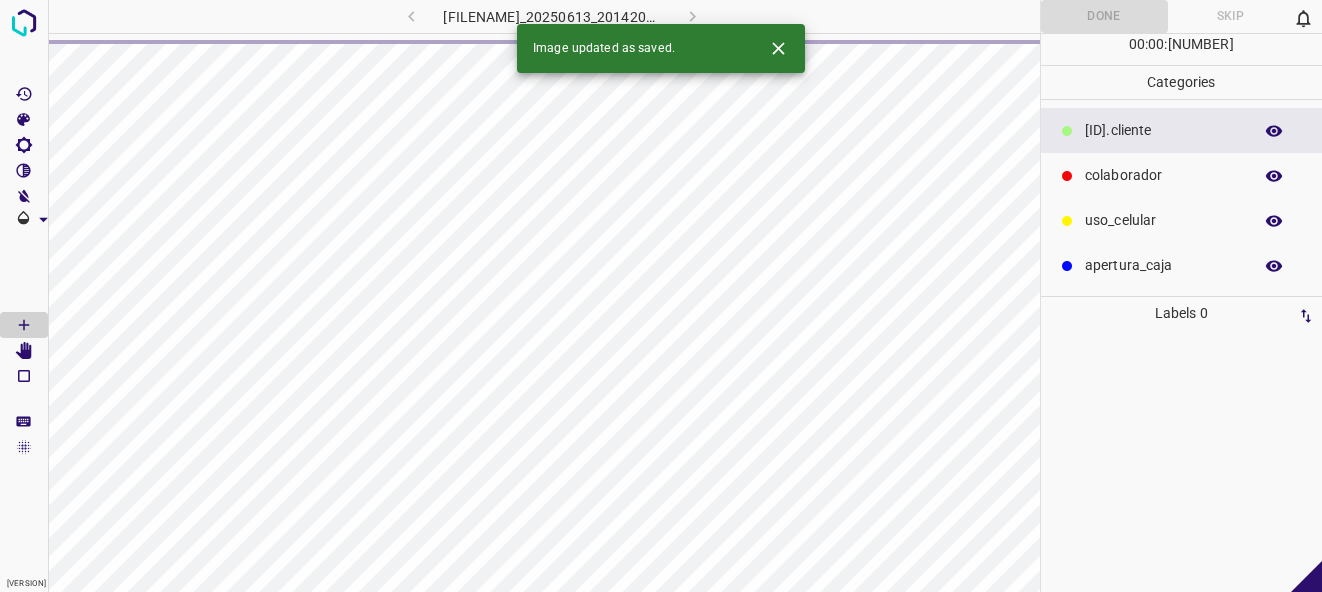 click at bounding box center [778, 48] 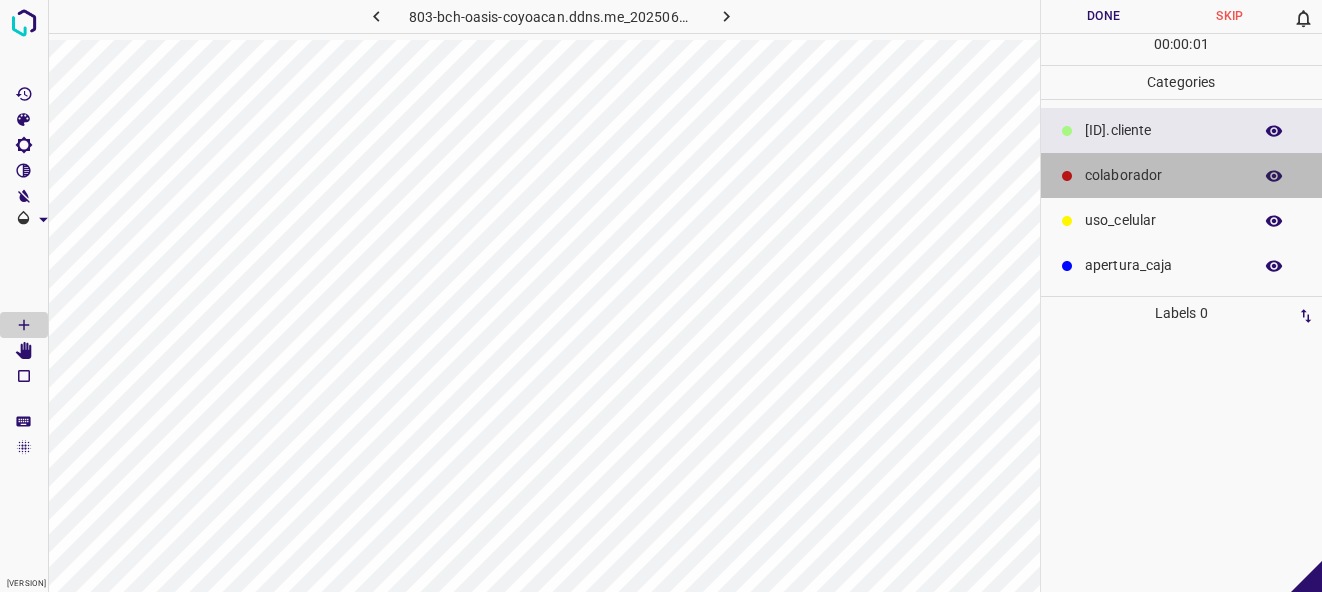 click on "colaborador" at bounding box center [1163, 130] 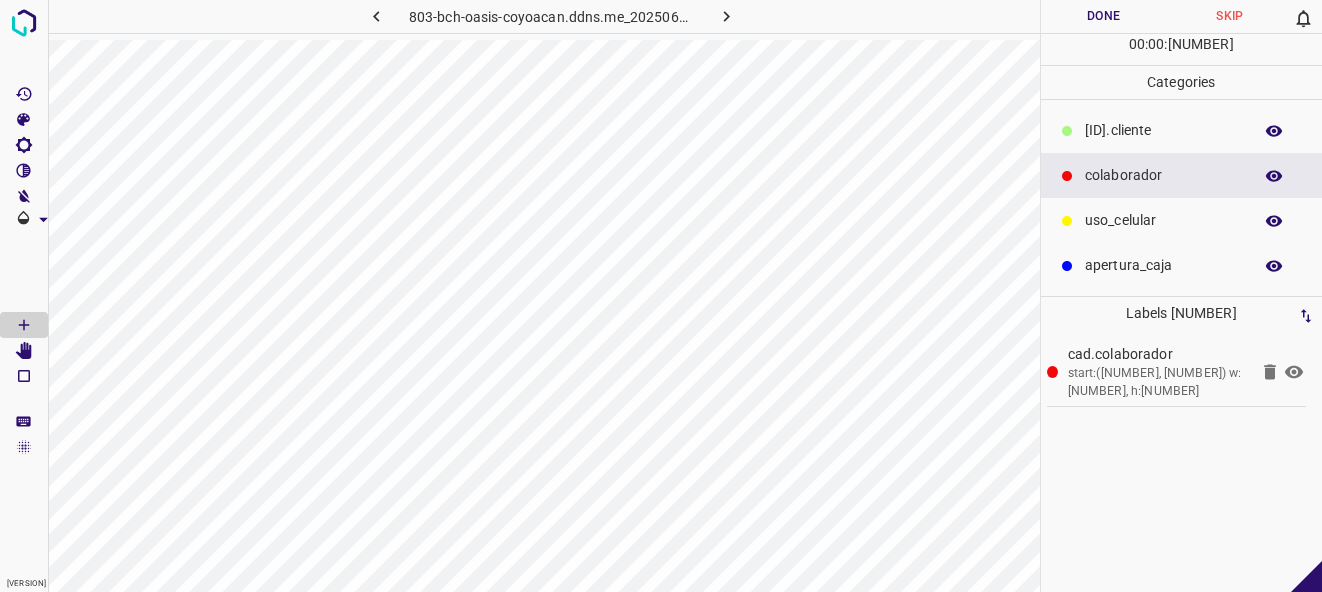 click on "[ID].cliente" at bounding box center [1182, 130] 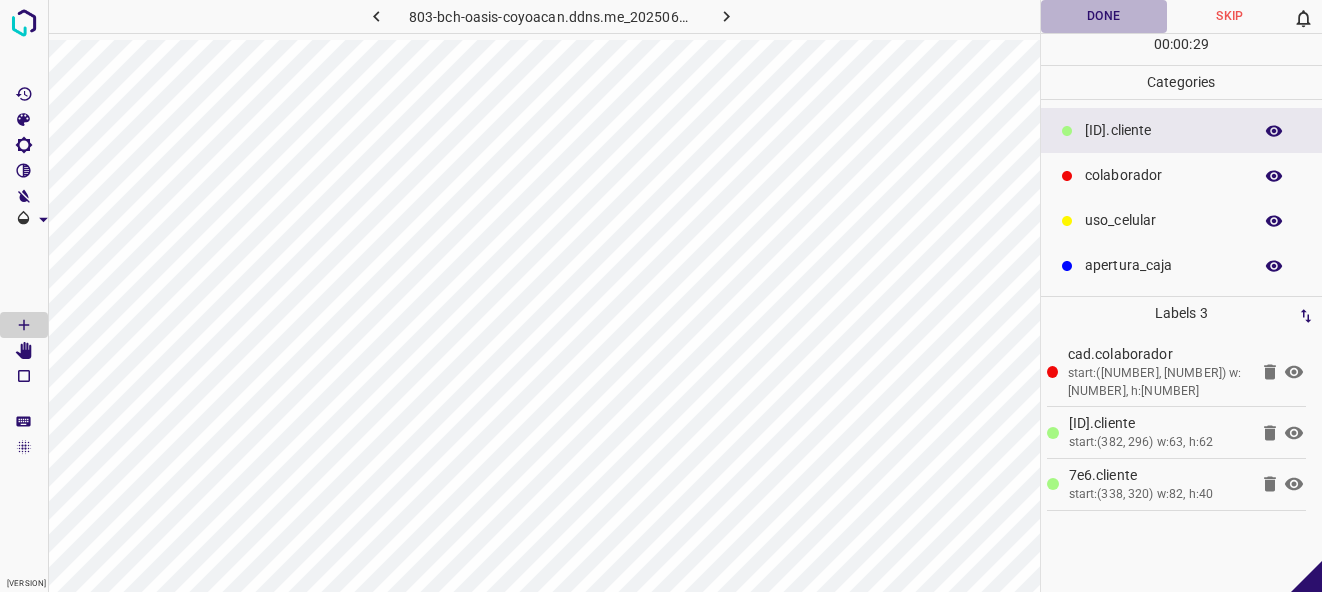 click on "Done" at bounding box center (1104, 16) 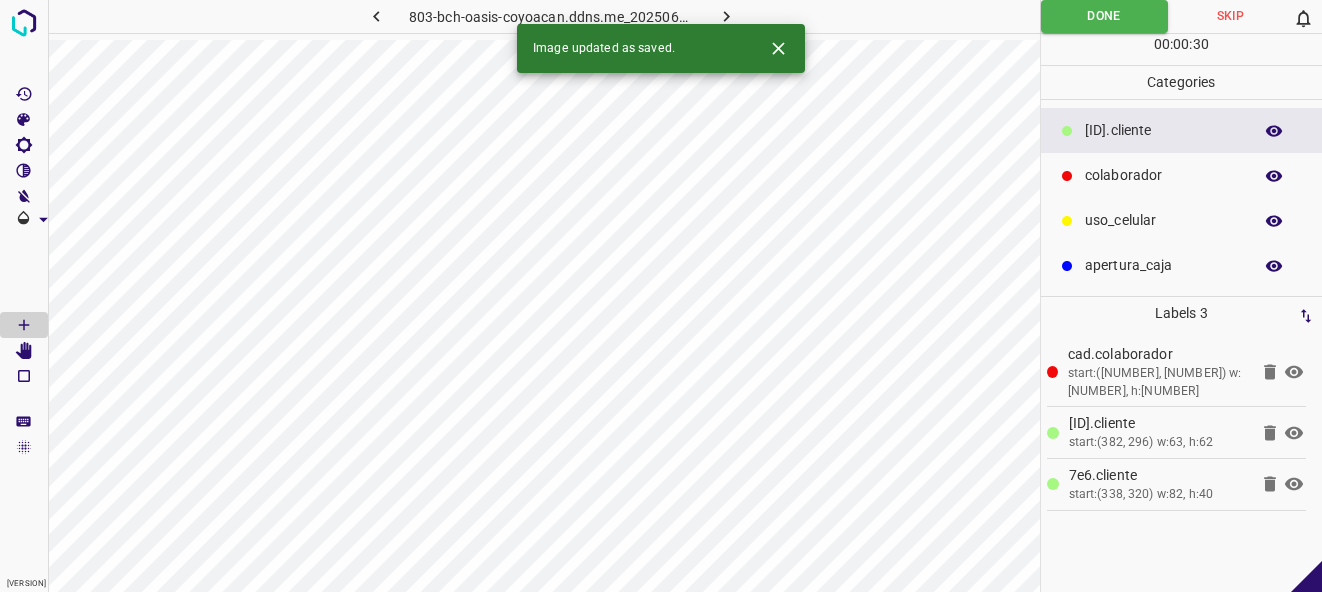 click at bounding box center [726, 16] 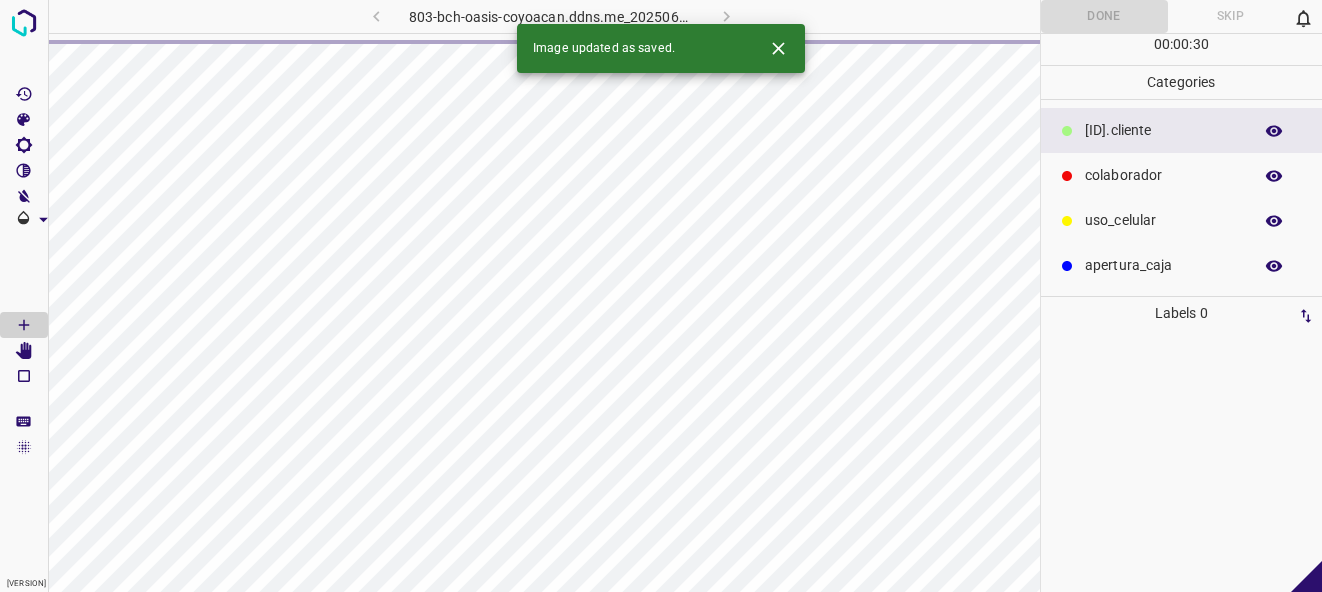 click at bounding box center [778, 48] 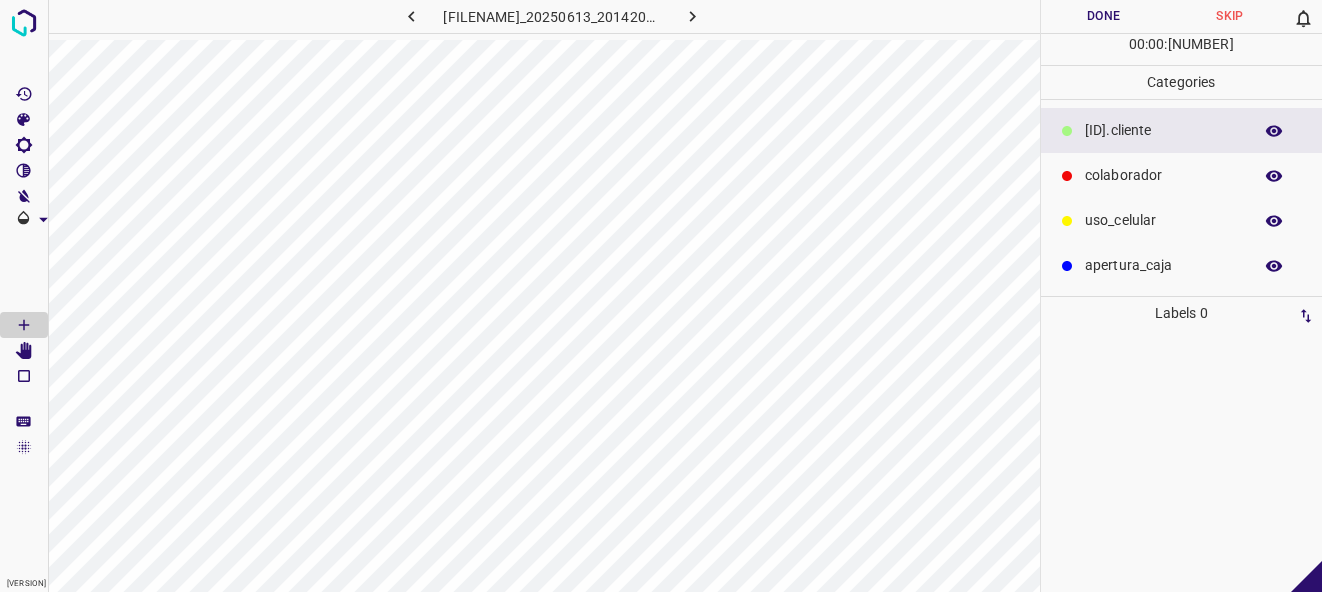click on "colaborador" at bounding box center [1182, 175] 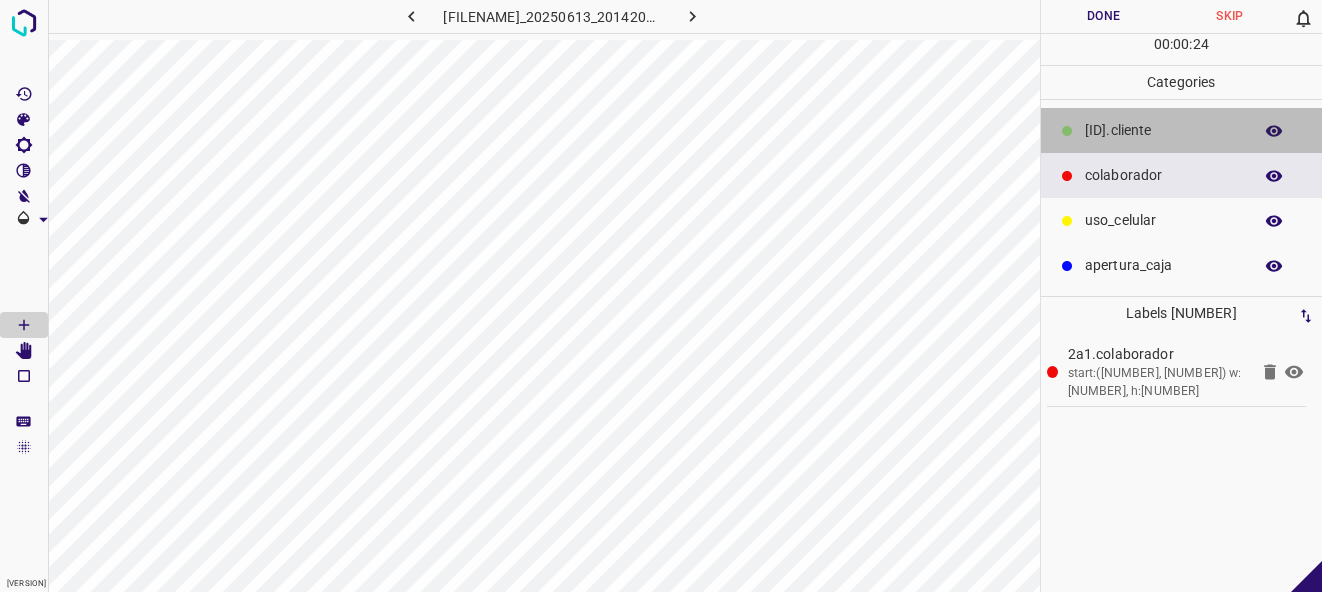 click on "[ID].cliente" at bounding box center (1163, 130) 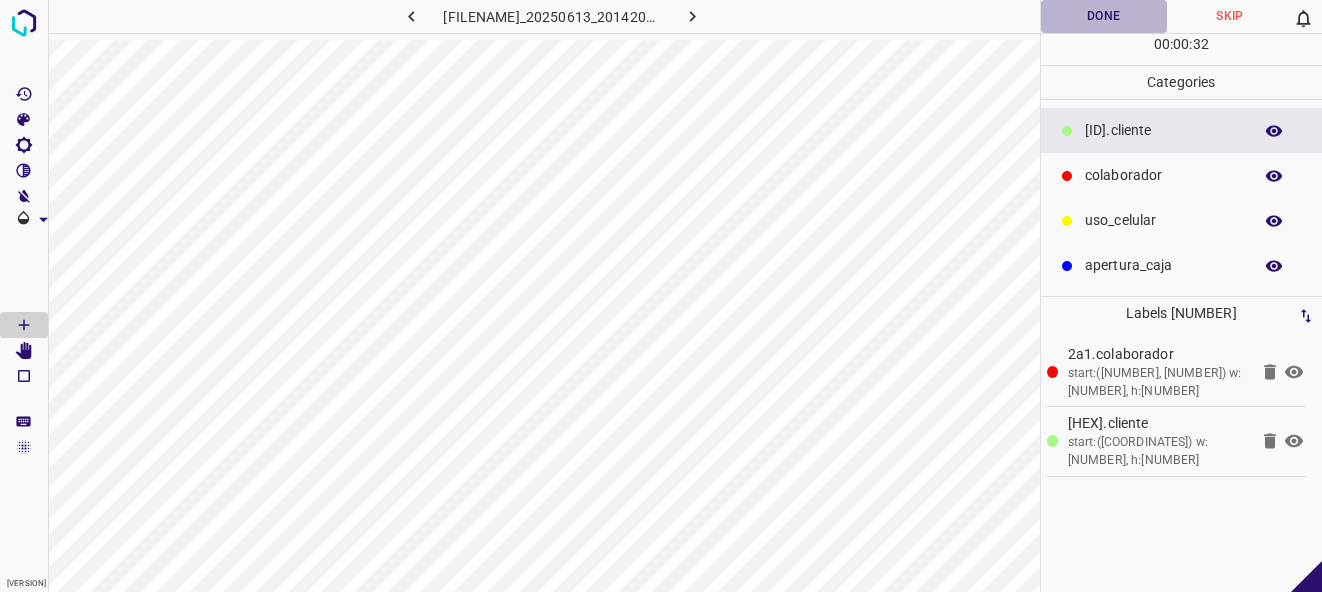 click on "Done" at bounding box center (1104, 16) 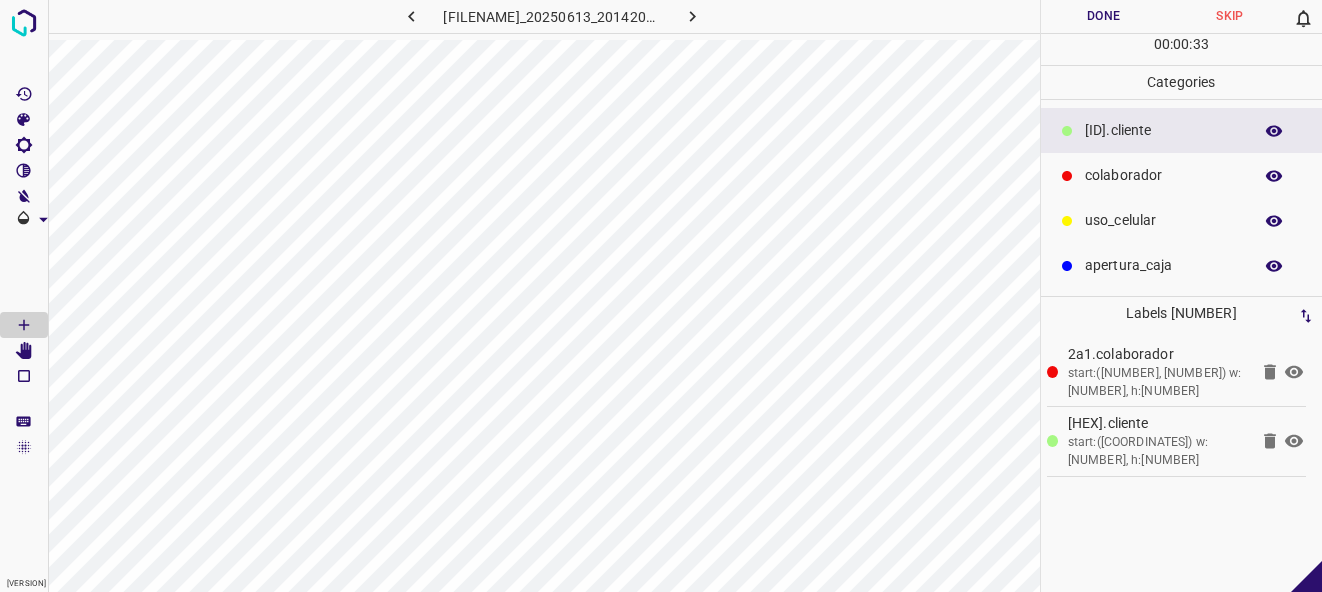 click at bounding box center (692, 16) 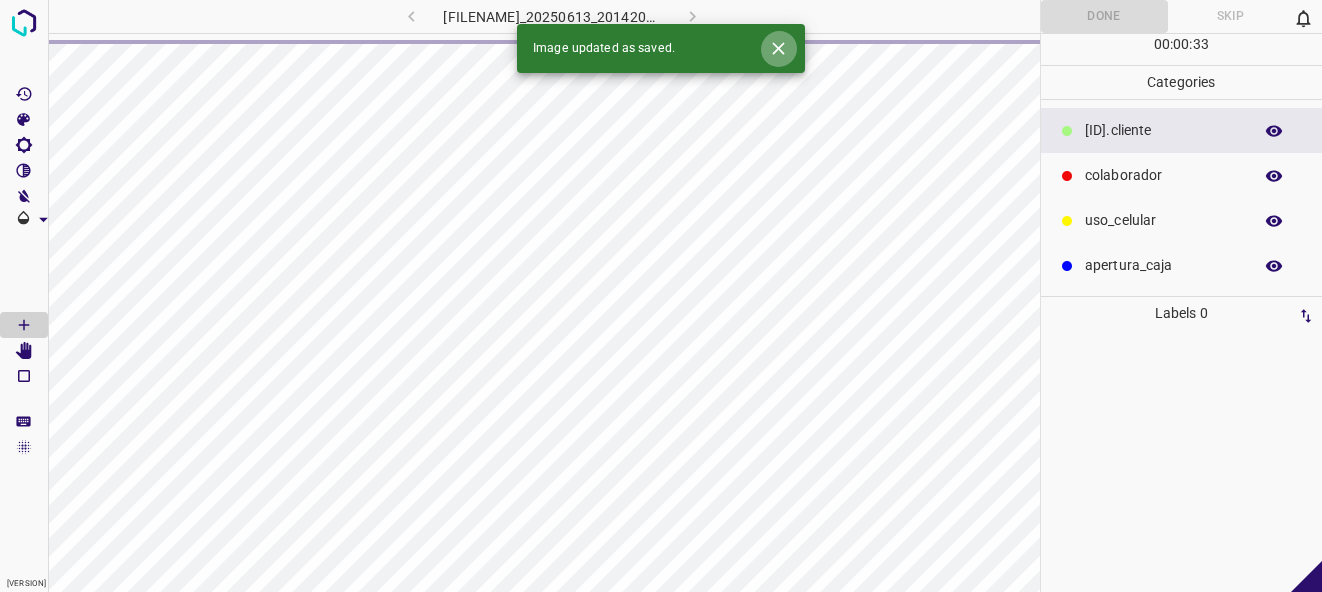 click at bounding box center (778, 48) 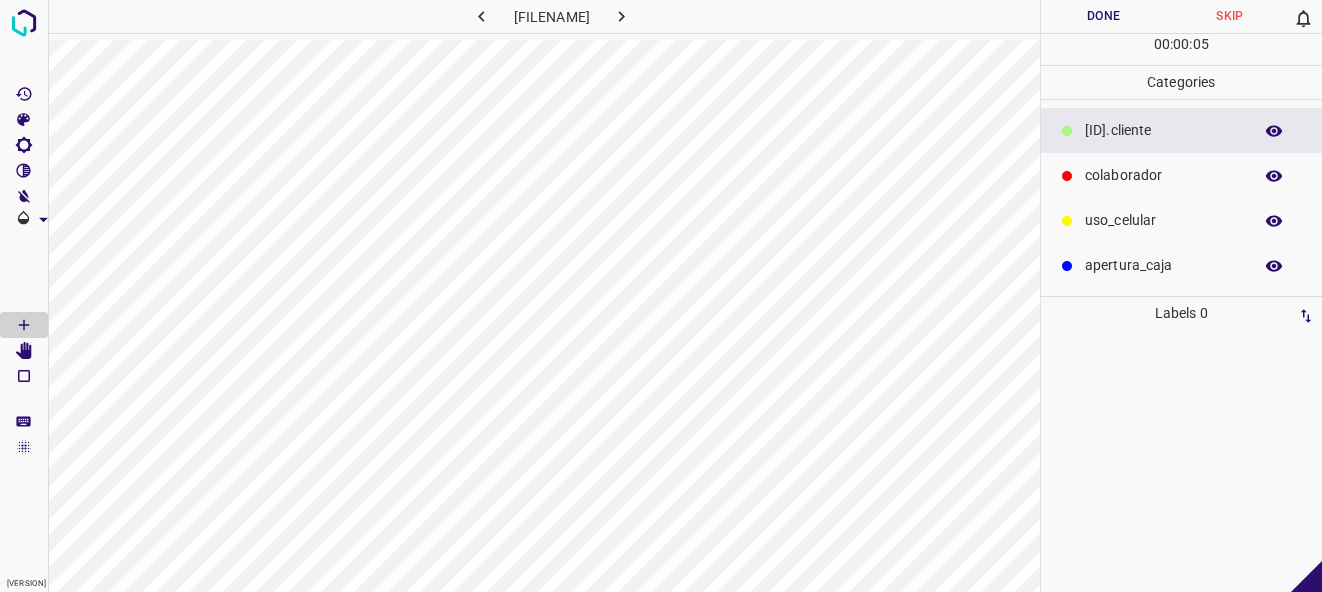 click on "colaborador" at bounding box center [1163, 130] 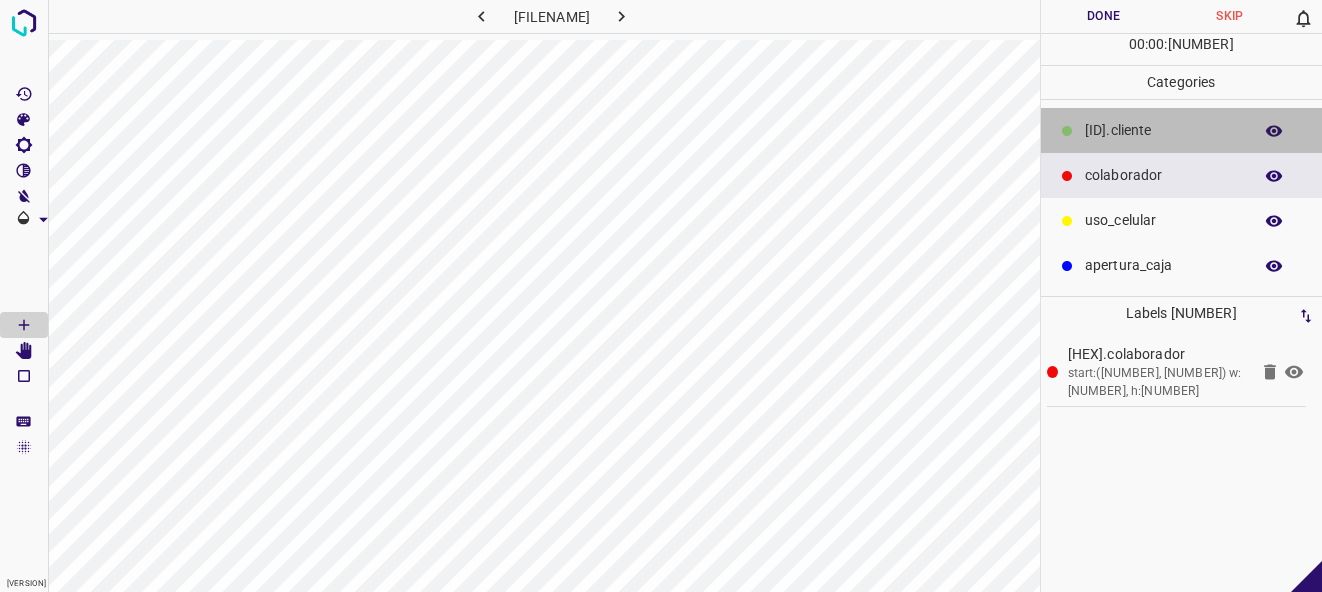 click on "[ID].cliente" at bounding box center (1163, 130) 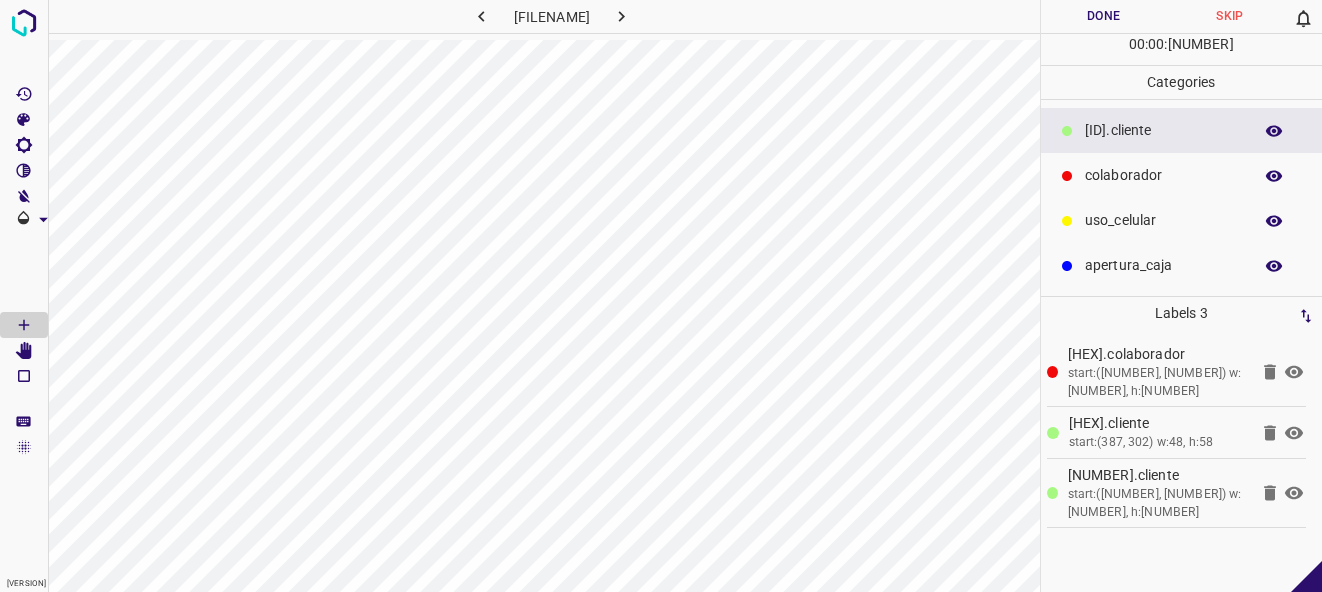 click on "Done" at bounding box center [1104, 16] 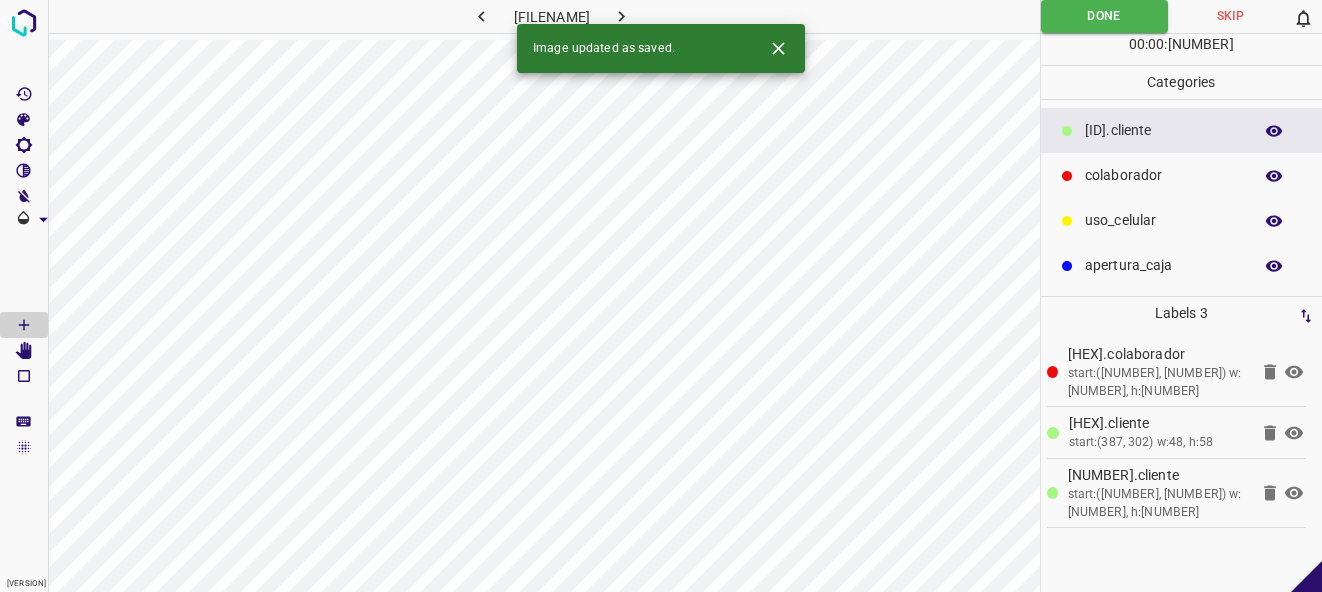 click at bounding box center (621, 16) 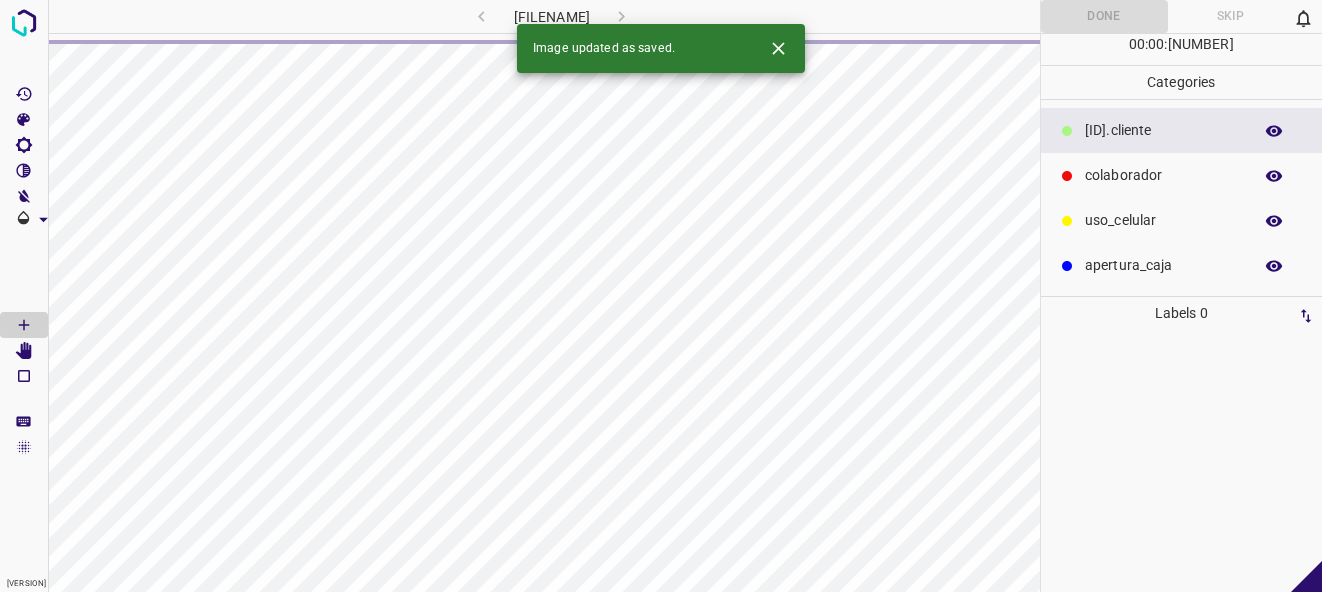 click at bounding box center [778, 48] 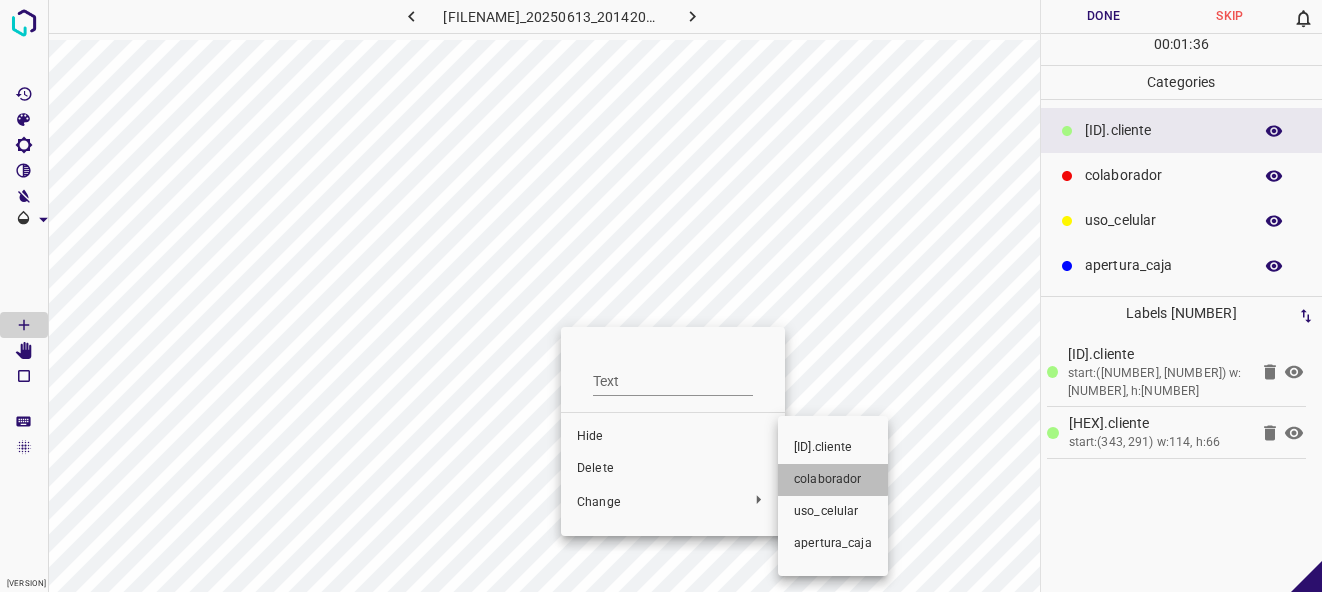 click on "colaborador" at bounding box center [673, 437] 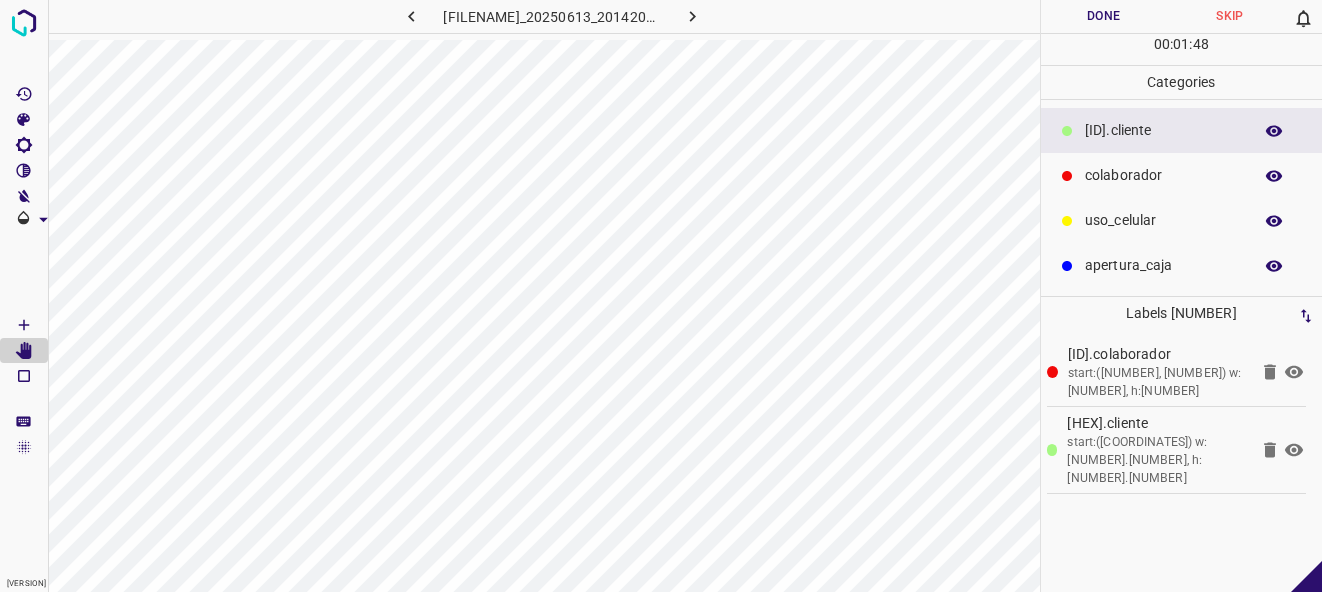 click on "Done" at bounding box center (1104, 16) 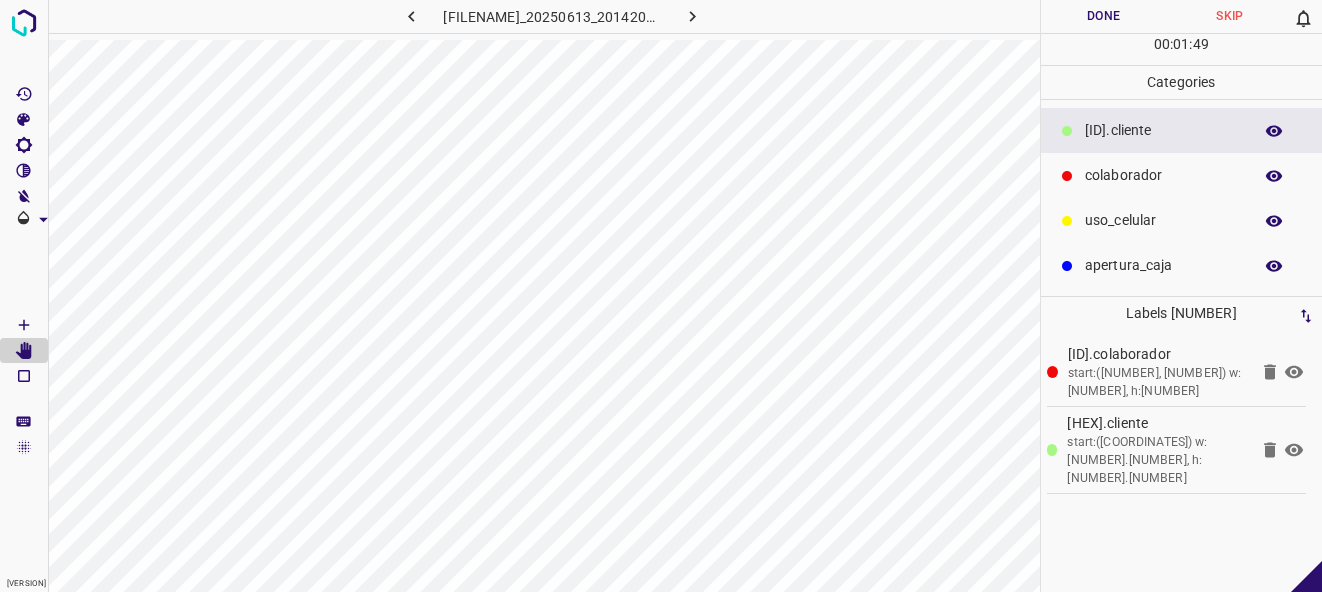 click at bounding box center [692, 16] 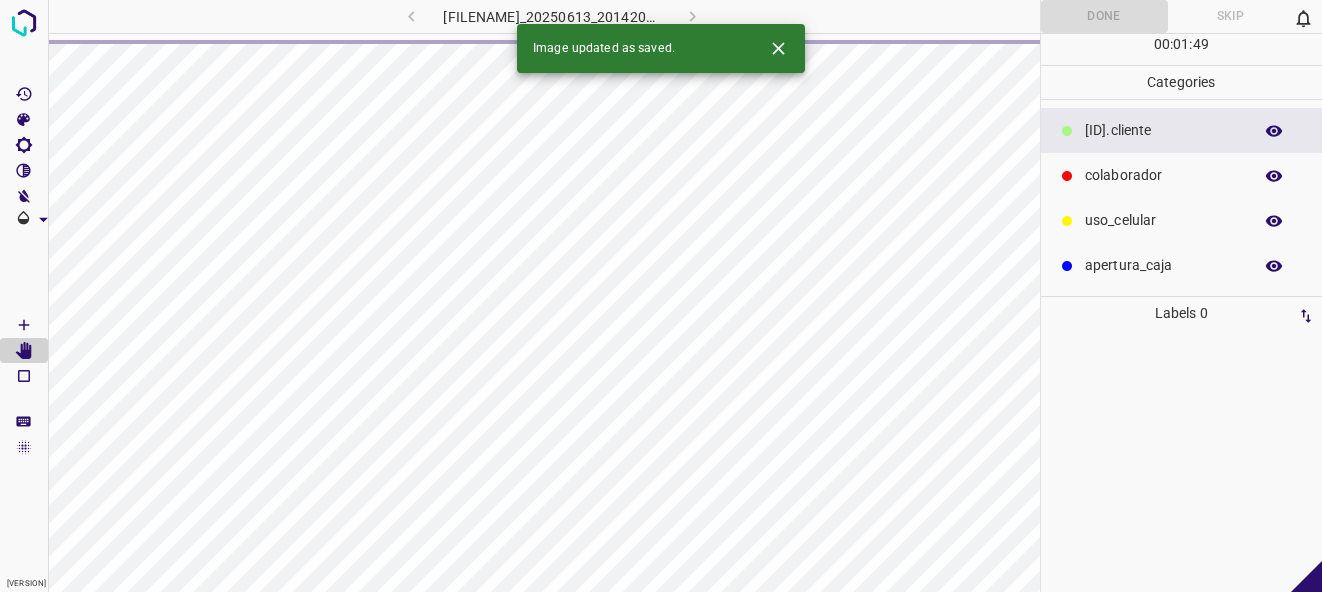 click at bounding box center (778, 48) 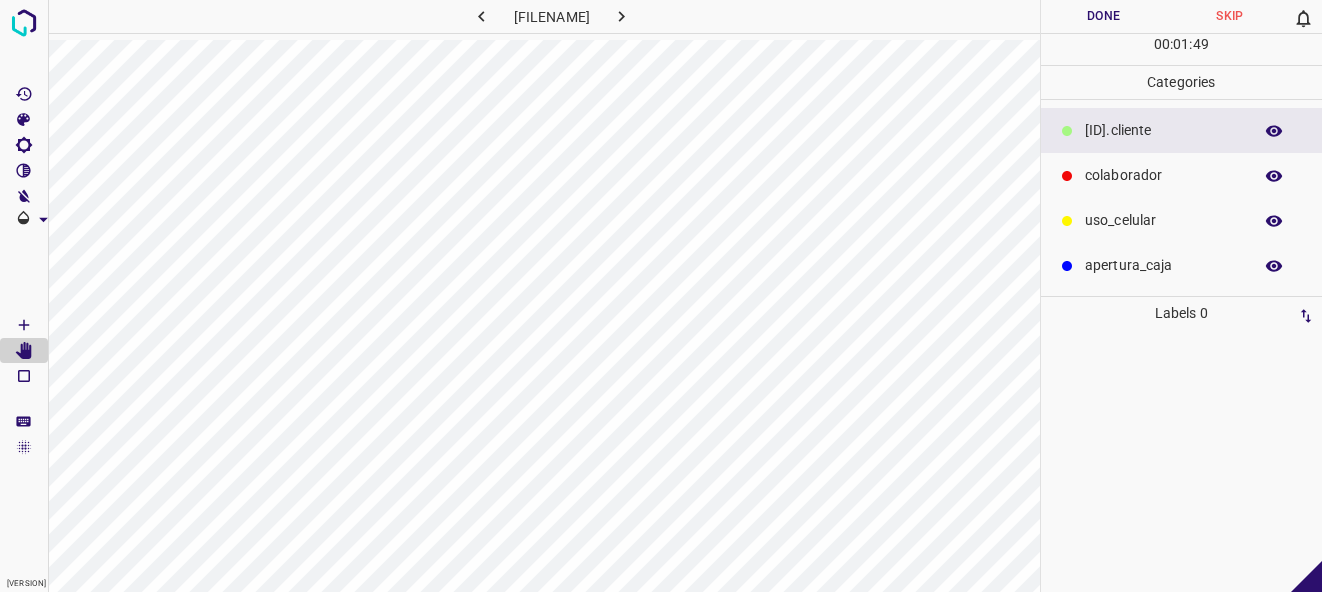 click on "colaborador" at bounding box center (1163, 130) 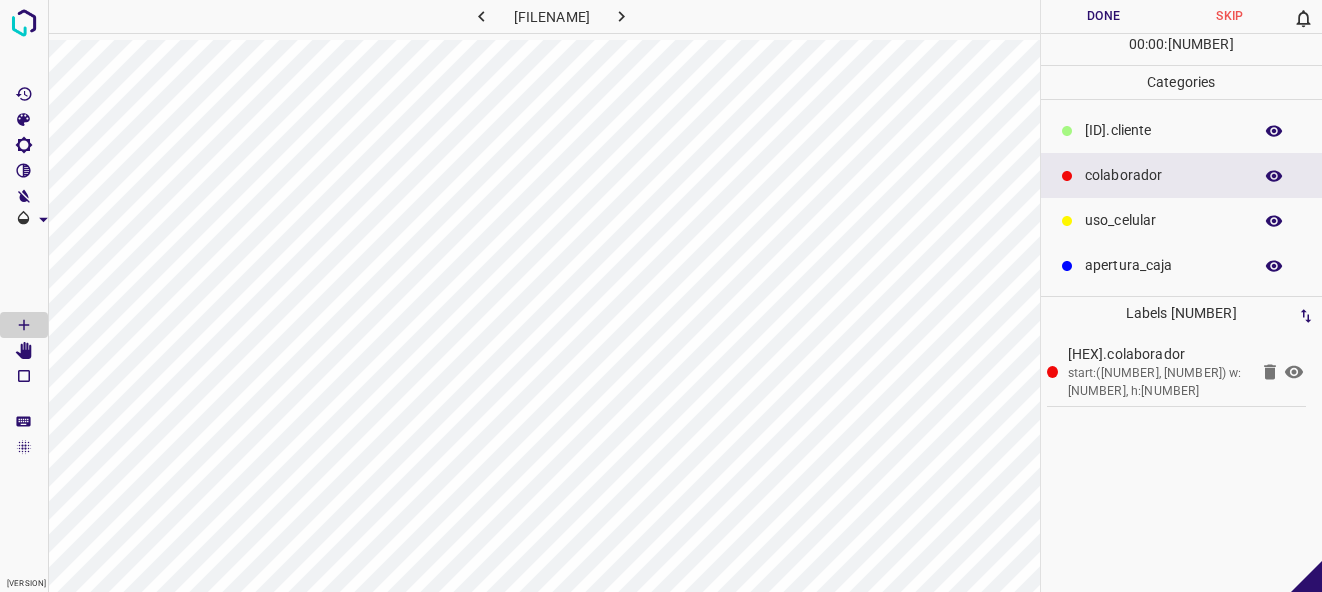 click on "[ID].cliente" at bounding box center [1163, 130] 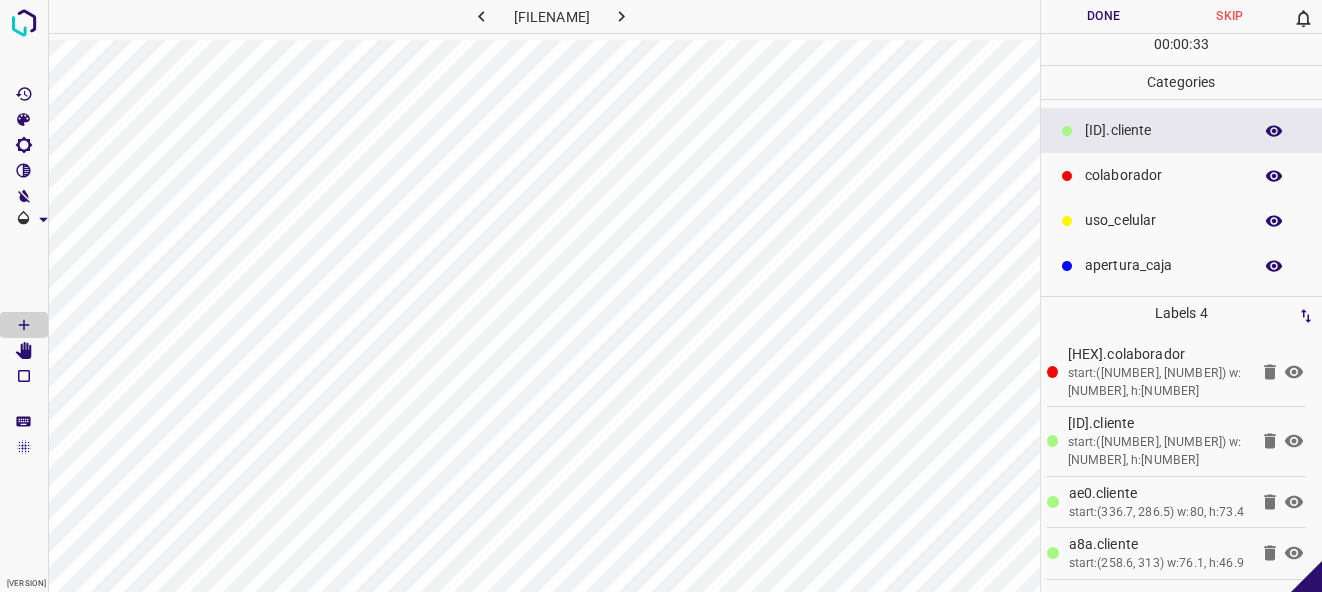 click on "Done" at bounding box center [1104, 16] 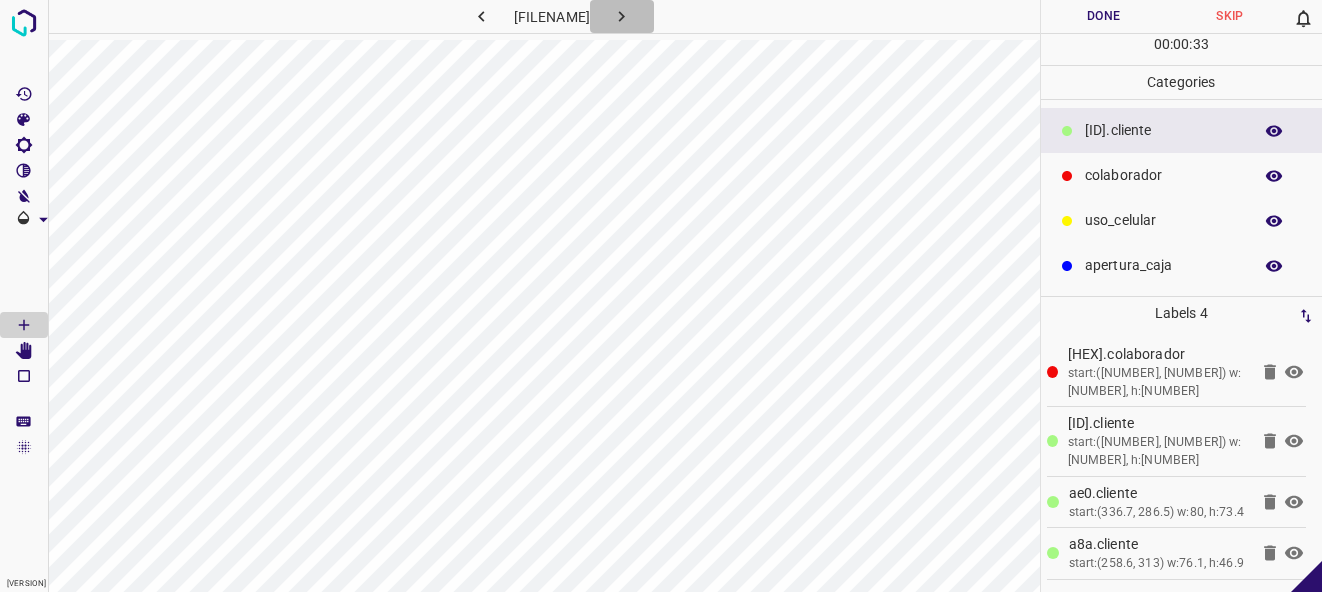 click at bounding box center (621, 16) 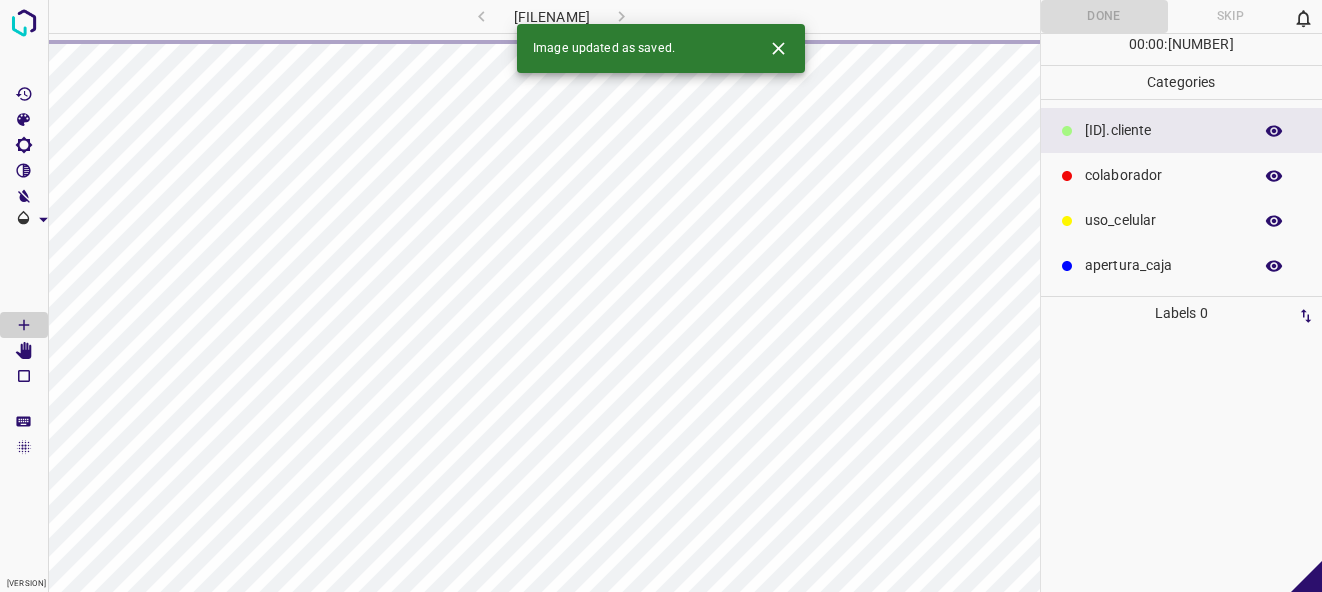 click at bounding box center [778, 48] 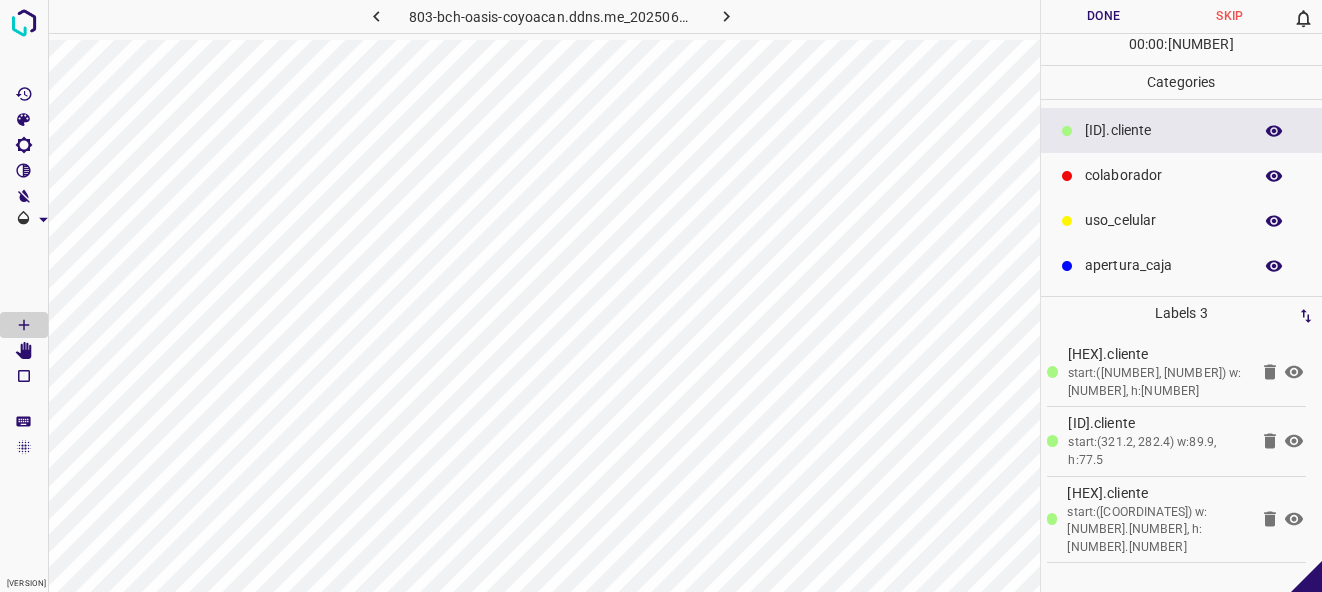 click on "colaborador" at bounding box center [1182, 175] 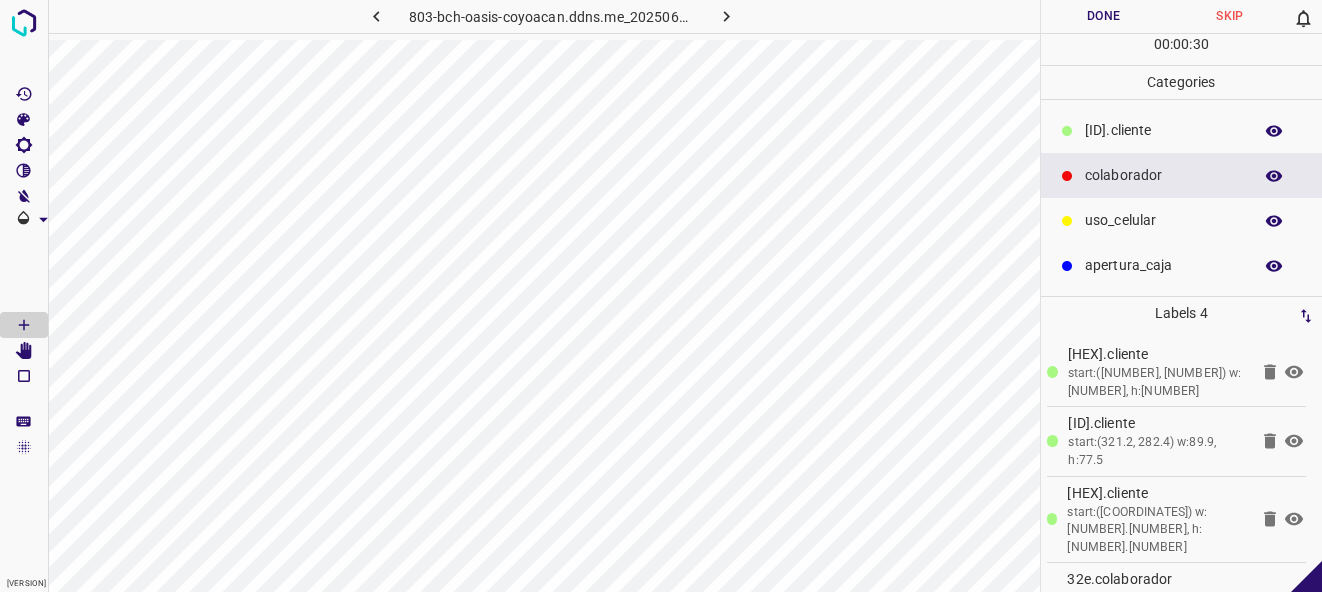 click on "00   : 00   : 30" at bounding box center [1182, 49] 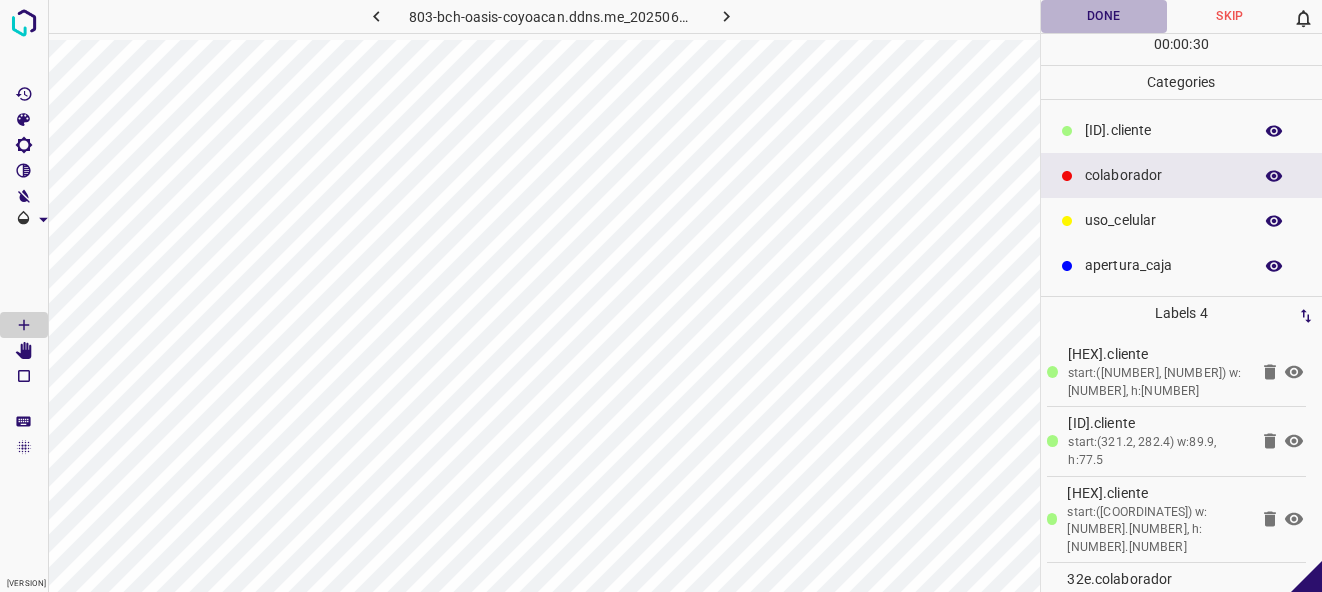 click on "Done" at bounding box center (1104, 16) 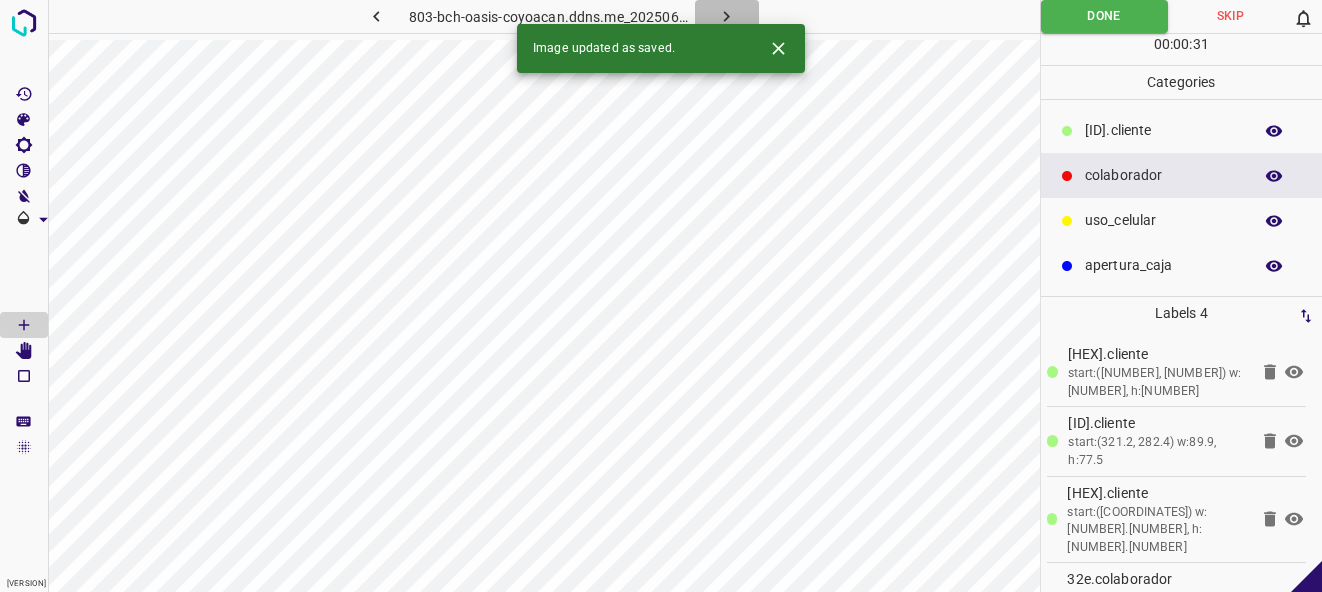click at bounding box center [727, 16] 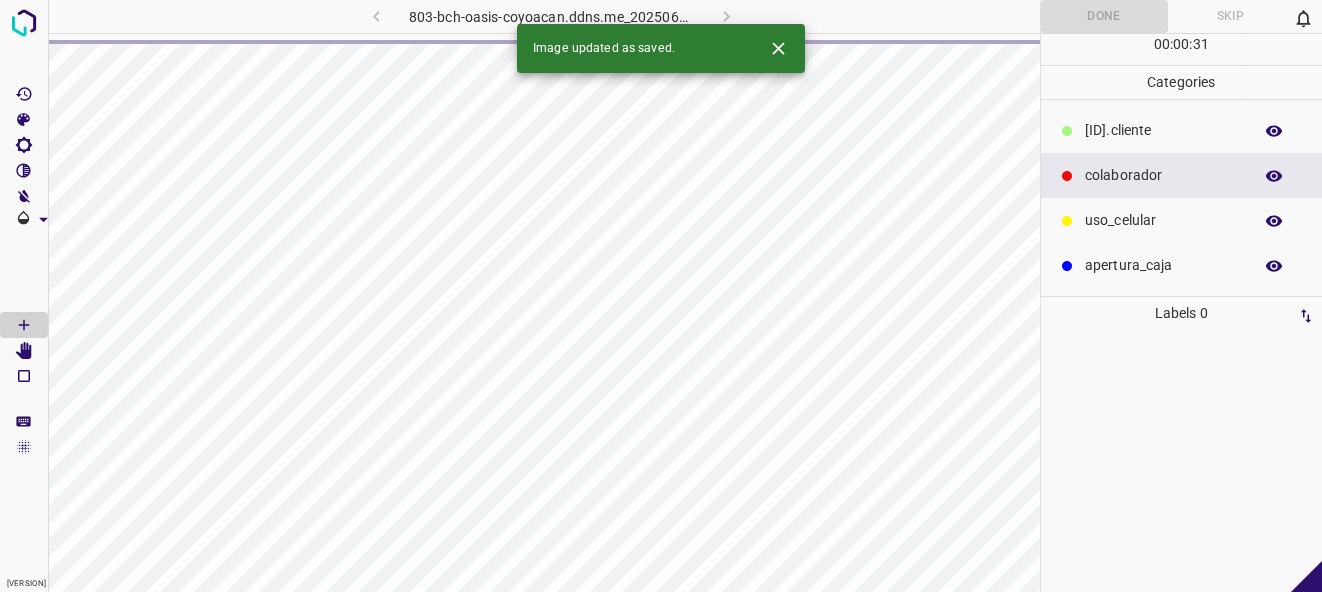 click at bounding box center (778, 48) 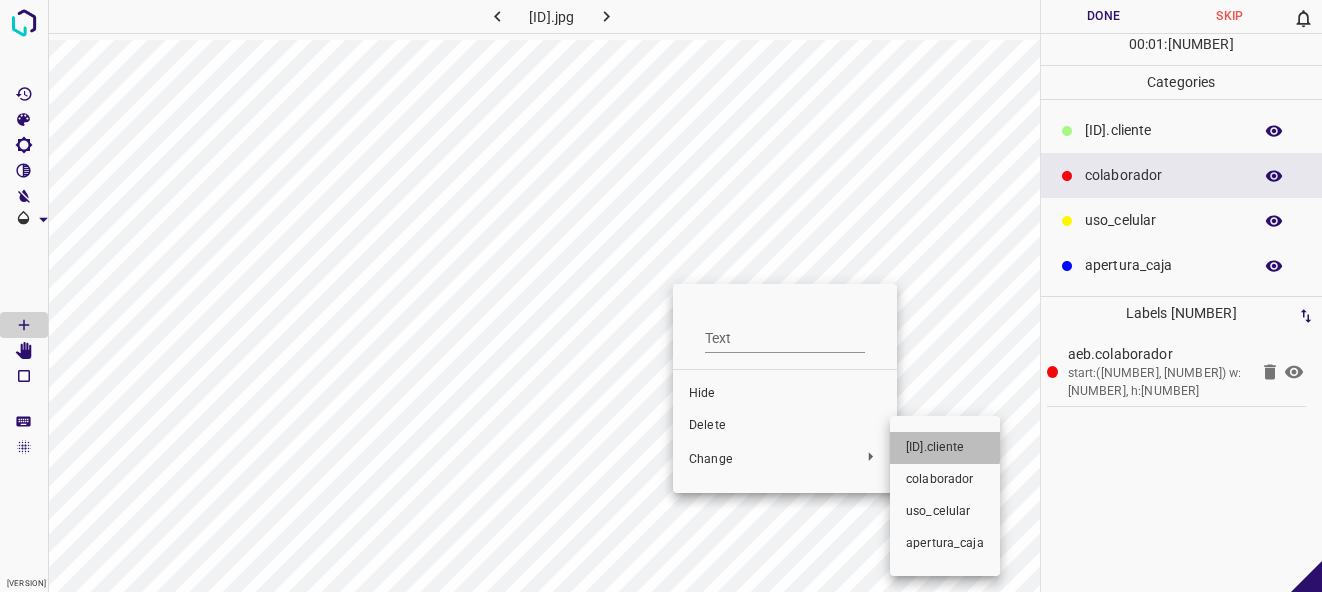 click on "[ID].cliente" at bounding box center [785, 330] 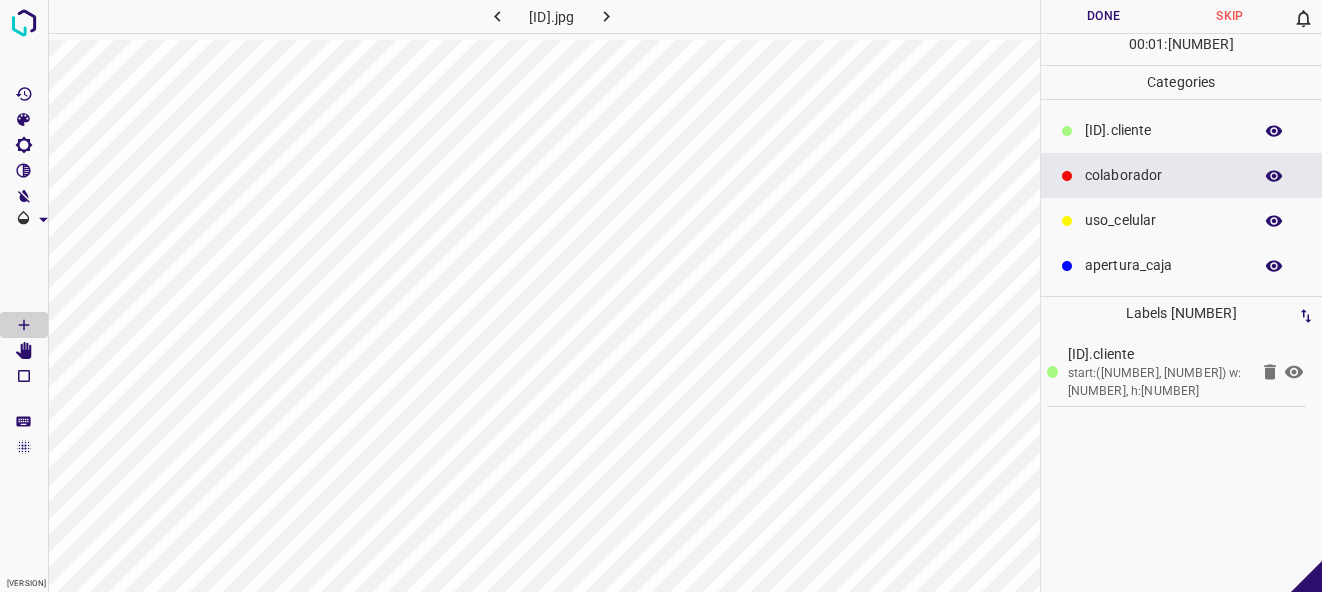click on "[ID].cliente" at bounding box center (1182, 130) 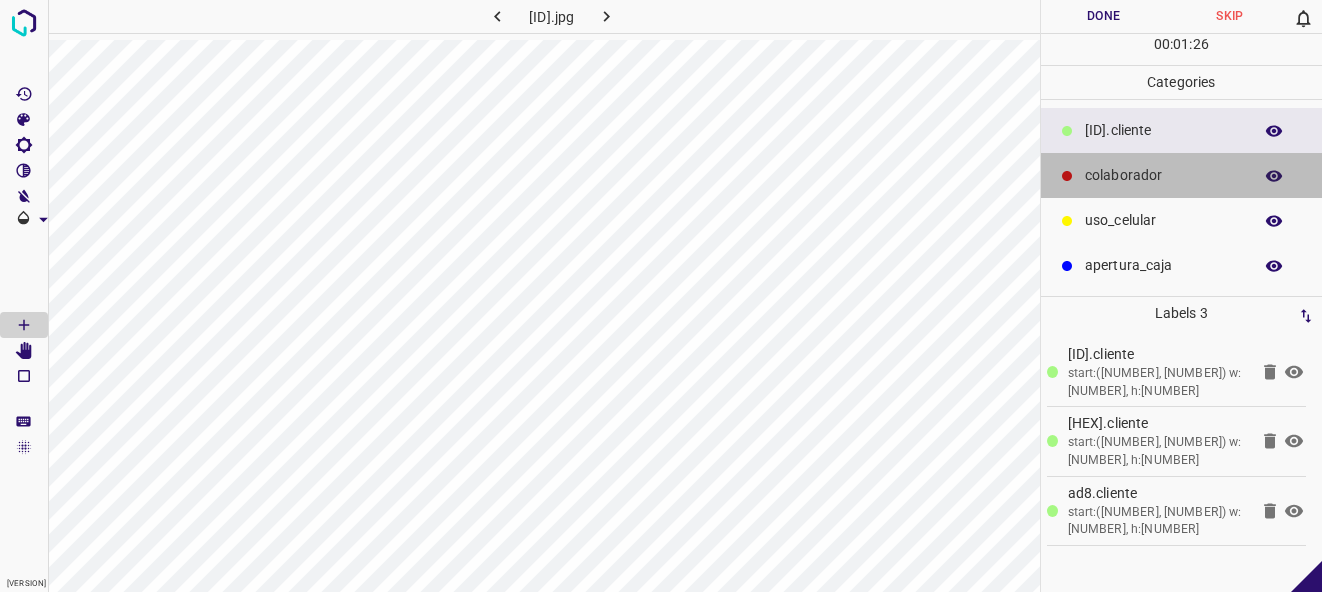 click on "colaborador" at bounding box center (1163, 130) 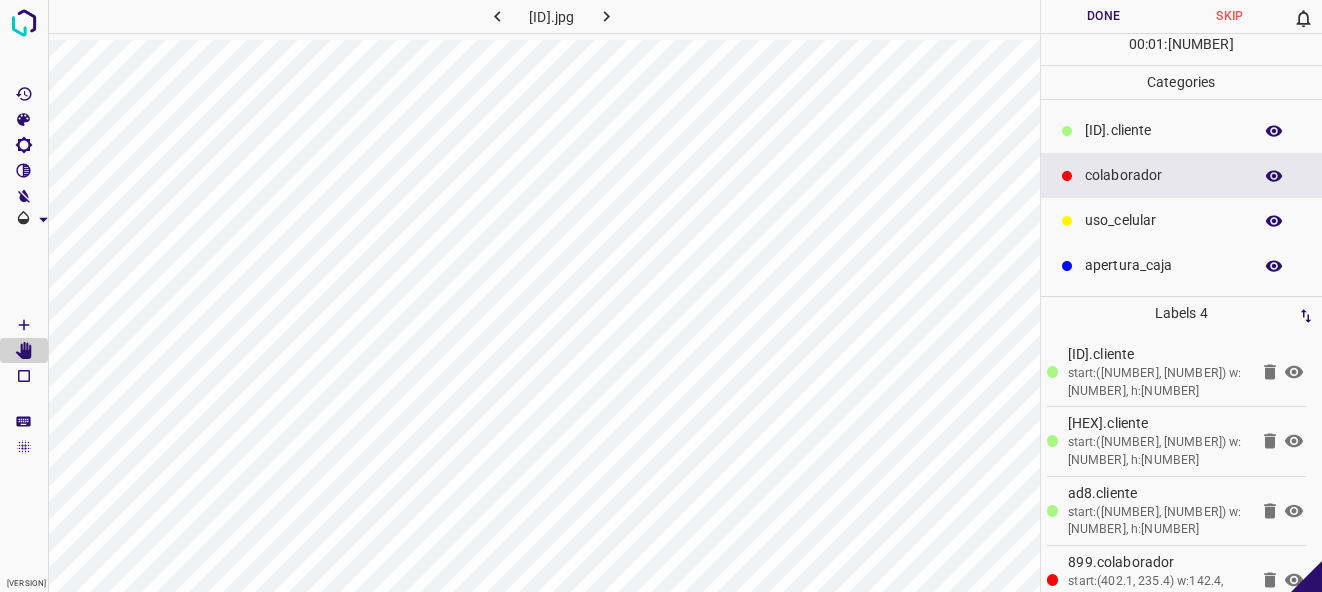 click on "Done" at bounding box center (1104, 16) 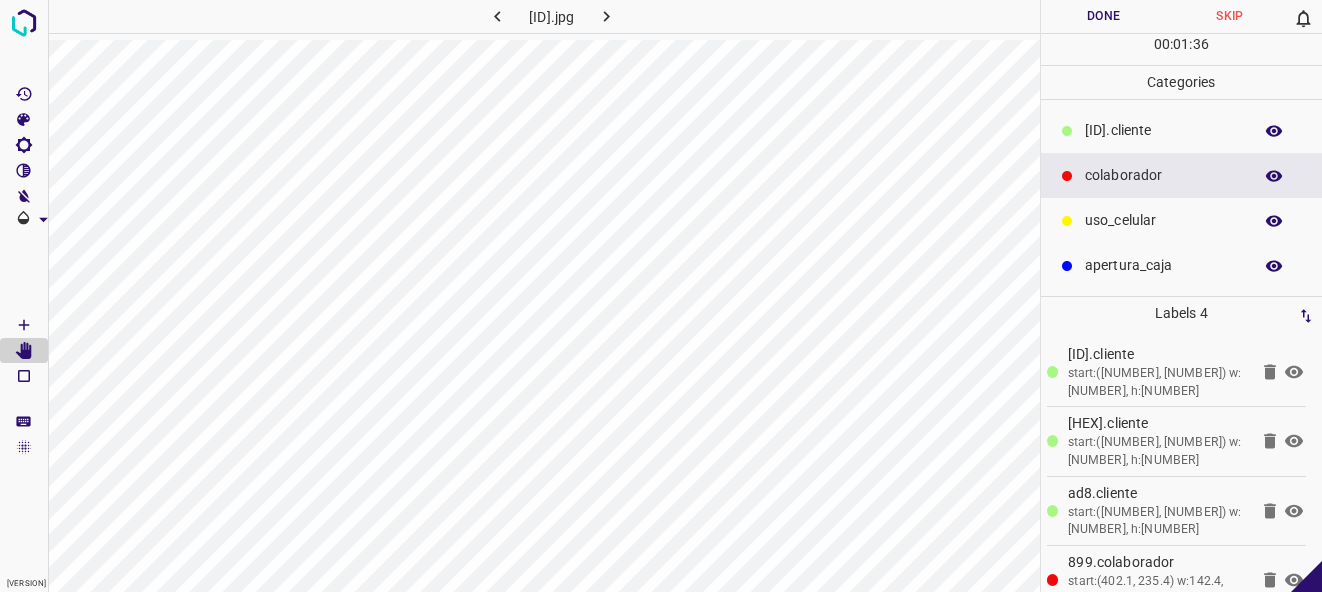 click at bounding box center [606, 16] 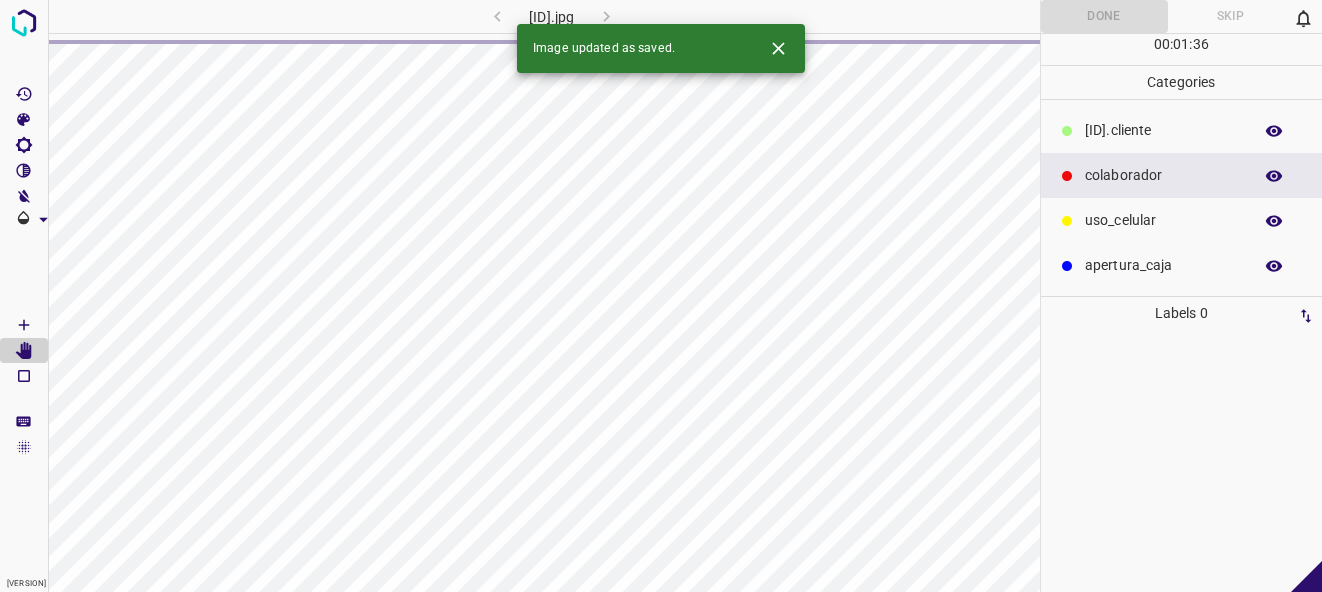 click at bounding box center (778, 48) 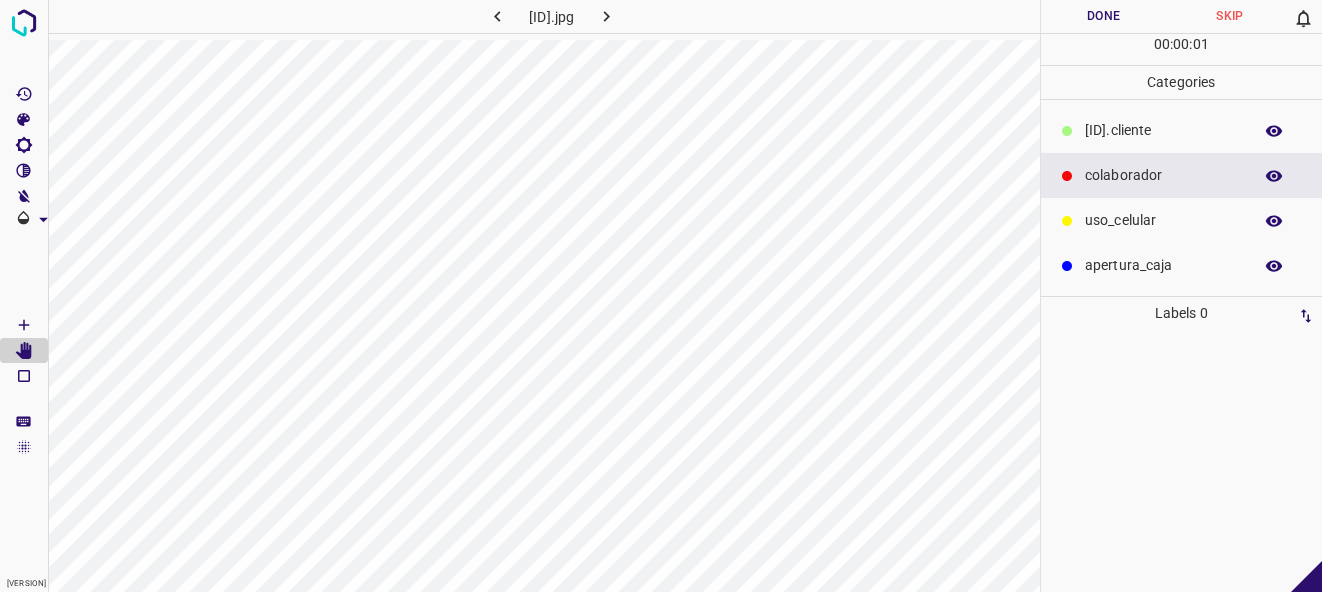 click on "[ID].cliente" at bounding box center [1163, 130] 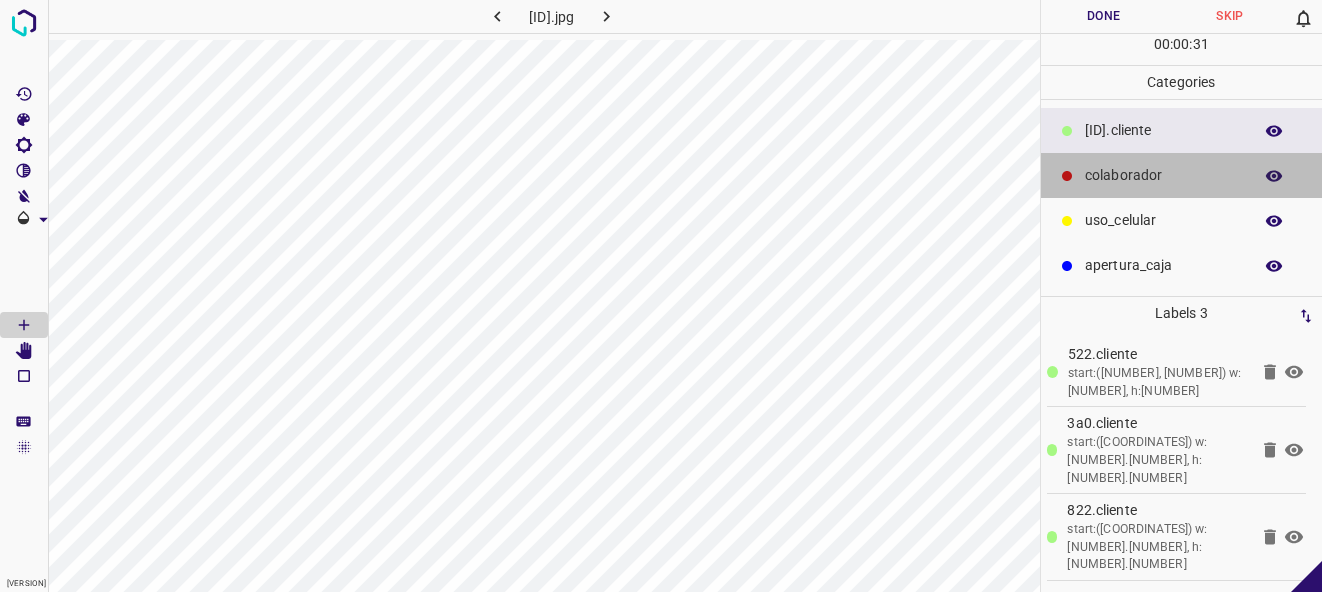 click on "colaborador" at bounding box center (1163, 130) 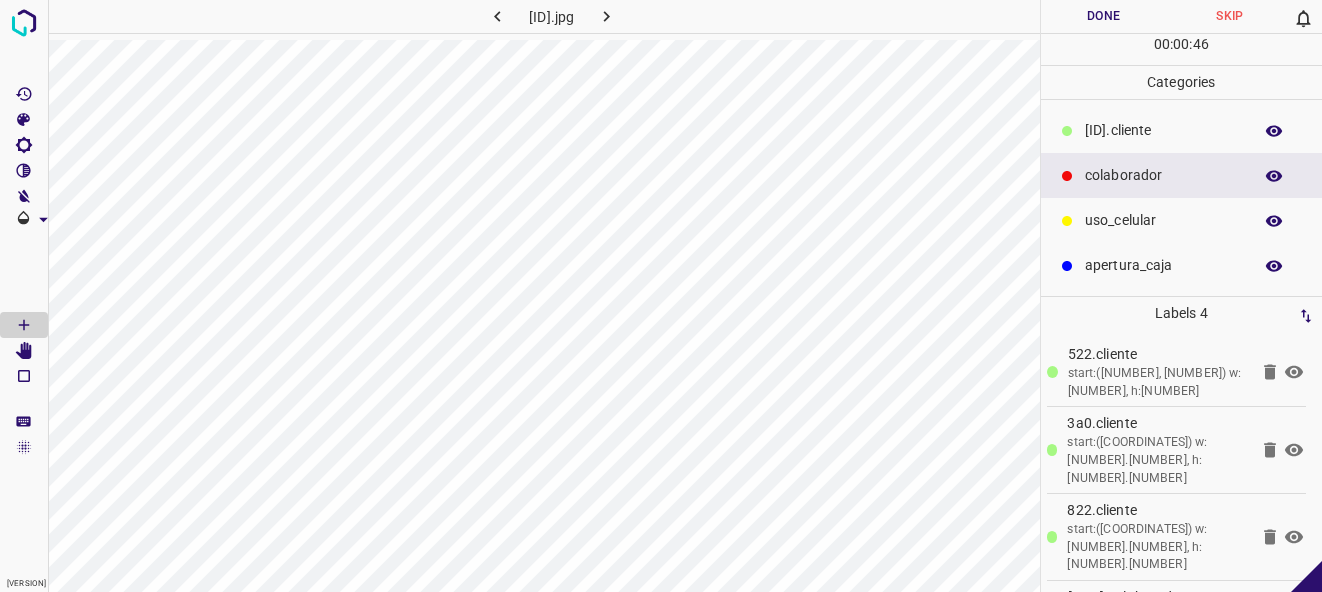 click on "Done" at bounding box center (1104, 16) 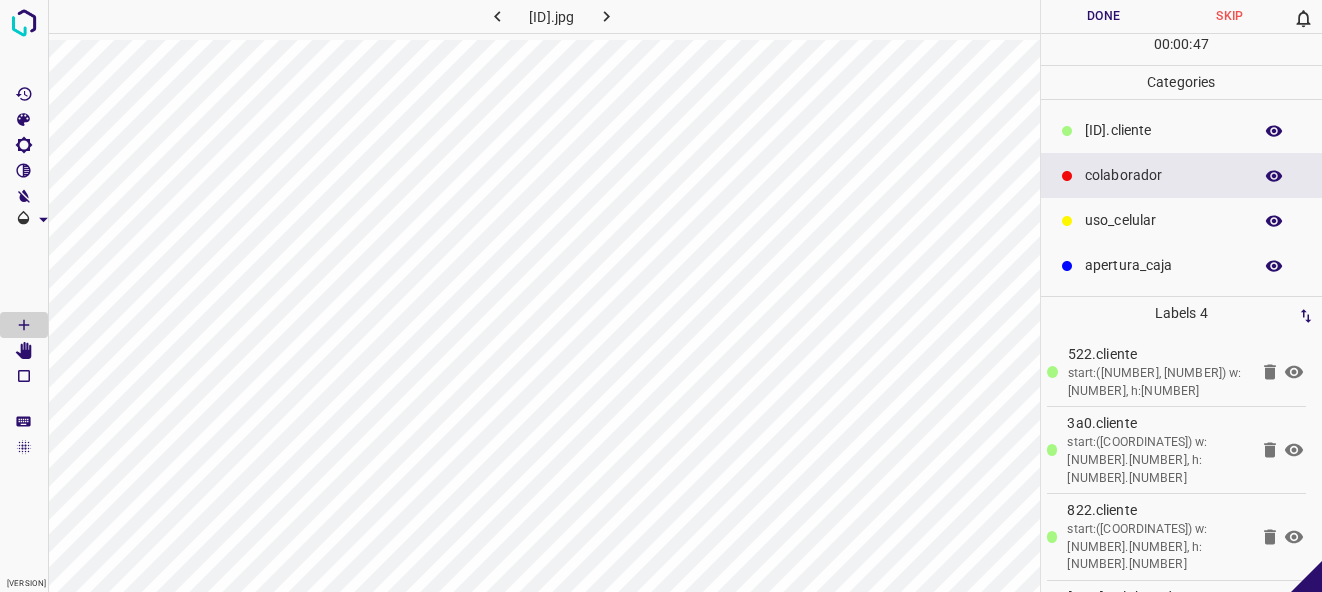 click at bounding box center (606, 16) 